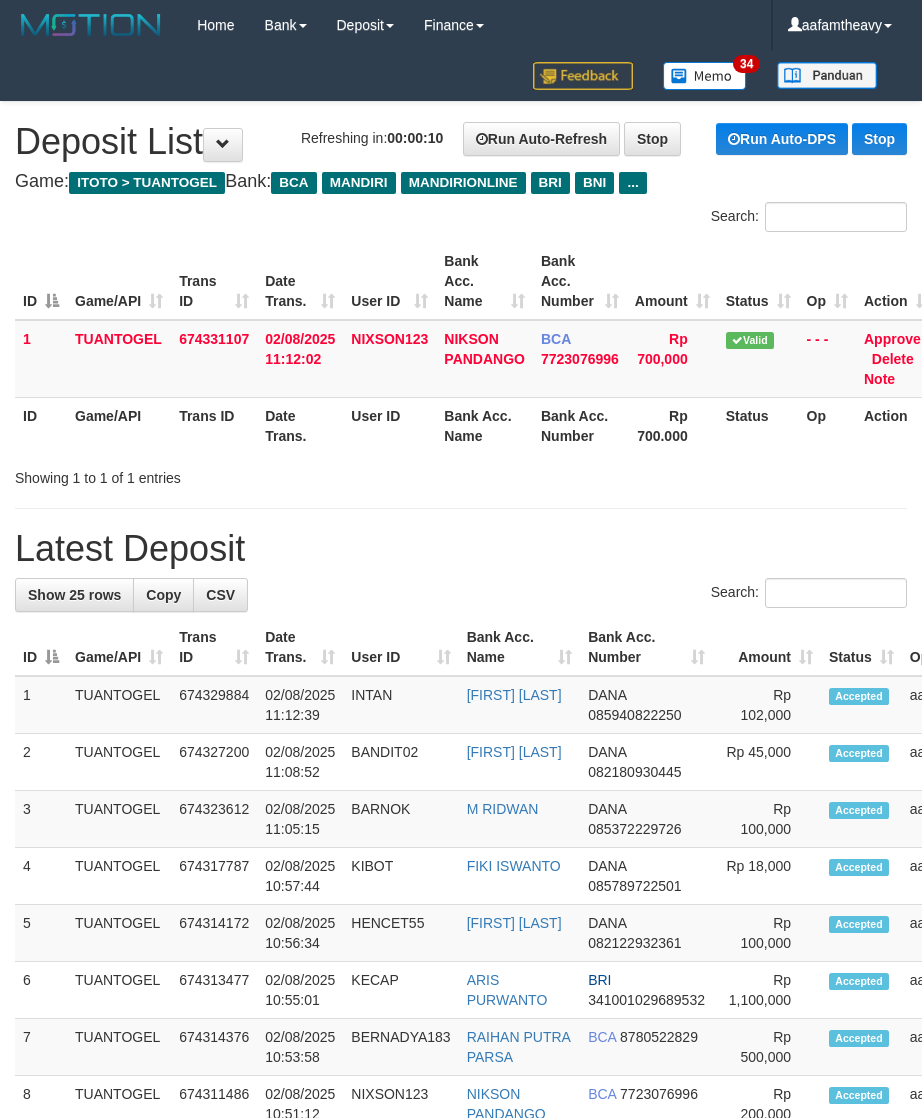 scroll, scrollTop: 0, scrollLeft: 0, axis: both 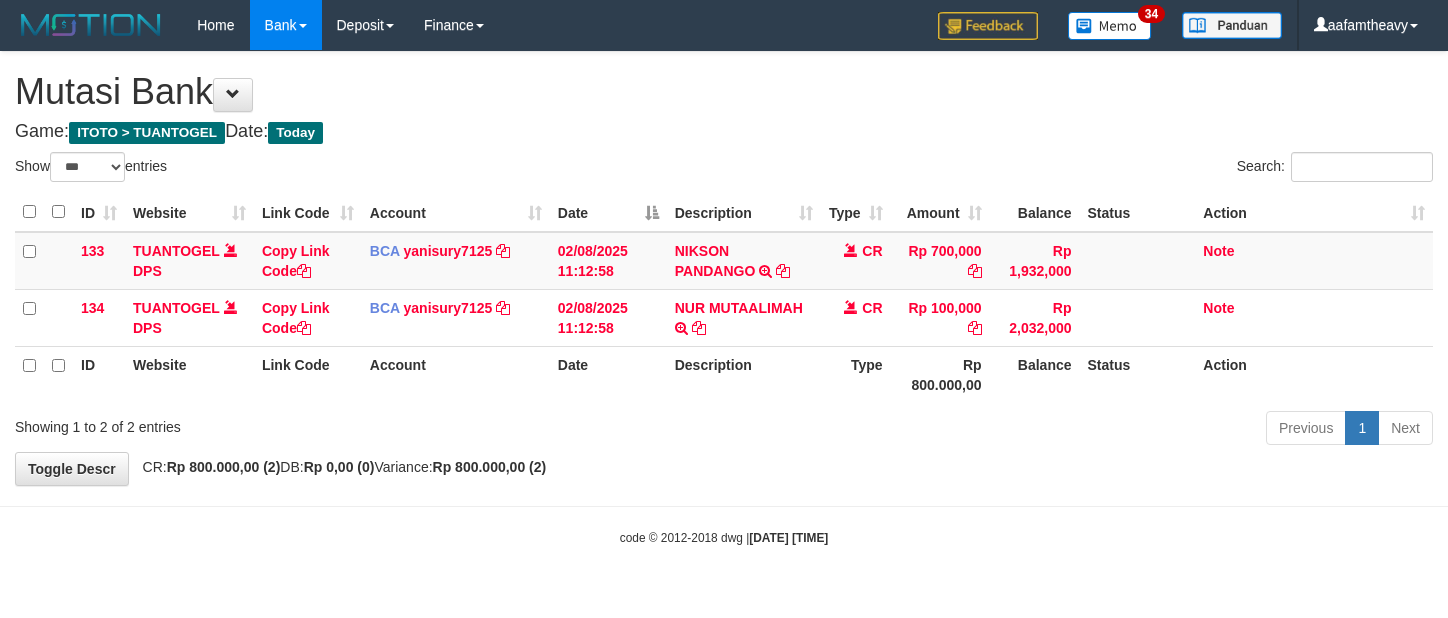select on "***" 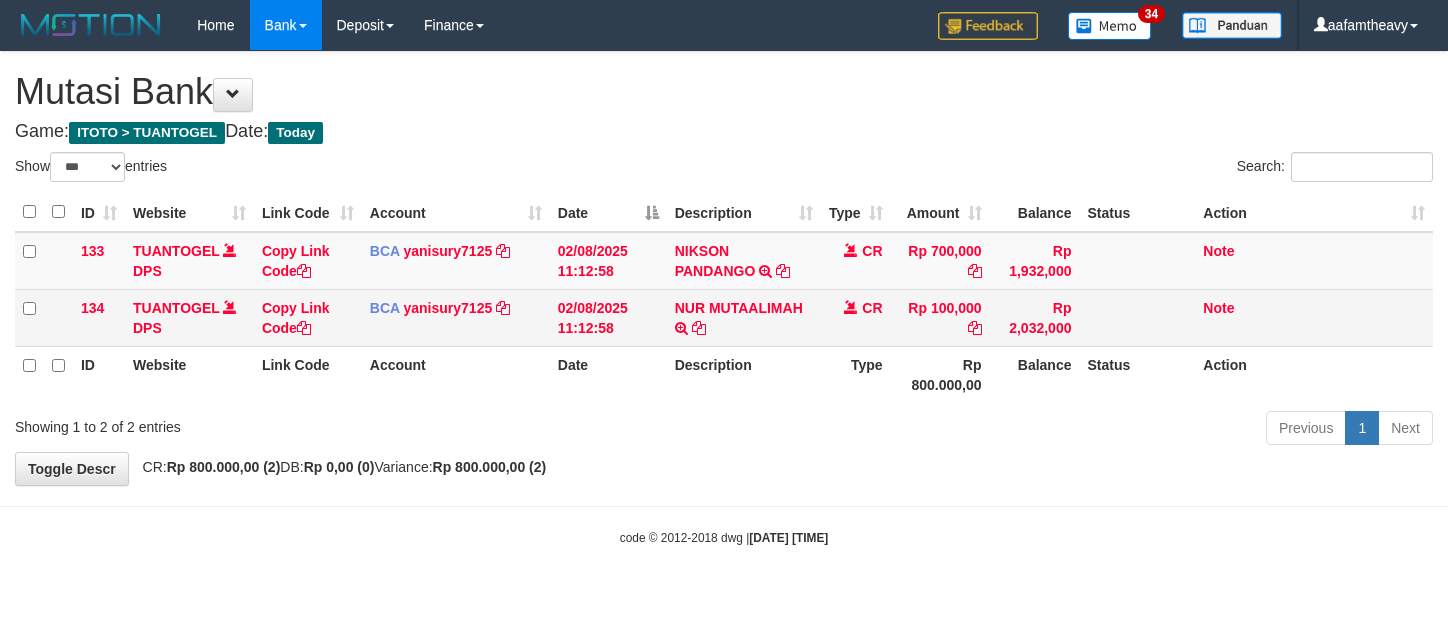 scroll, scrollTop: 0, scrollLeft: 0, axis: both 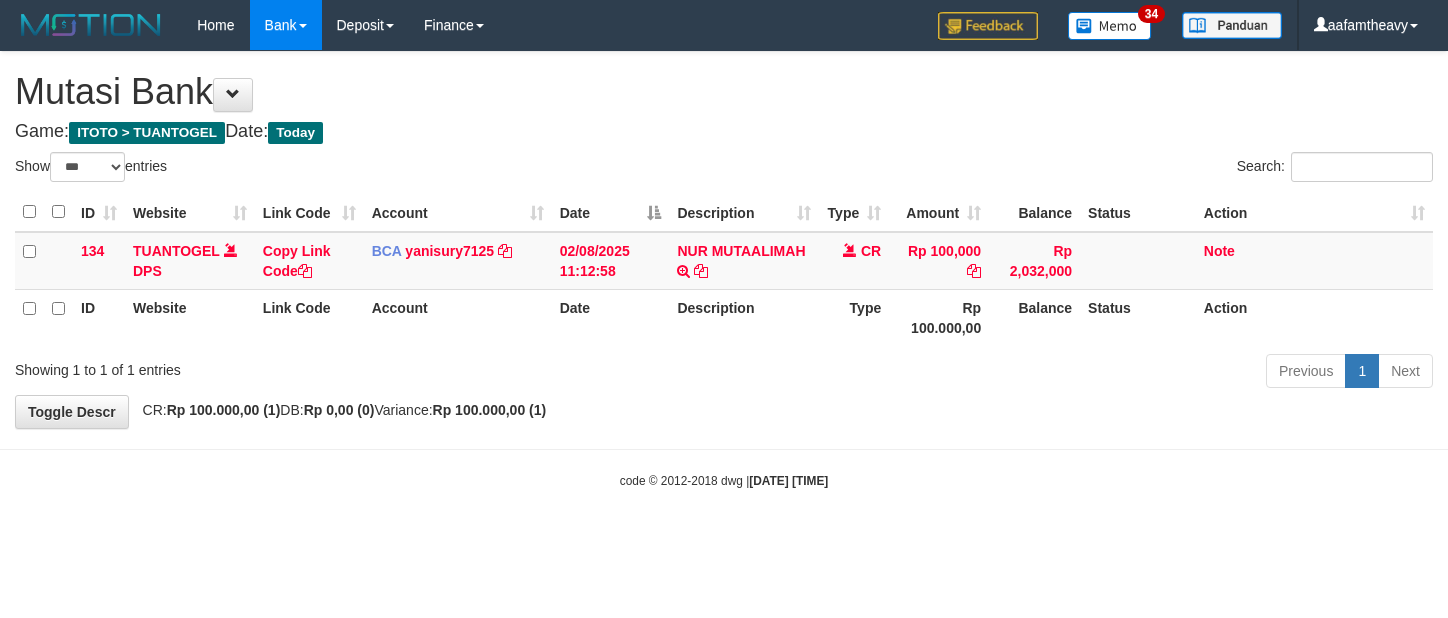 select on "***" 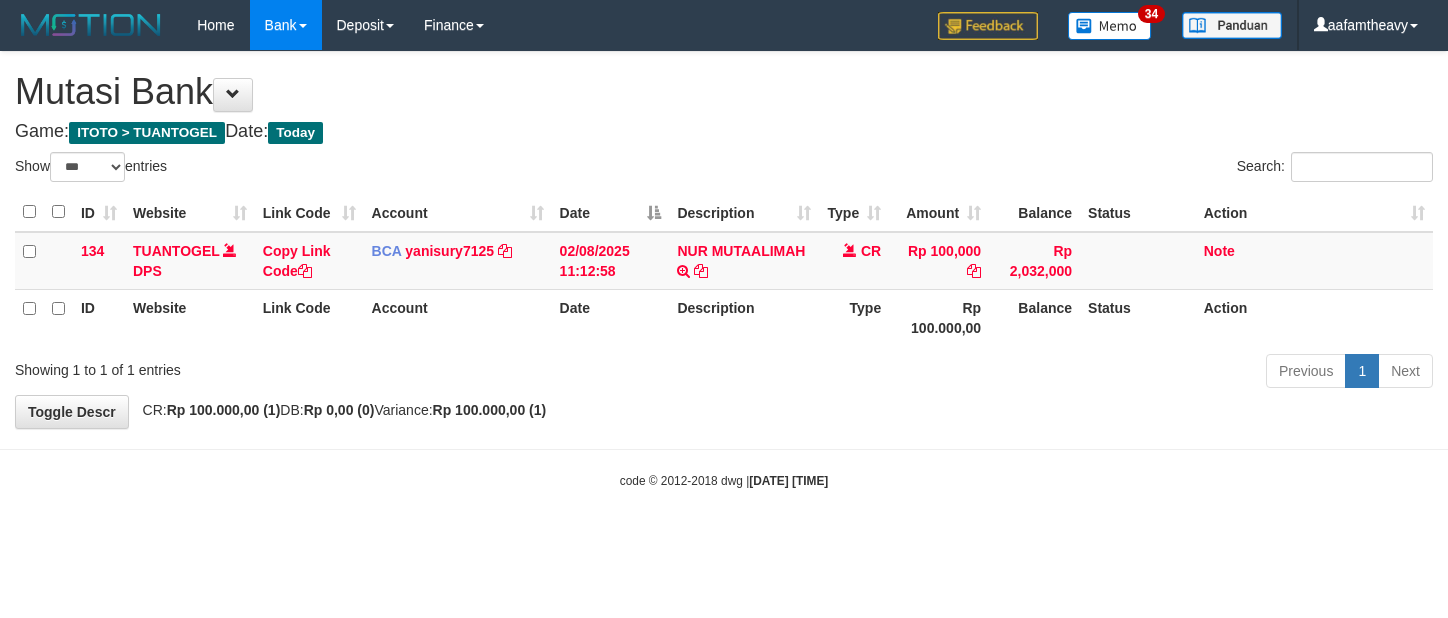 scroll, scrollTop: 0, scrollLeft: 0, axis: both 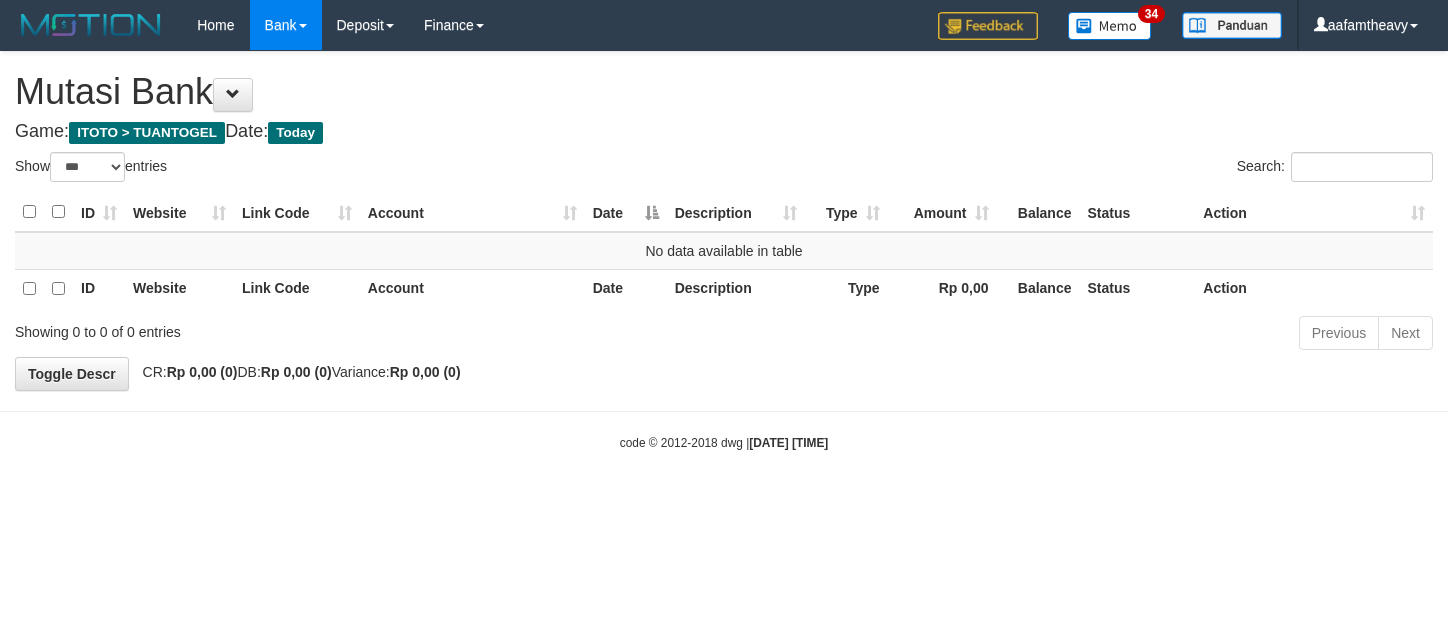 select on "***" 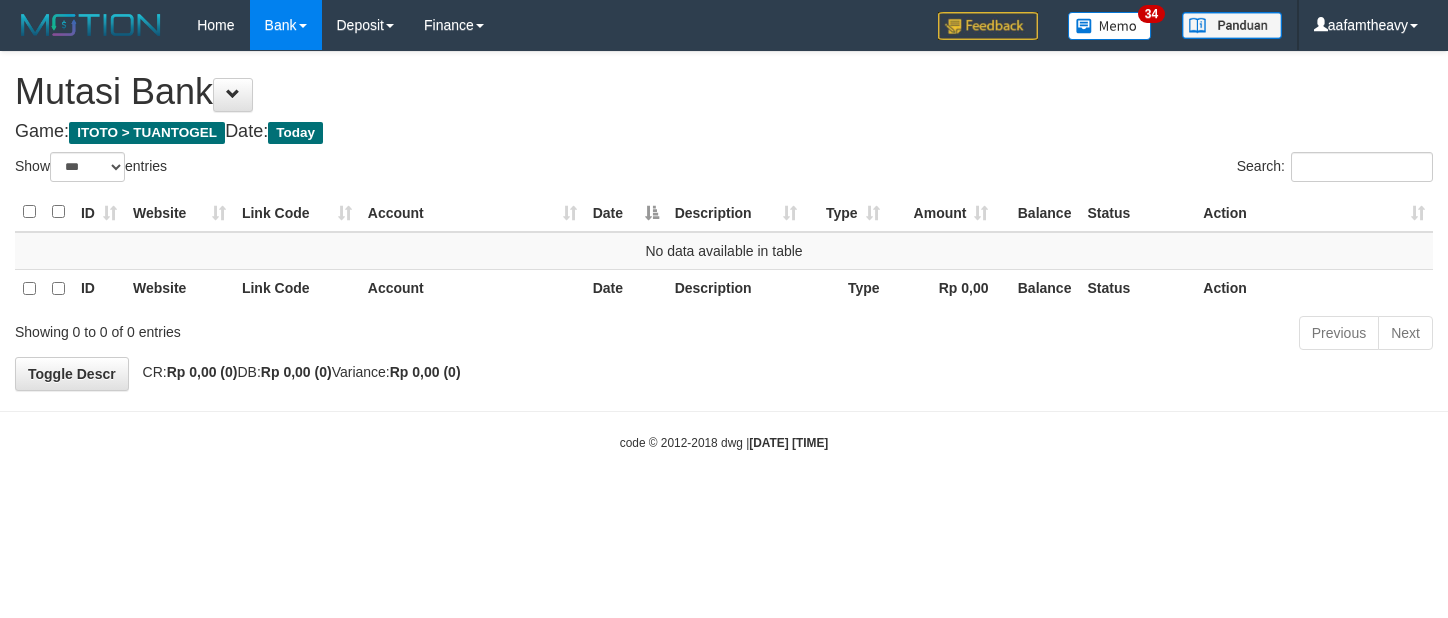 scroll, scrollTop: 0, scrollLeft: 0, axis: both 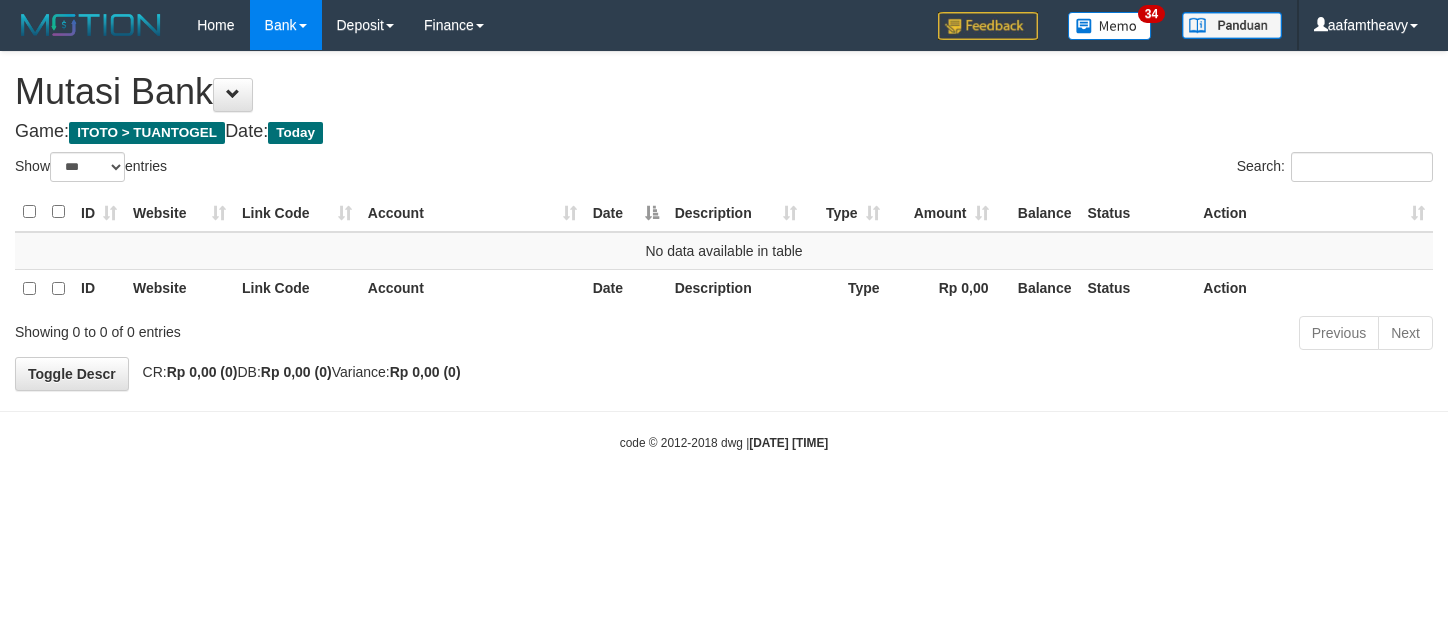 select on "***" 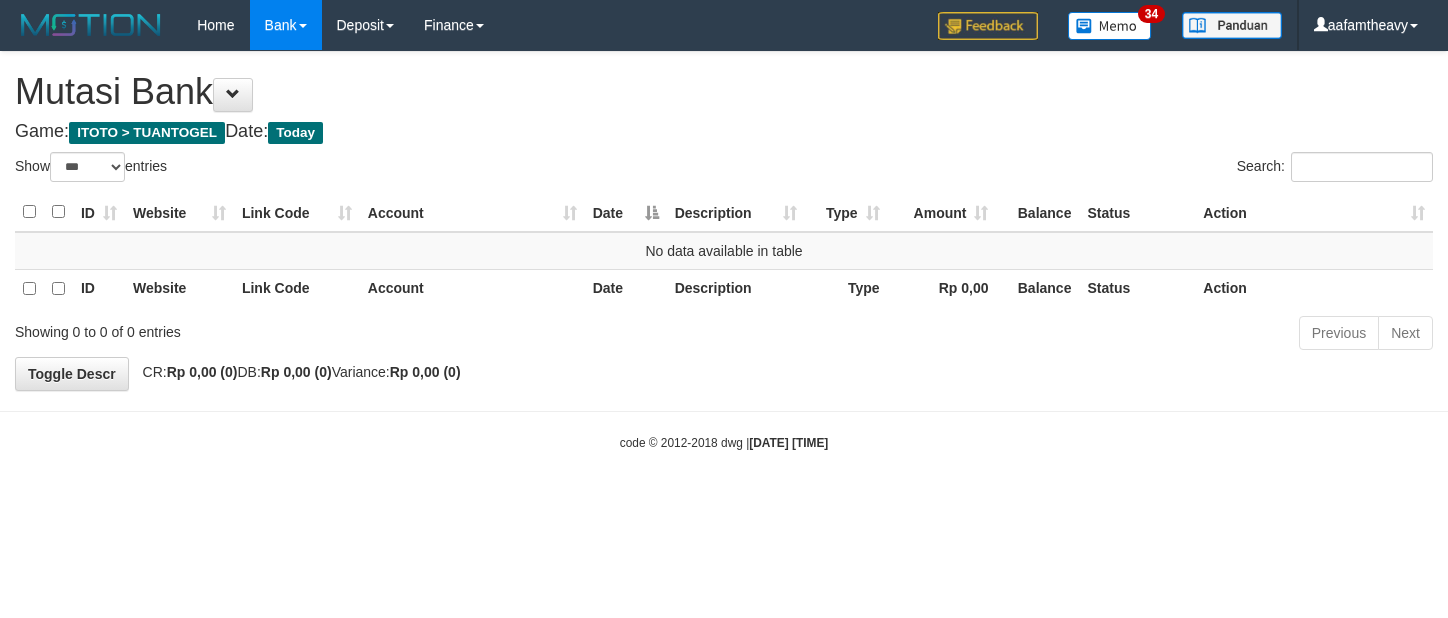 scroll, scrollTop: 0, scrollLeft: 0, axis: both 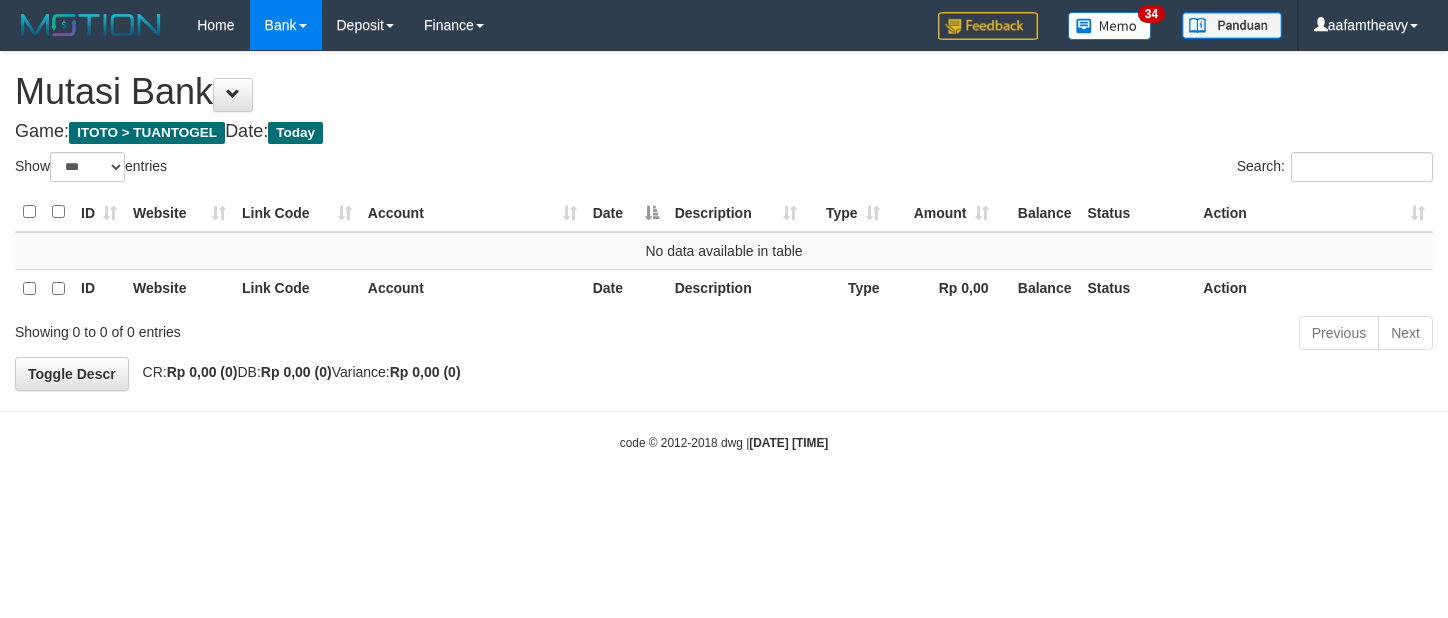 select on "***" 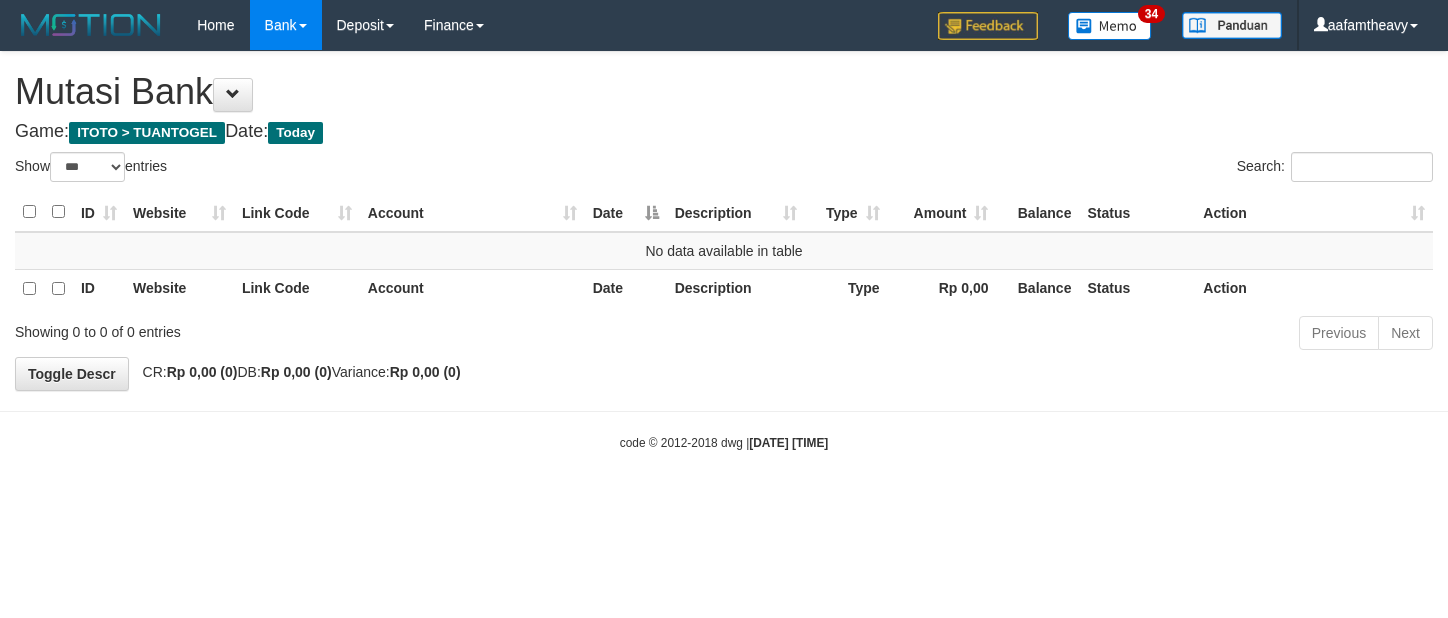scroll, scrollTop: 0, scrollLeft: 0, axis: both 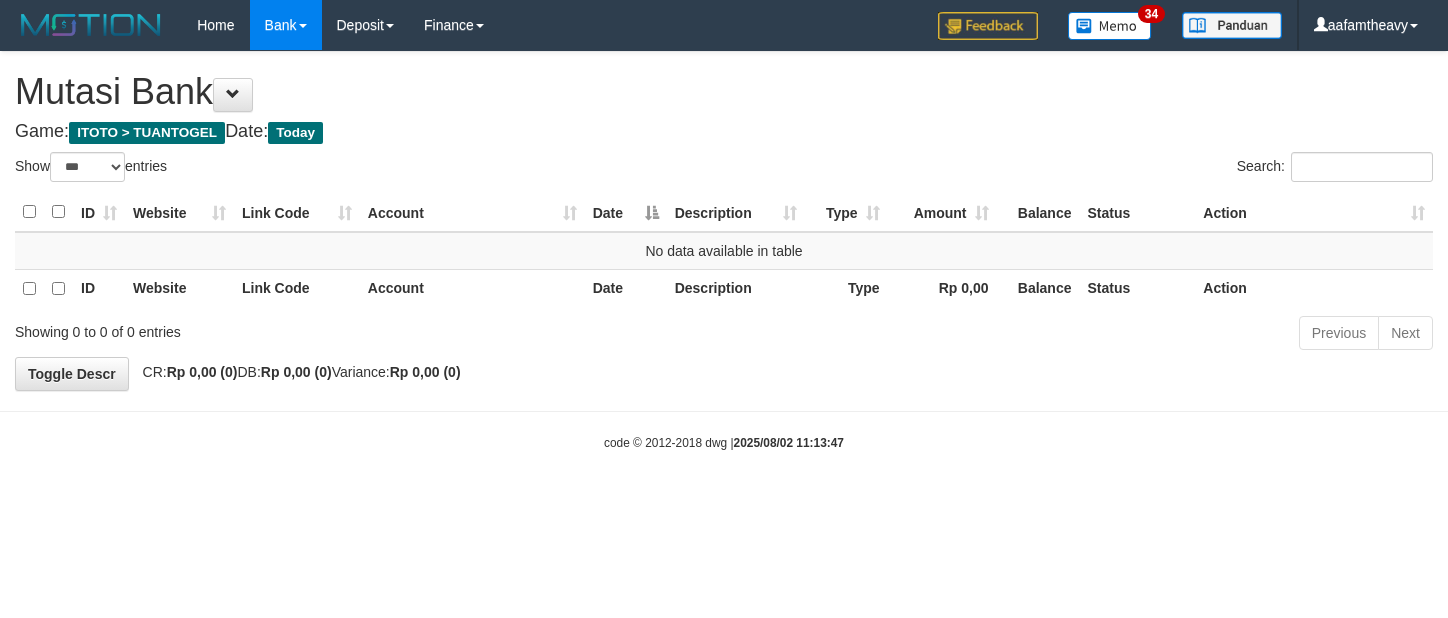 select on "***" 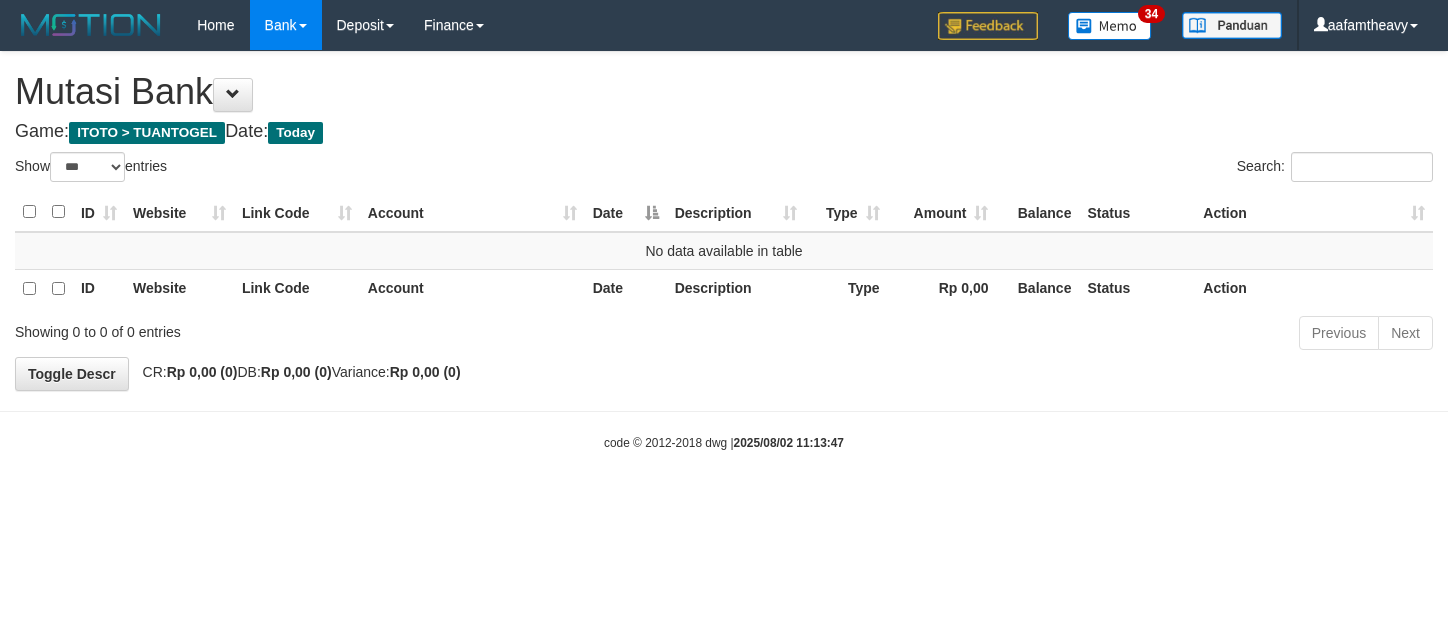 scroll, scrollTop: 0, scrollLeft: 0, axis: both 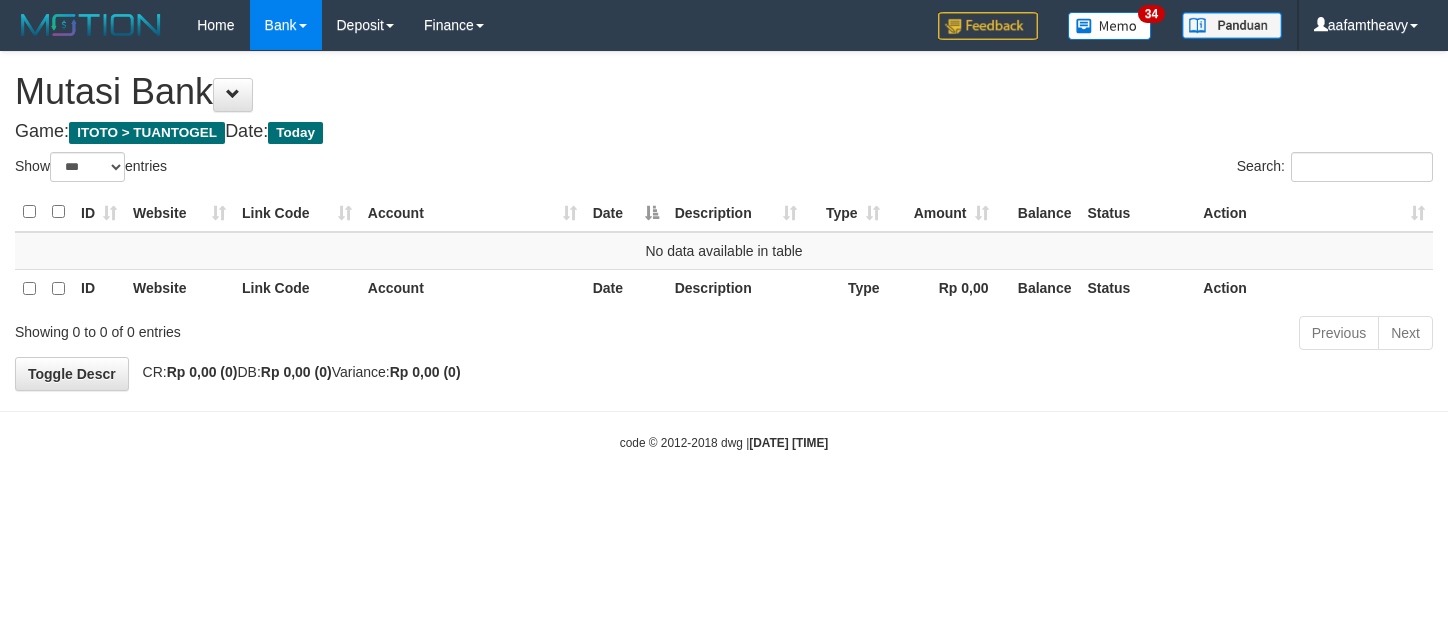 select on "***" 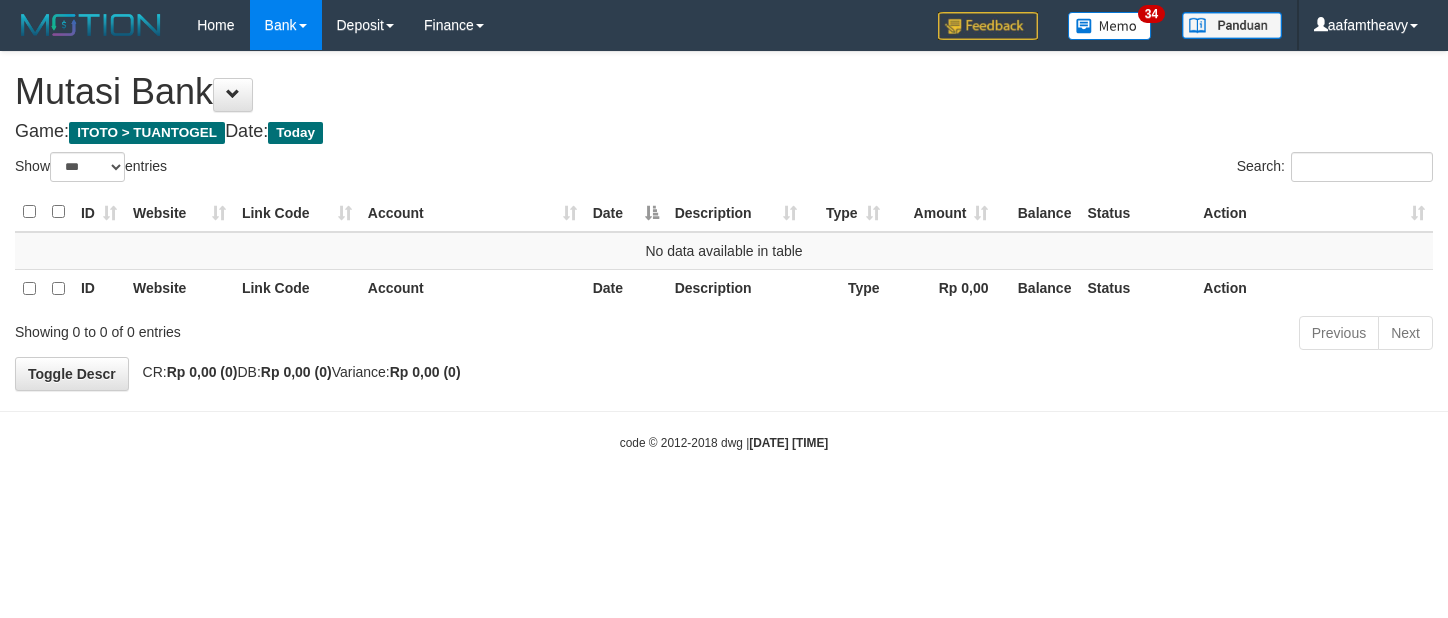 scroll, scrollTop: 0, scrollLeft: 0, axis: both 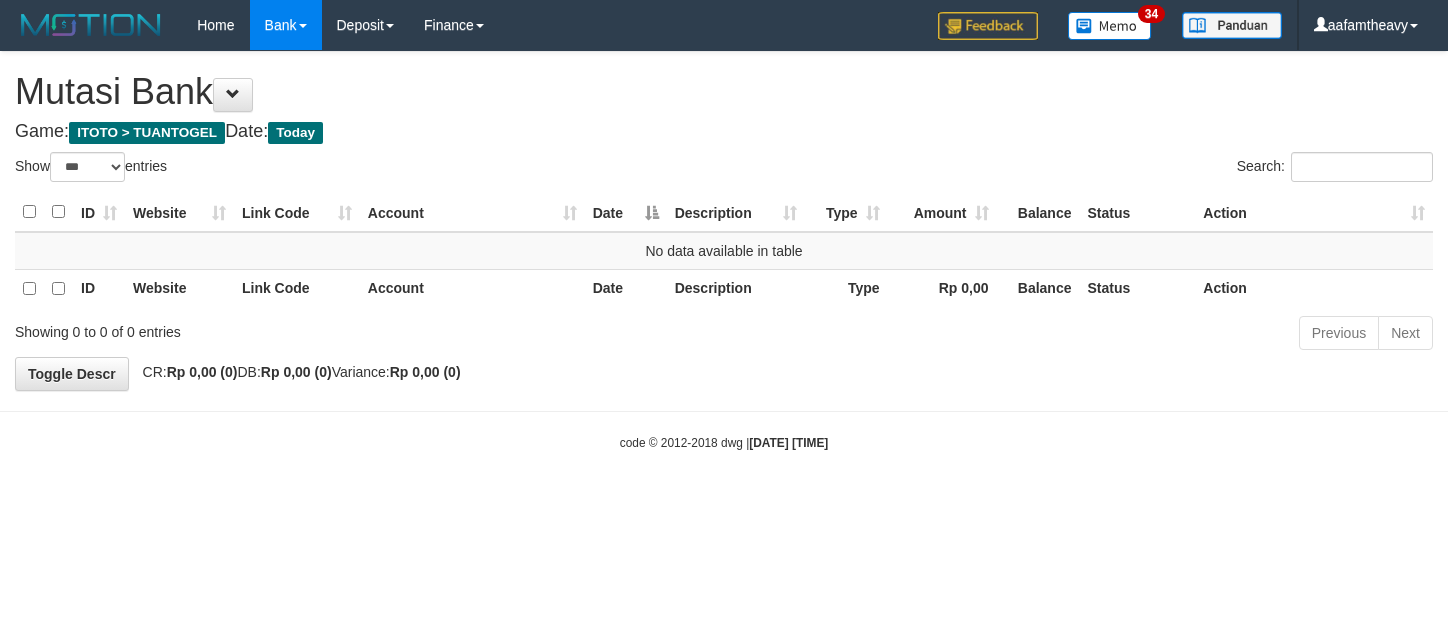 select on "***" 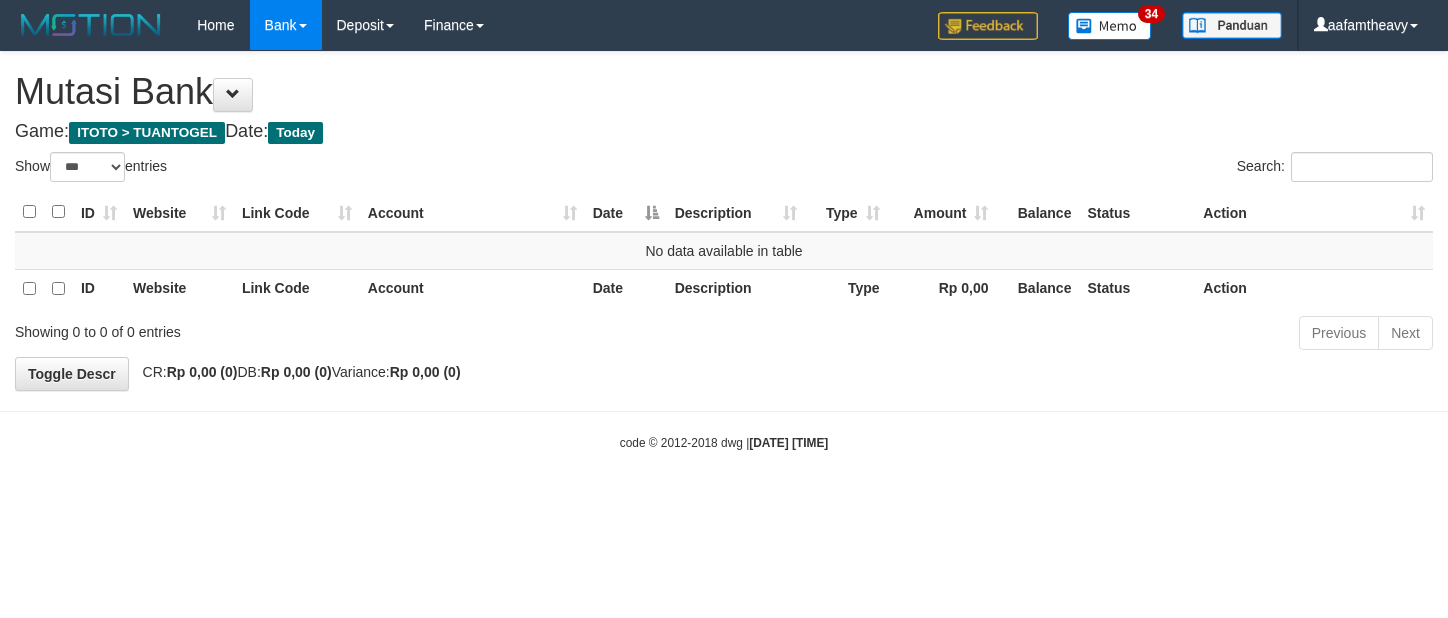 scroll, scrollTop: 0, scrollLeft: 0, axis: both 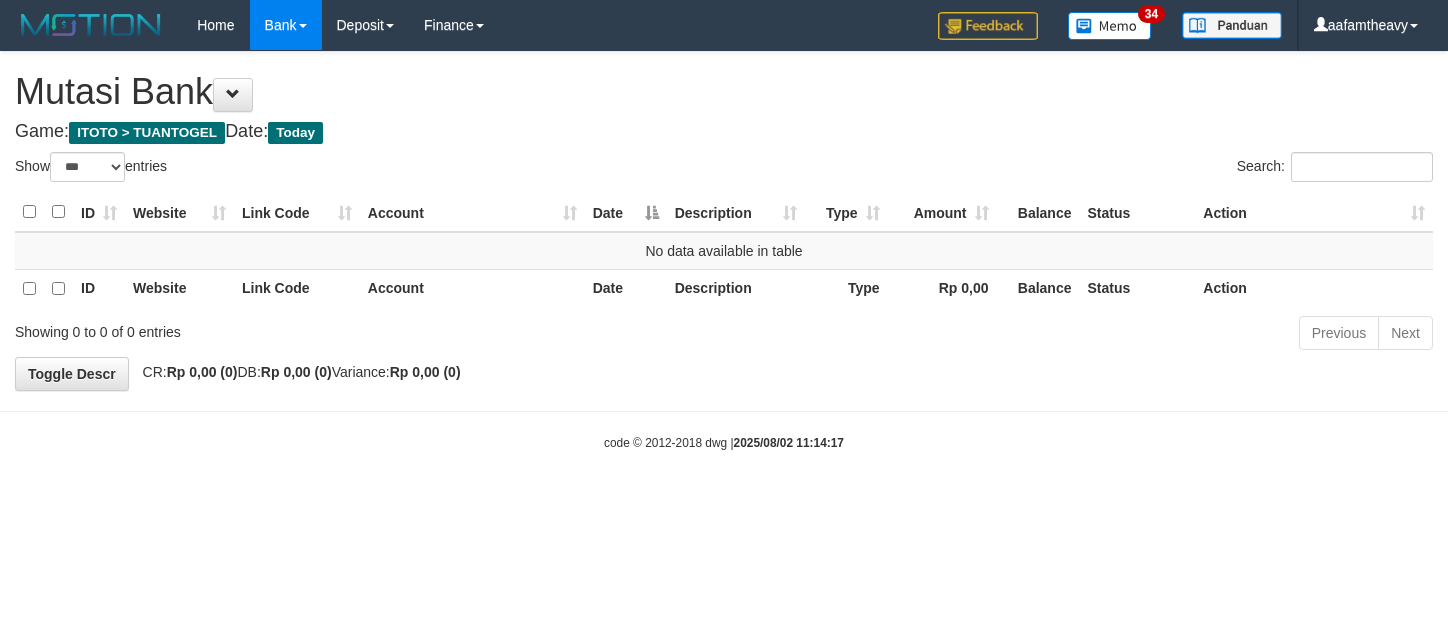 select on "***" 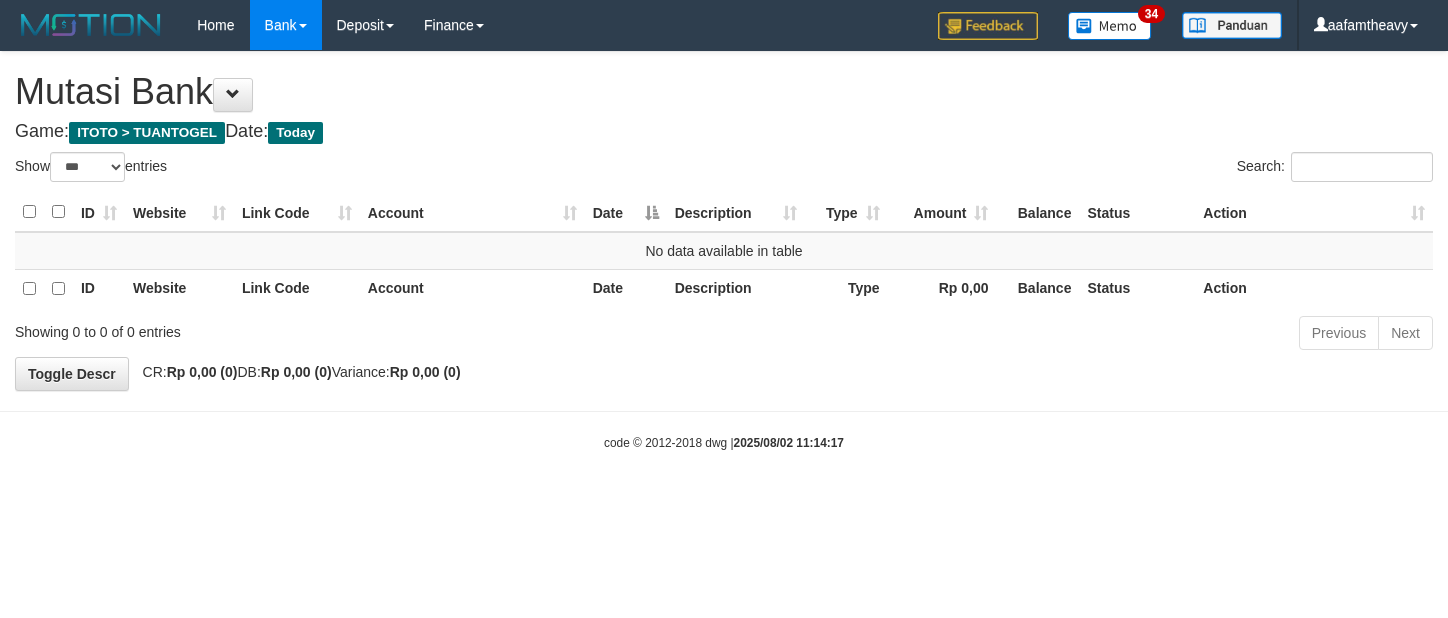 scroll, scrollTop: 0, scrollLeft: 0, axis: both 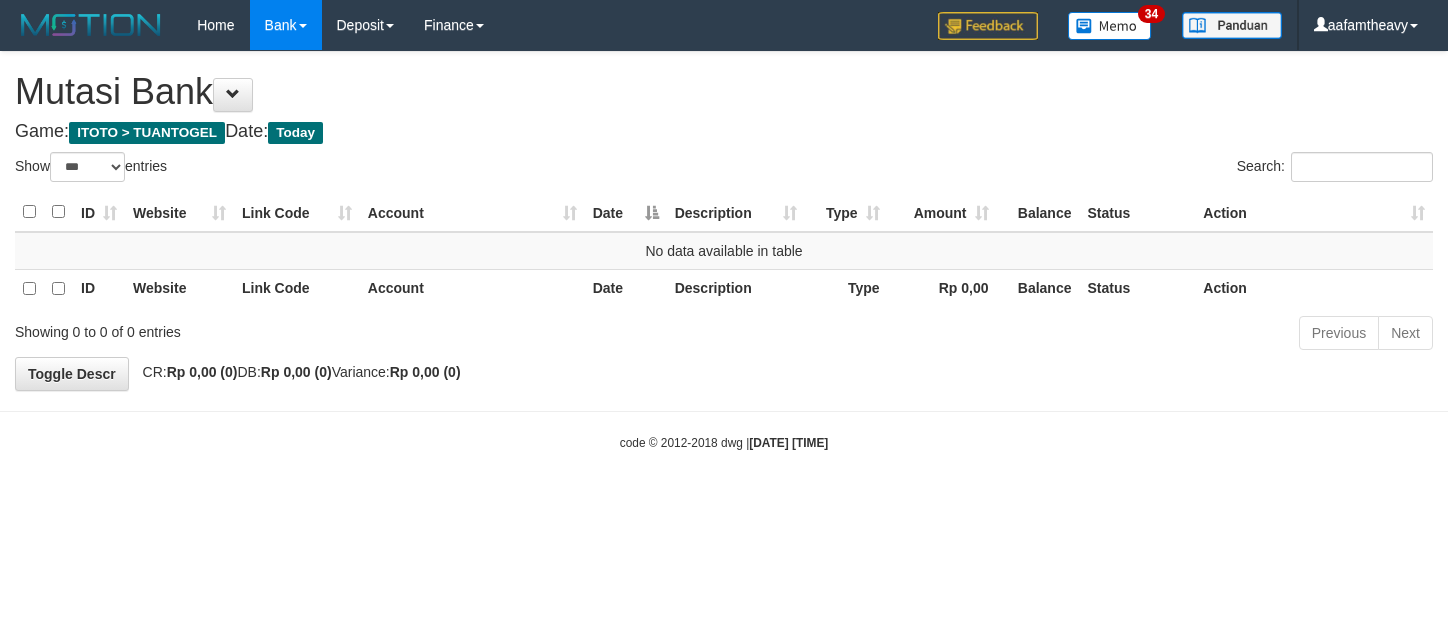 select on "***" 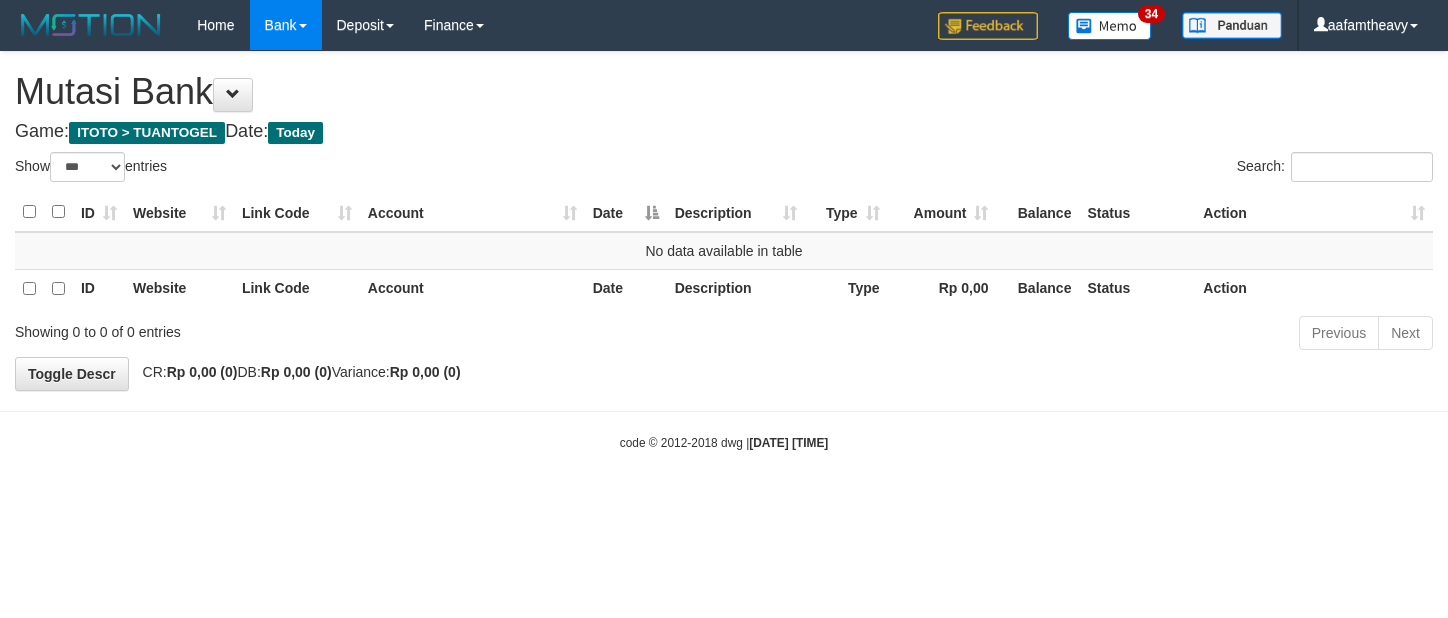 scroll, scrollTop: 0, scrollLeft: 0, axis: both 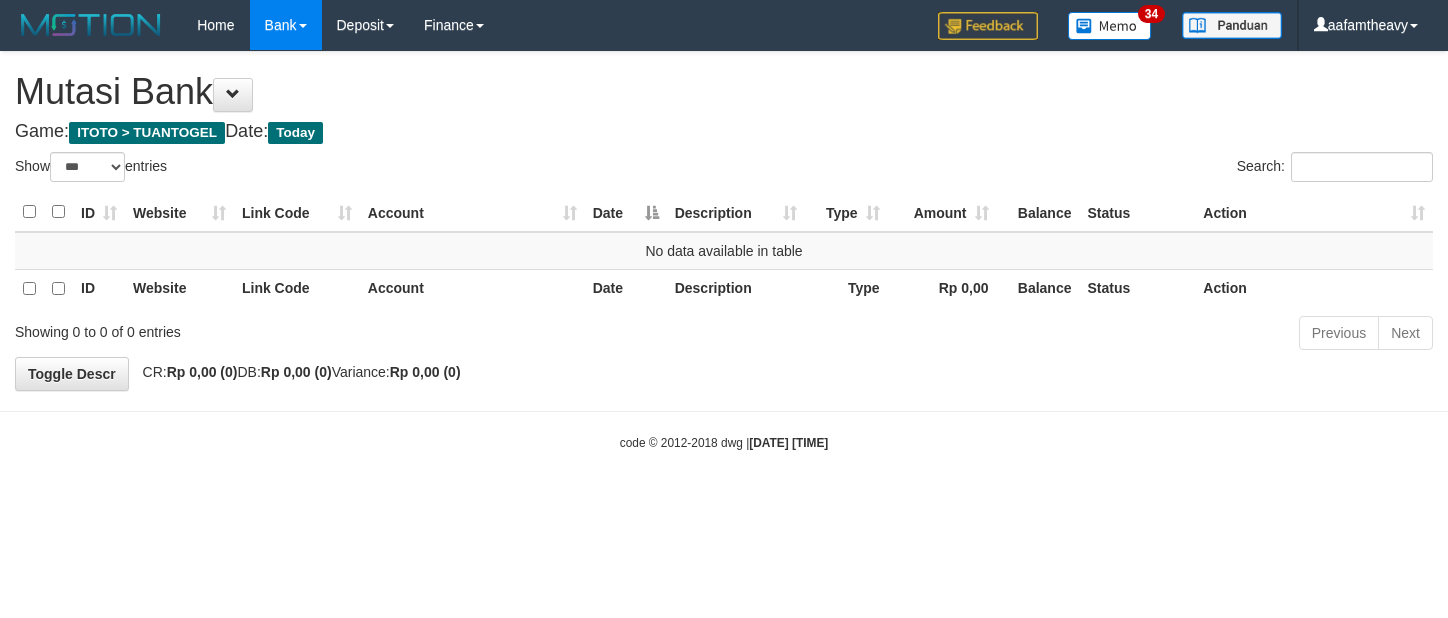 select on "***" 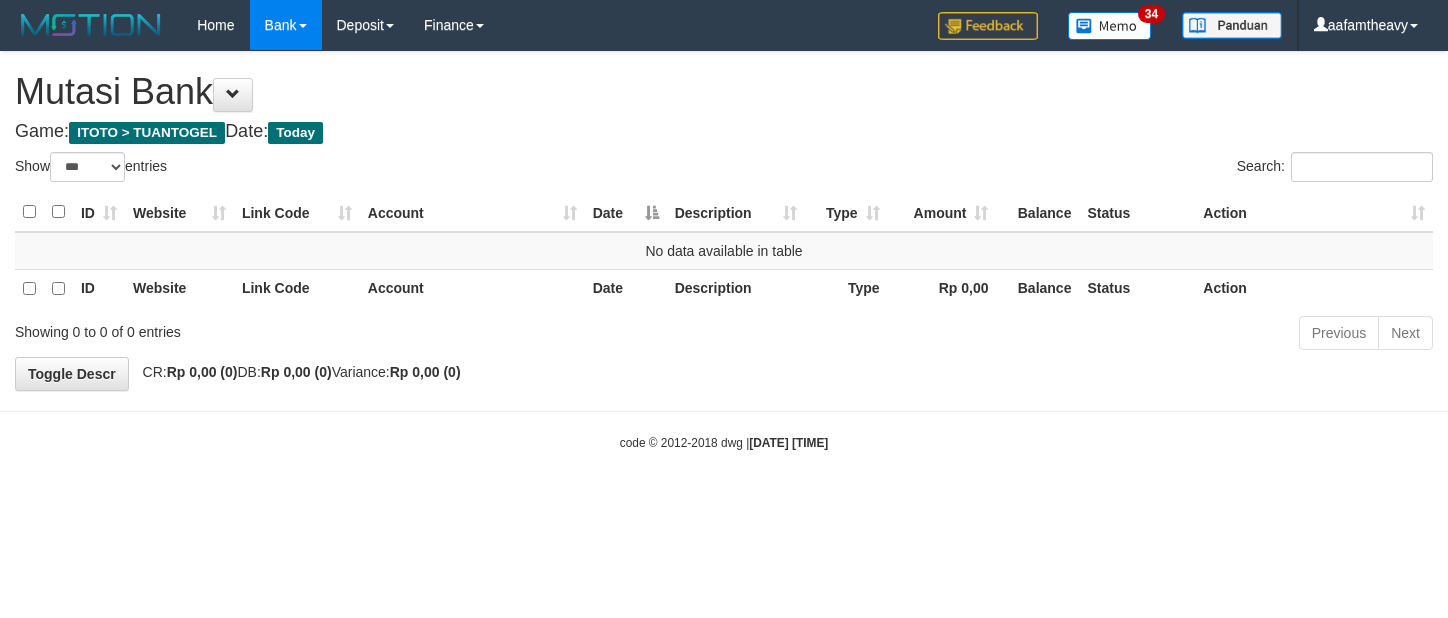 scroll, scrollTop: 0, scrollLeft: 0, axis: both 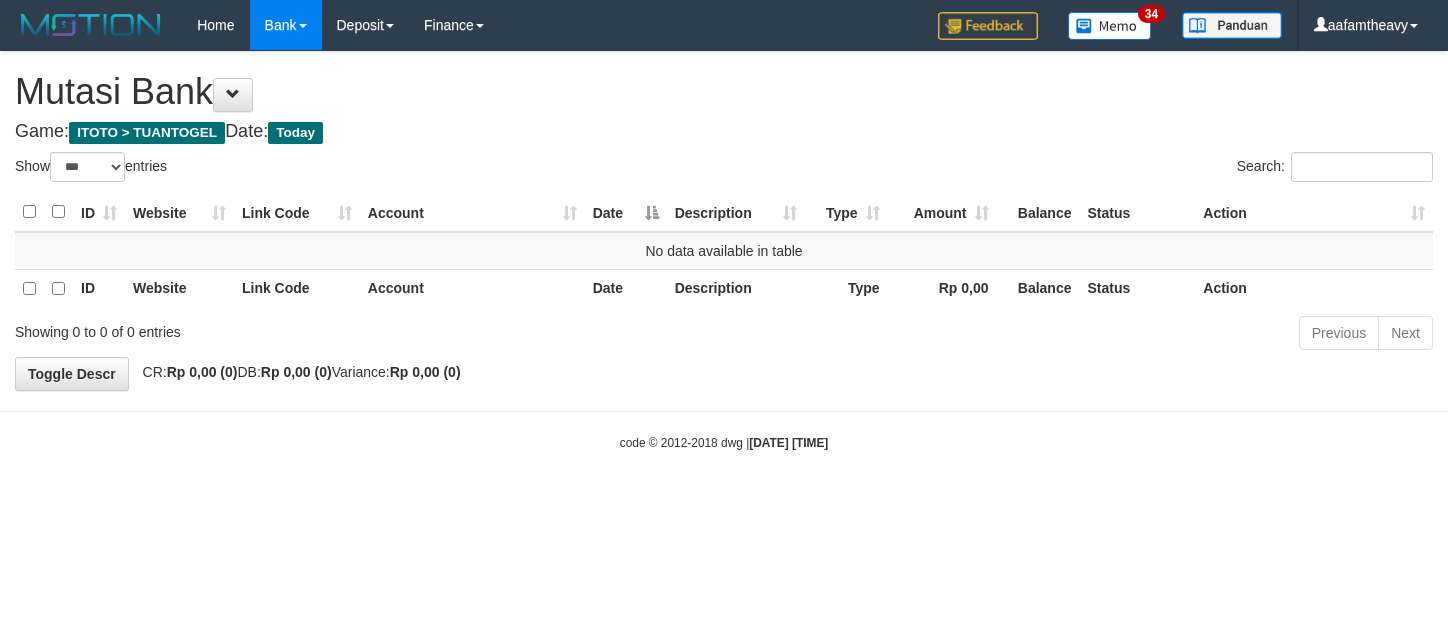 select on "***" 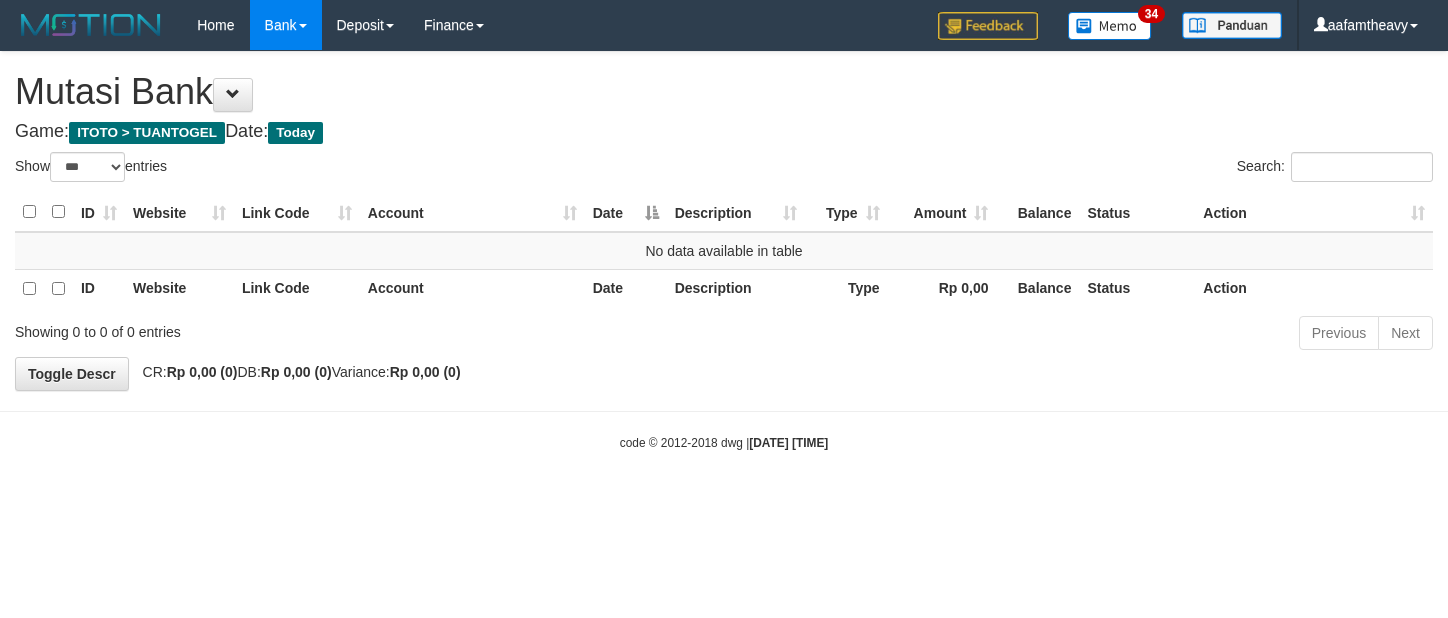scroll, scrollTop: 0, scrollLeft: 0, axis: both 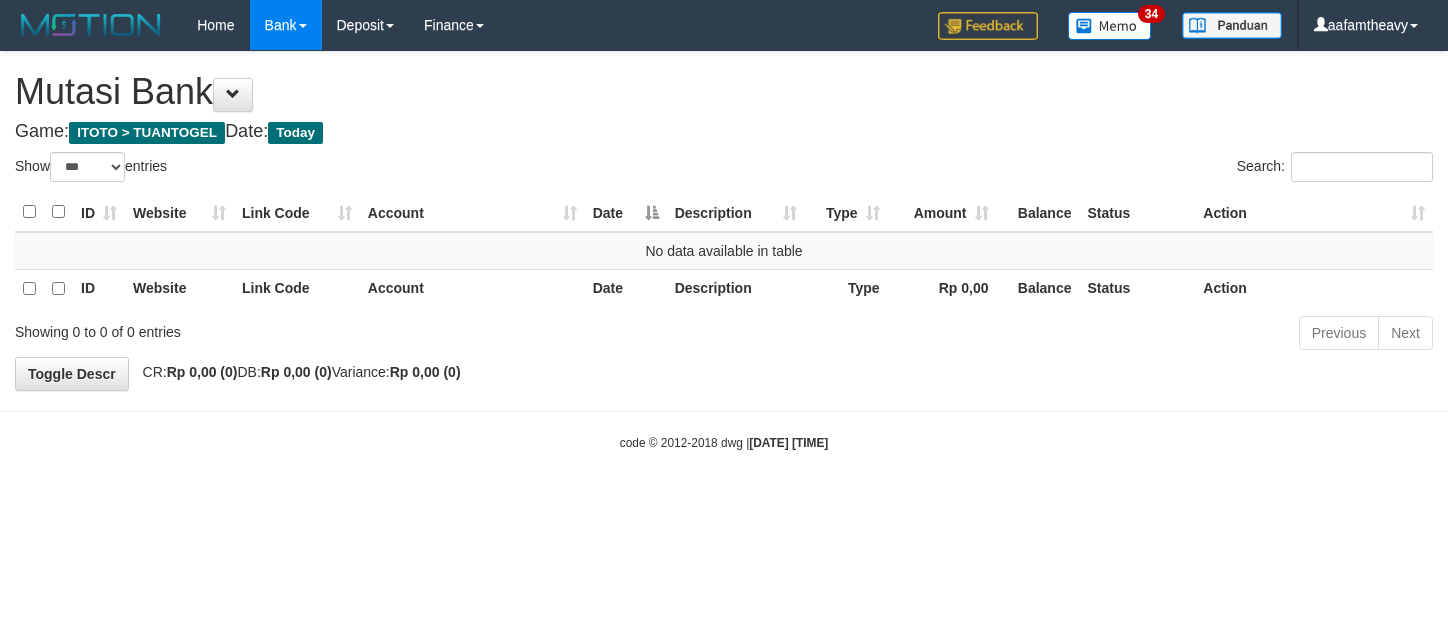 select on "***" 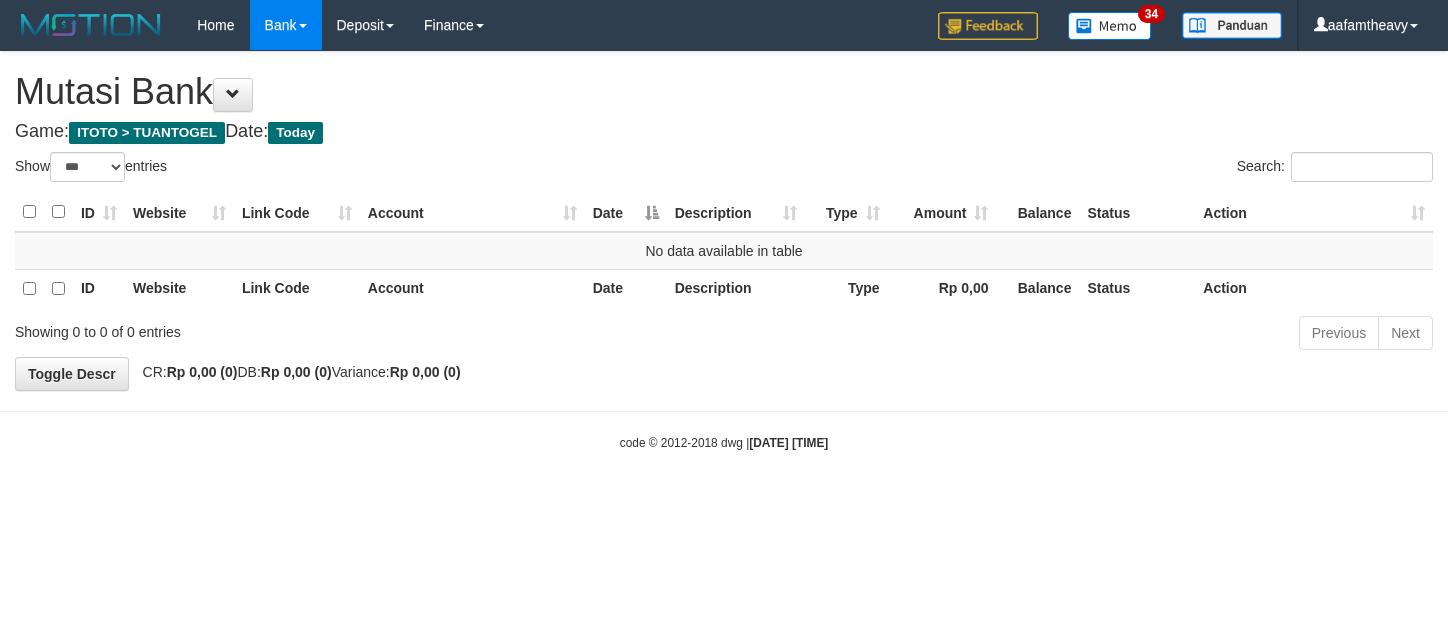 scroll, scrollTop: 0, scrollLeft: 0, axis: both 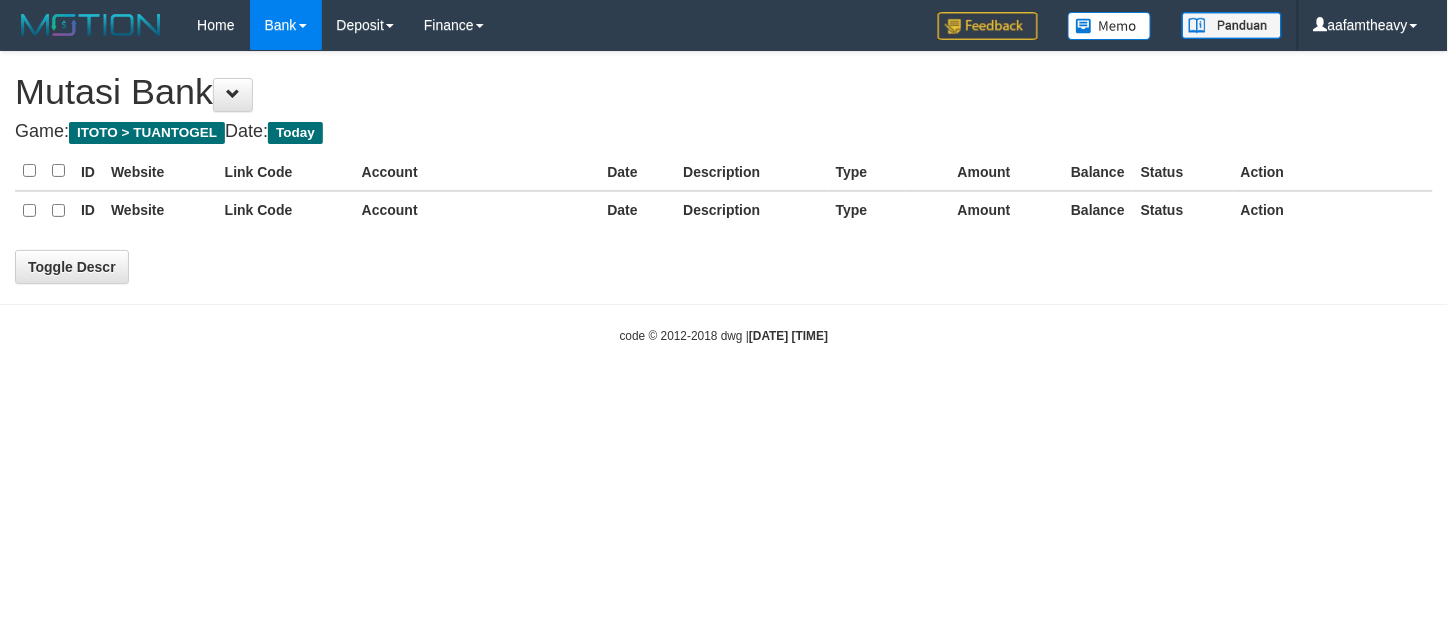 select on "***" 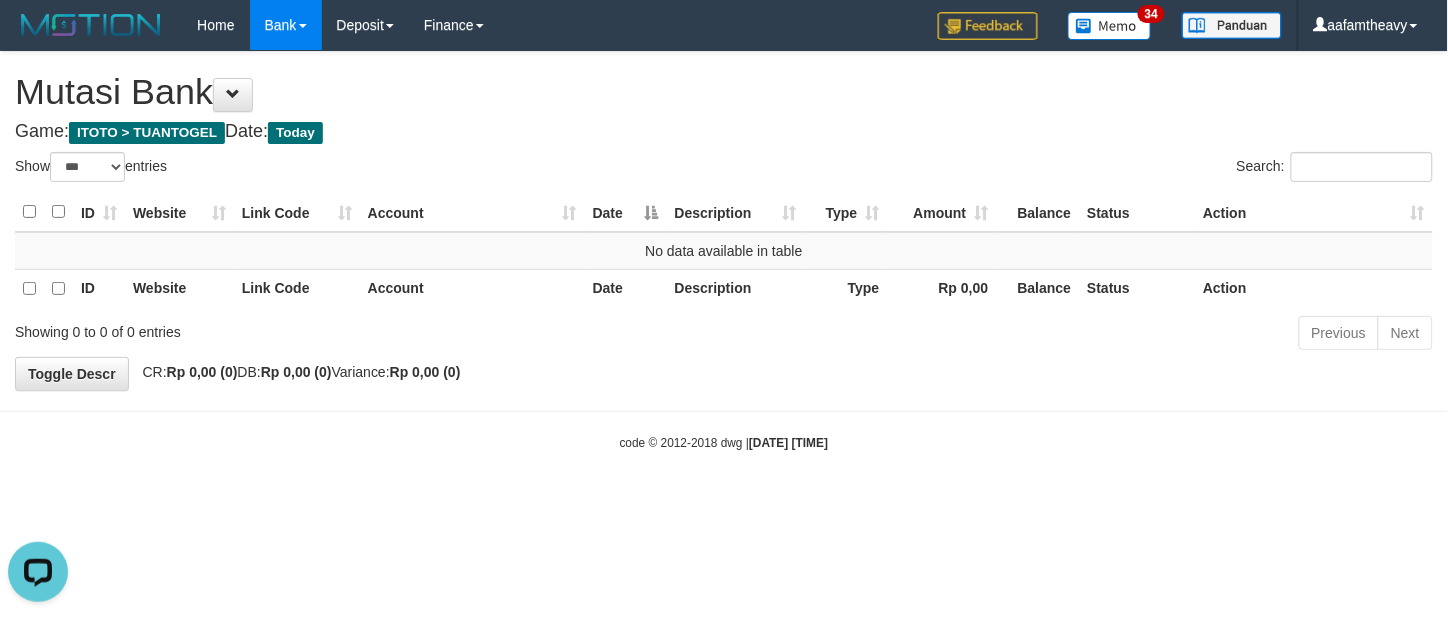 scroll, scrollTop: 0, scrollLeft: 0, axis: both 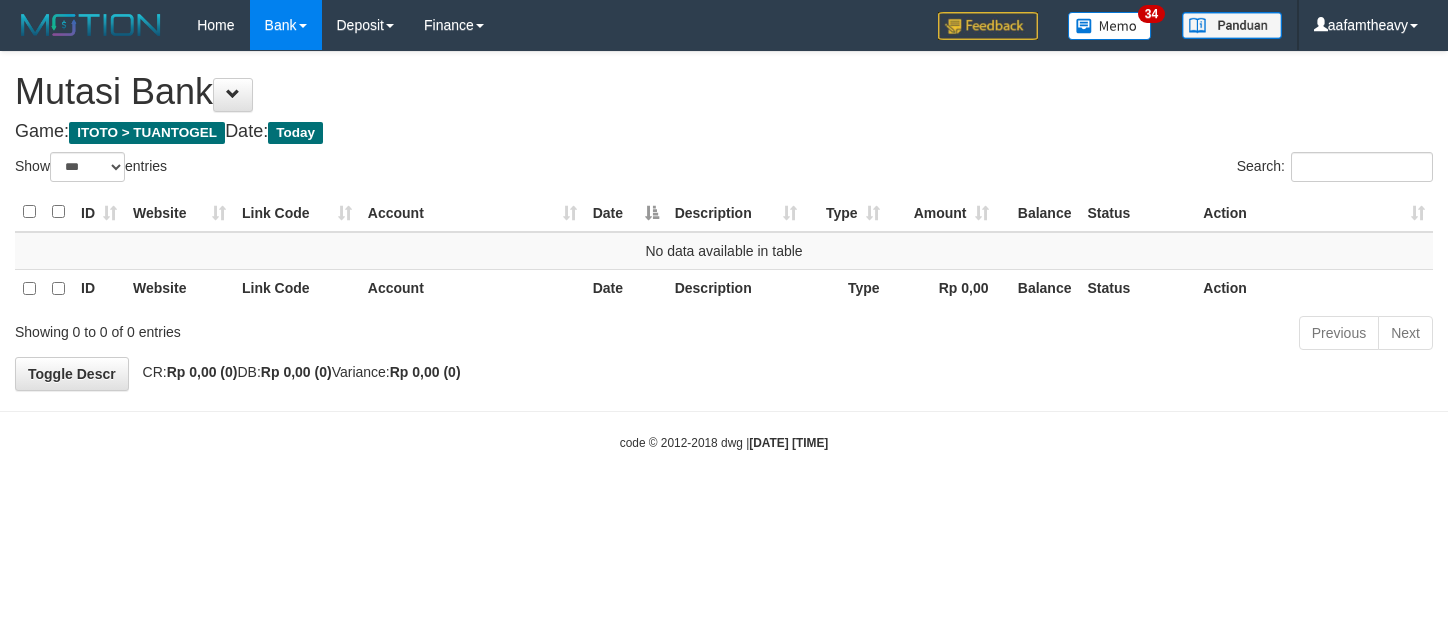 select on "***" 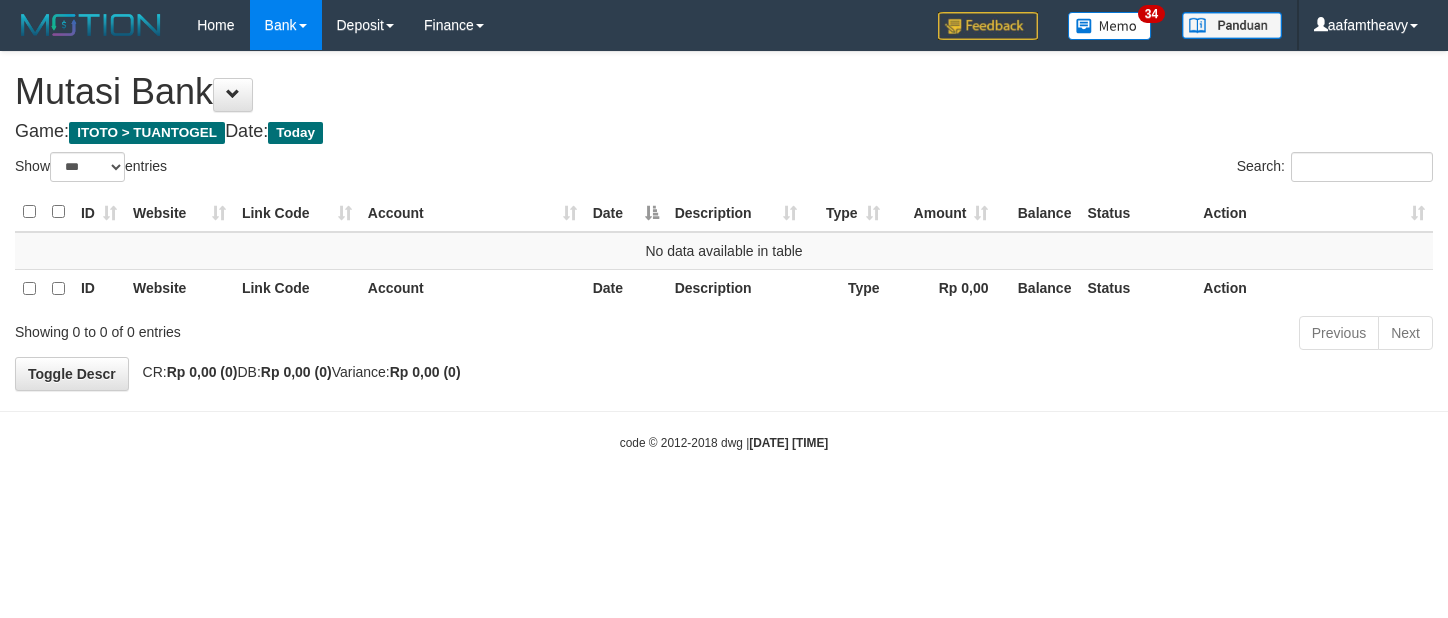 scroll, scrollTop: 0, scrollLeft: 0, axis: both 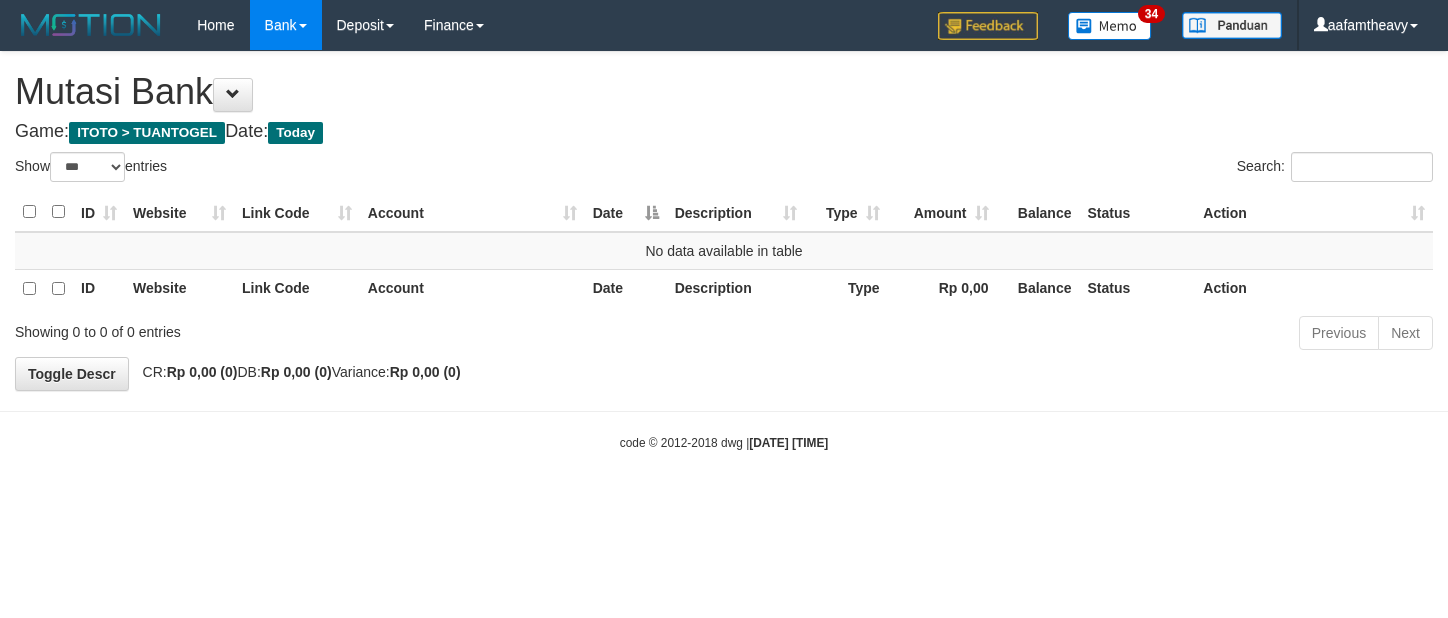 select on "***" 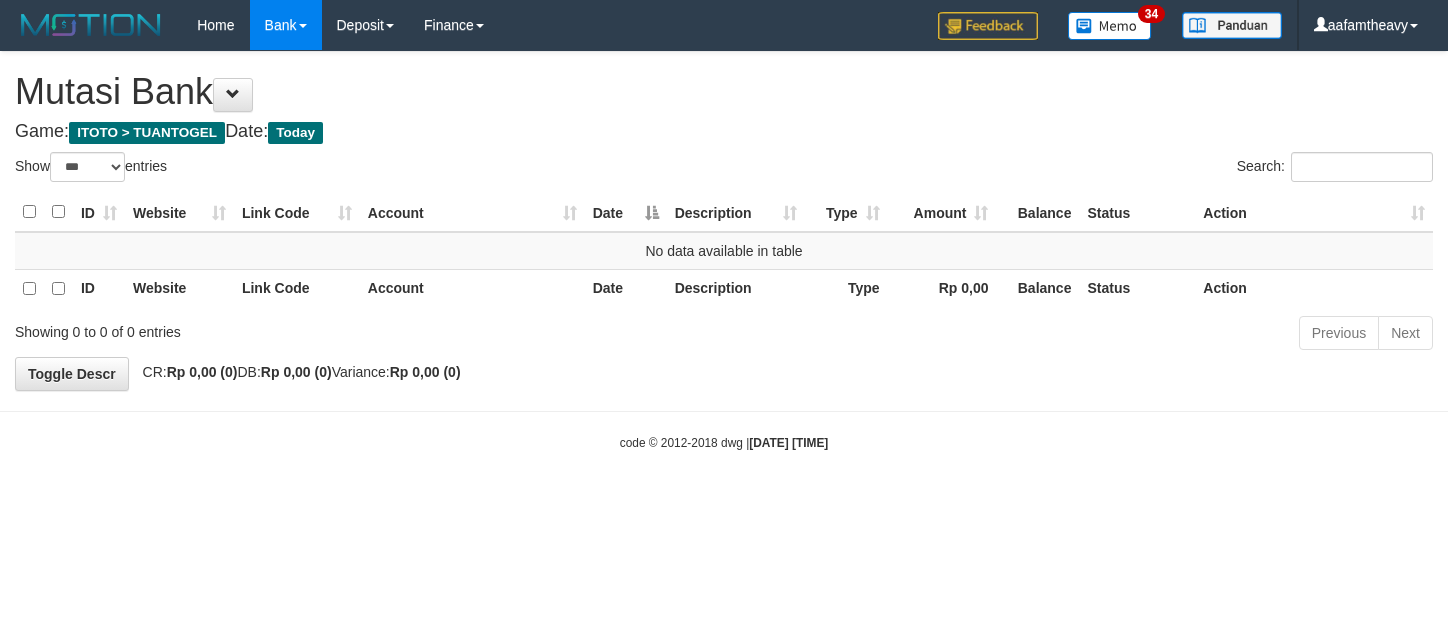scroll, scrollTop: 0, scrollLeft: 0, axis: both 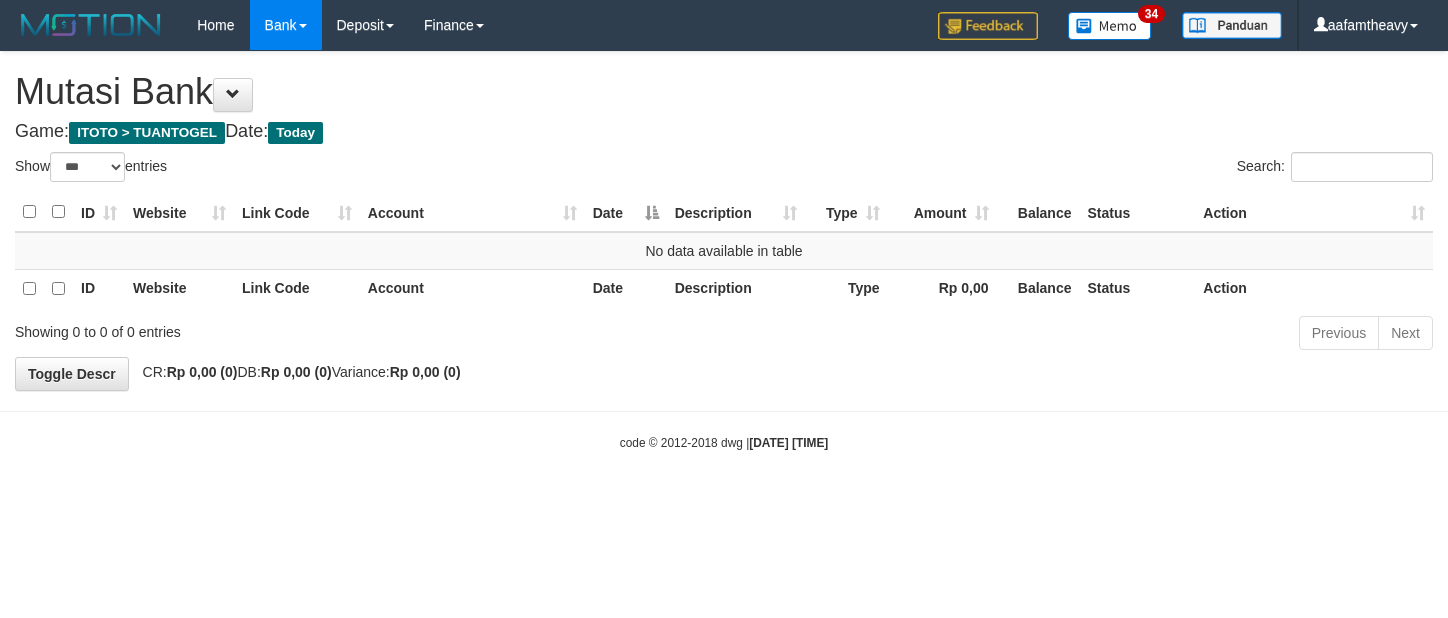 select on "***" 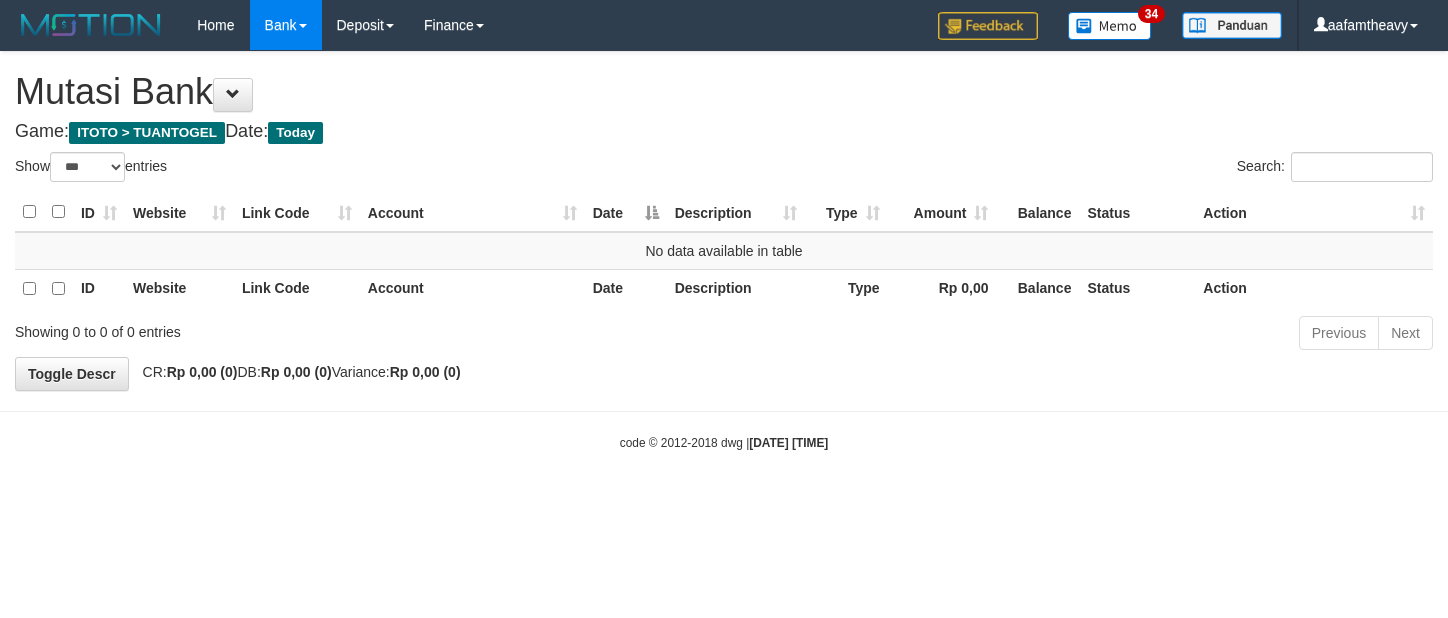 scroll, scrollTop: 0, scrollLeft: 0, axis: both 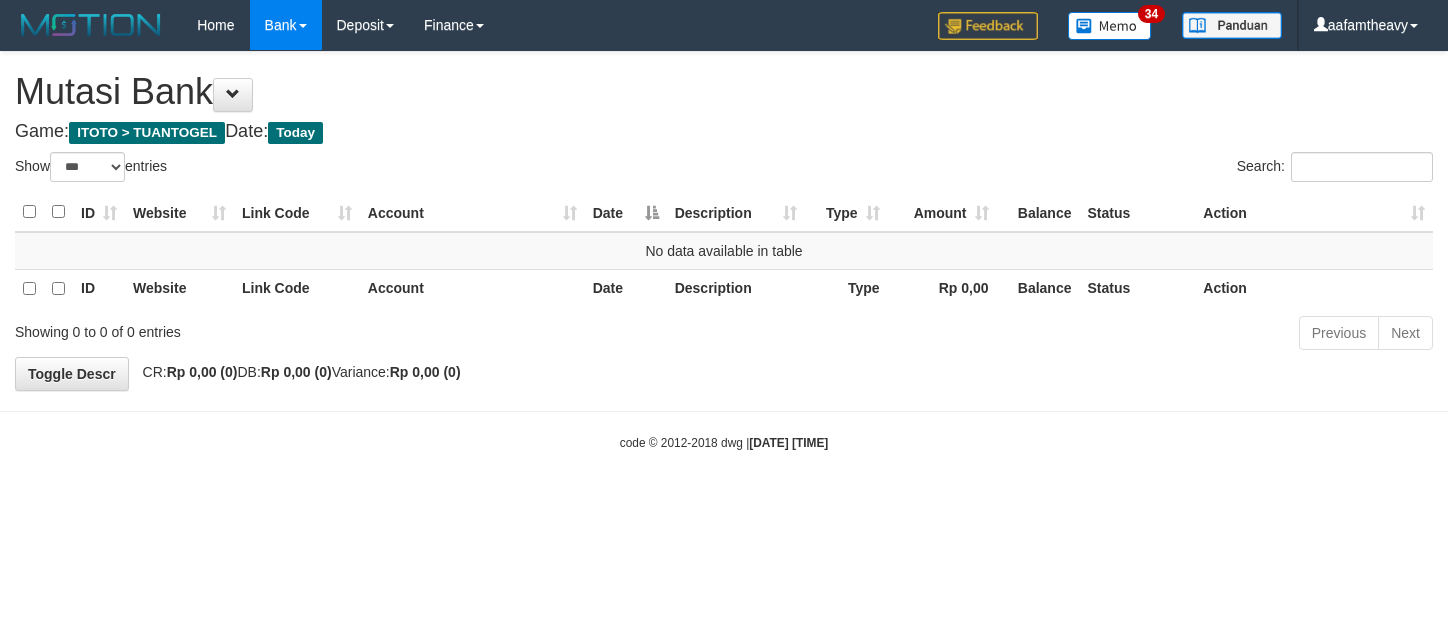 select on "***" 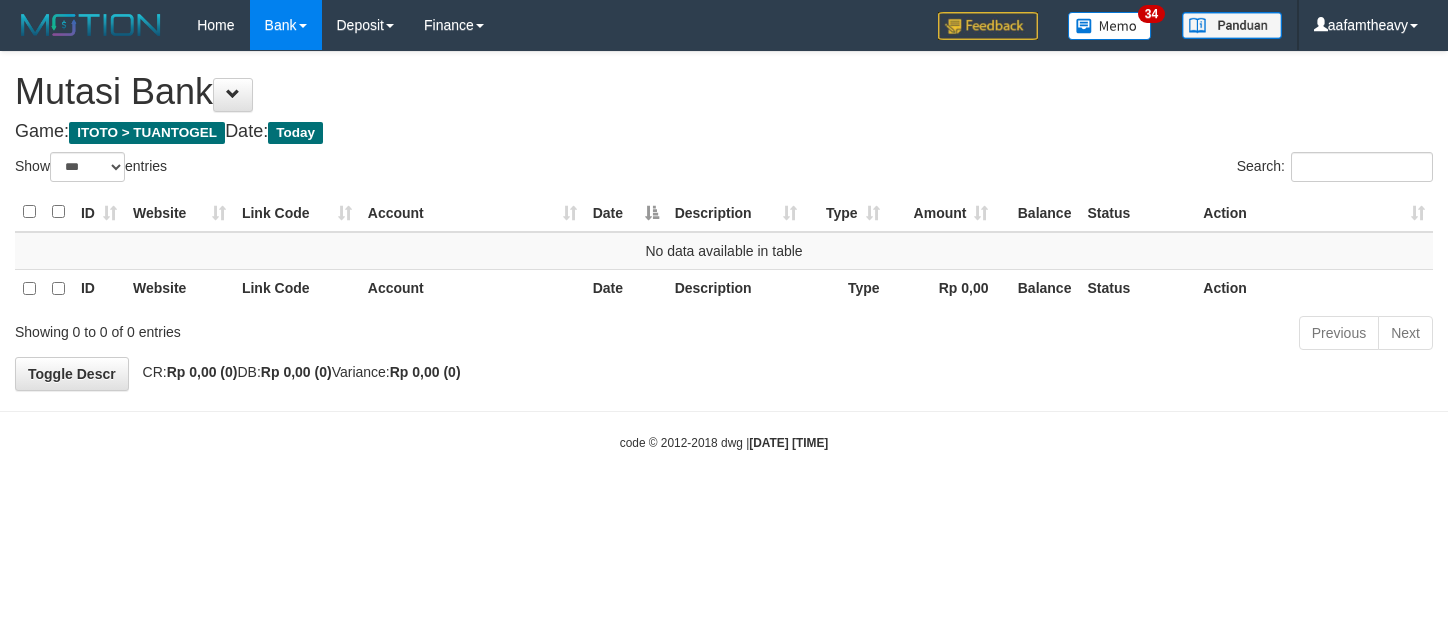 scroll, scrollTop: 0, scrollLeft: 0, axis: both 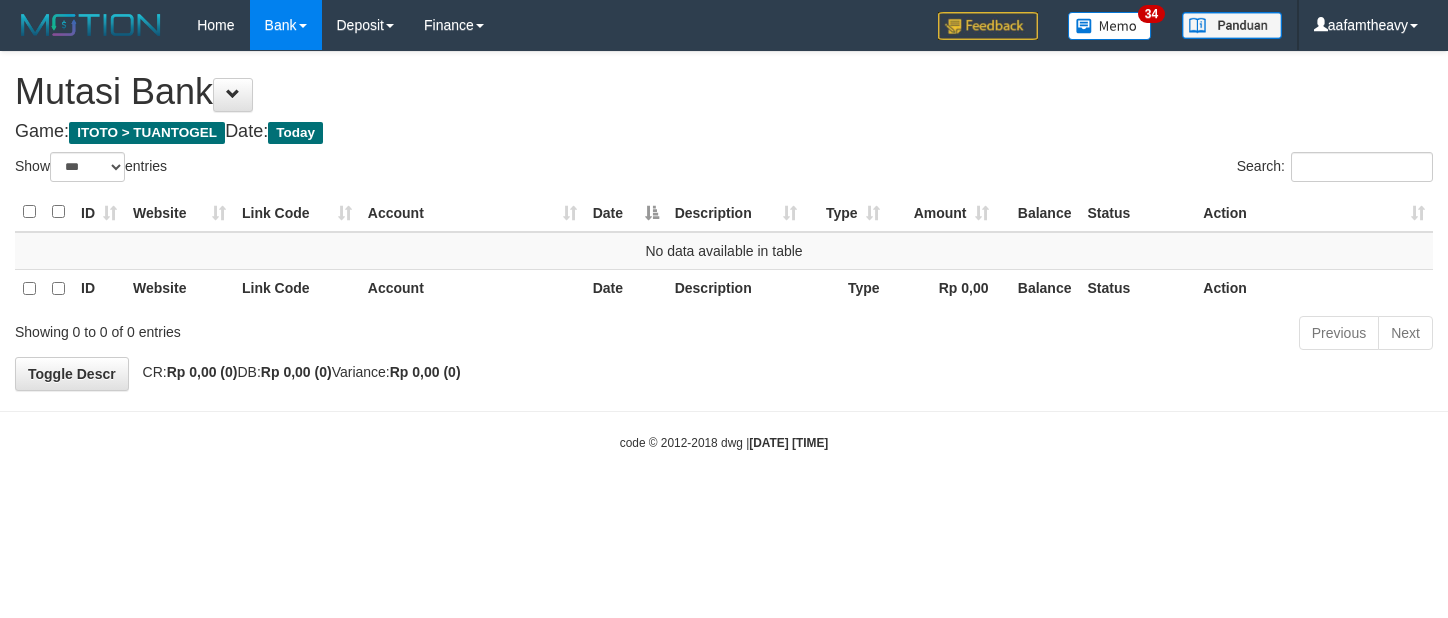 select on "***" 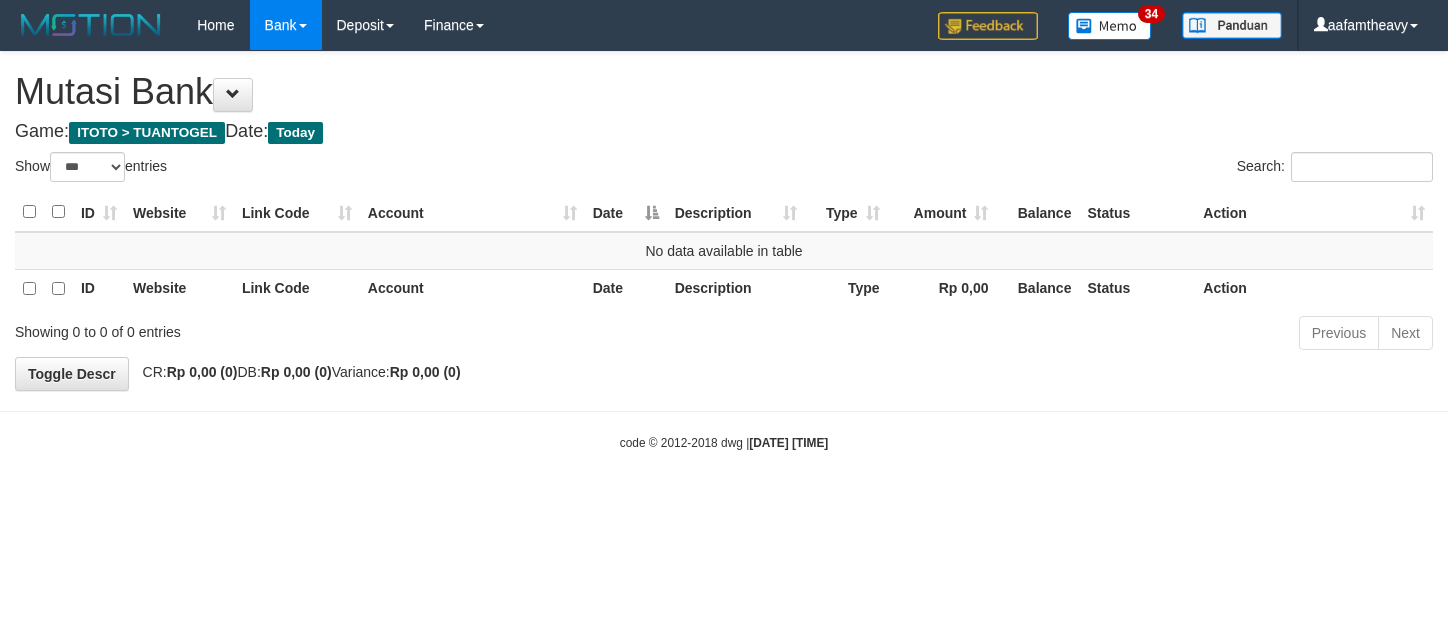scroll, scrollTop: 0, scrollLeft: 0, axis: both 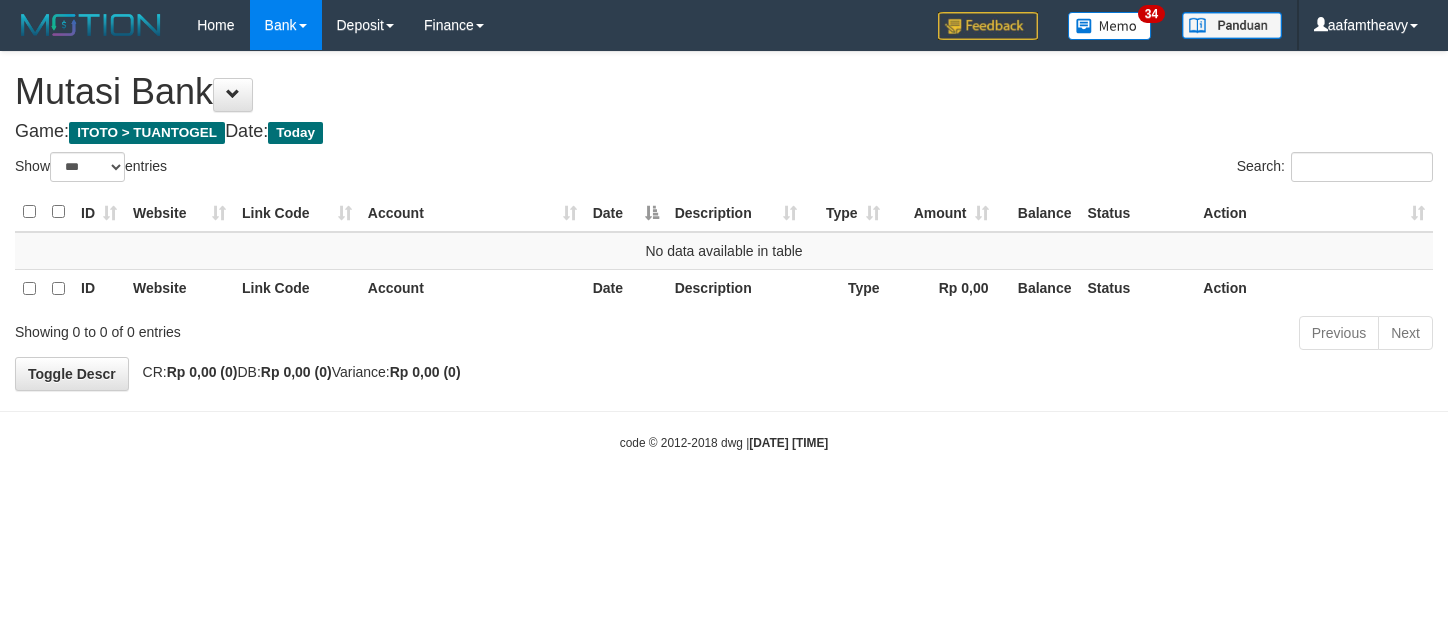 select on "***" 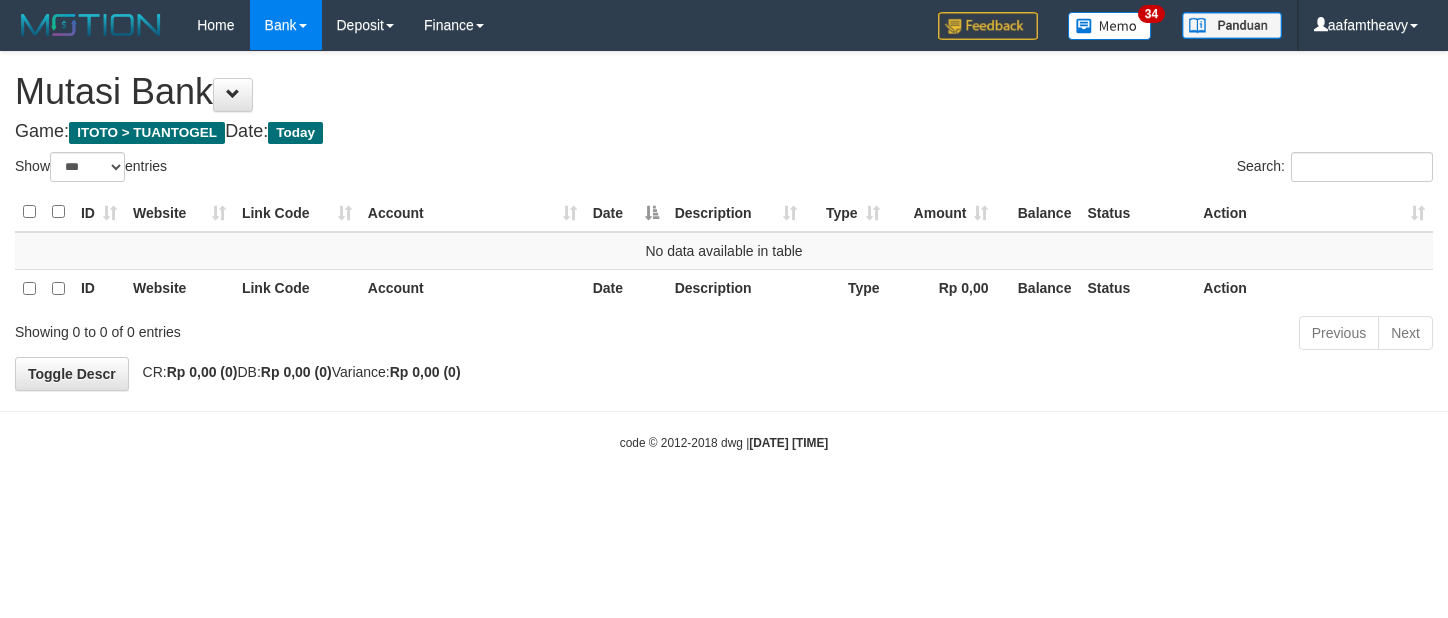 scroll, scrollTop: 0, scrollLeft: 0, axis: both 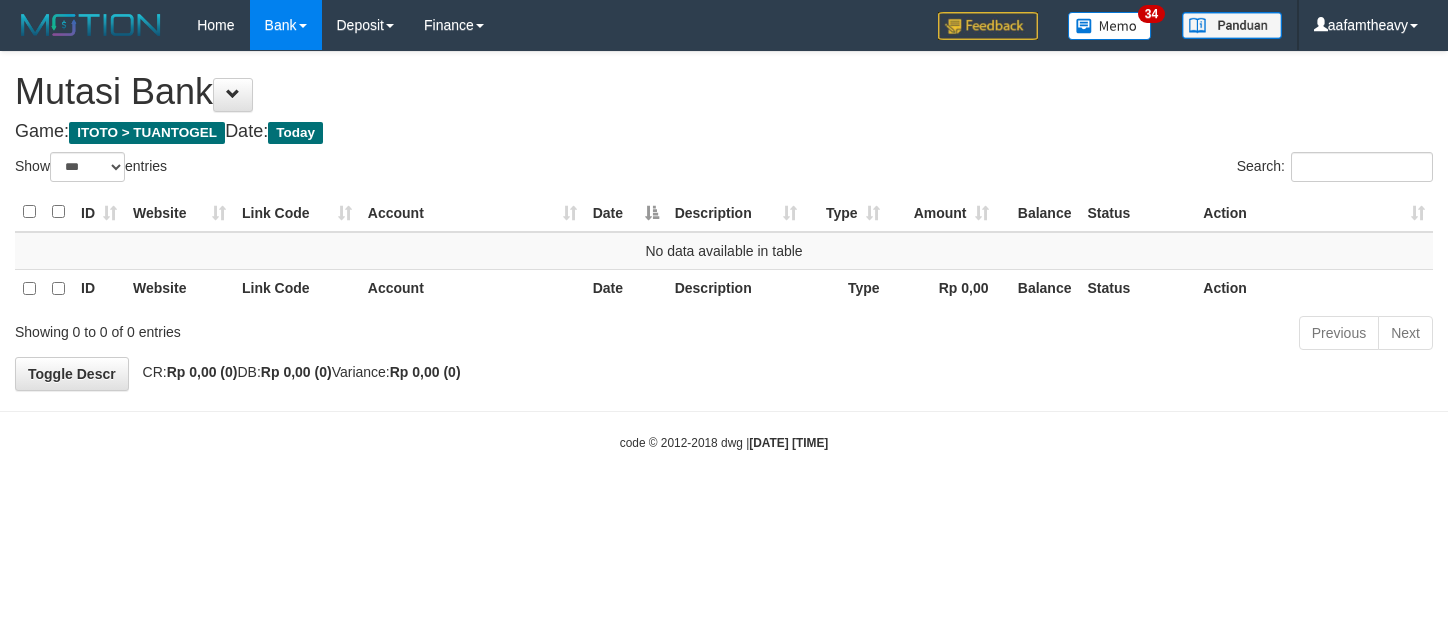 select on "***" 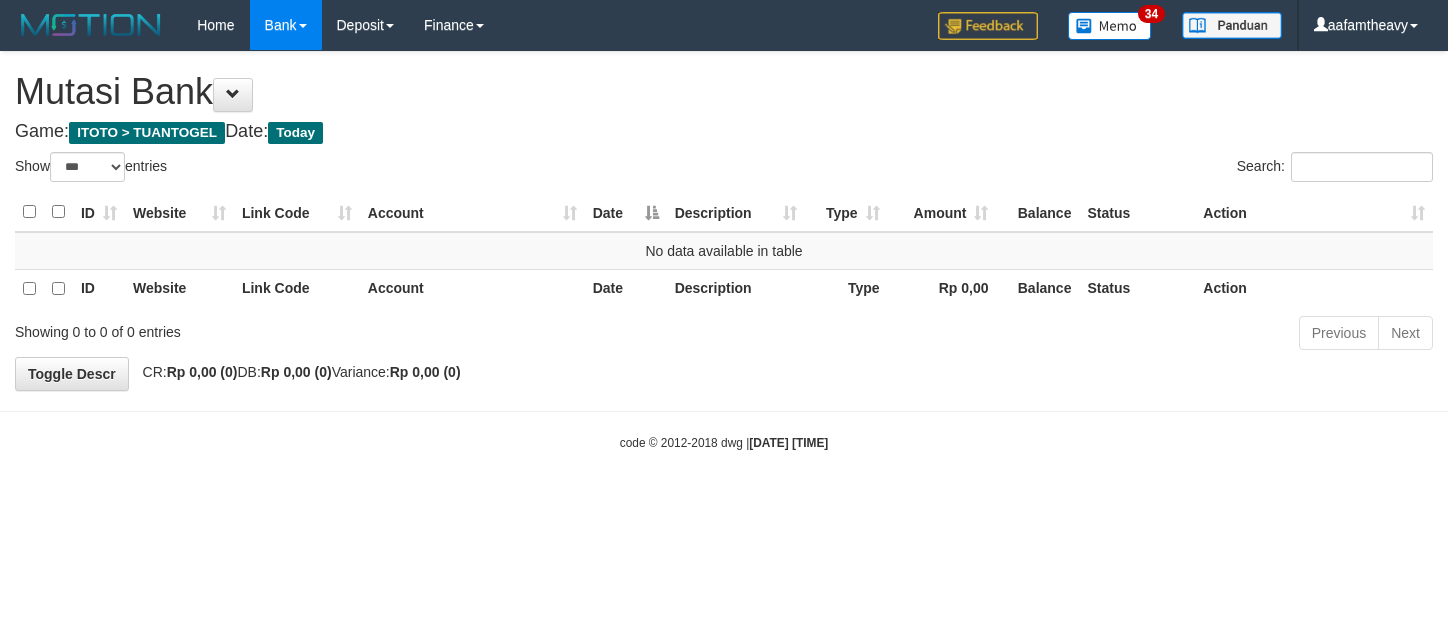 scroll, scrollTop: 0, scrollLeft: 0, axis: both 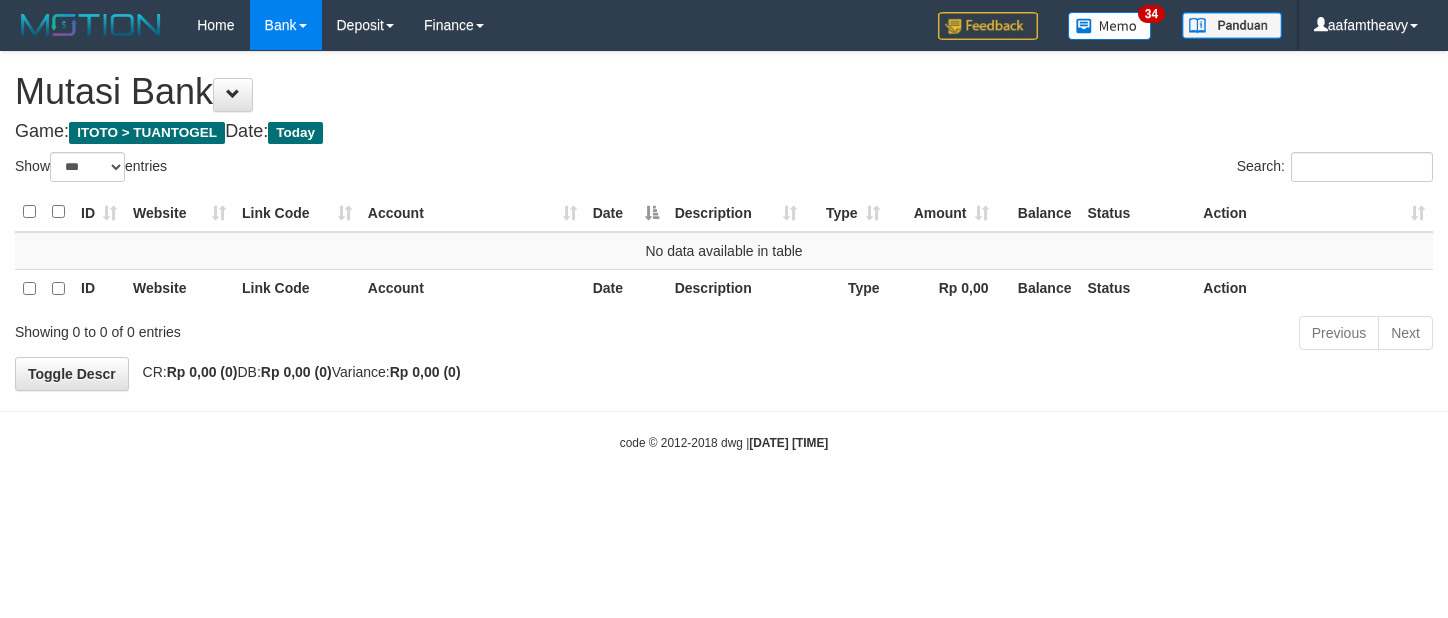 select on "***" 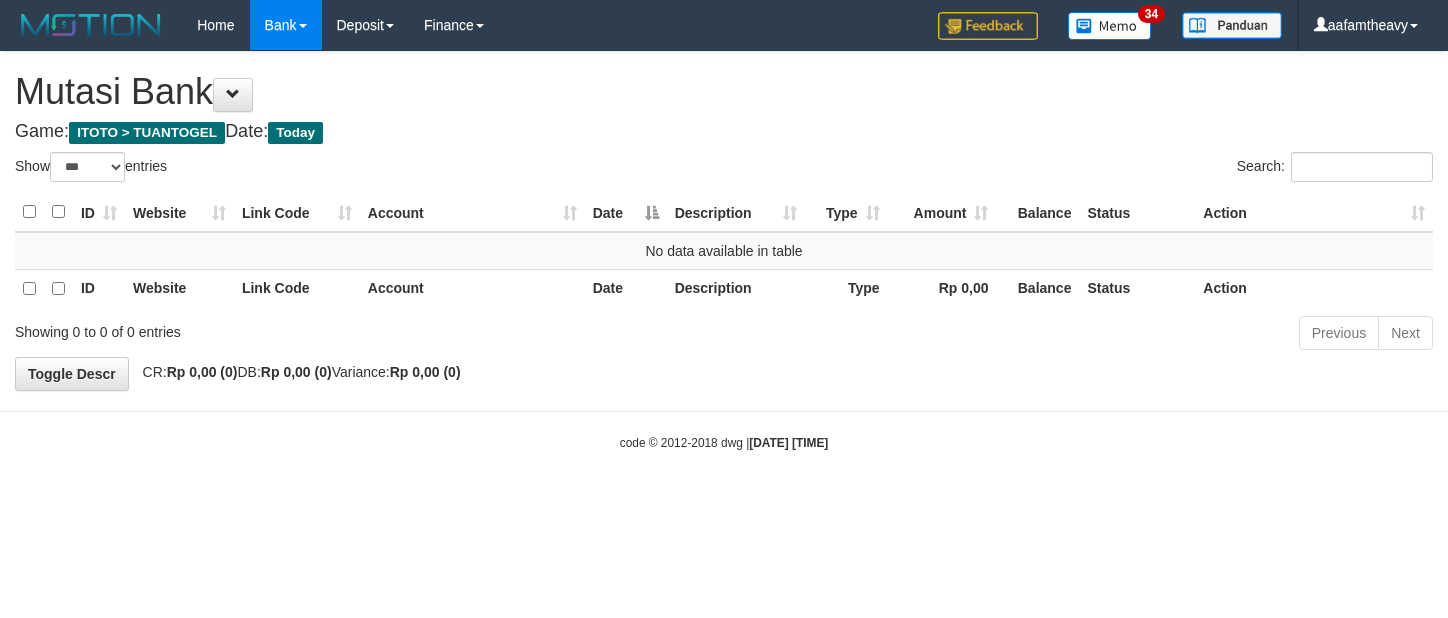 scroll, scrollTop: 0, scrollLeft: 0, axis: both 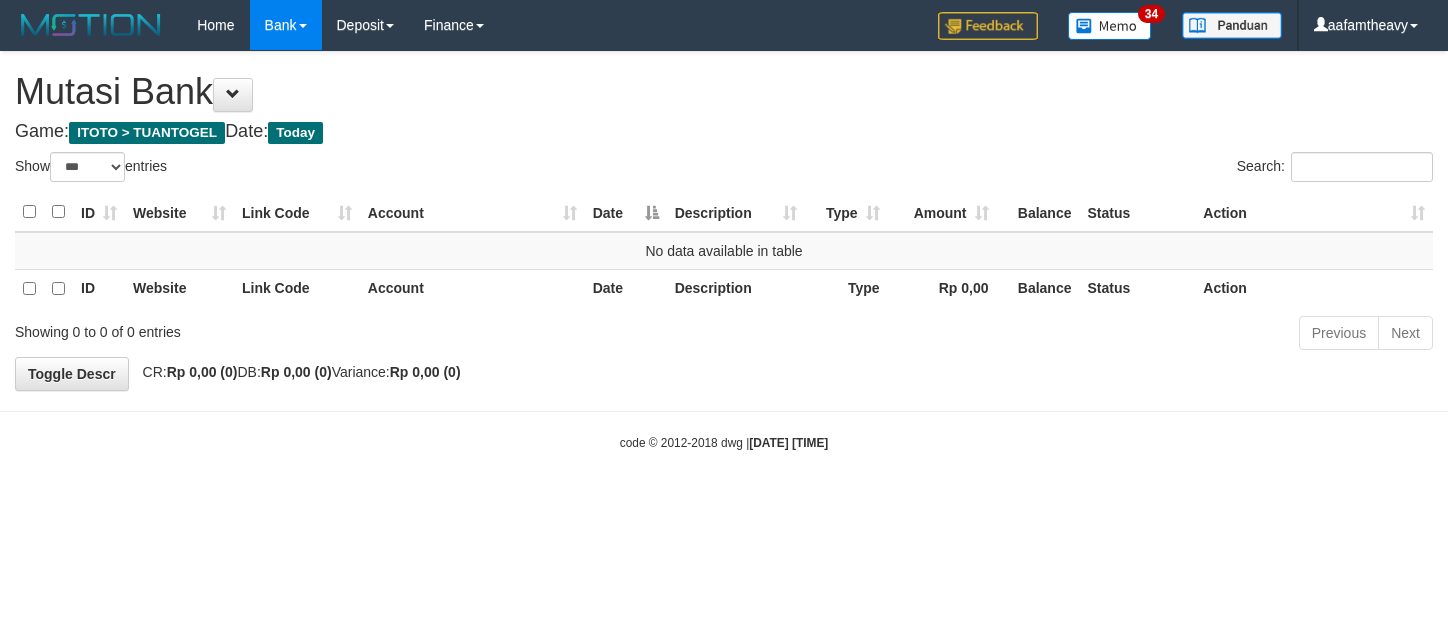 select on "***" 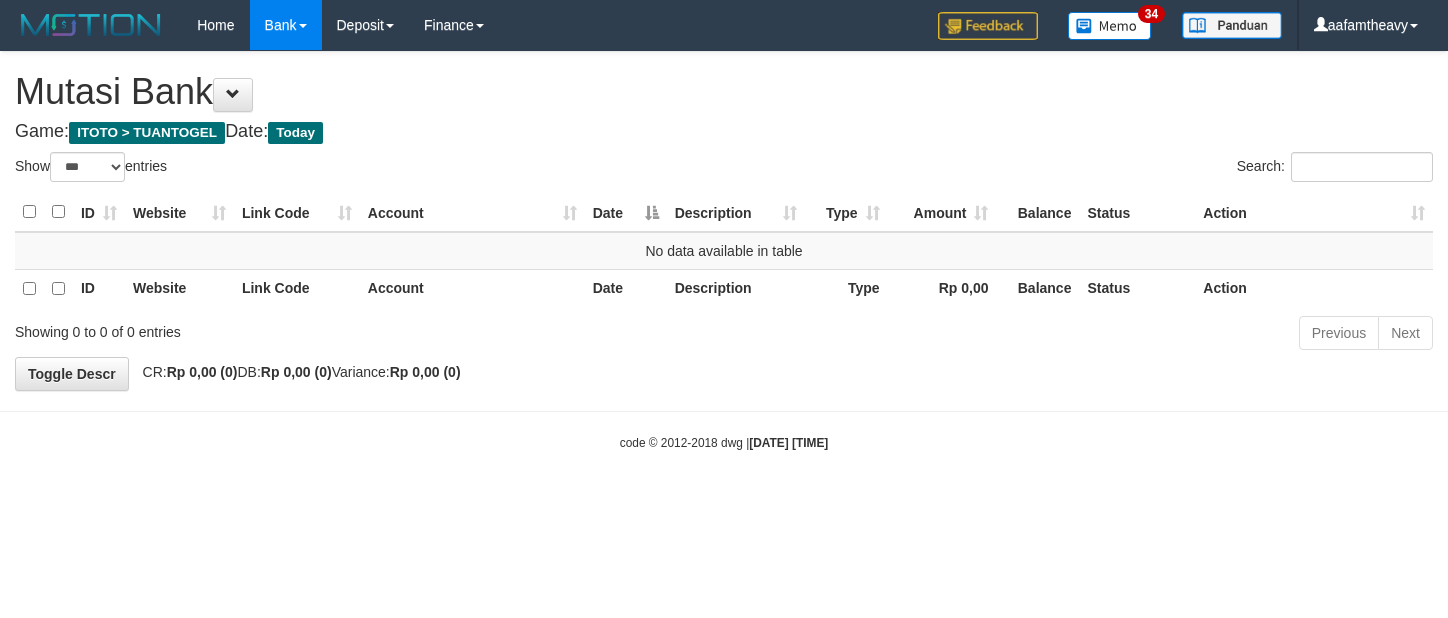 scroll, scrollTop: 0, scrollLeft: 0, axis: both 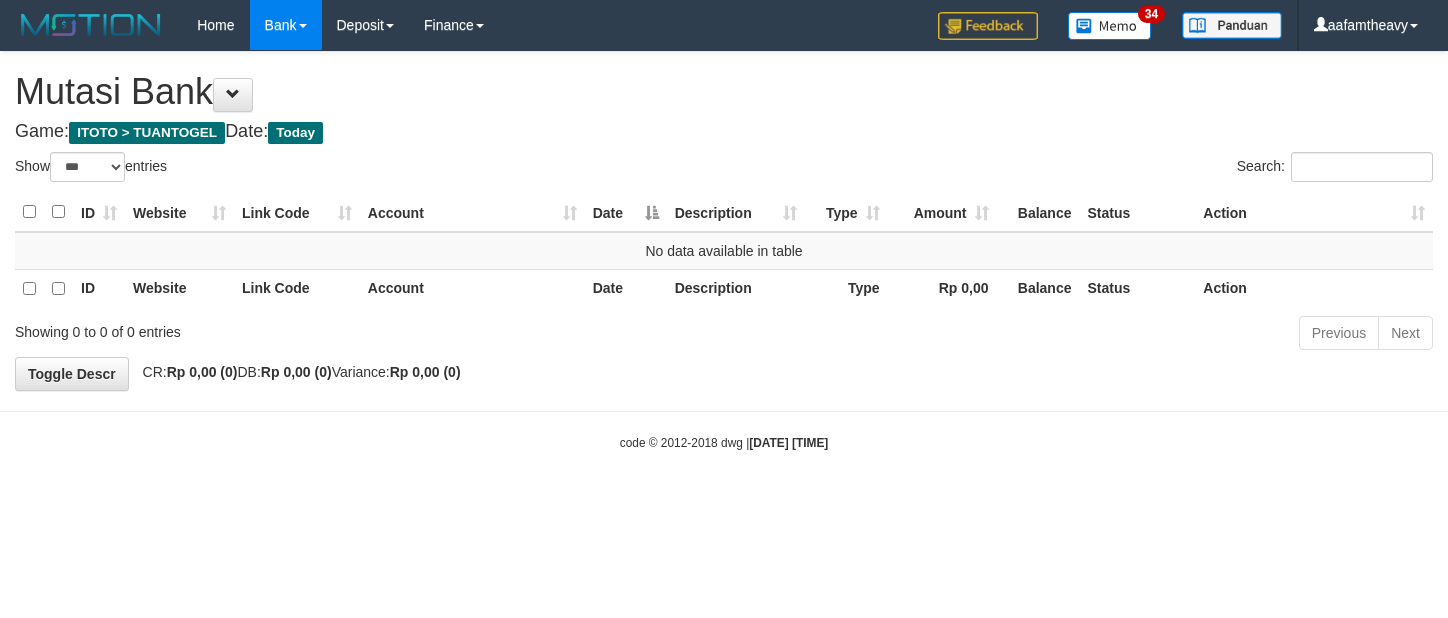 select on "***" 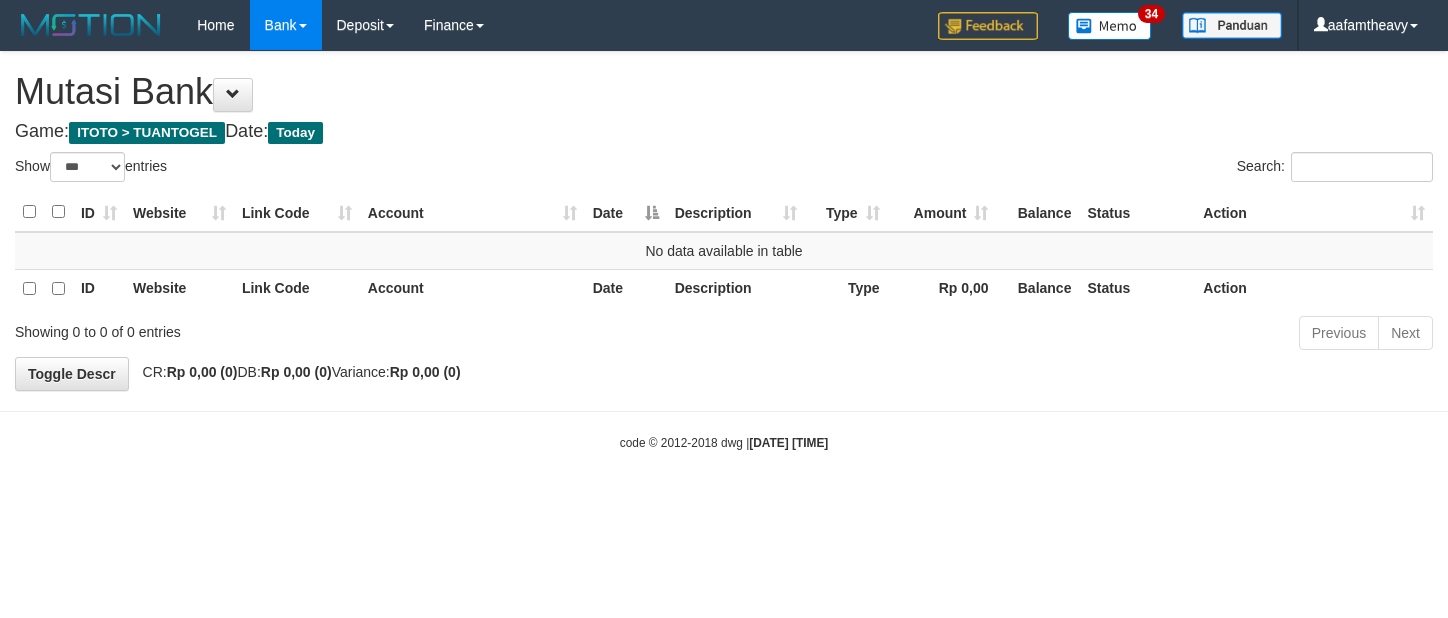 scroll, scrollTop: 0, scrollLeft: 0, axis: both 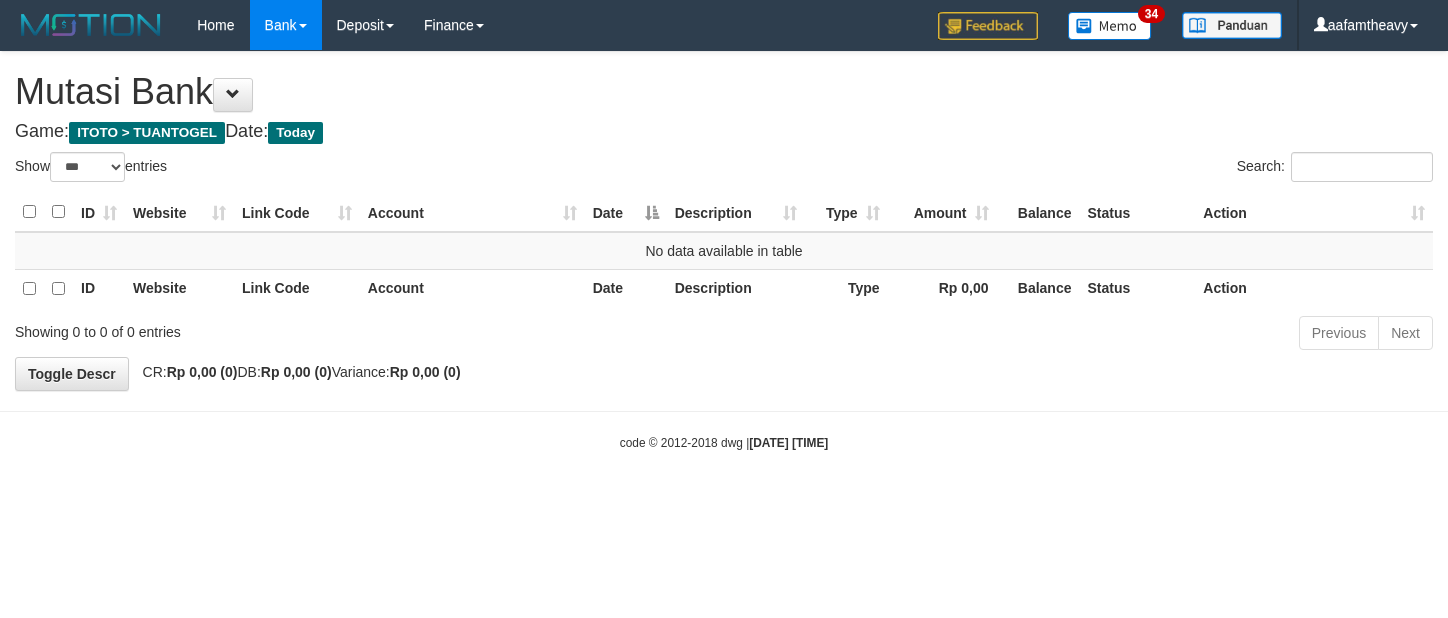 select on "***" 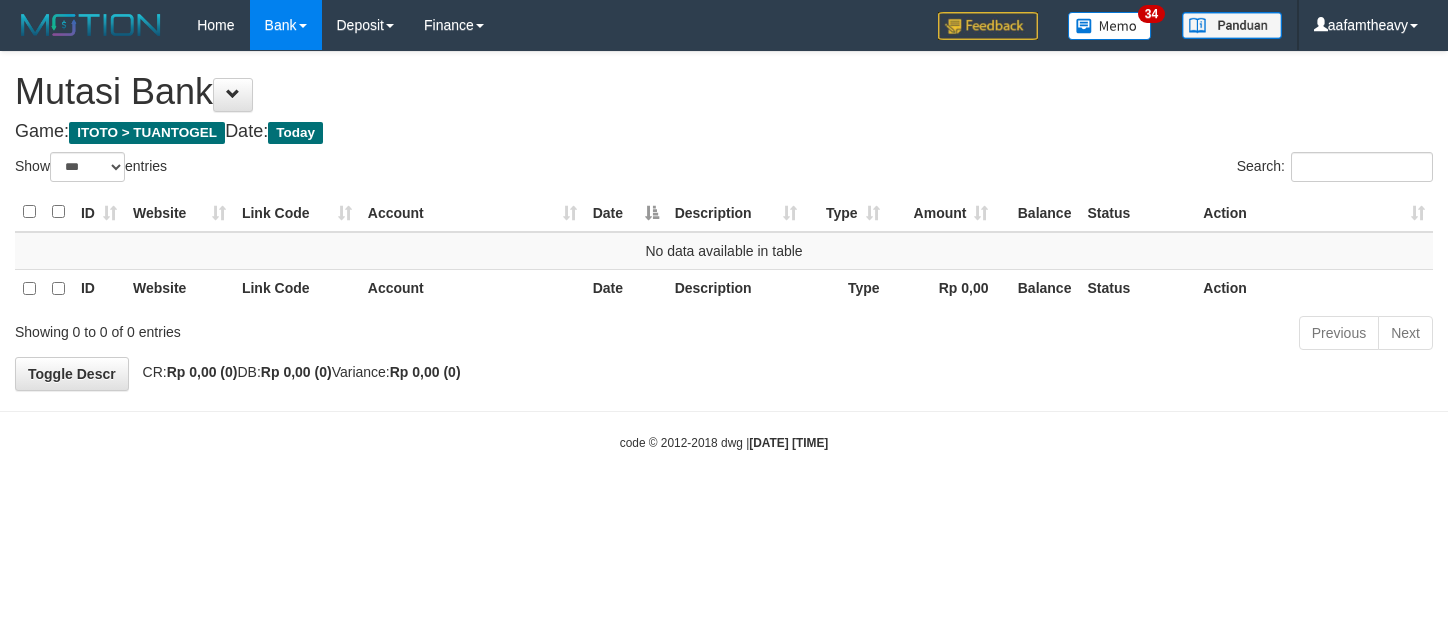 scroll, scrollTop: 0, scrollLeft: 0, axis: both 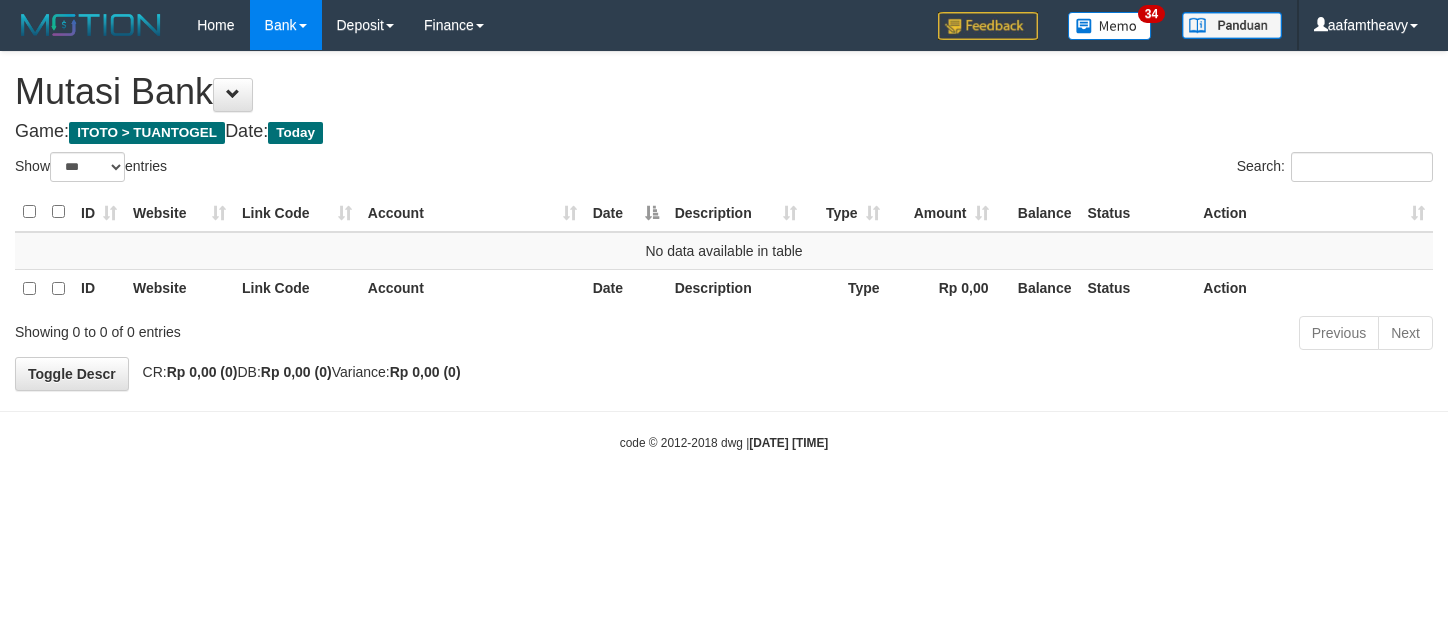 select on "***" 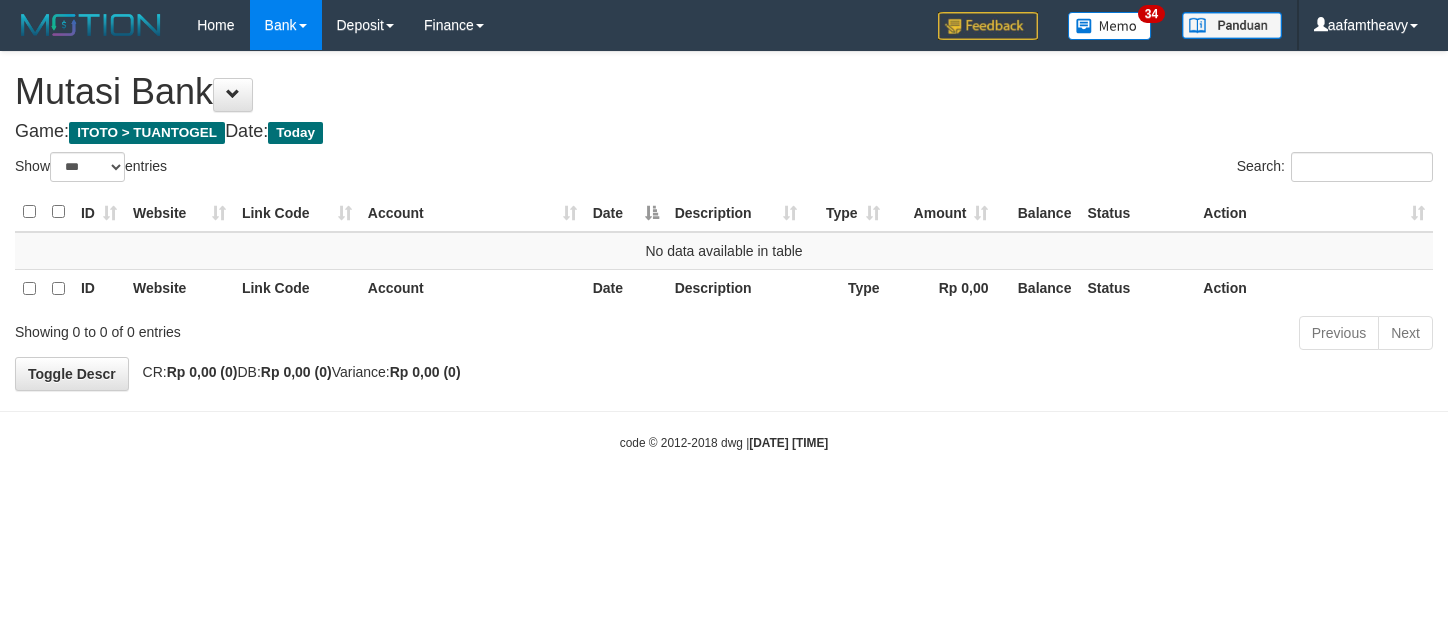scroll, scrollTop: 0, scrollLeft: 0, axis: both 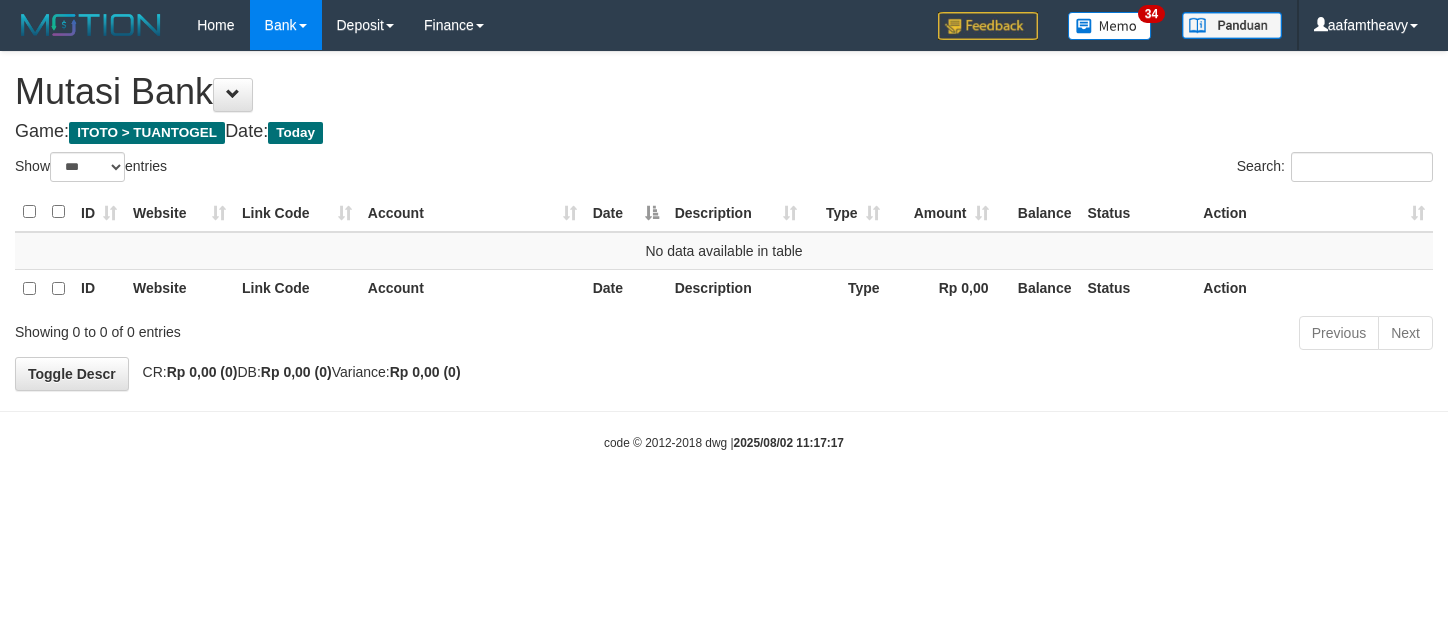 select on "***" 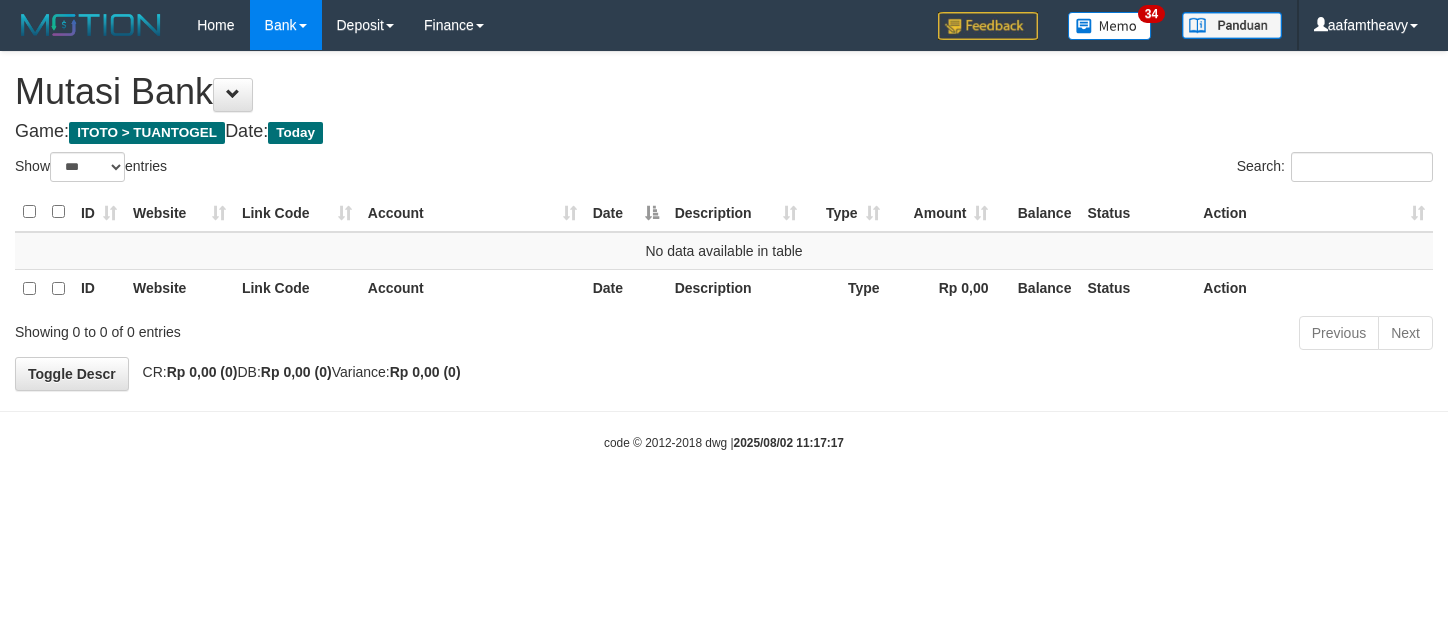 scroll, scrollTop: 0, scrollLeft: 0, axis: both 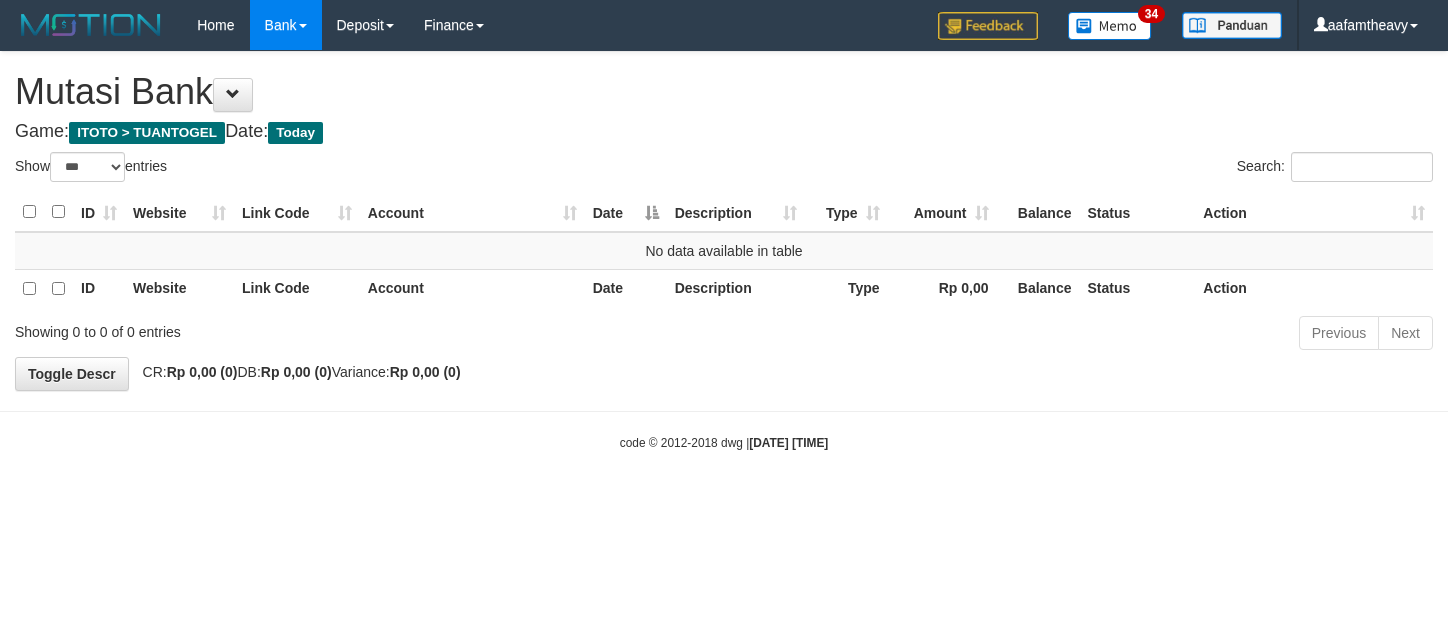 select on "***" 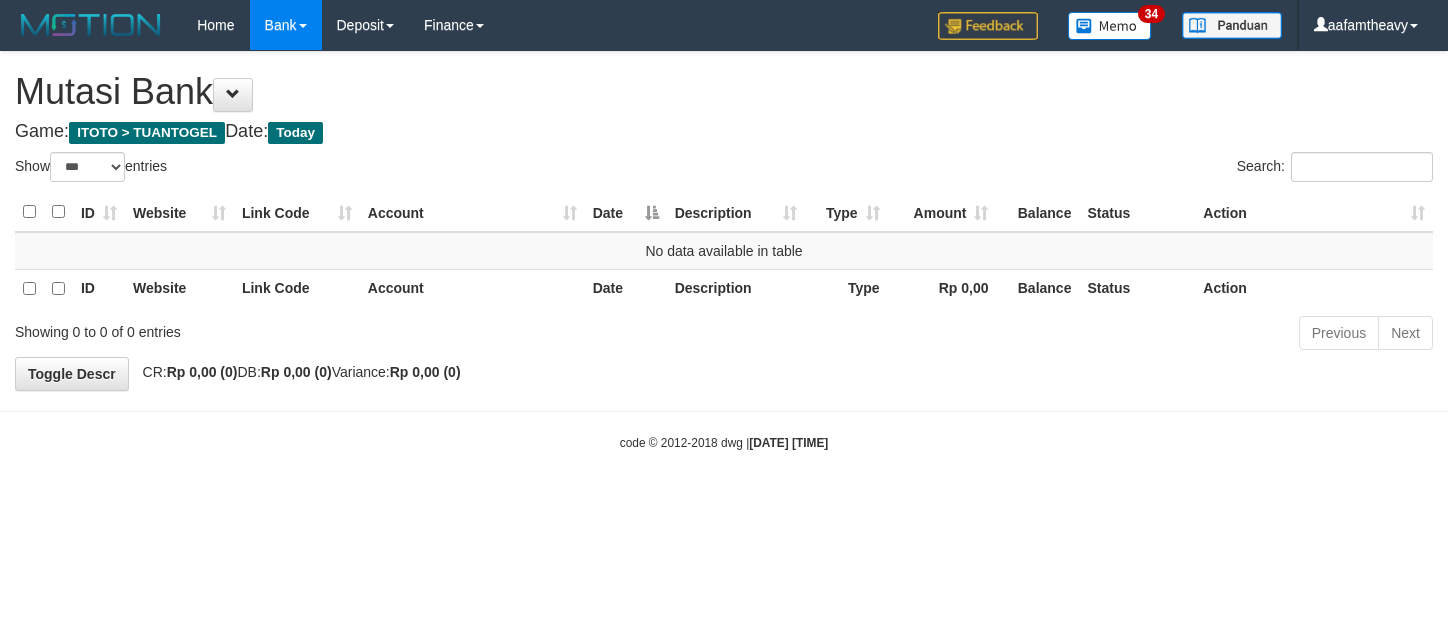 scroll, scrollTop: 0, scrollLeft: 0, axis: both 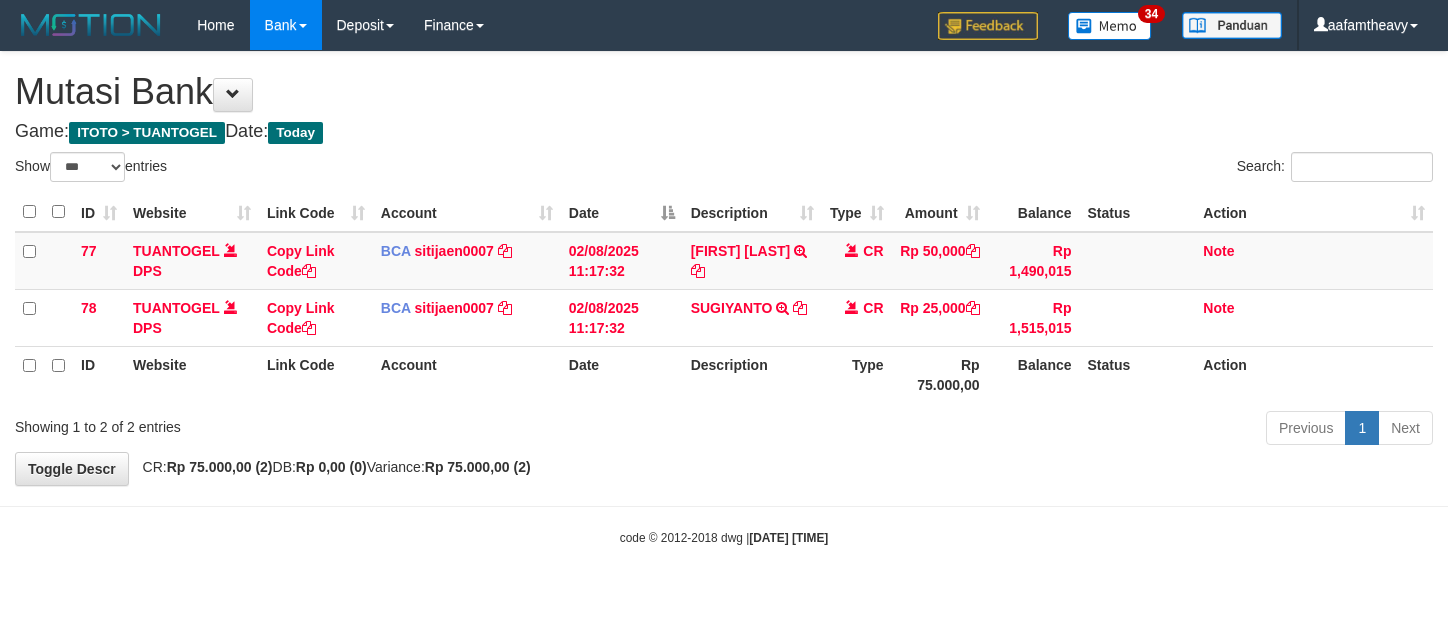 select on "***" 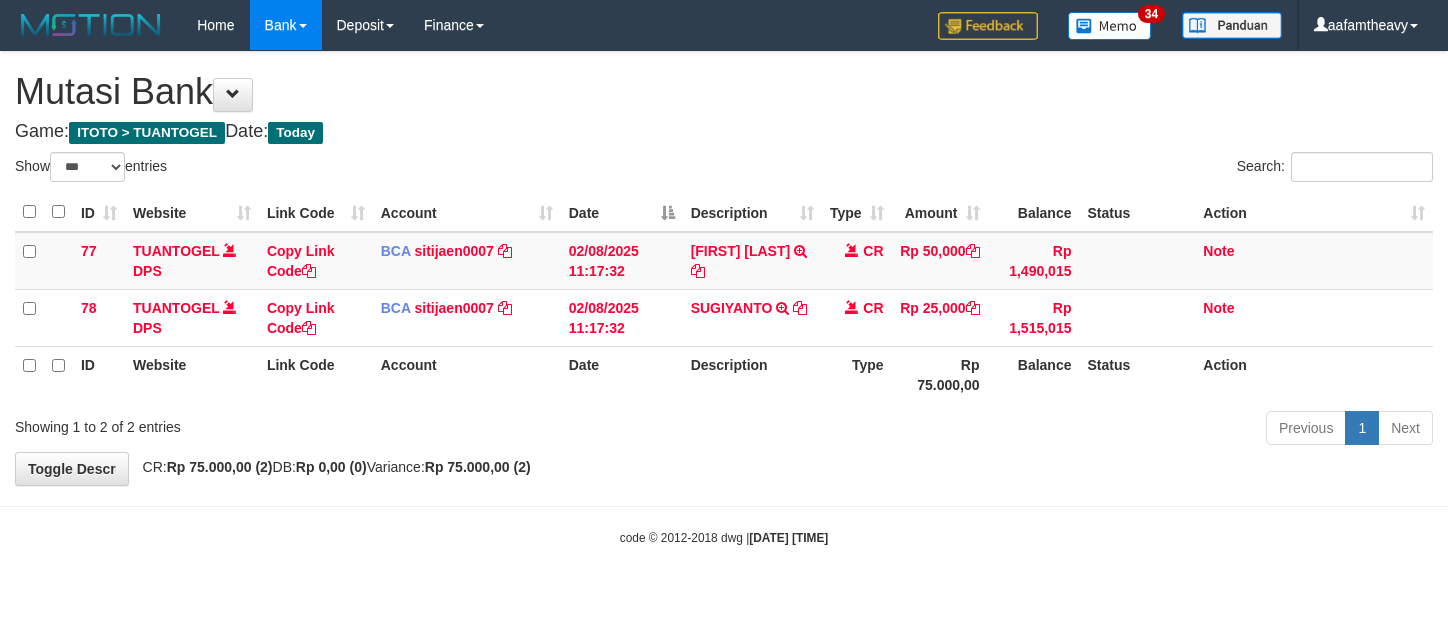 scroll, scrollTop: 0, scrollLeft: 0, axis: both 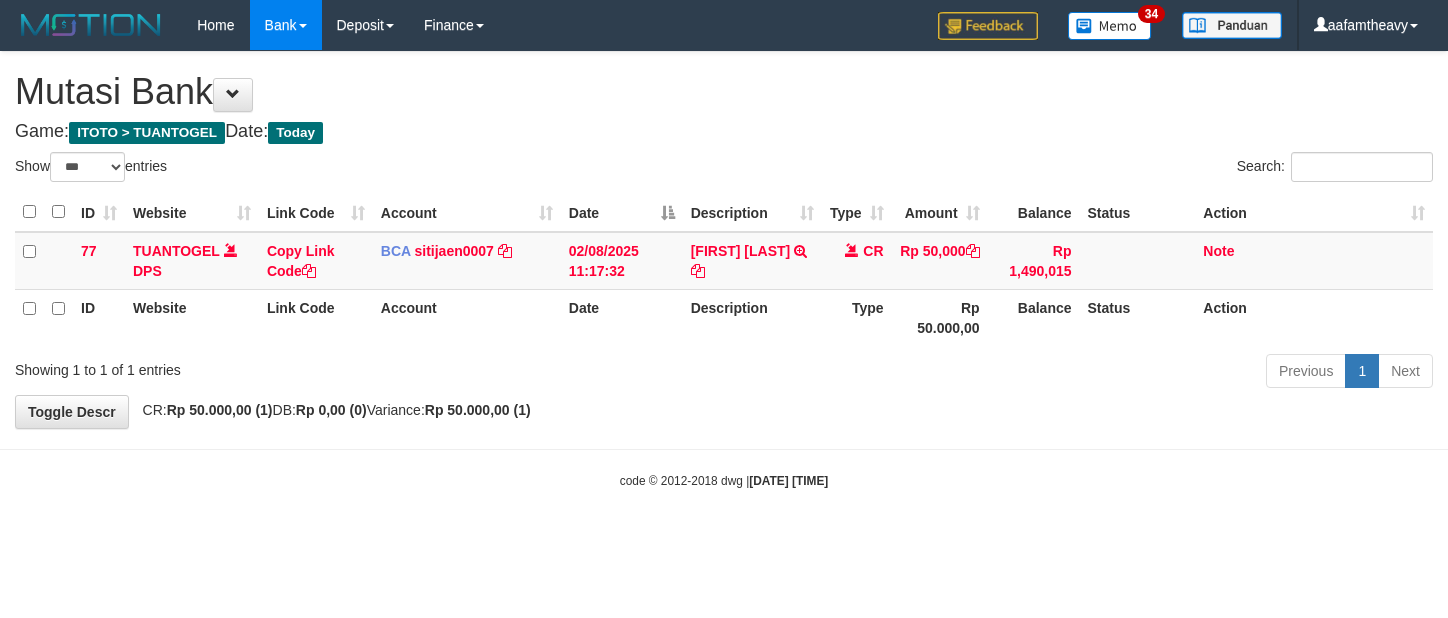 select on "***" 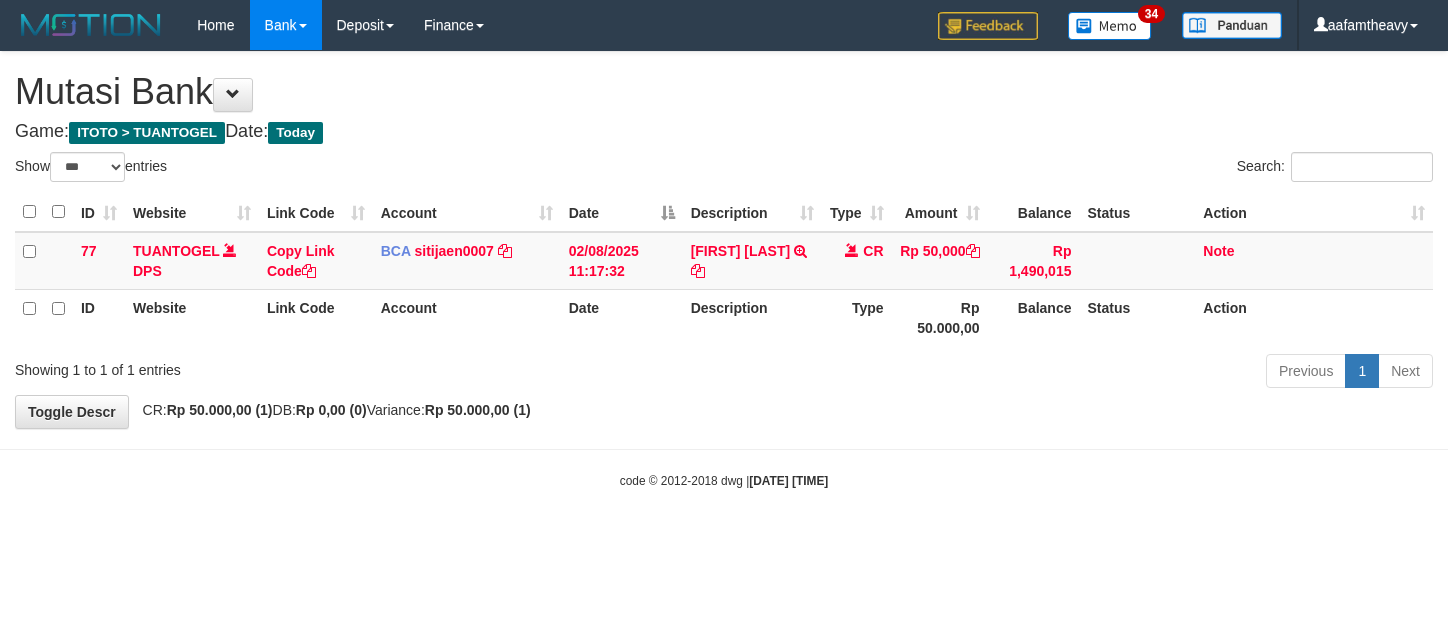 scroll, scrollTop: 0, scrollLeft: 0, axis: both 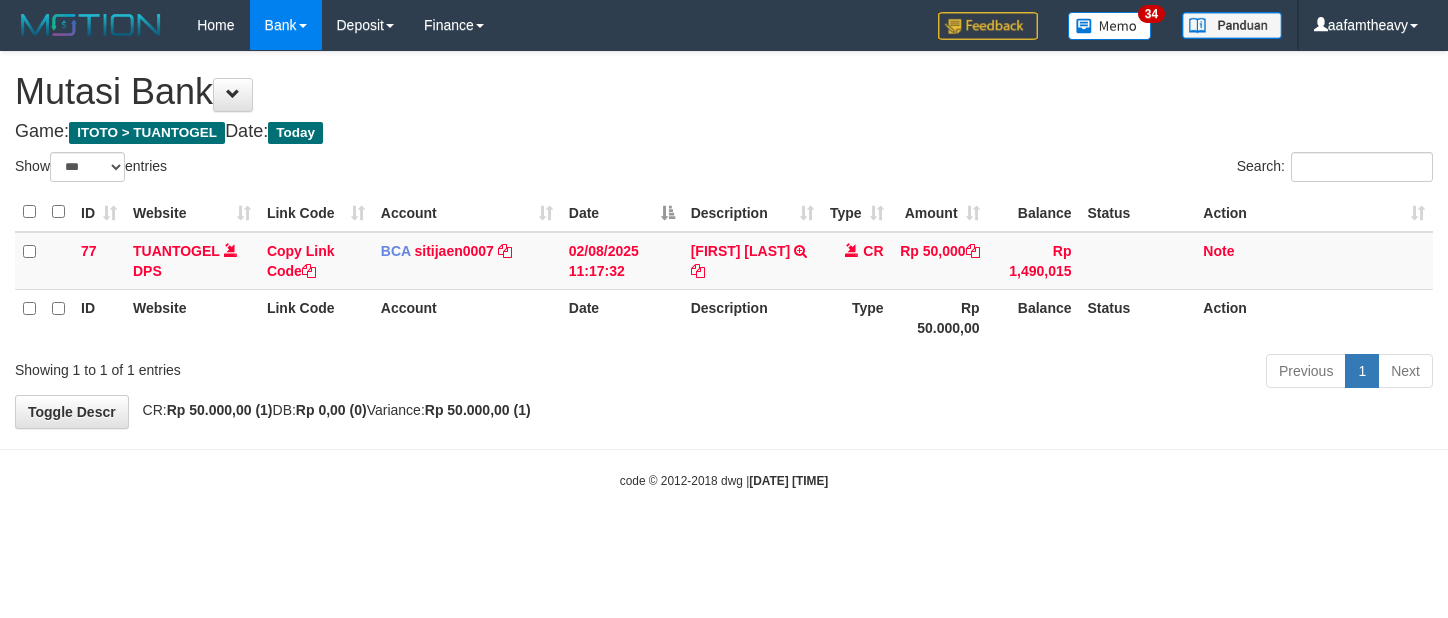 select on "***" 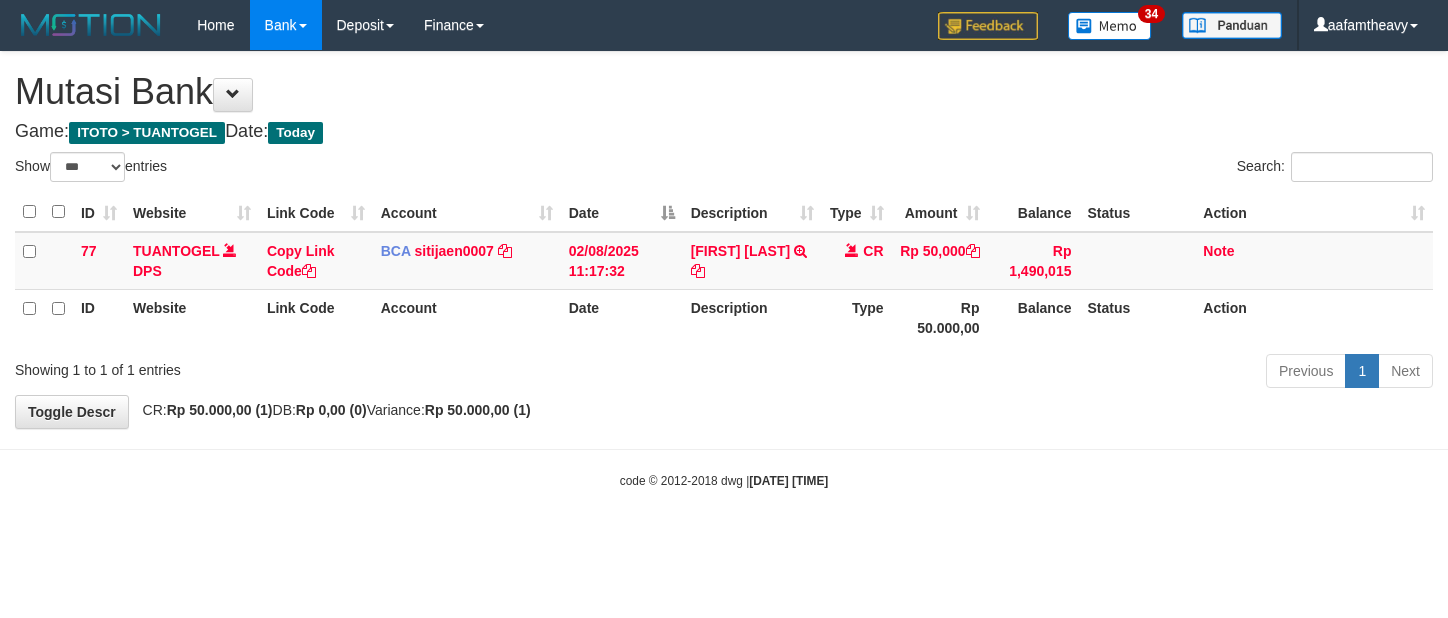 scroll, scrollTop: 0, scrollLeft: 0, axis: both 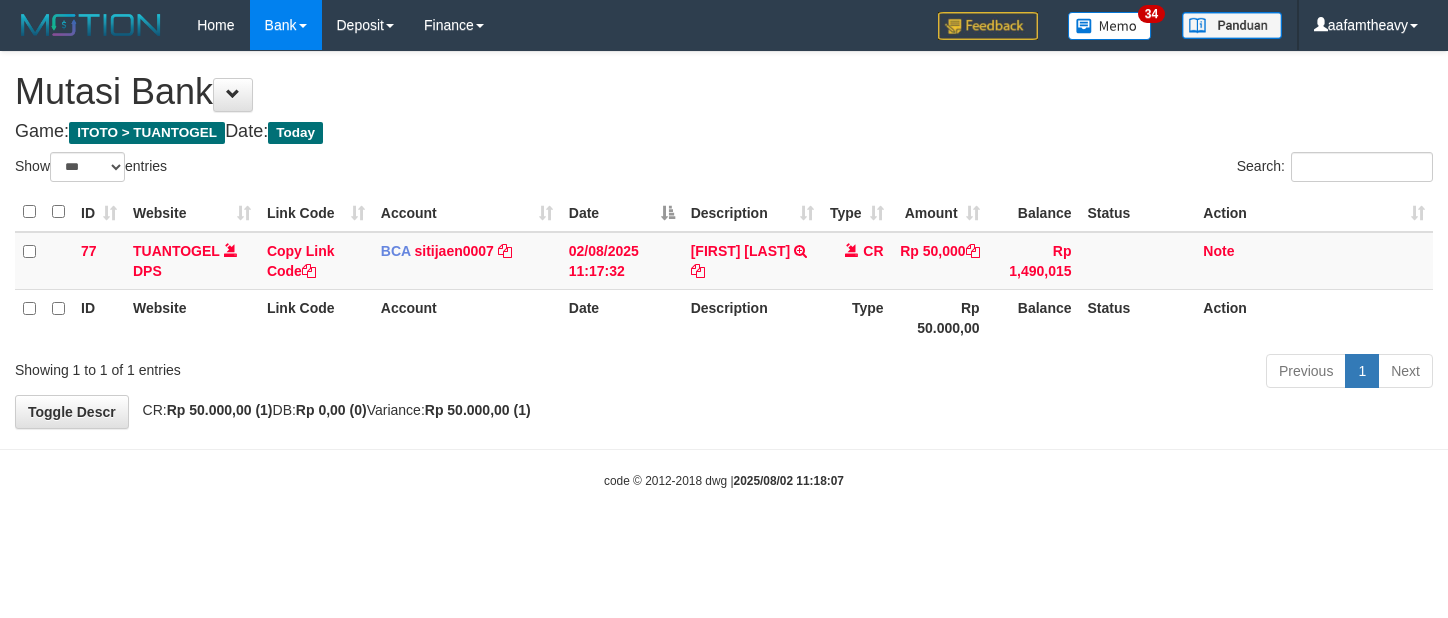 select on "***" 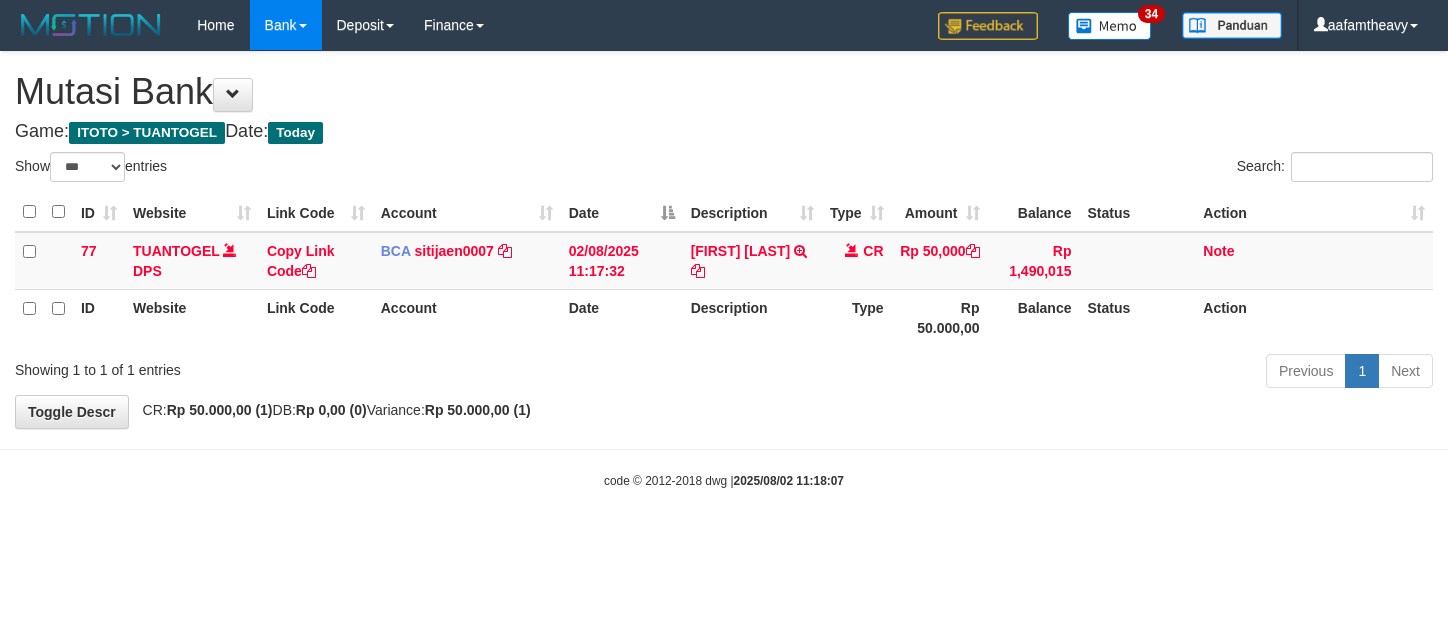 scroll, scrollTop: 0, scrollLeft: 0, axis: both 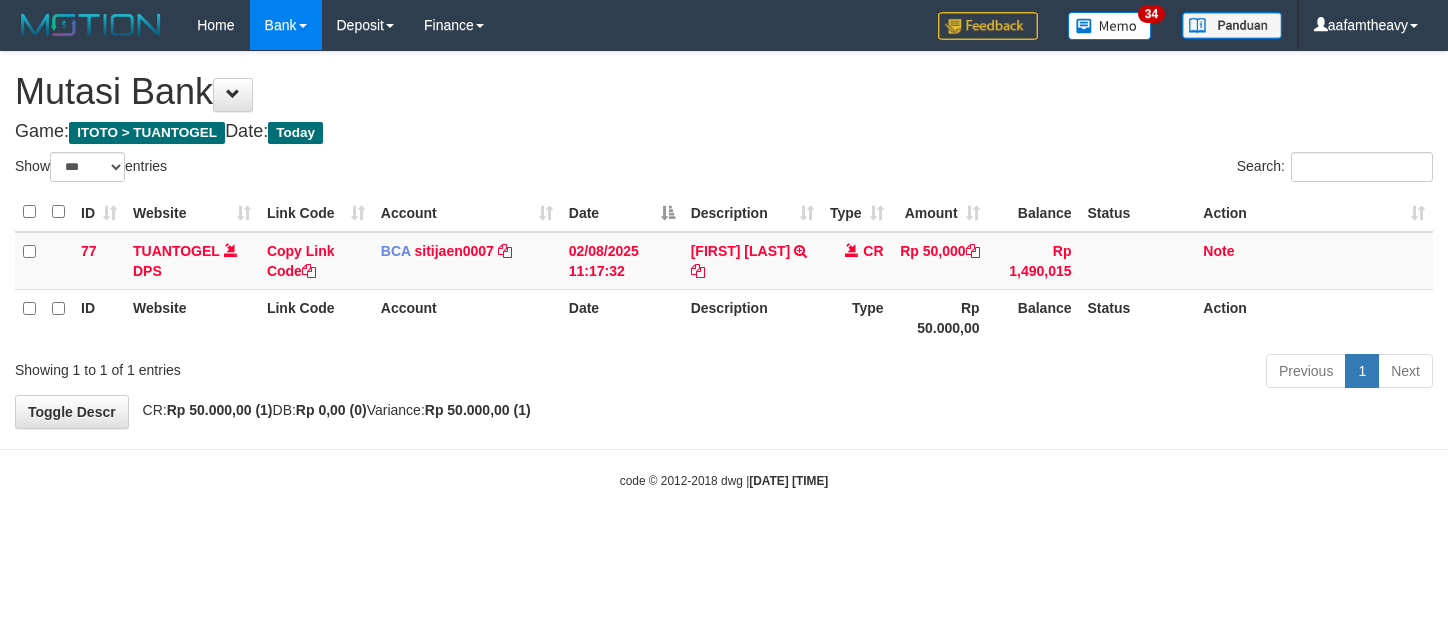 select on "***" 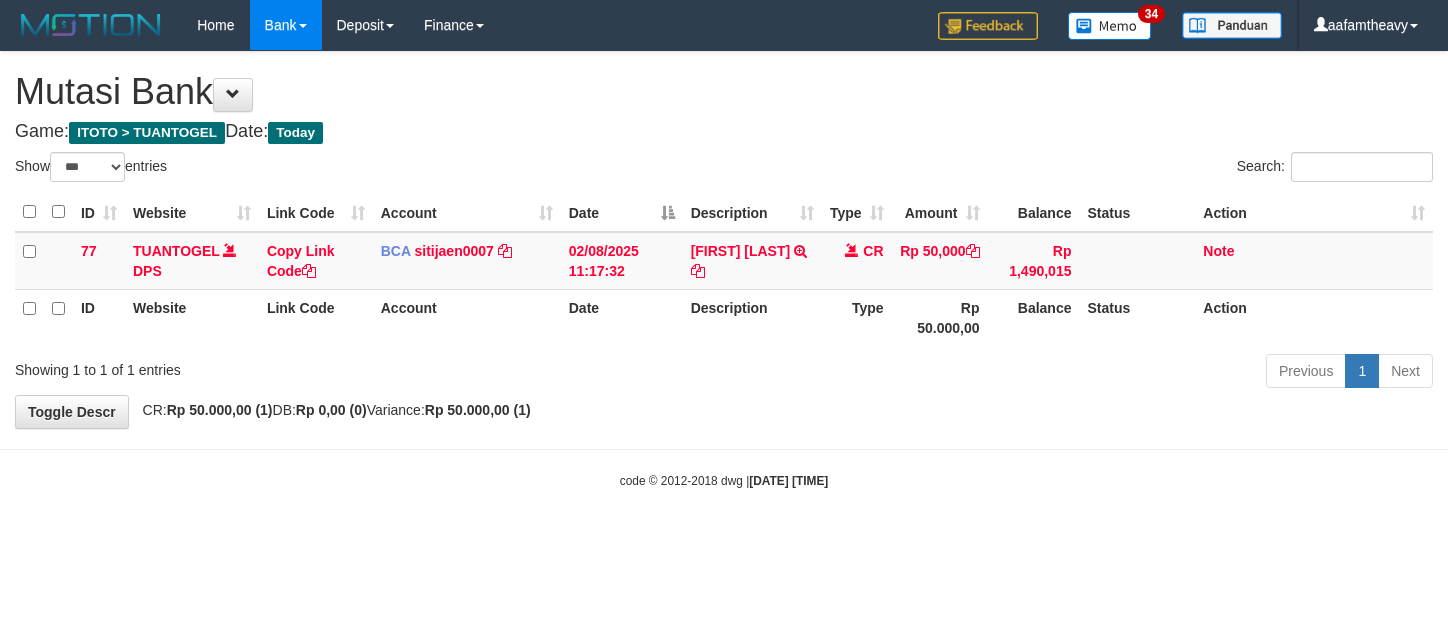 scroll, scrollTop: 0, scrollLeft: 0, axis: both 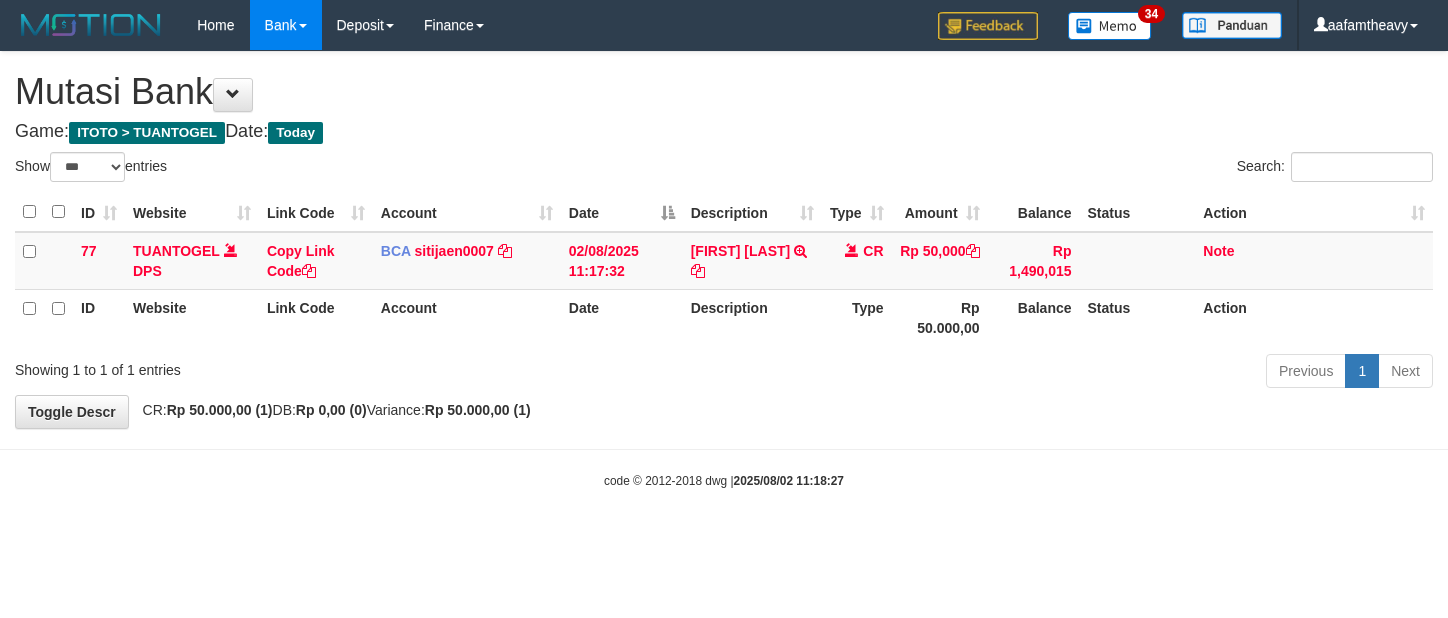 select on "***" 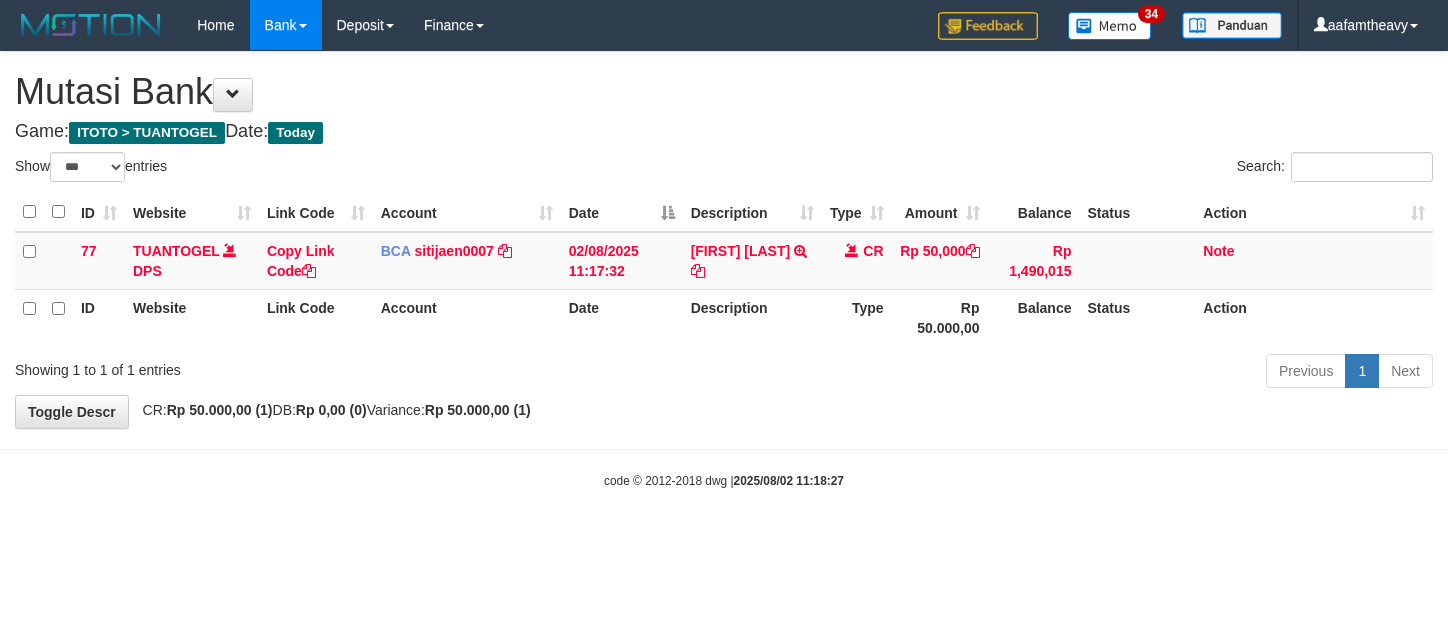 scroll, scrollTop: 0, scrollLeft: 0, axis: both 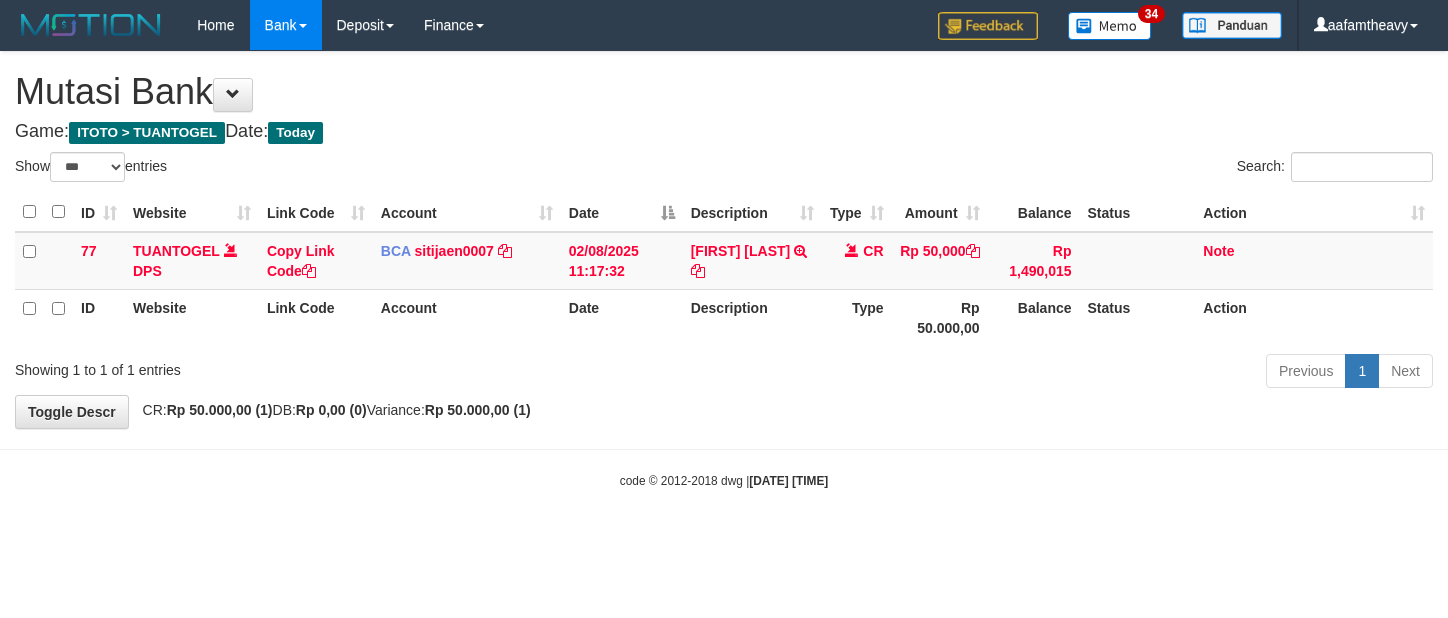 select on "***" 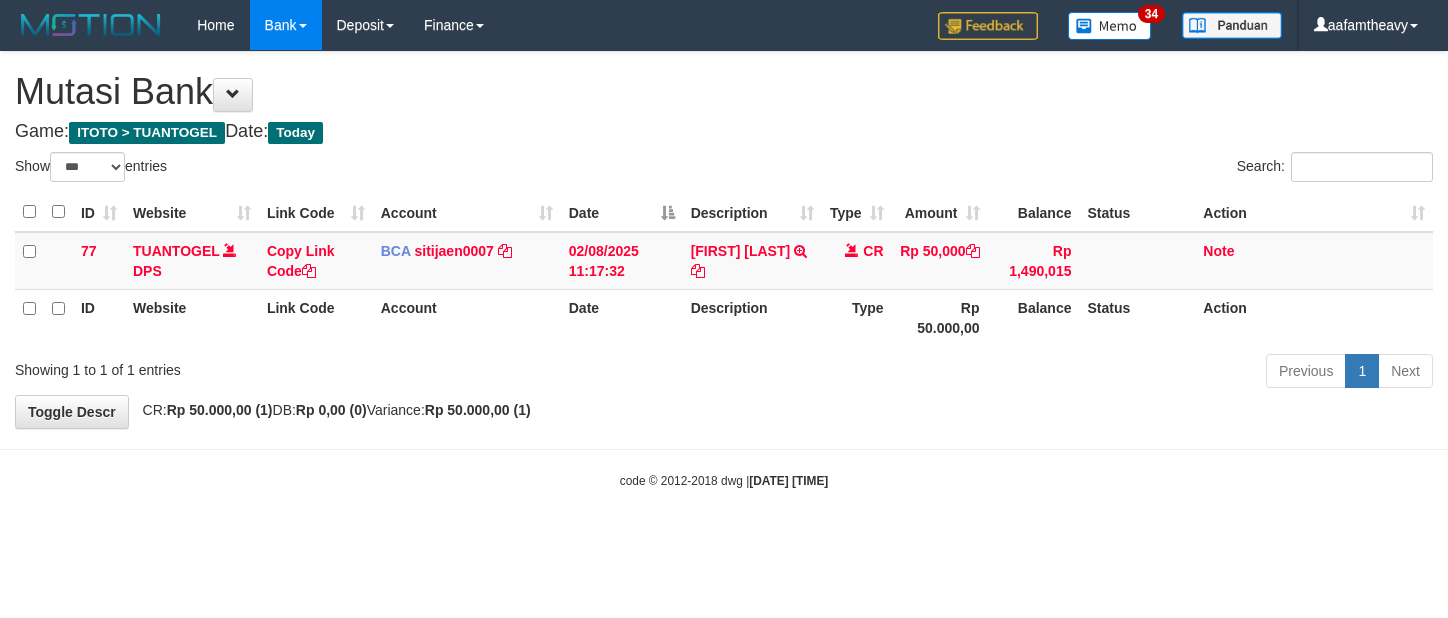 scroll, scrollTop: 0, scrollLeft: 0, axis: both 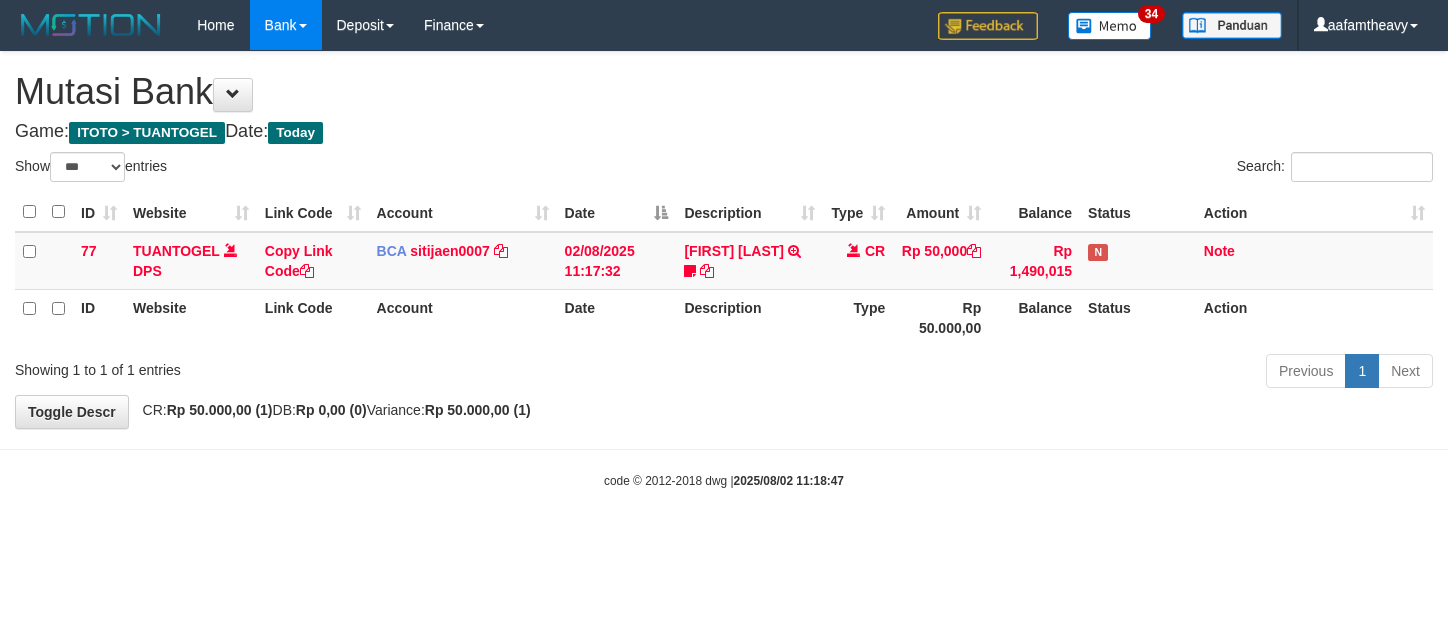 select on "***" 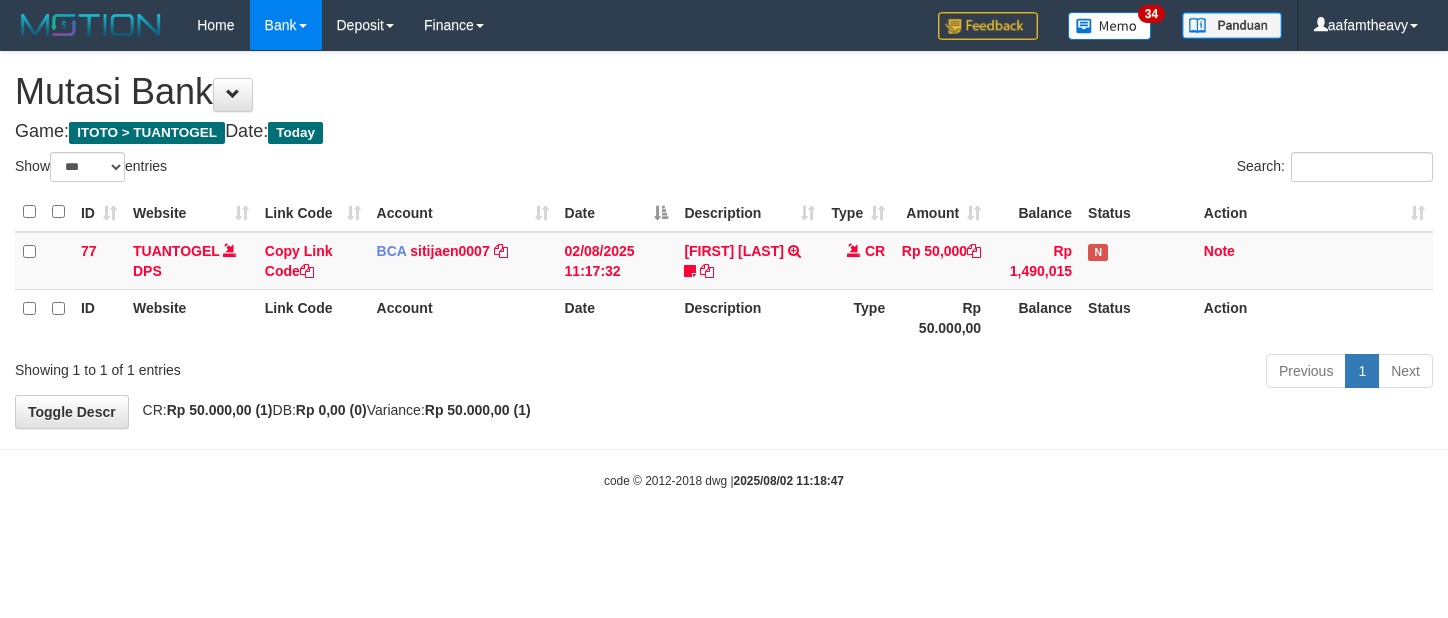 scroll, scrollTop: 0, scrollLeft: 0, axis: both 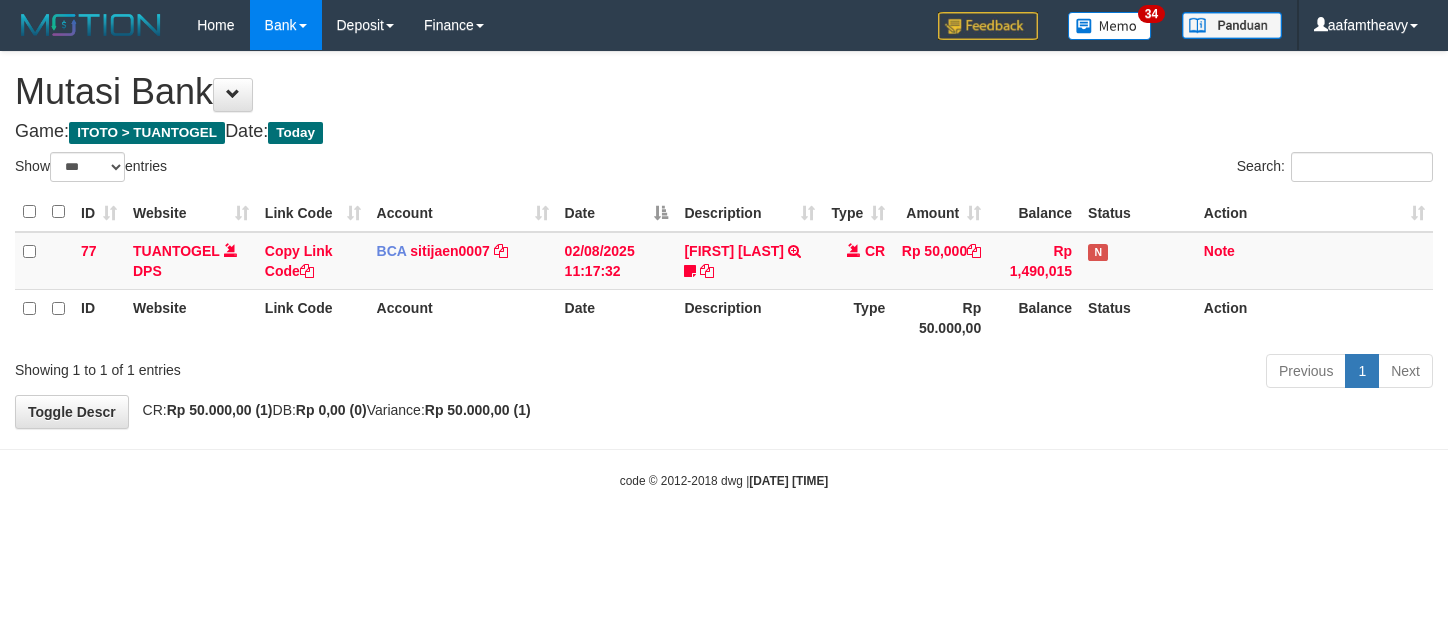 select on "***" 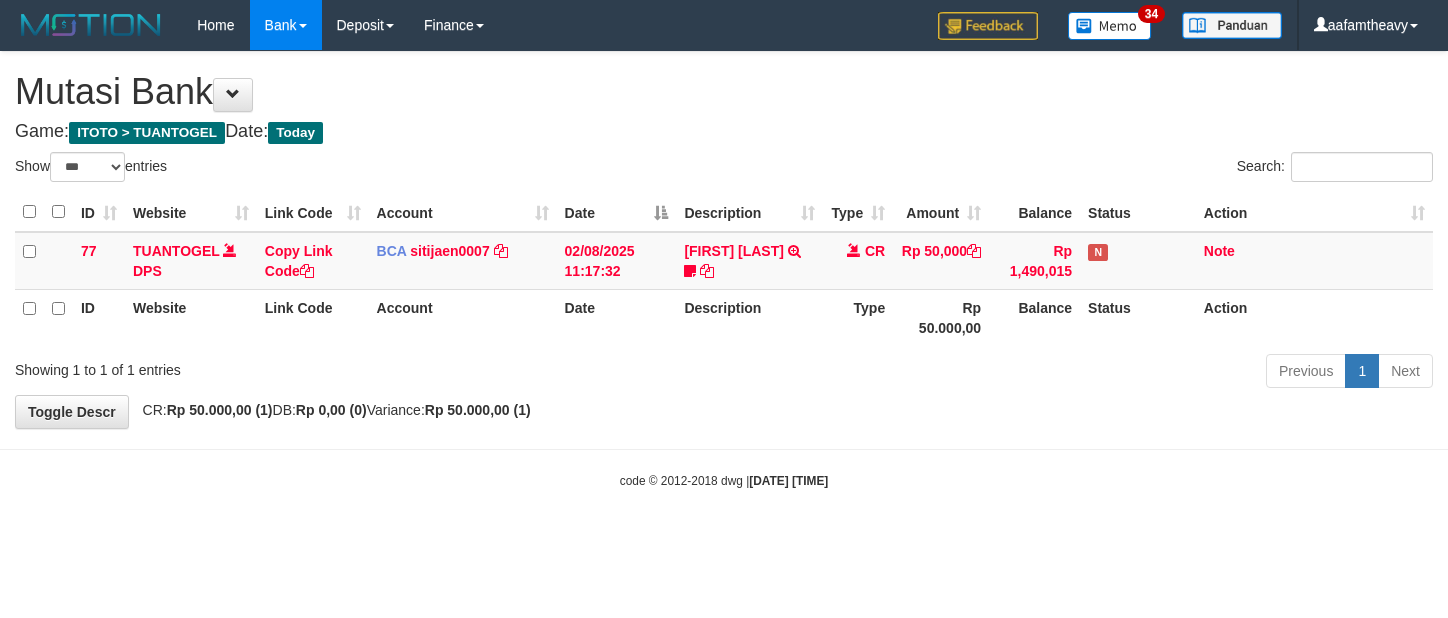 scroll, scrollTop: 0, scrollLeft: 0, axis: both 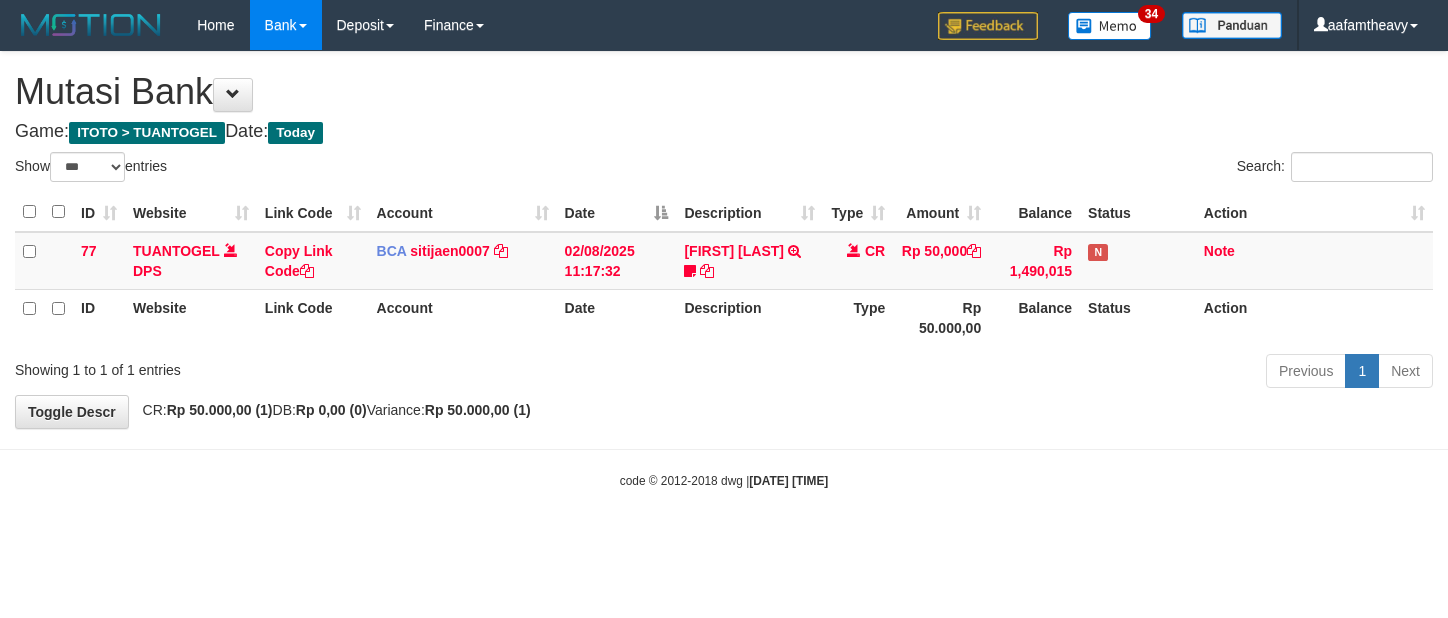 select on "***" 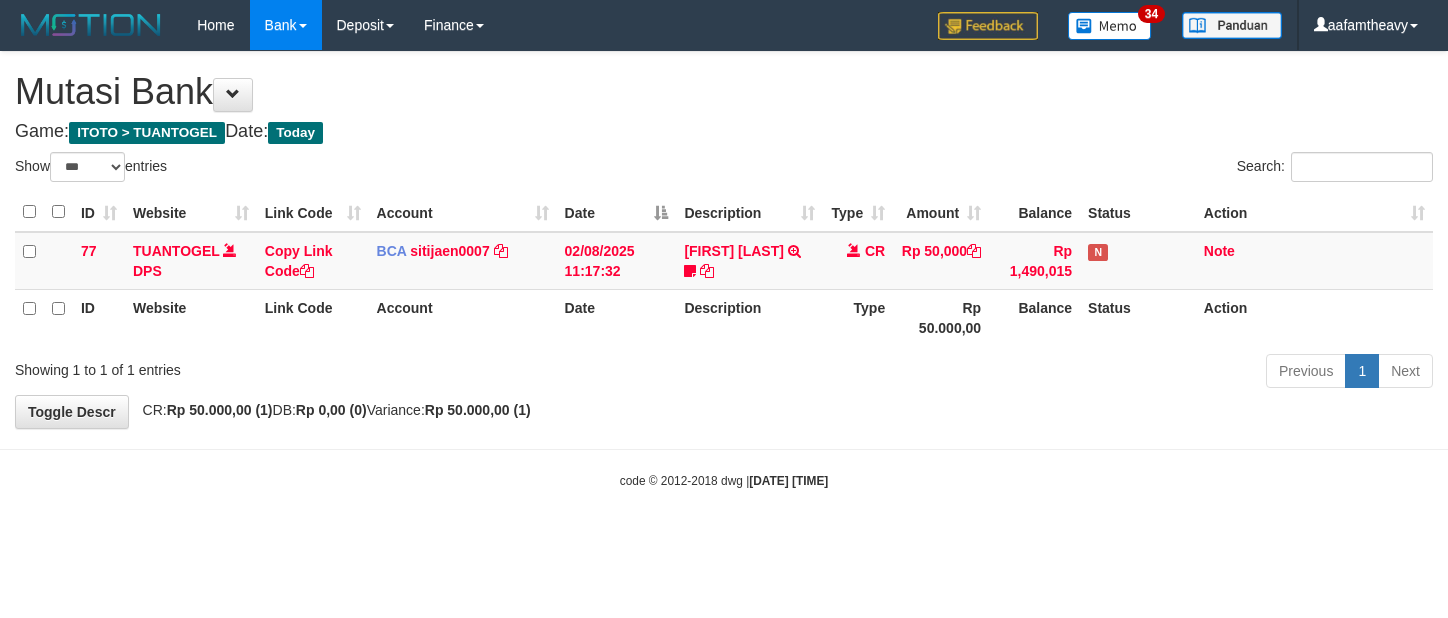 scroll, scrollTop: 0, scrollLeft: 0, axis: both 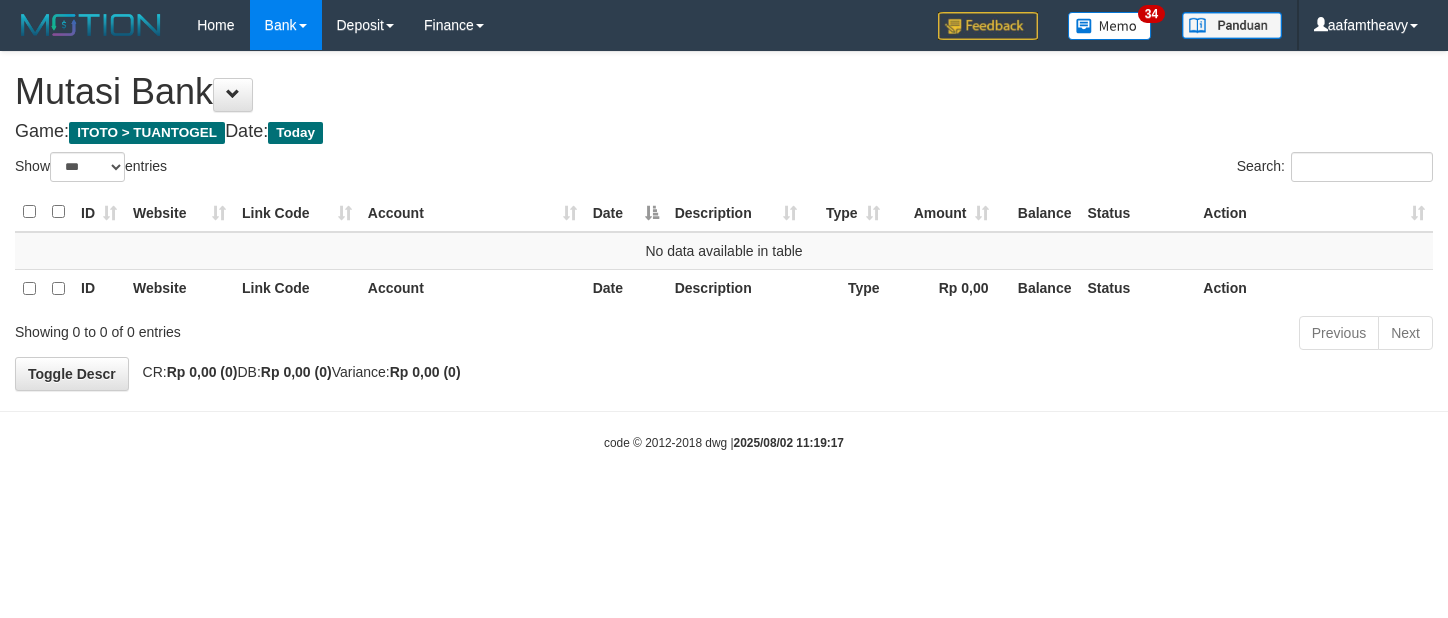 select on "***" 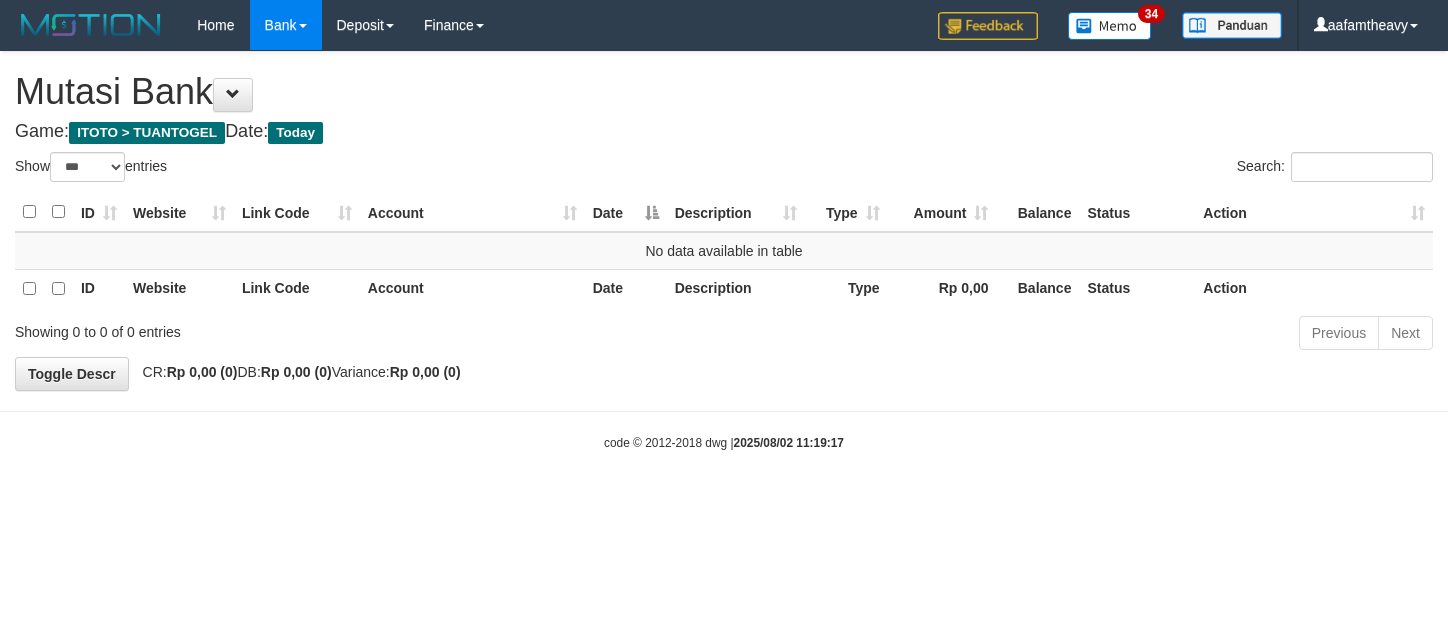 scroll, scrollTop: 0, scrollLeft: 0, axis: both 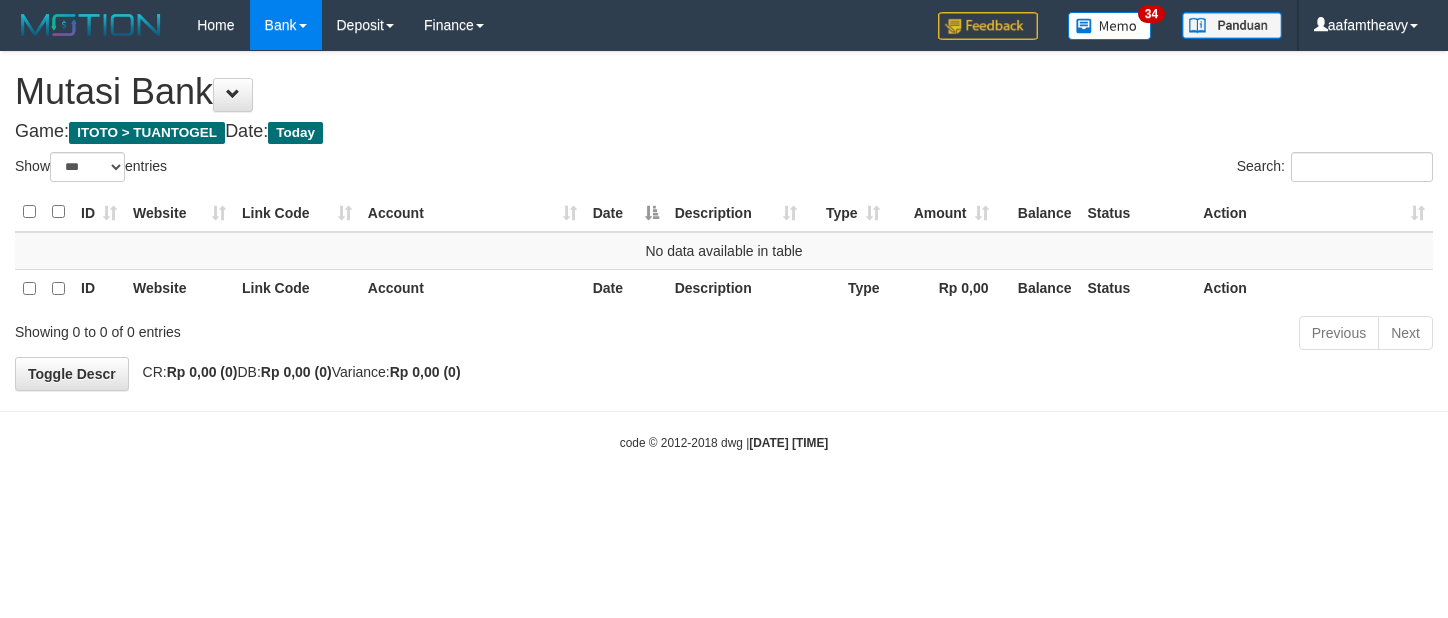 select on "***" 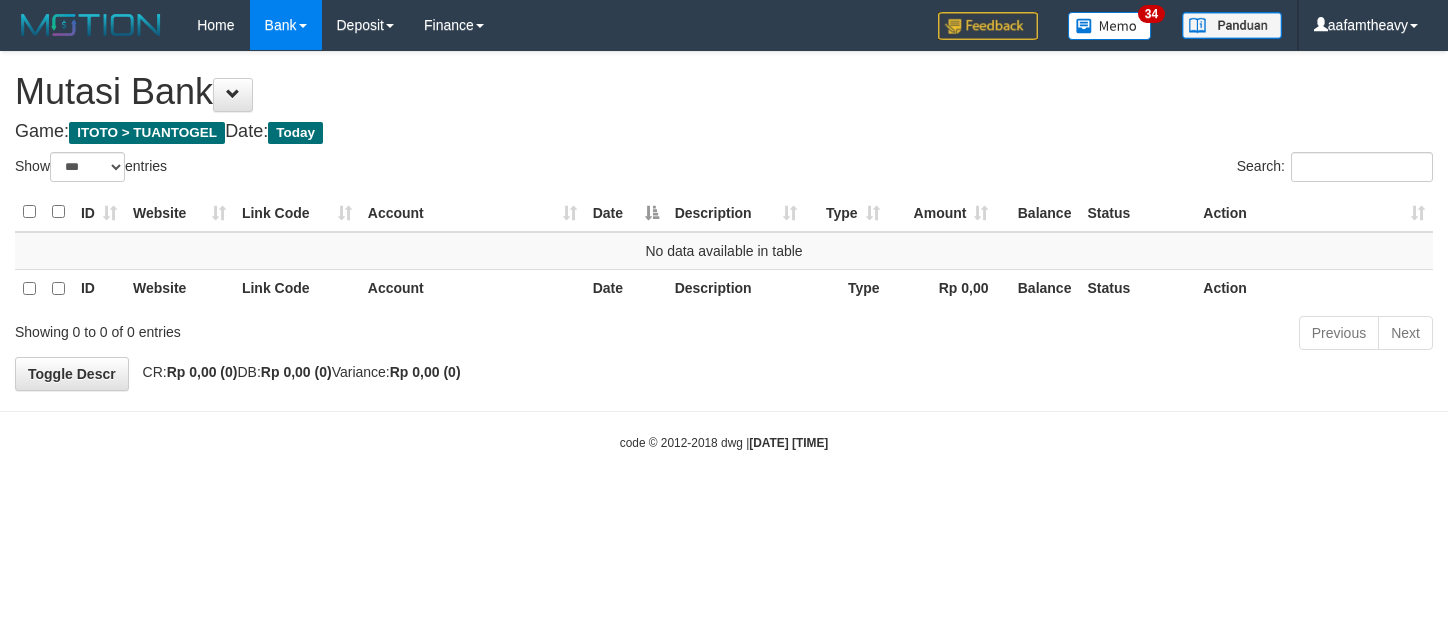 scroll, scrollTop: 0, scrollLeft: 0, axis: both 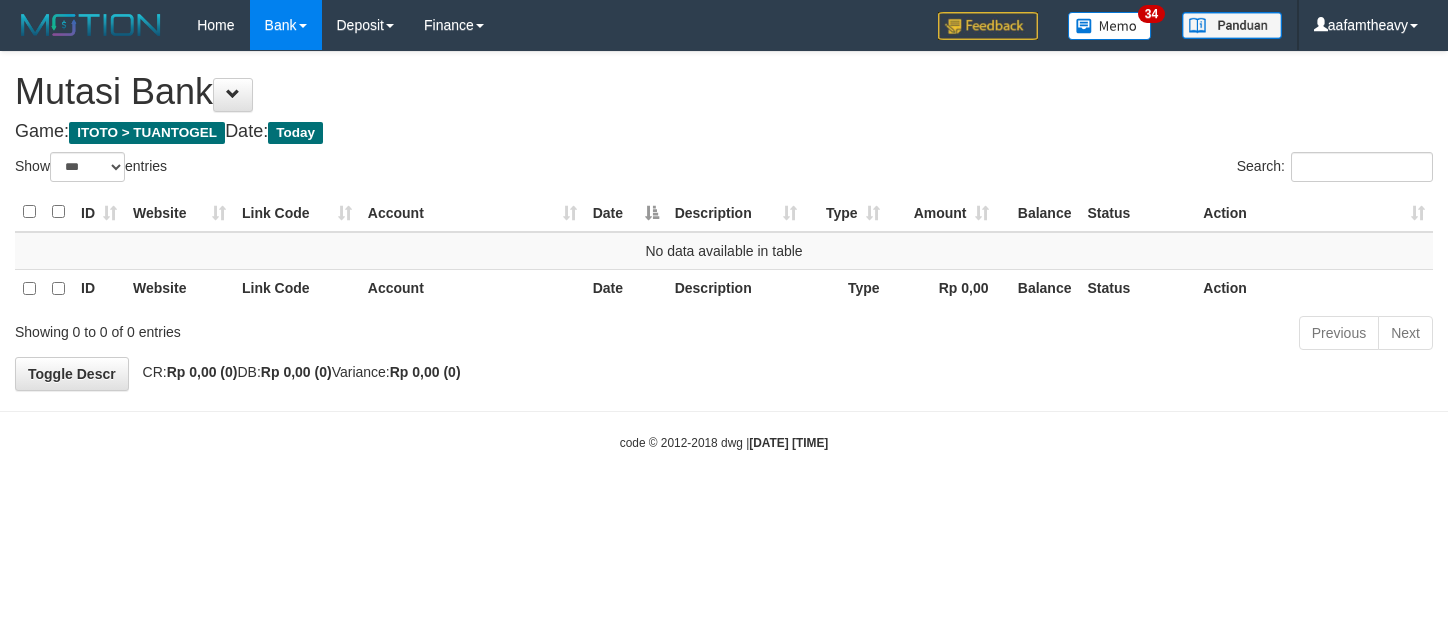 select on "***" 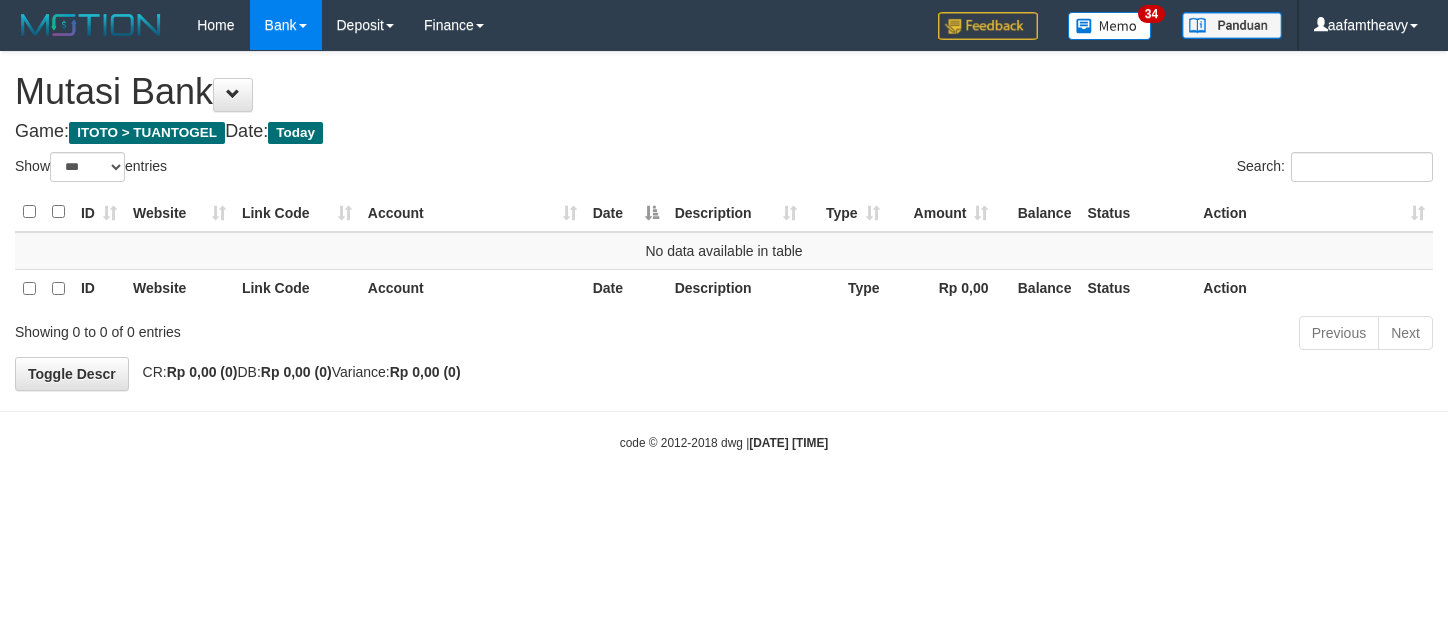 scroll, scrollTop: 0, scrollLeft: 0, axis: both 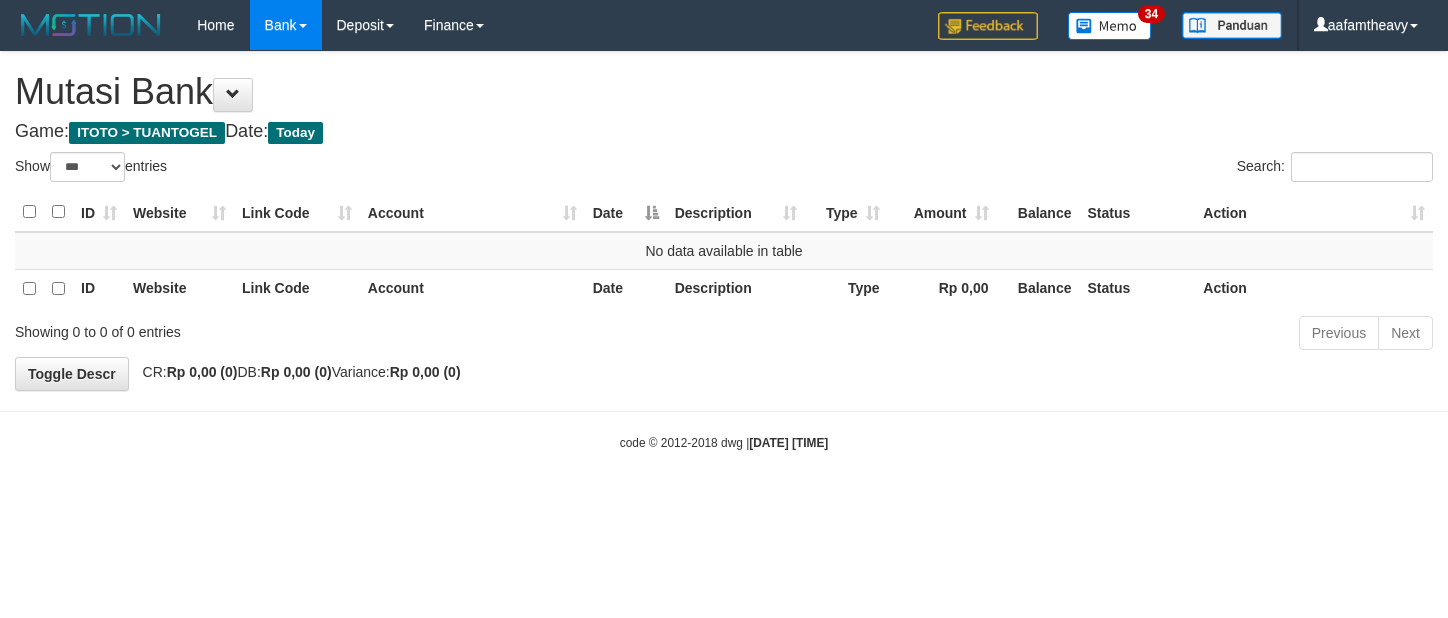 select on "***" 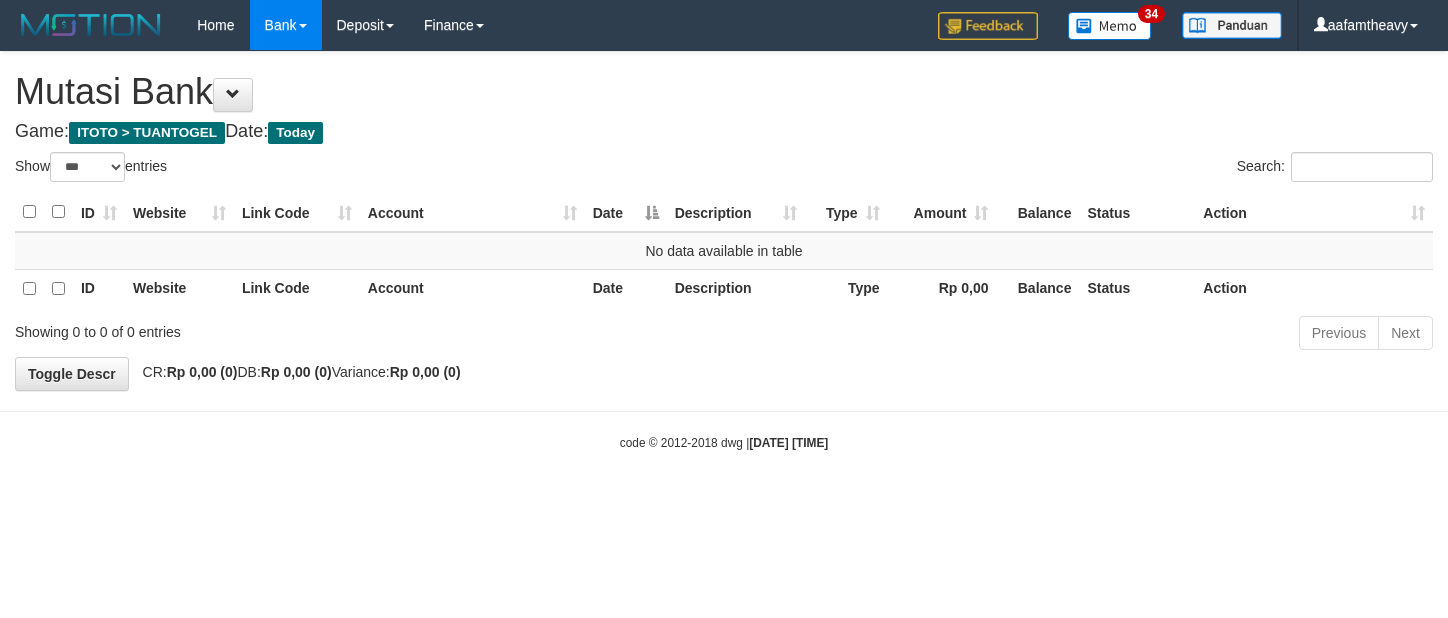 scroll, scrollTop: 0, scrollLeft: 0, axis: both 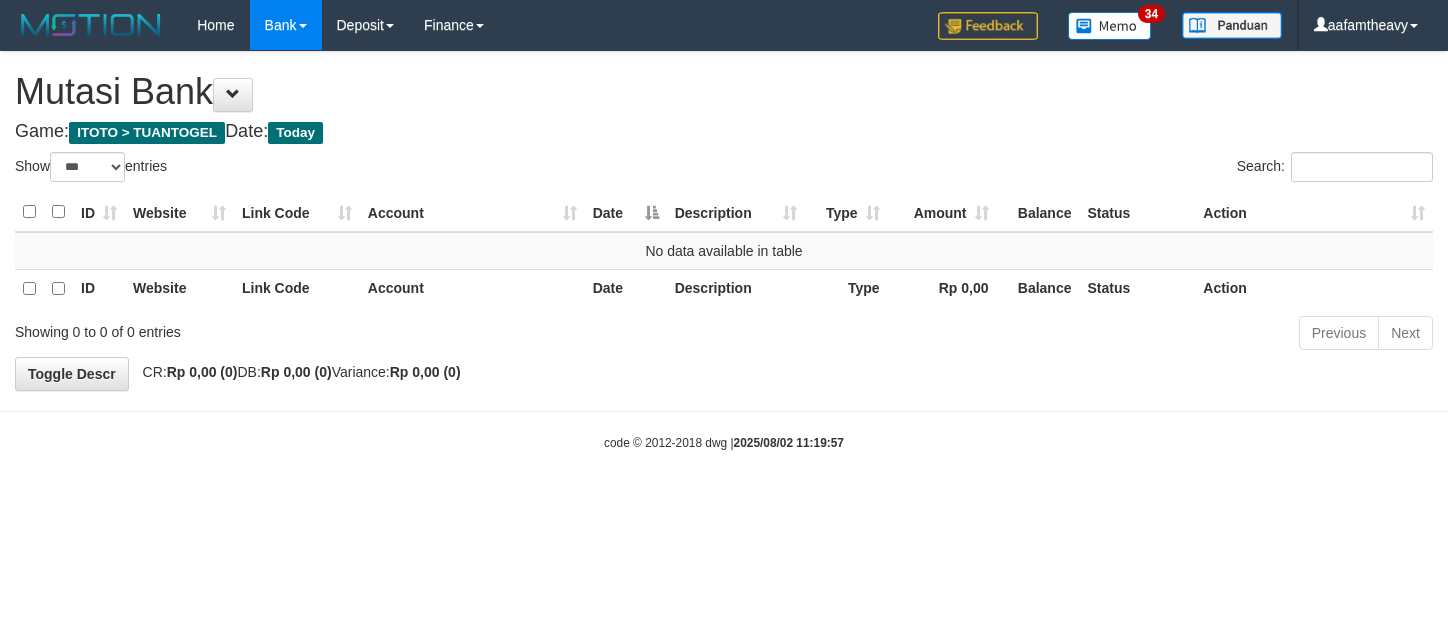 select on "***" 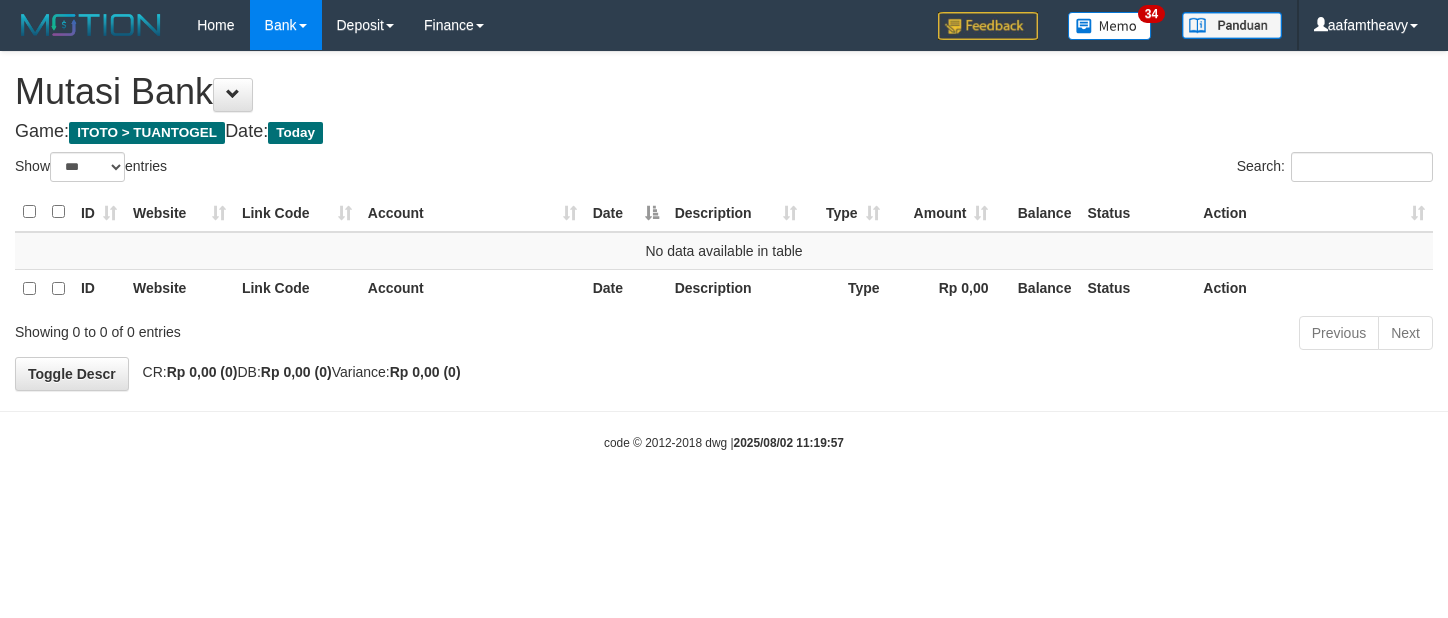 scroll, scrollTop: 0, scrollLeft: 0, axis: both 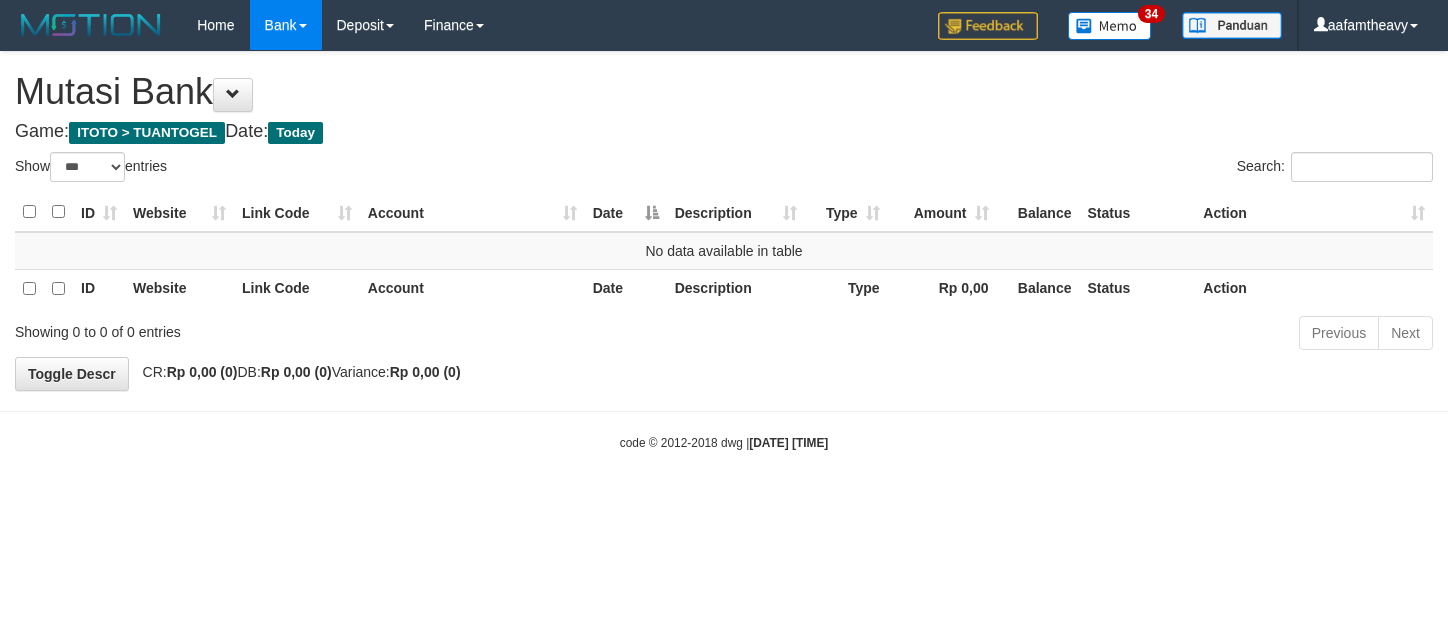 select on "***" 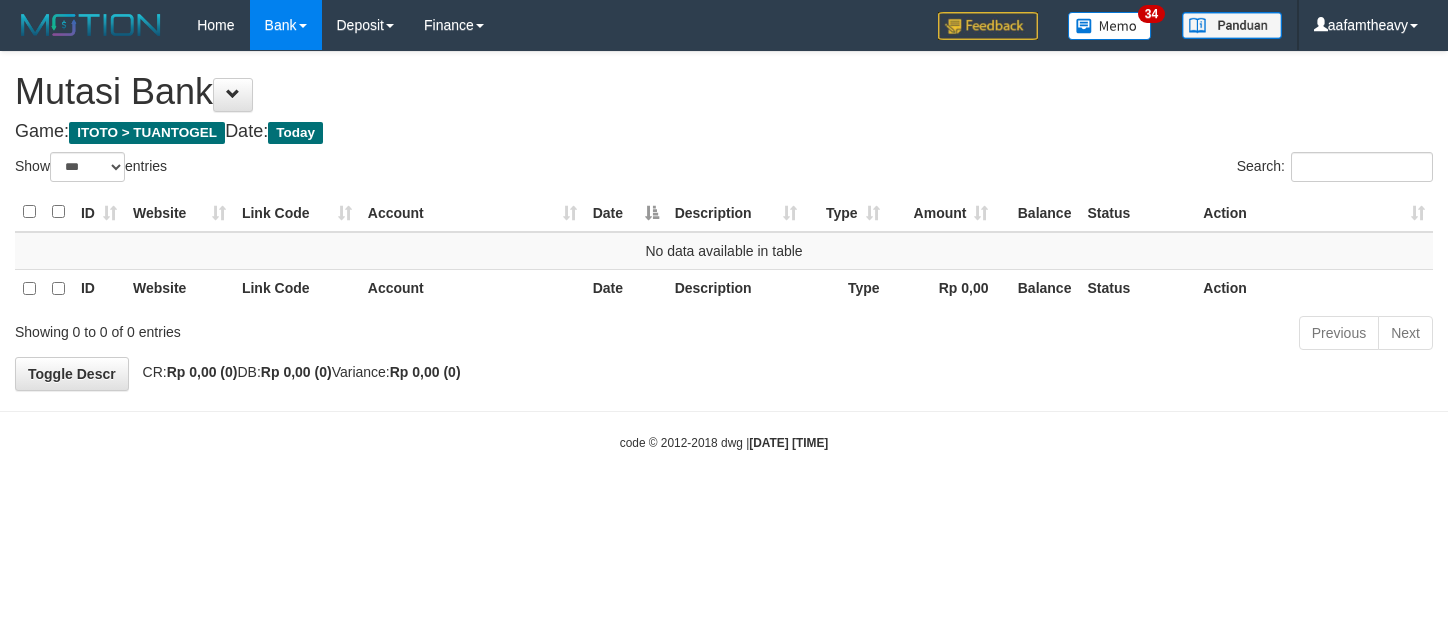 scroll, scrollTop: 0, scrollLeft: 0, axis: both 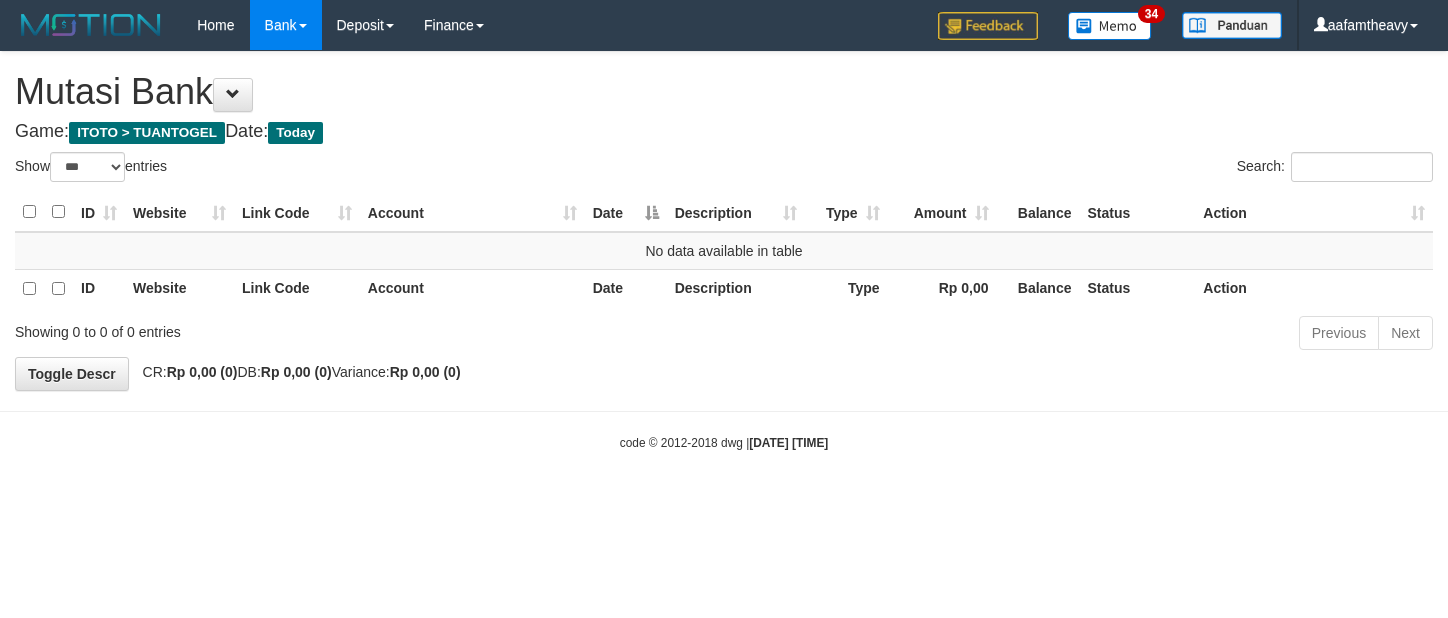 select on "***" 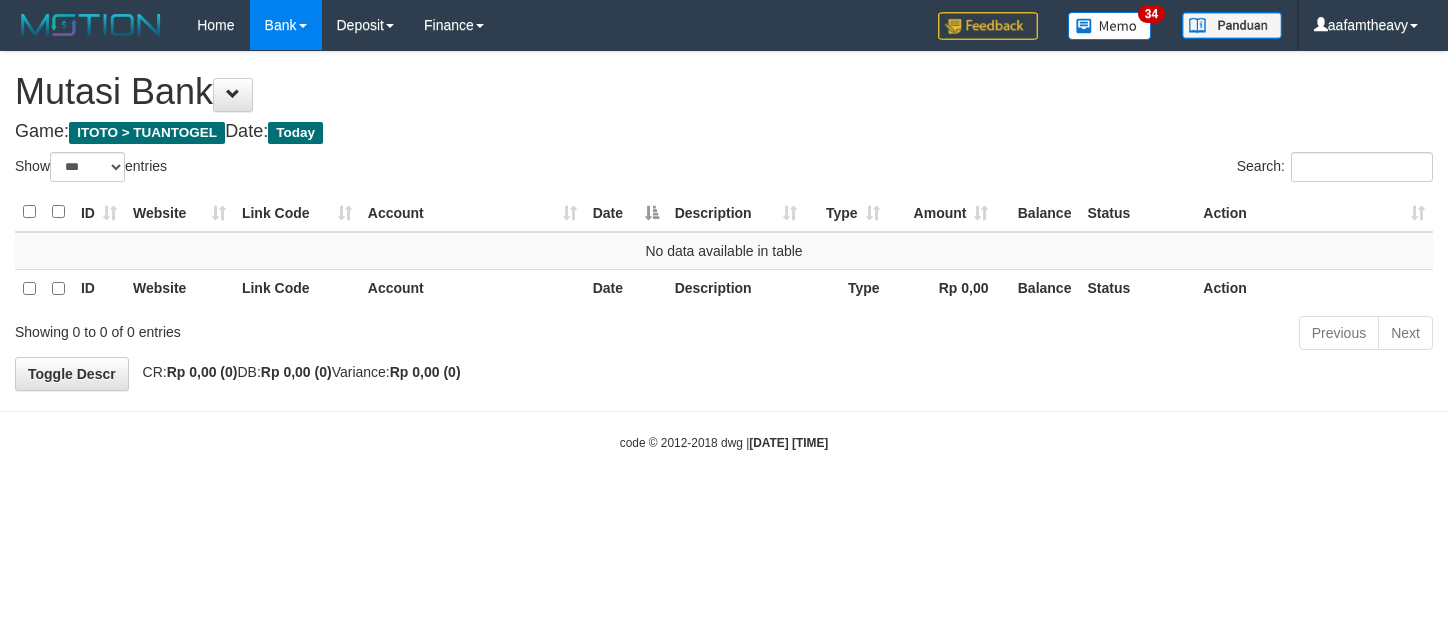 scroll, scrollTop: 0, scrollLeft: 0, axis: both 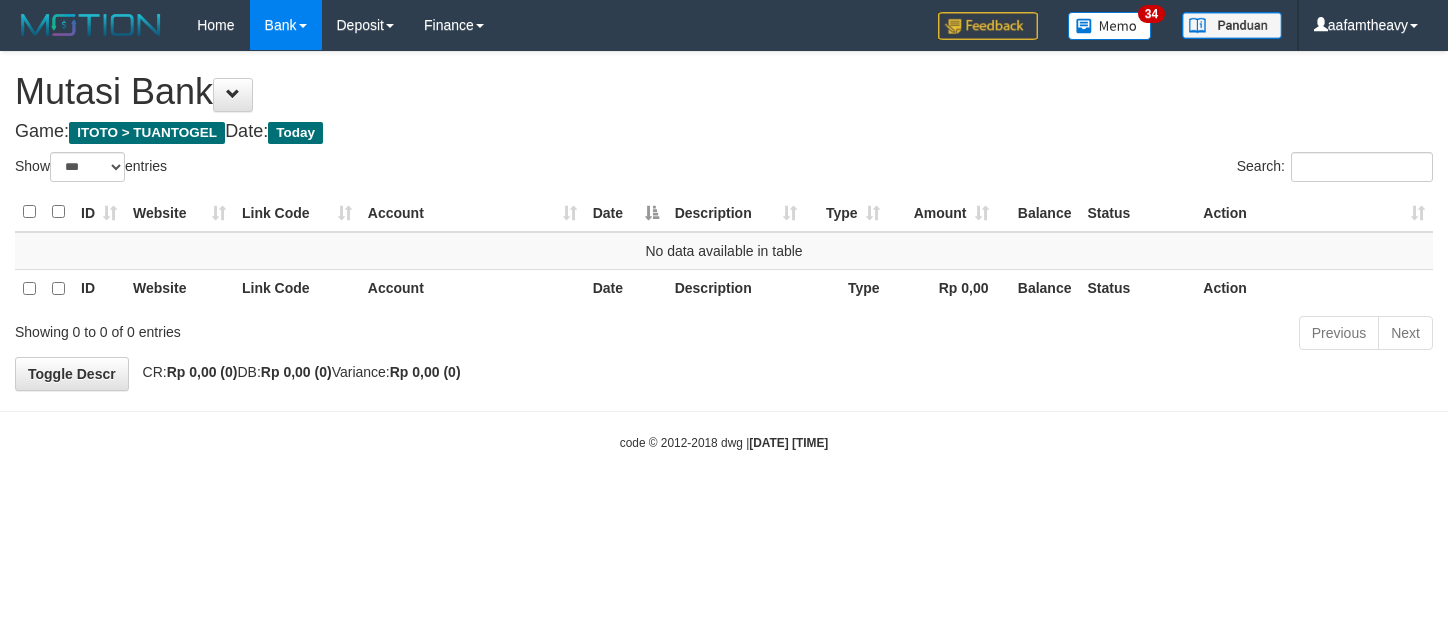 select on "***" 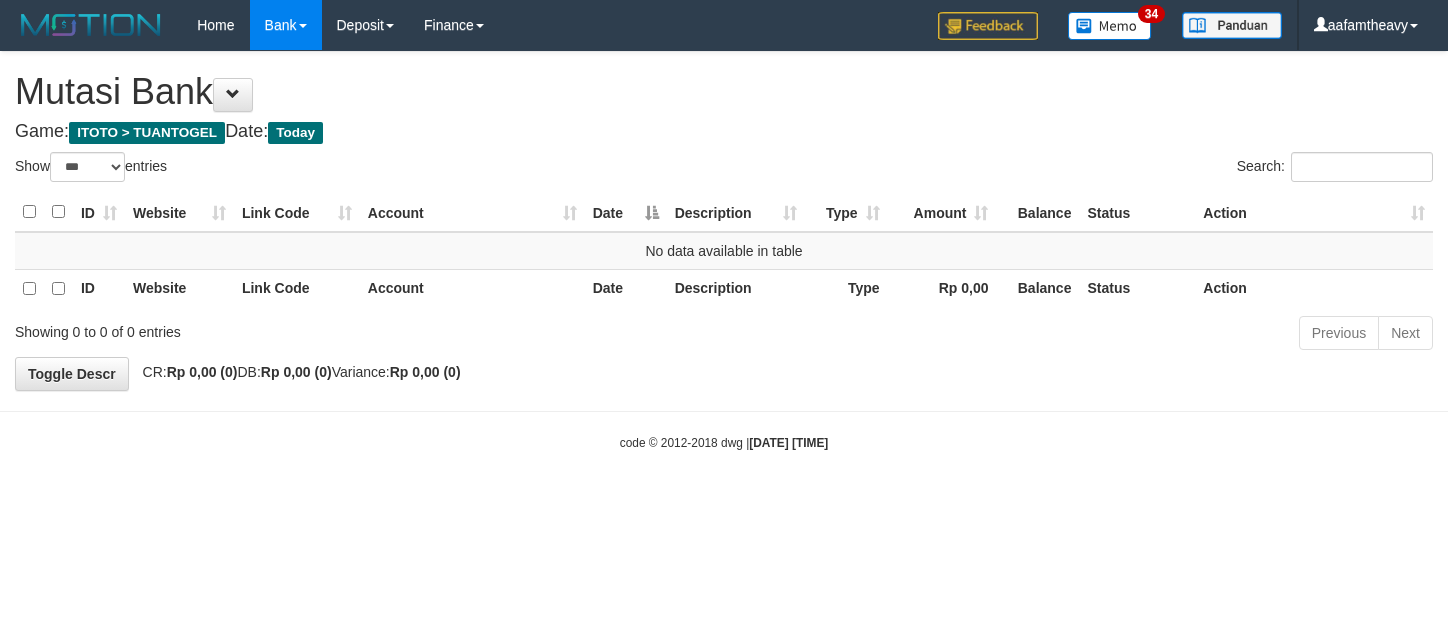 scroll, scrollTop: 0, scrollLeft: 0, axis: both 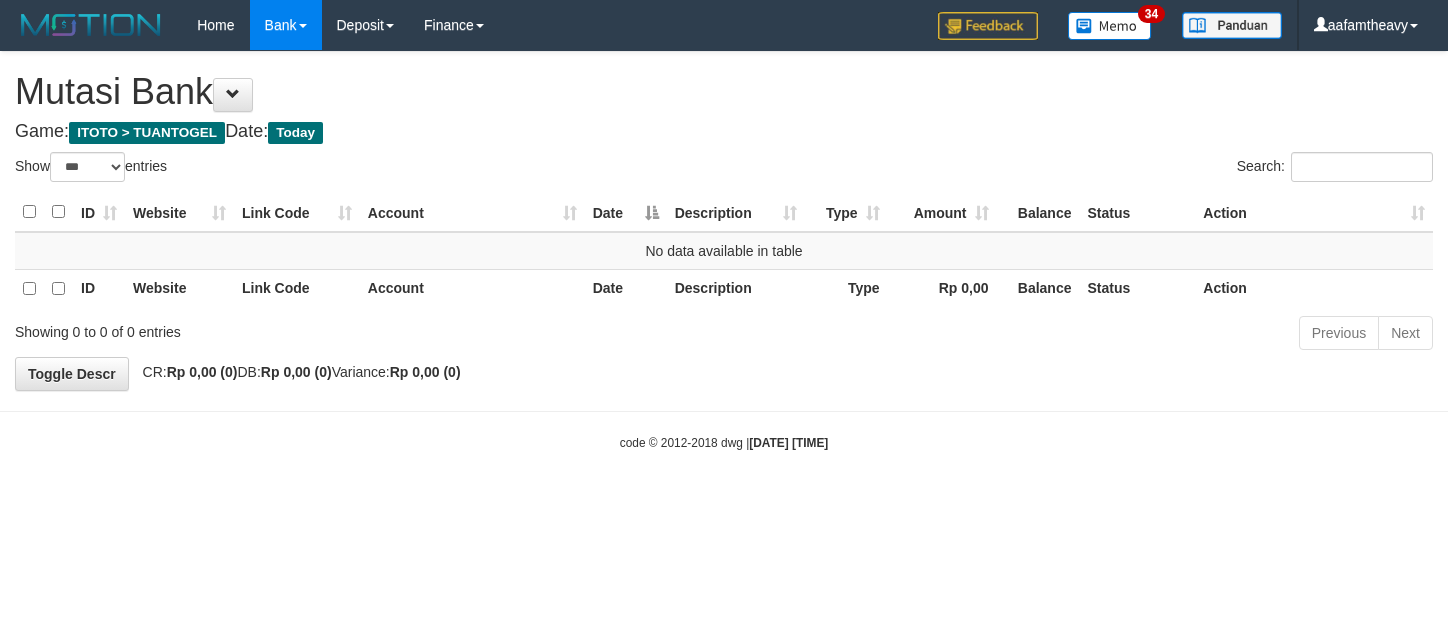 select on "***" 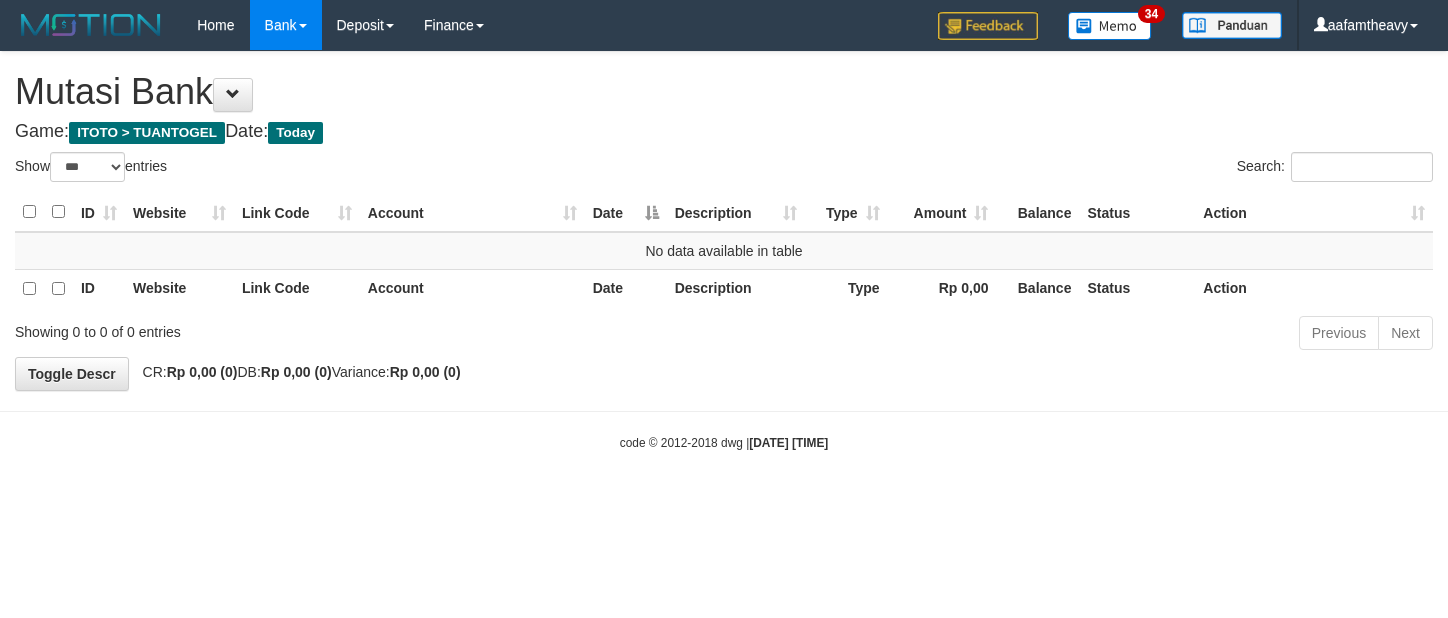 scroll, scrollTop: 0, scrollLeft: 0, axis: both 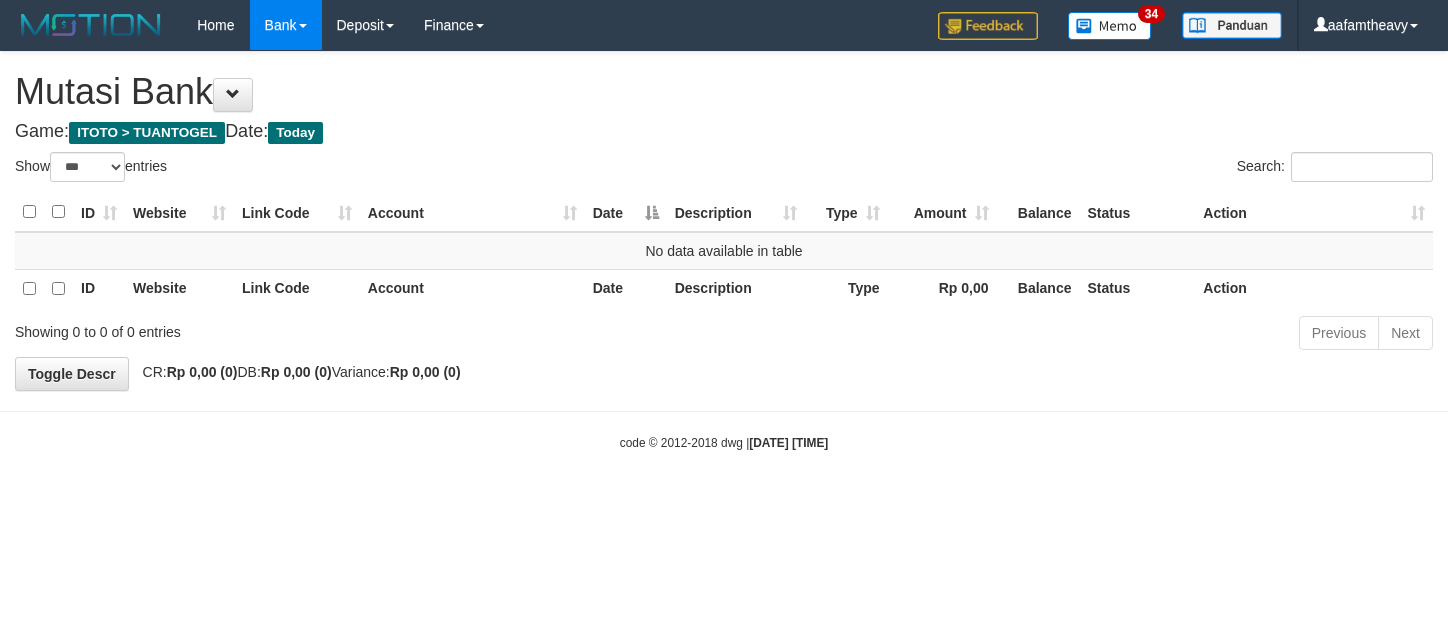 select on "***" 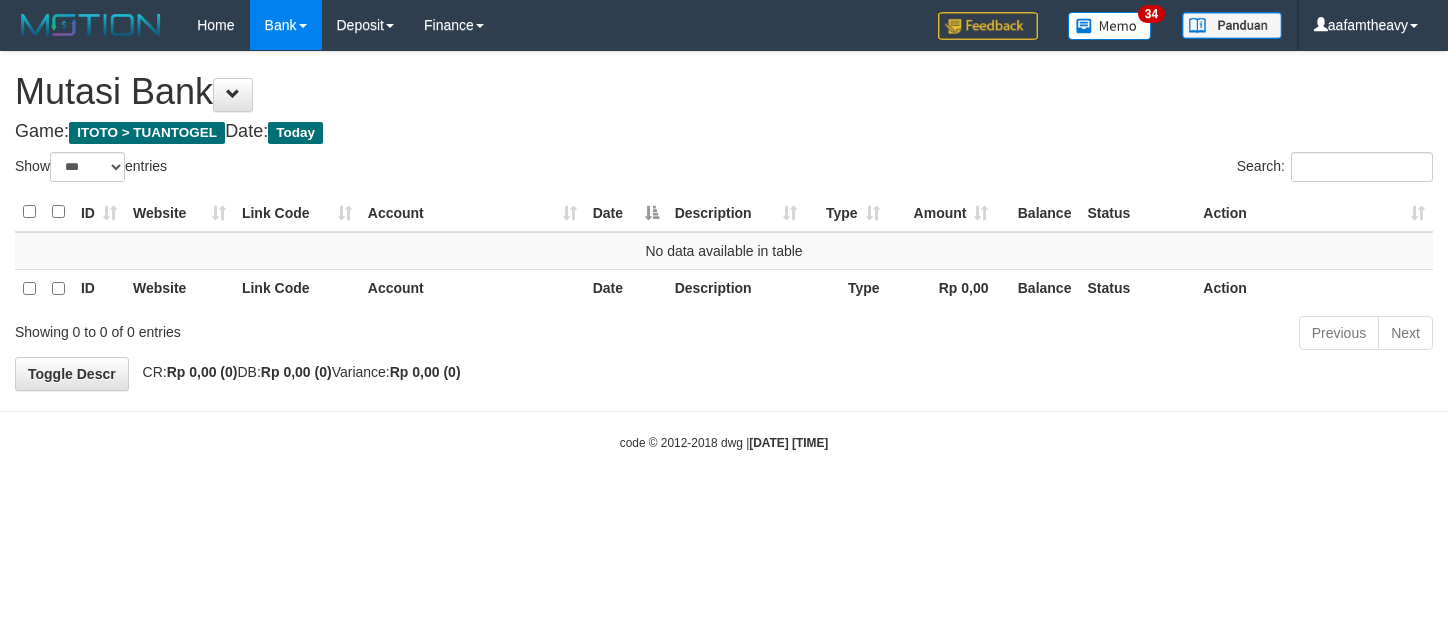 scroll, scrollTop: 0, scrollLeft: 0, axis: both 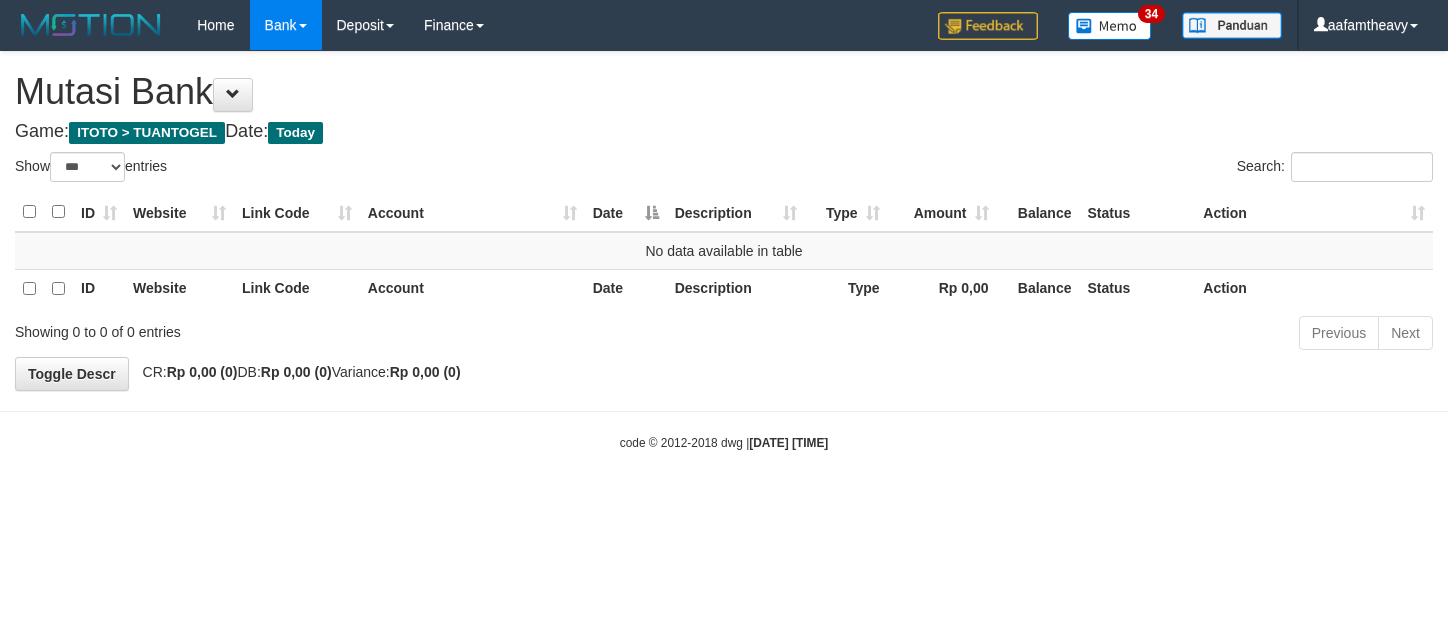 select on "***" 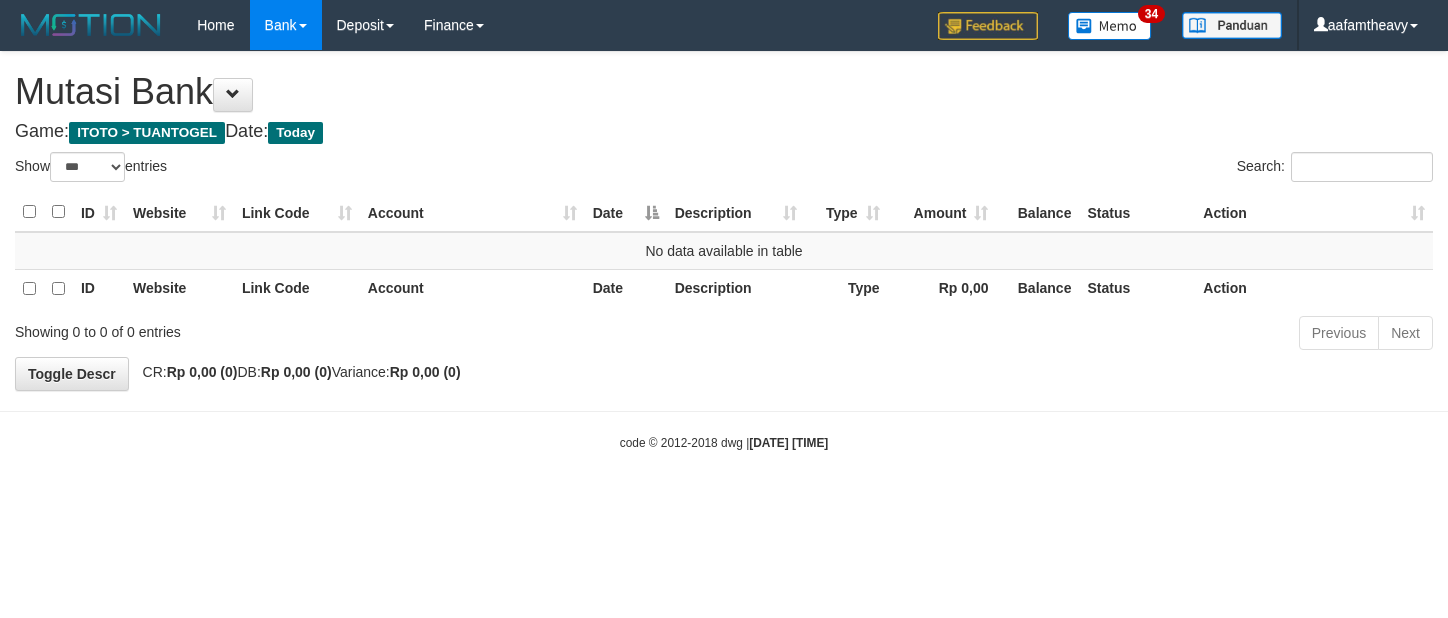 scroll, scrollTop: 0, scrollLeft: 0, axis: both 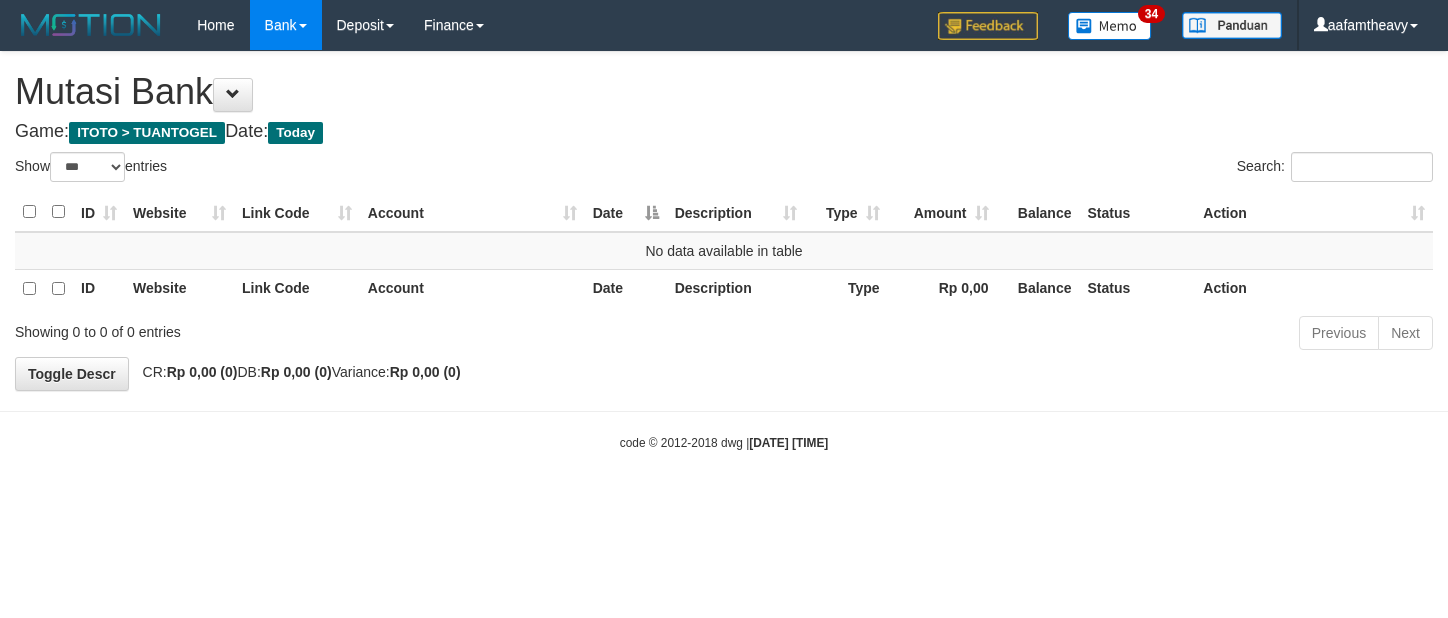 select on "***" 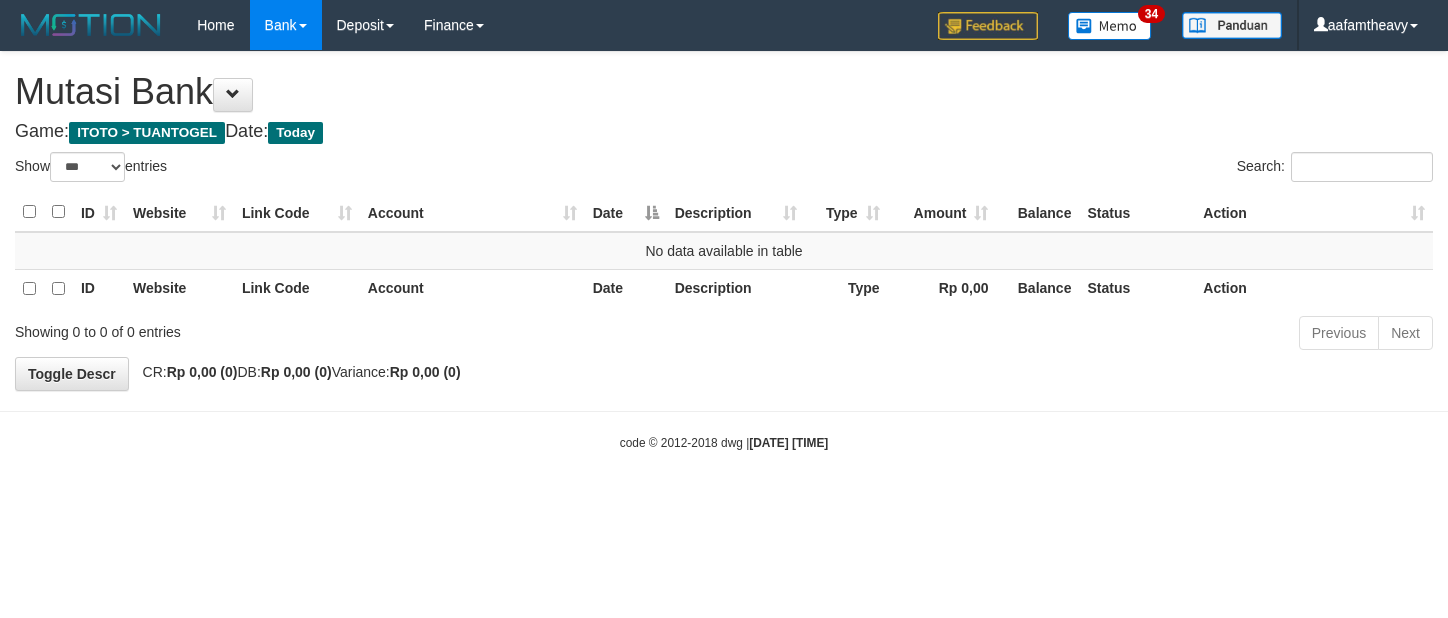 scroll, scrollTop: 0, scrollLeft: 0, axis: both 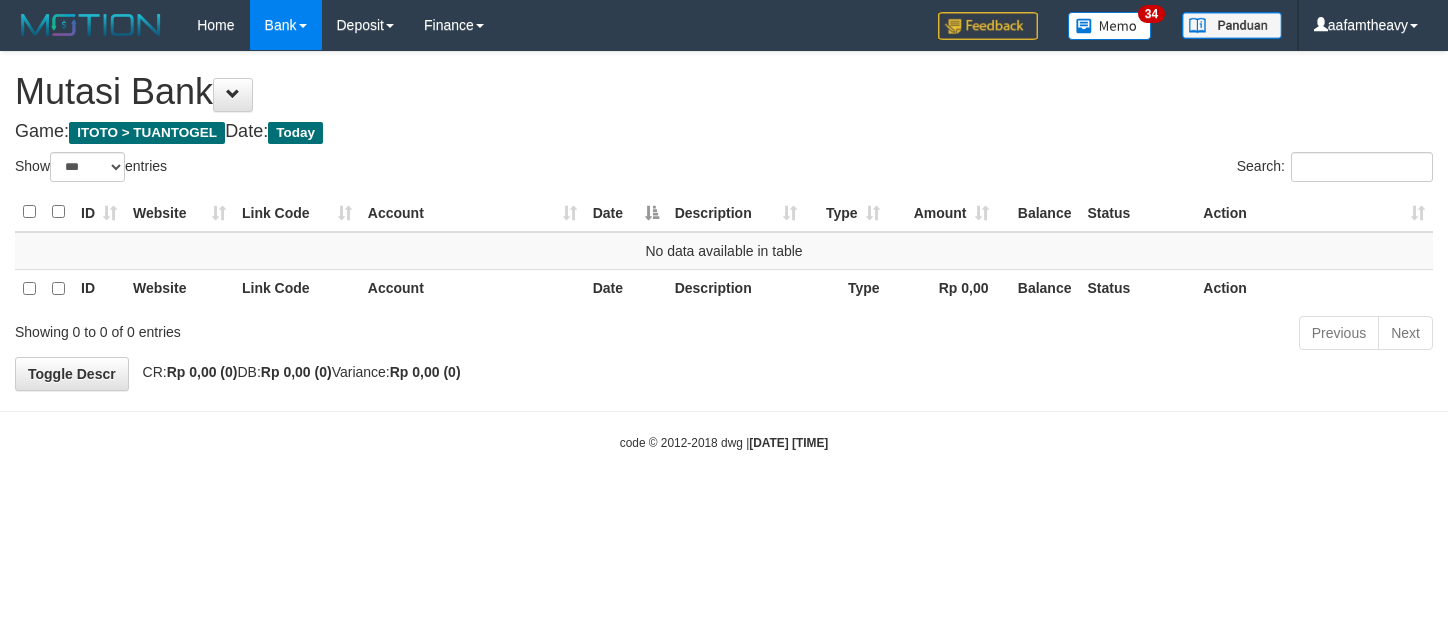 select on "***" 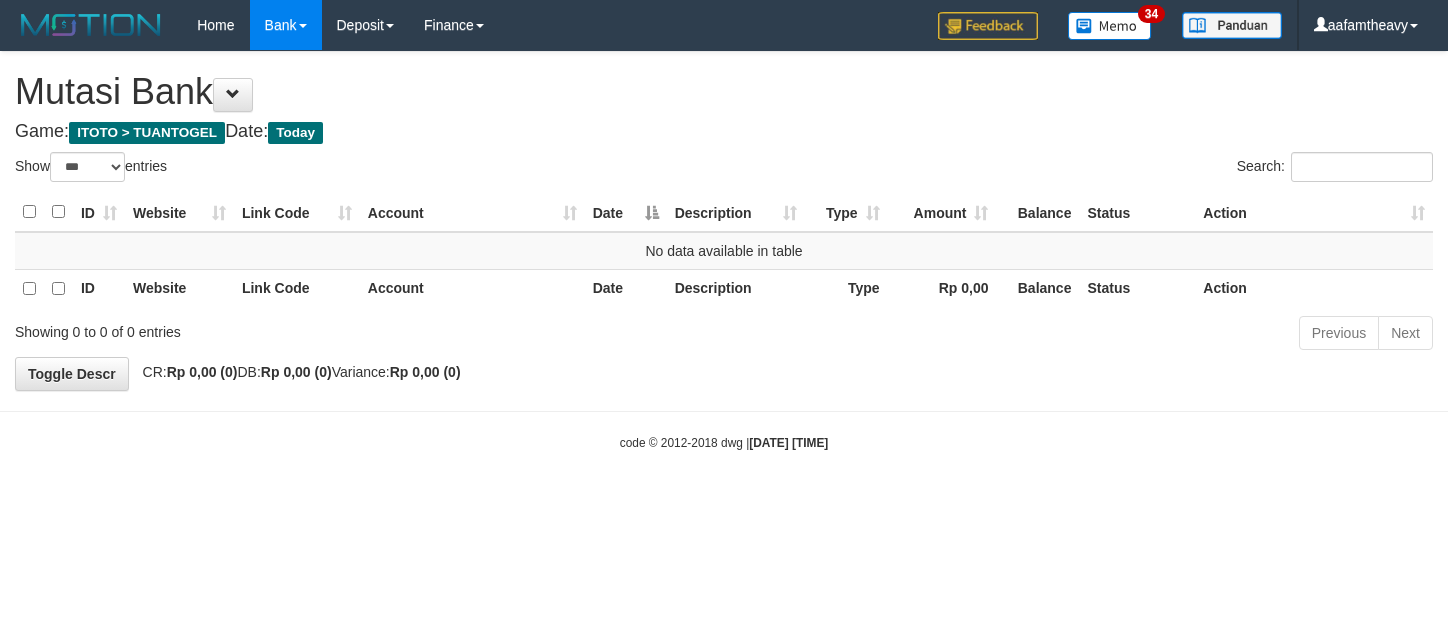 scroll, scrollTop: 0, scrollLeft: 0, axis: both 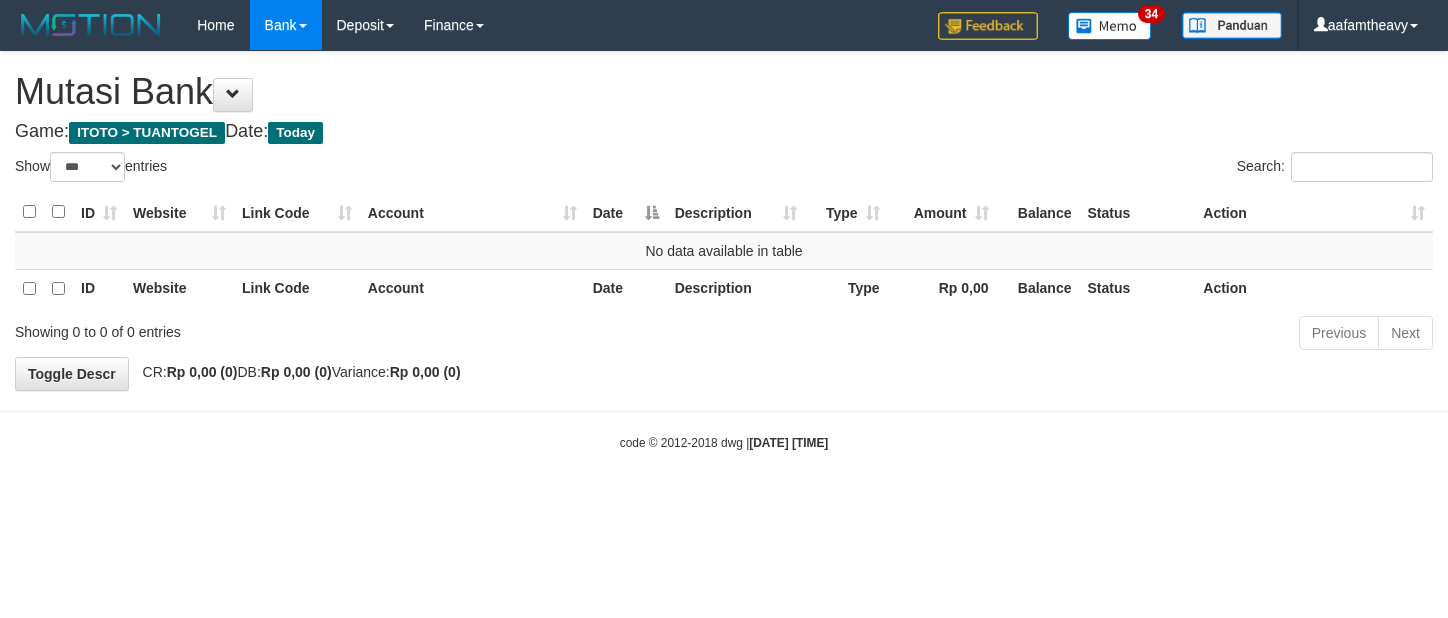 select on "***" 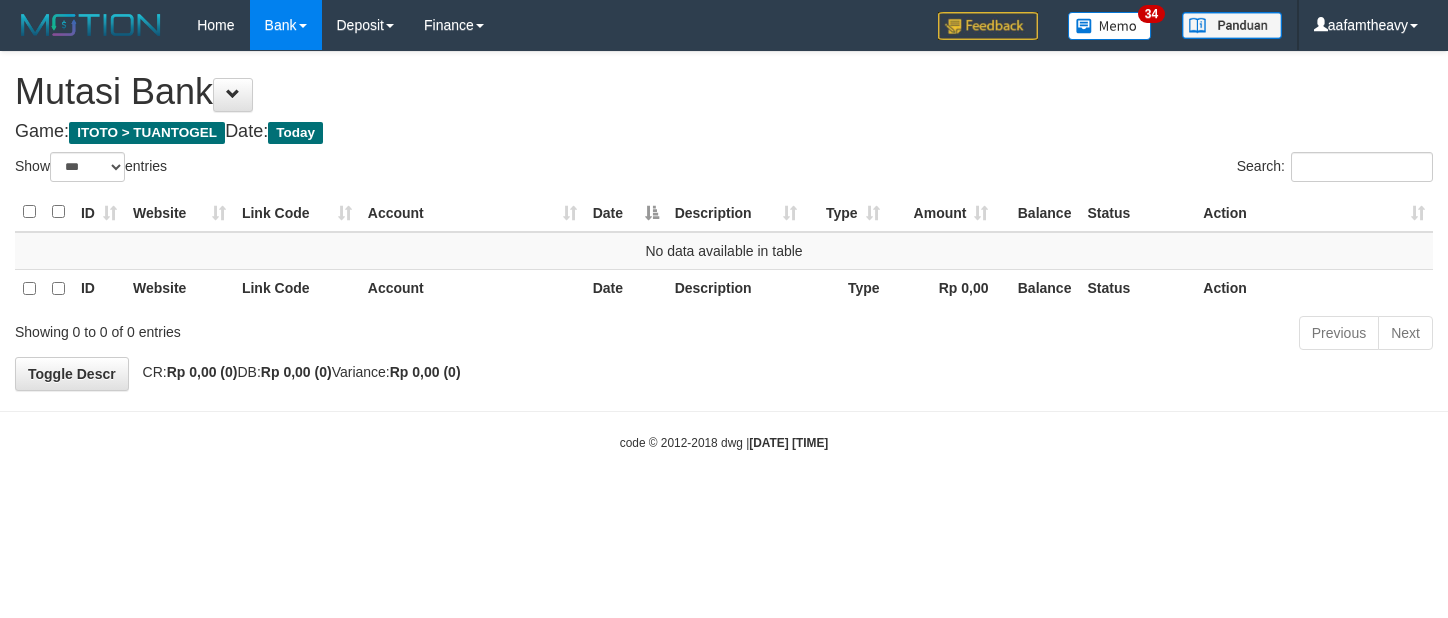 scroll, scrollTop: 0, scrollLeft: 0, axis: both 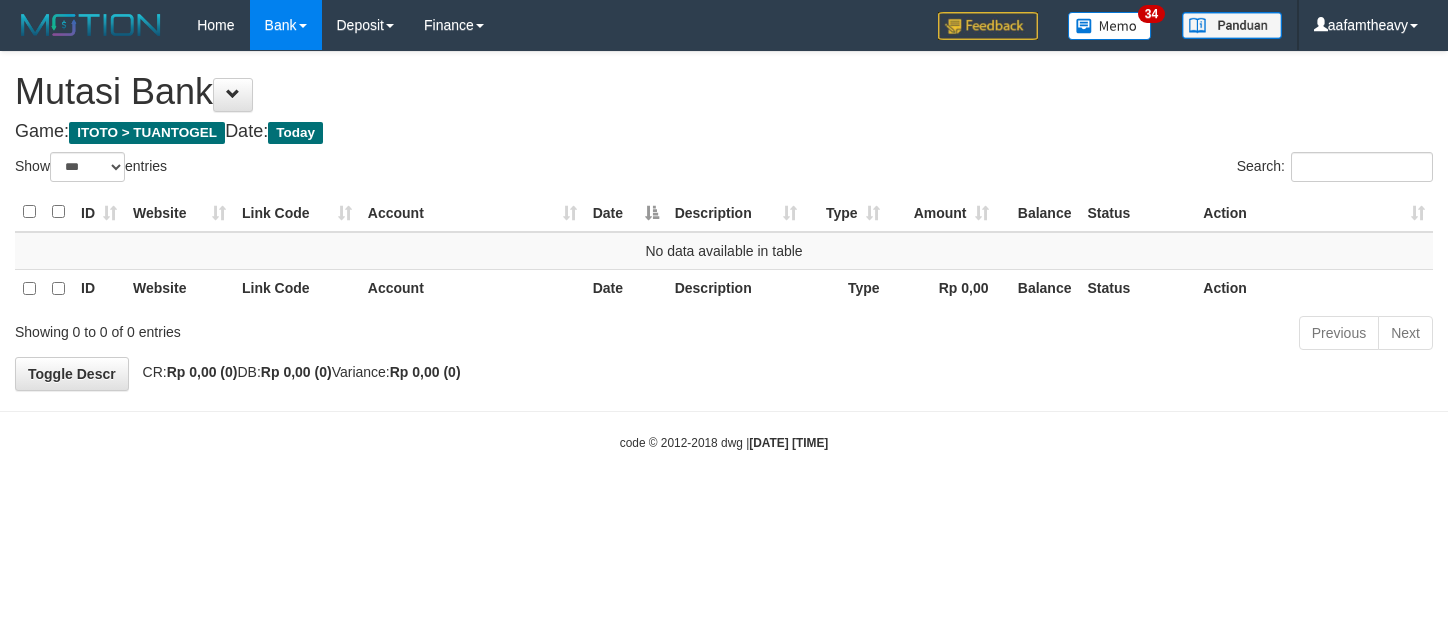 select on "***" 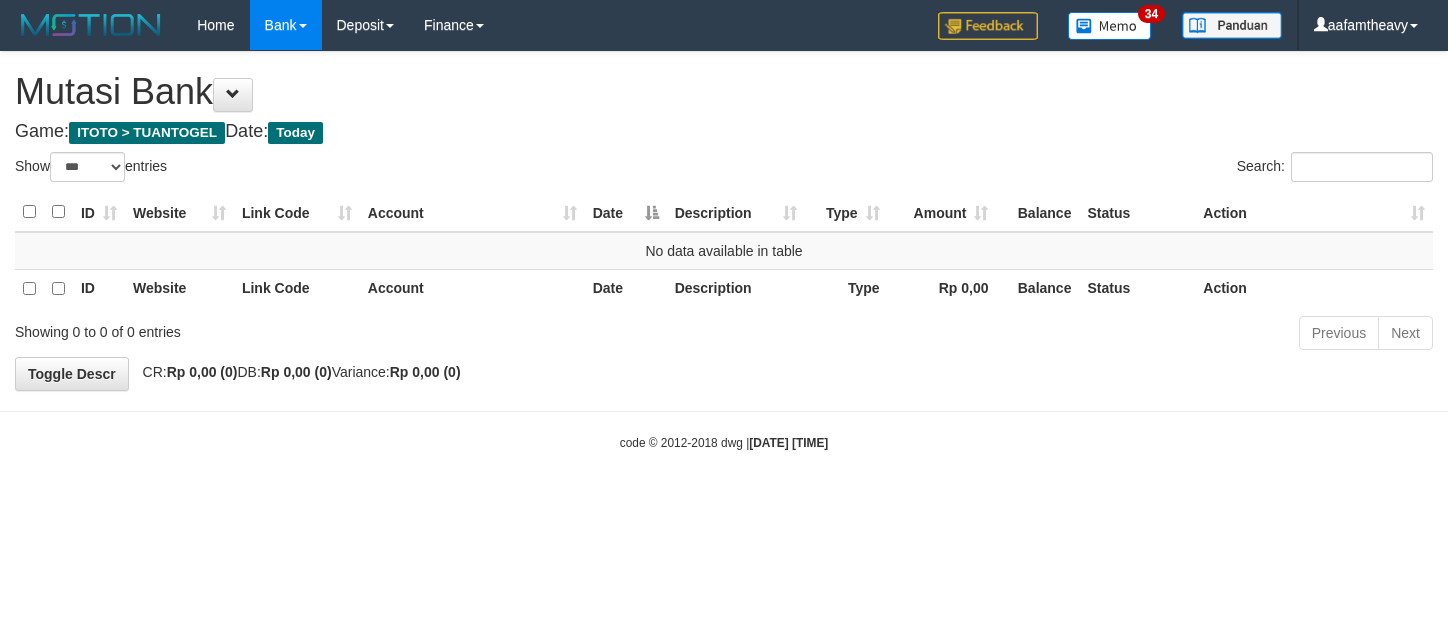 scroll, scrollTop: 0, scrollLeft: 0, axis: both 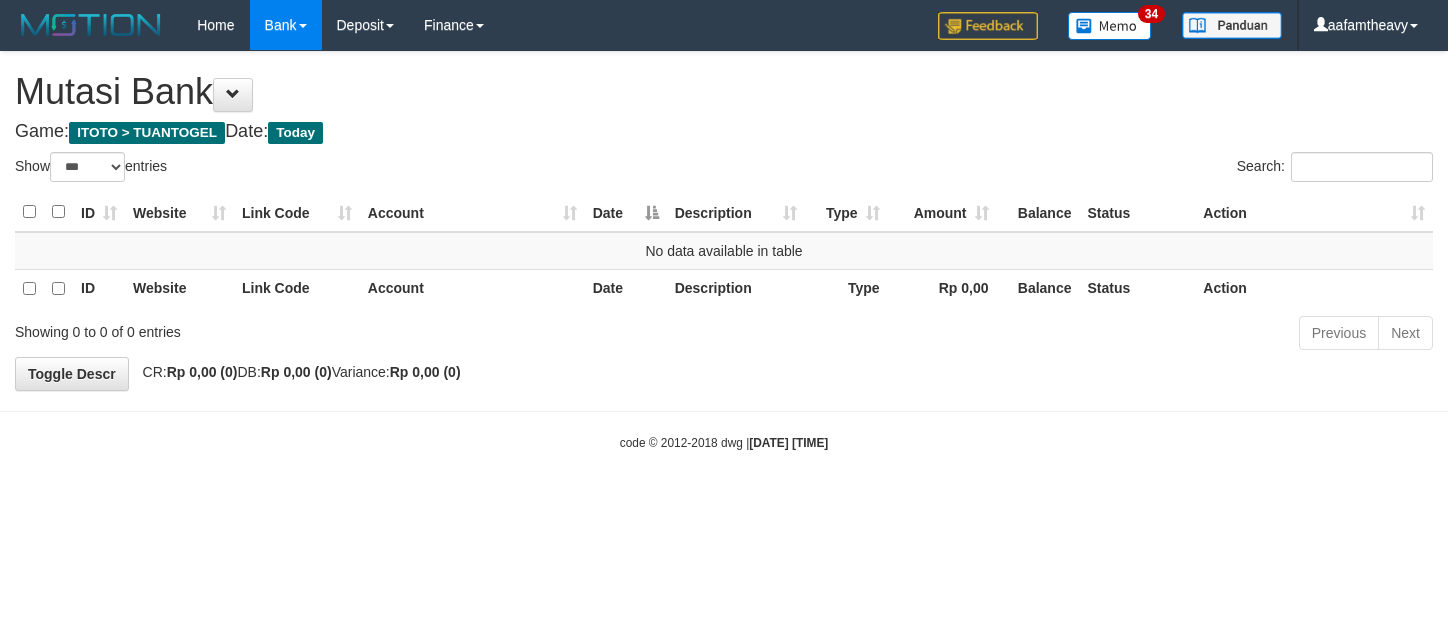select on "***" 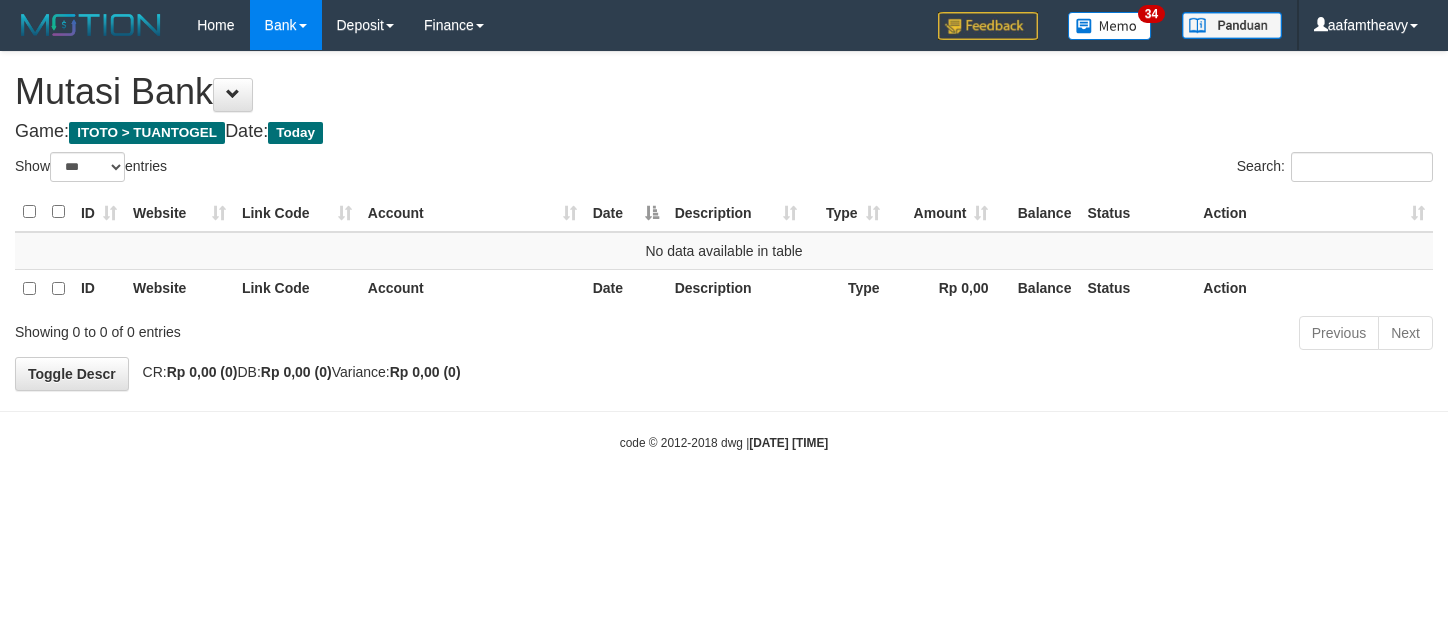 scroll, scrollTop: 0, scrollLeft: 0, axis: both 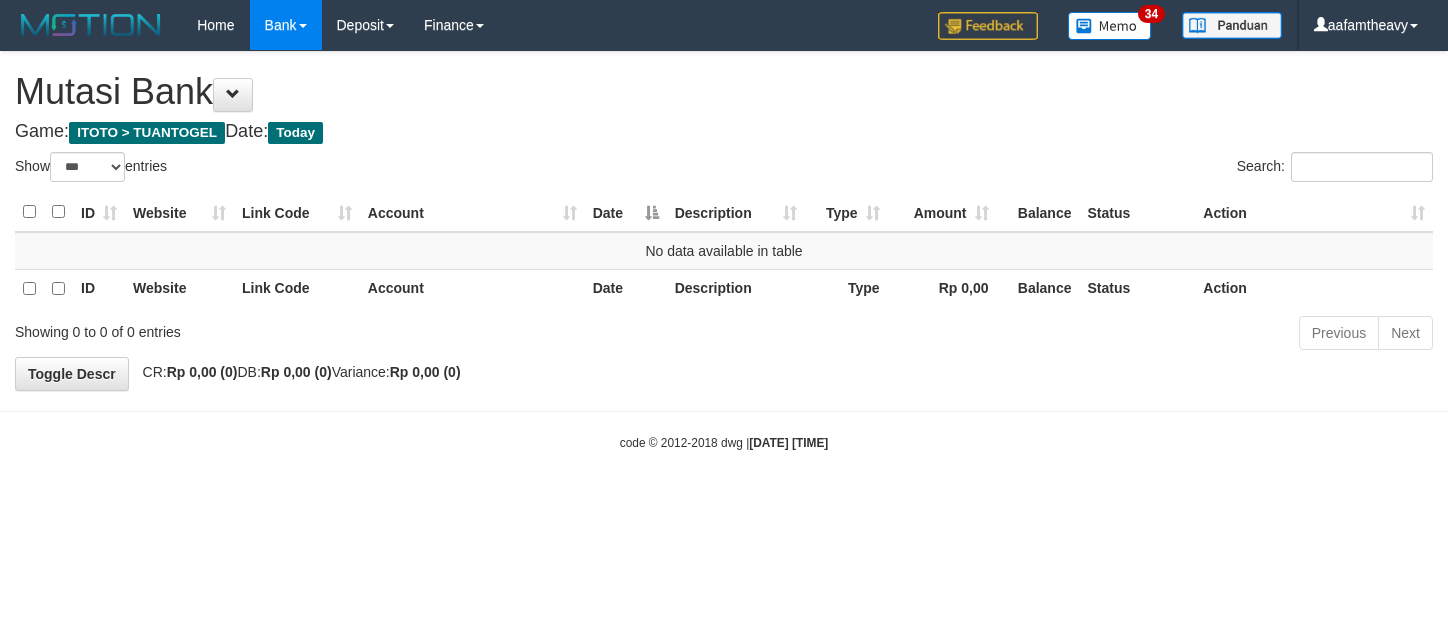 select on "***" 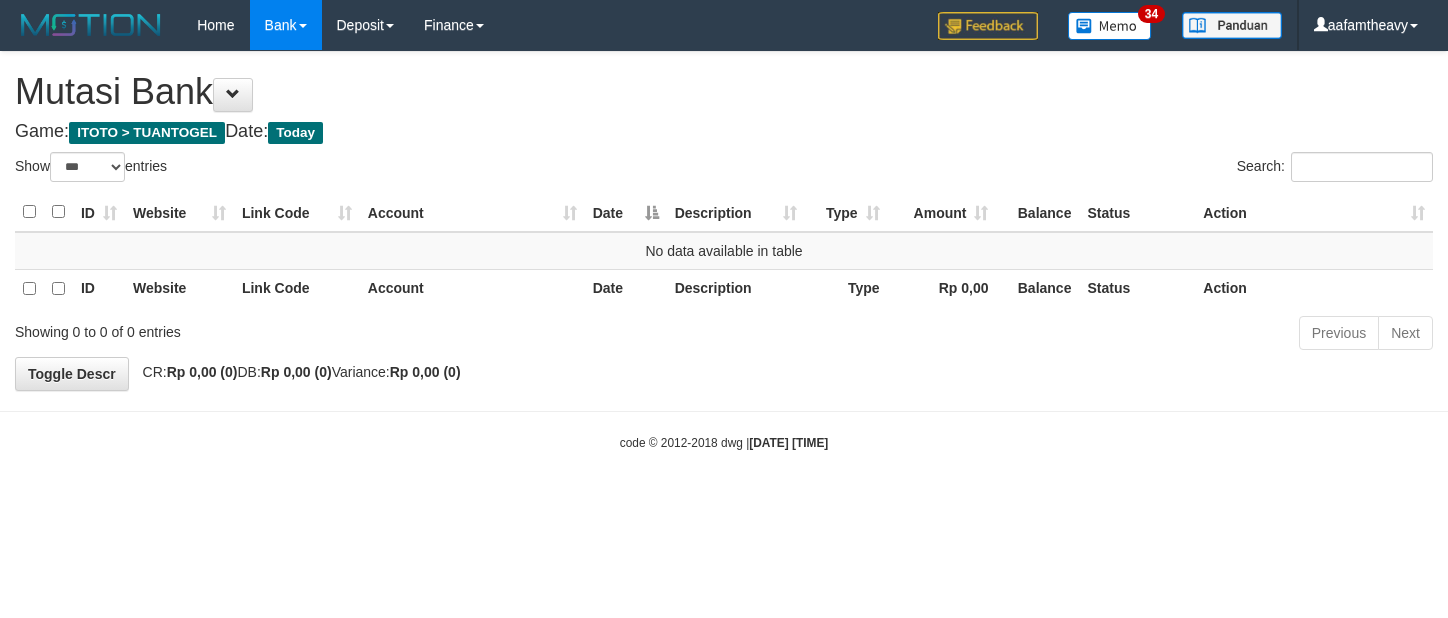 scroll, scrollTop: 0, scrollLeft: 0, axis: both 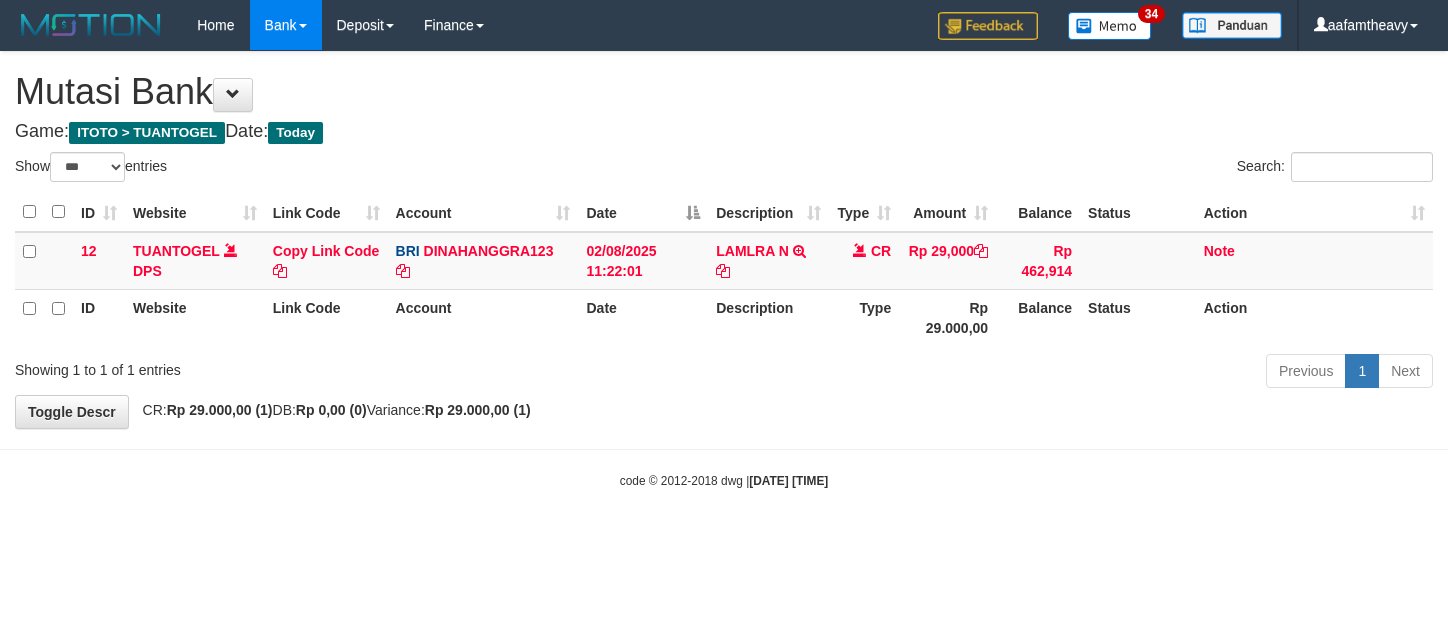 select on "***" 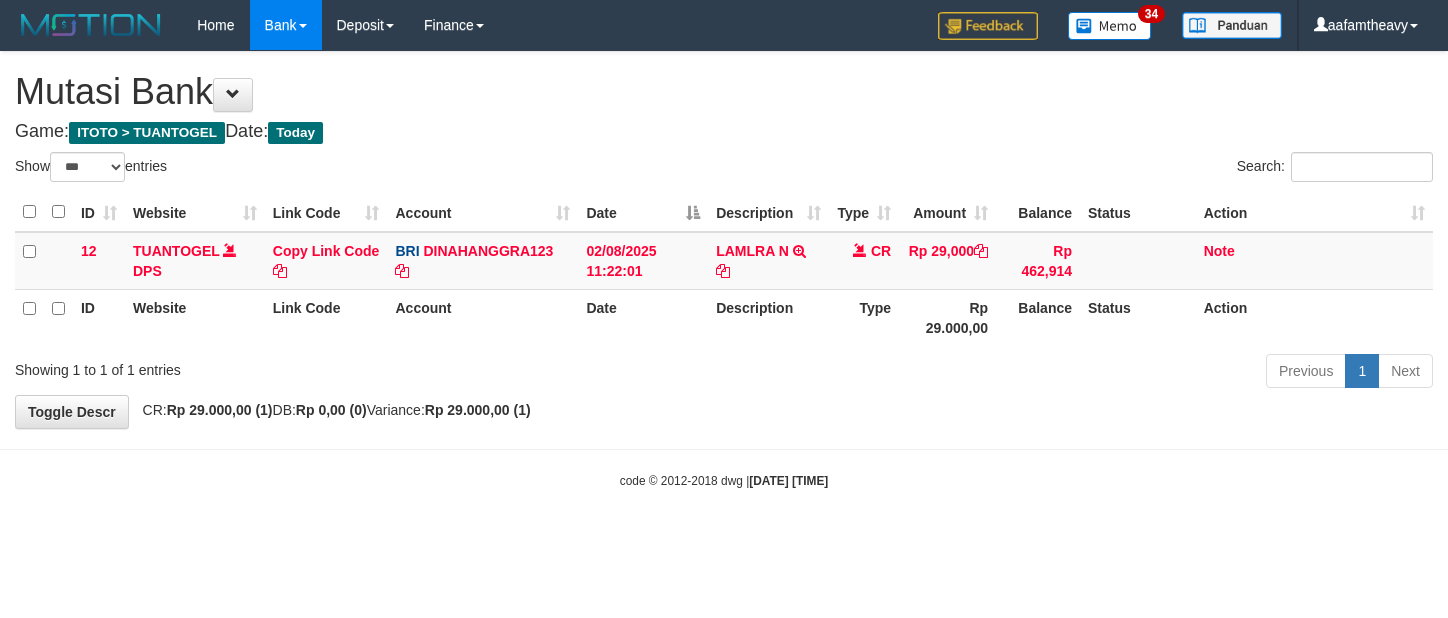 scroll, scrollTop: 0, scrollLeft: 0, axis: both 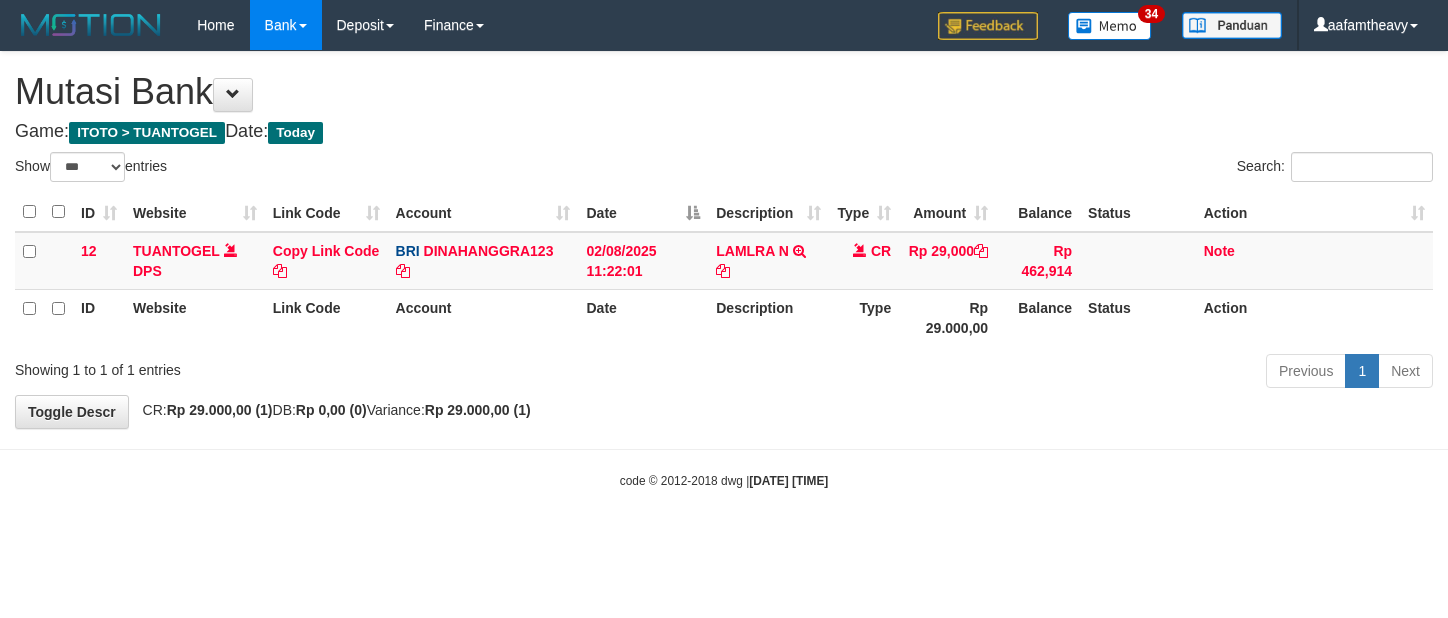 select on "***" 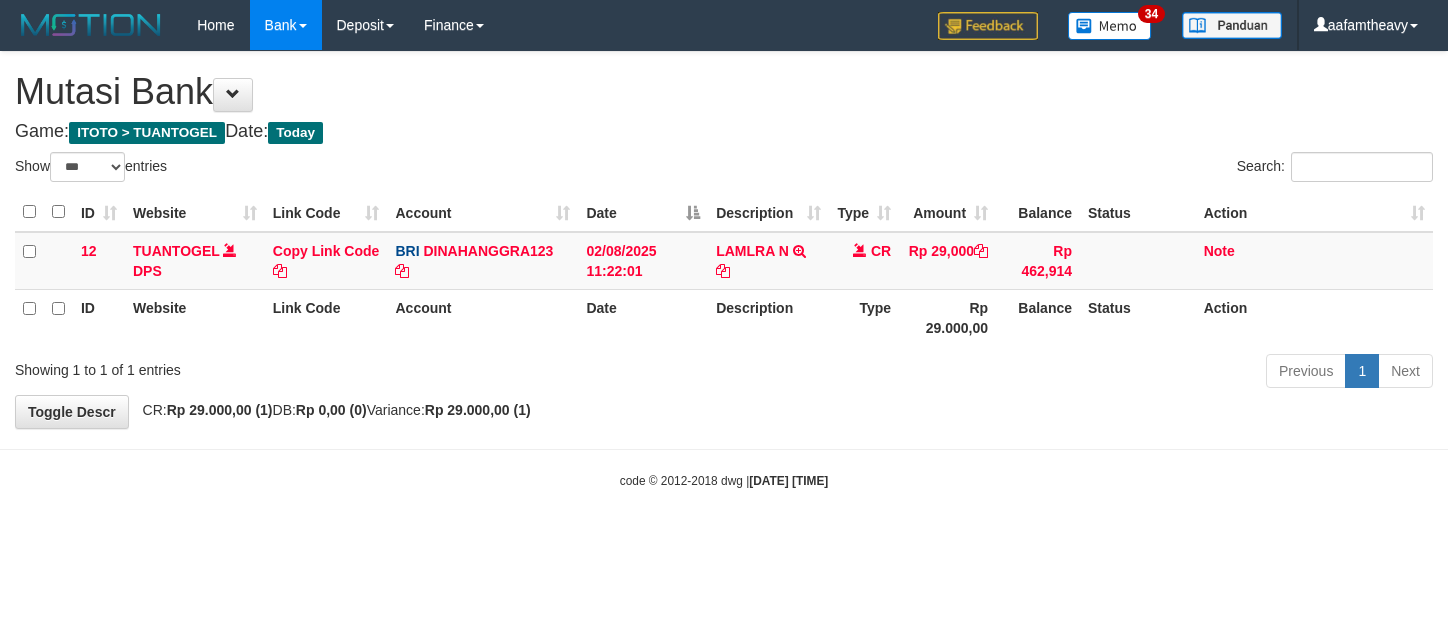 scroll, scrollTop: 0, scrollLeft: 0, axis: both 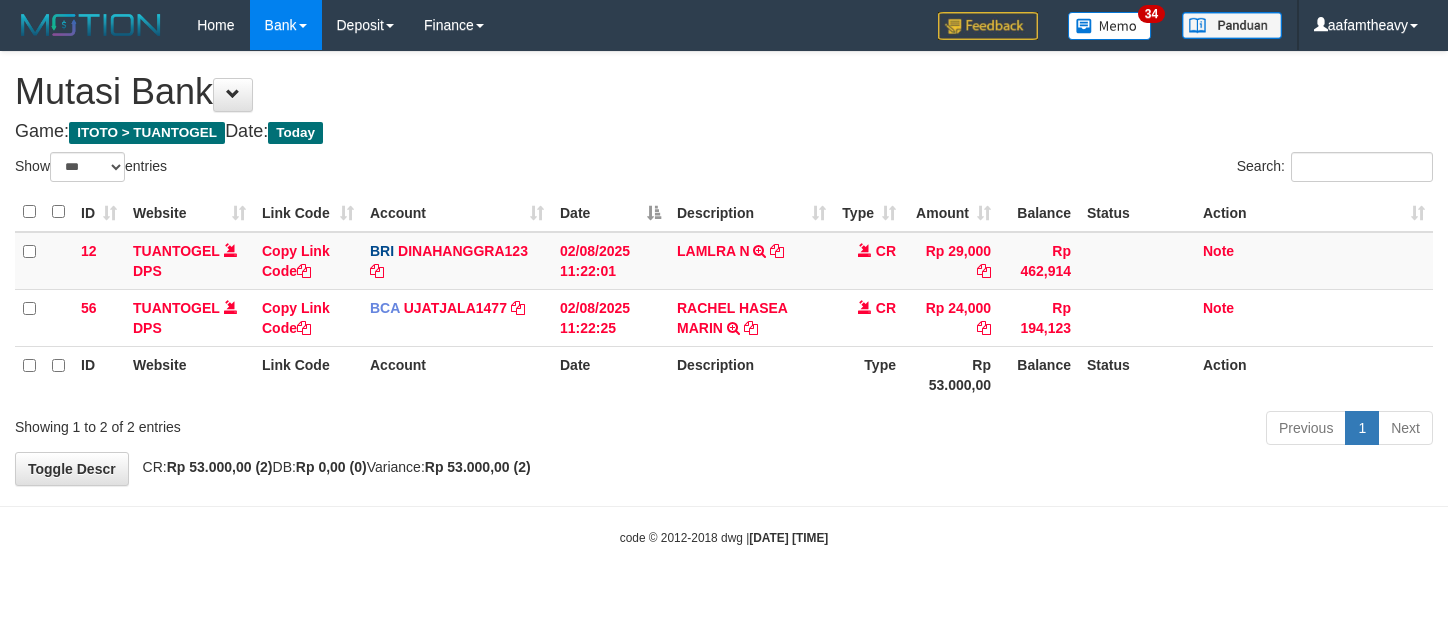 select on "***" 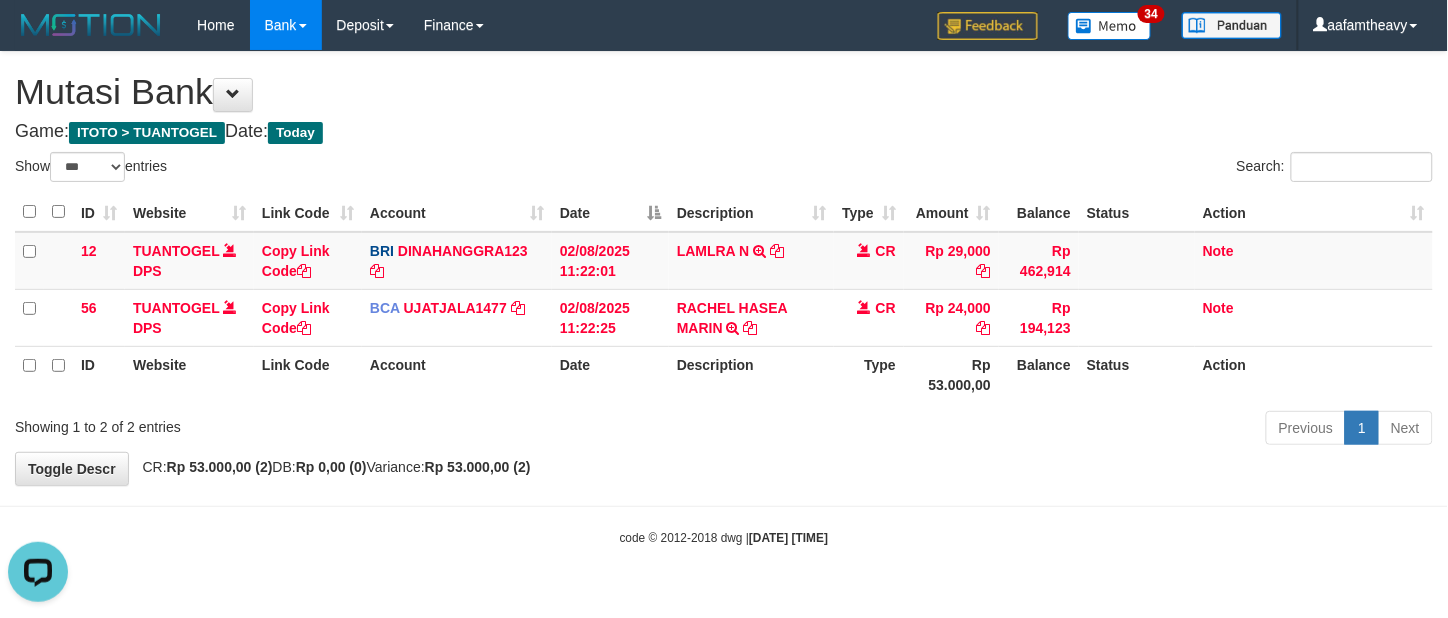 scroll, scrollTop: 0, scrollLeft: 0, axis: both 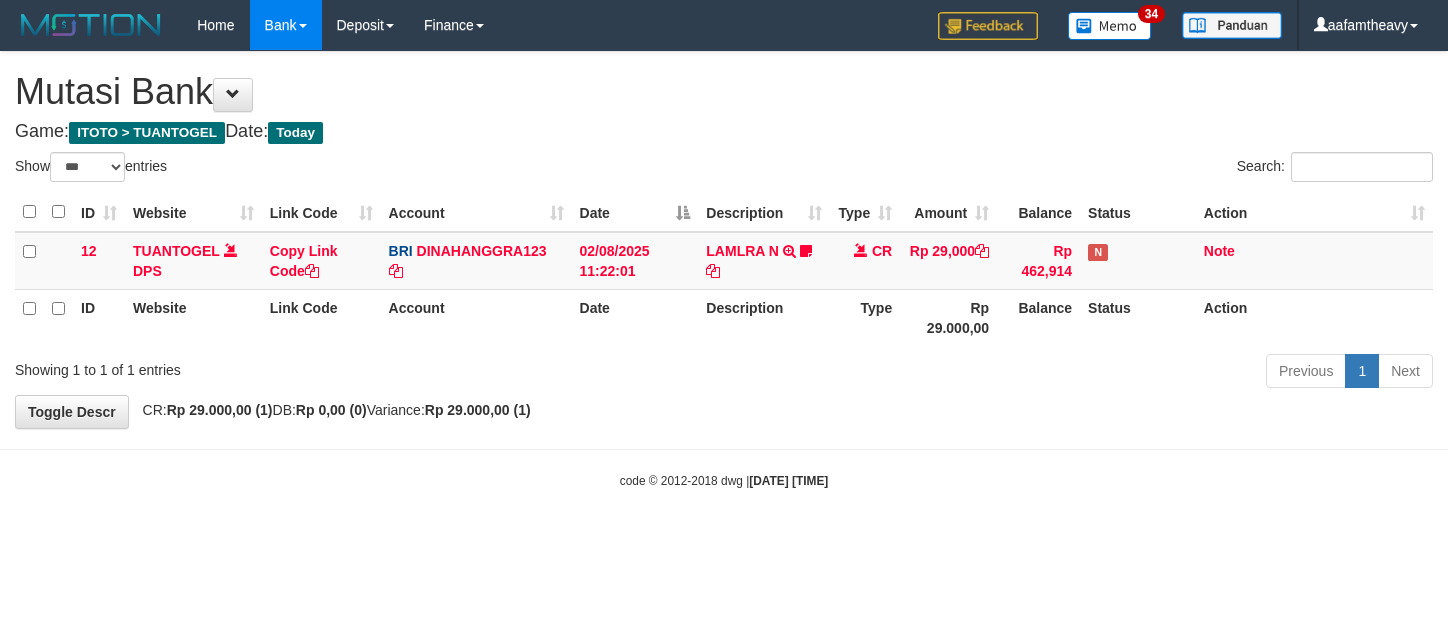select on "***" 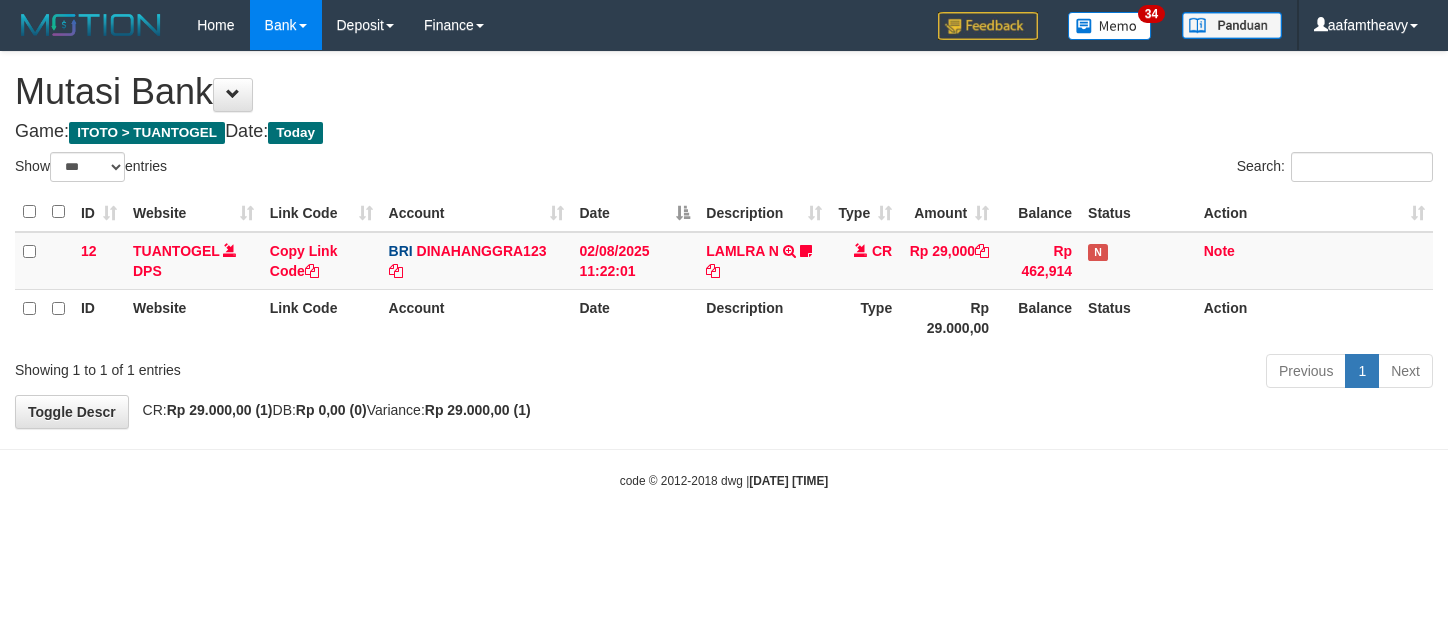 scroll, scrollTop: 0, scrollLeft: 0, axis: both 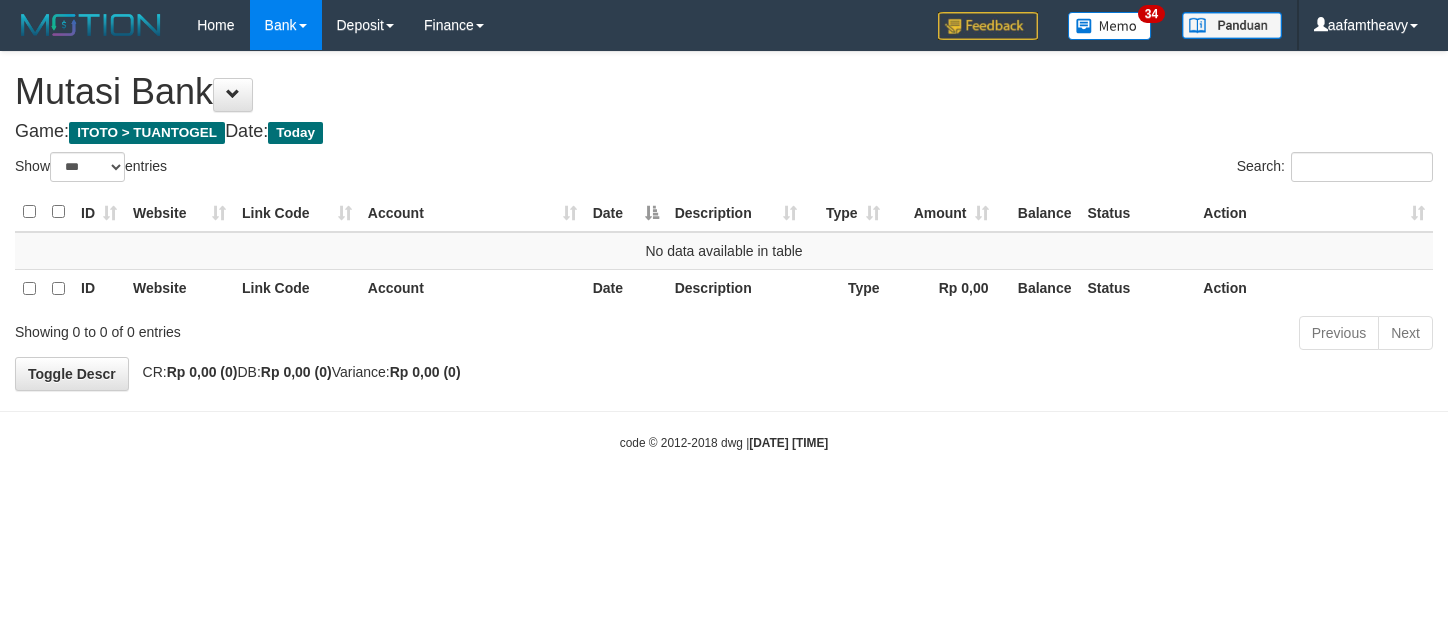select on "***" 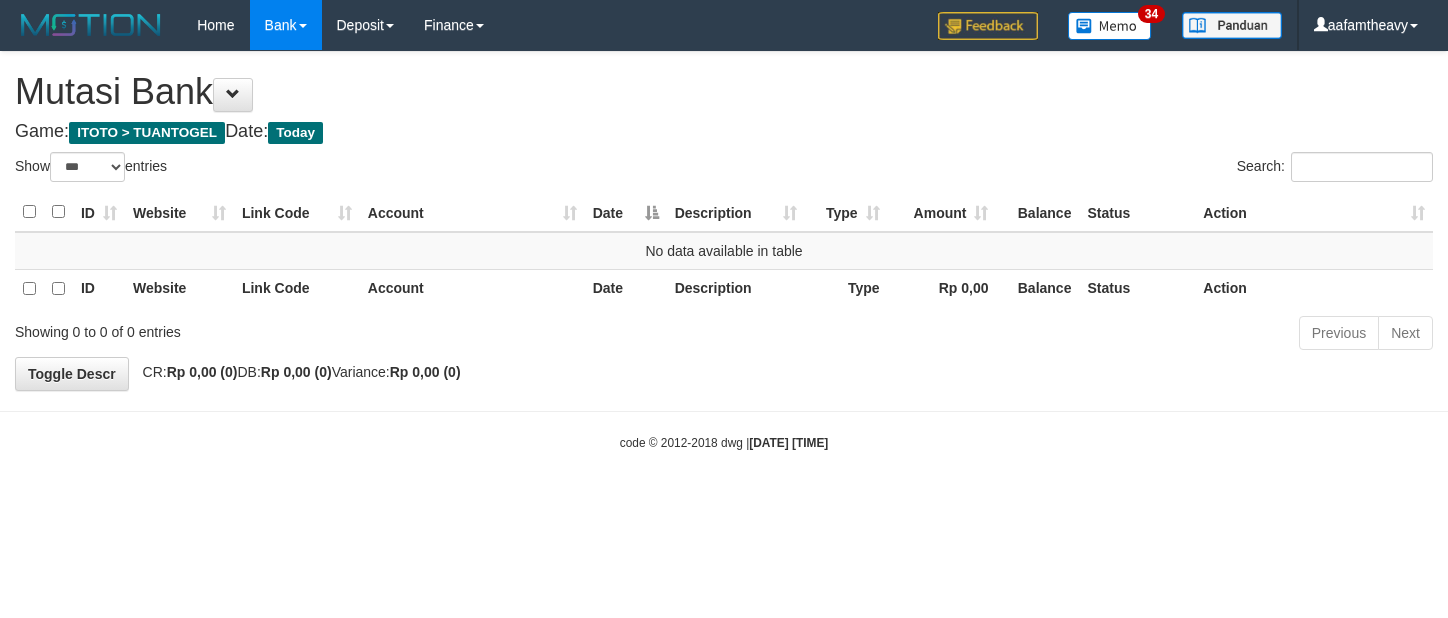 scroll, scrollTop: 0, scrollLeft: 0, axis: both 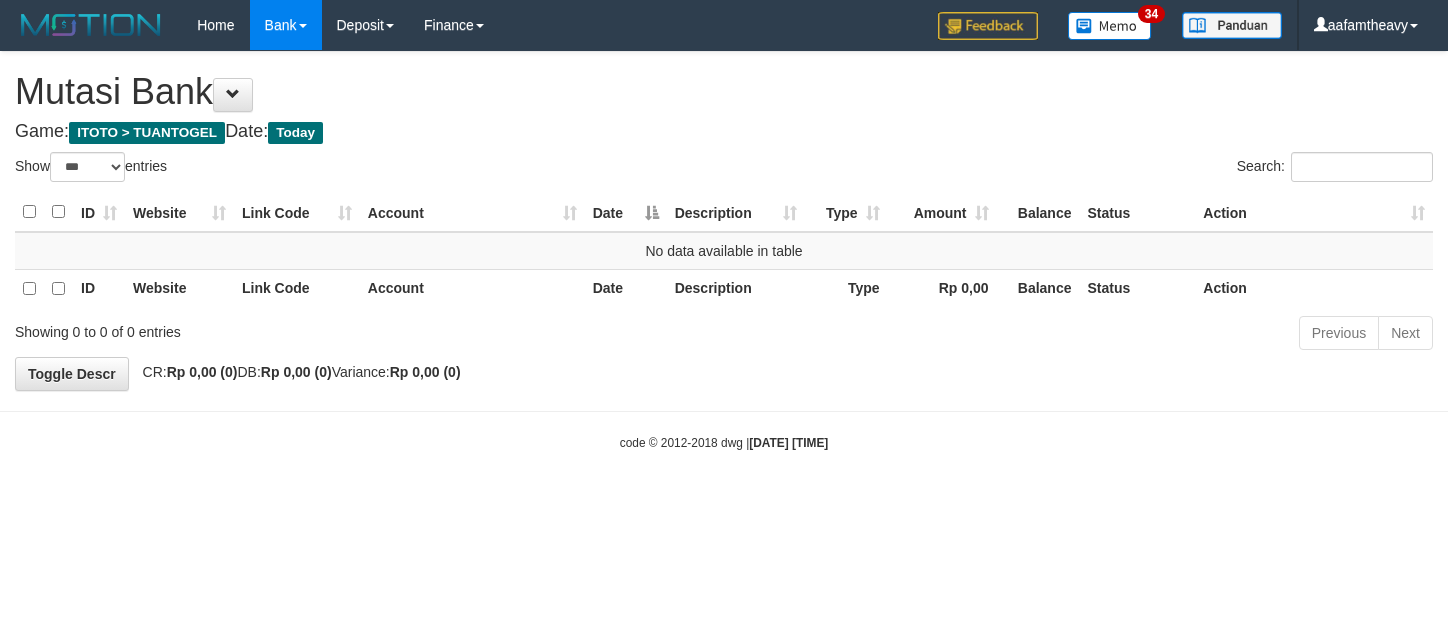 select on "***" 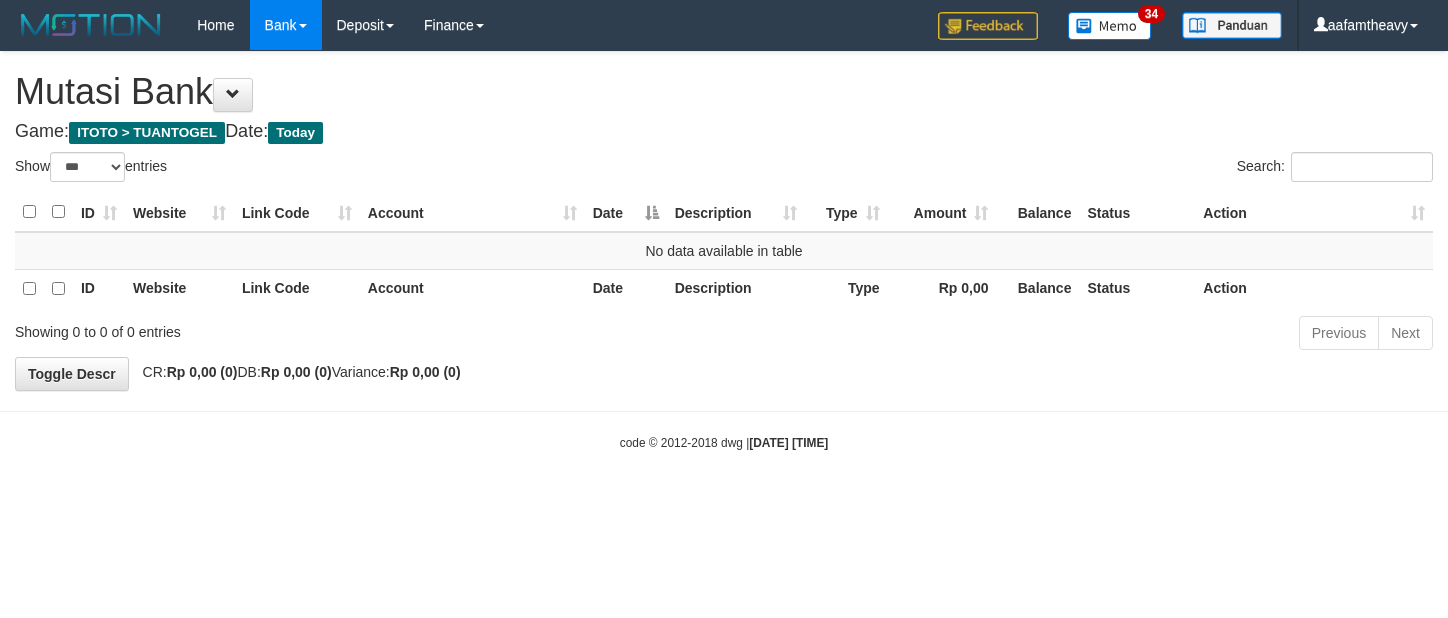 scroll, scrollTop: 0, scrollLeft: 0, axis: both 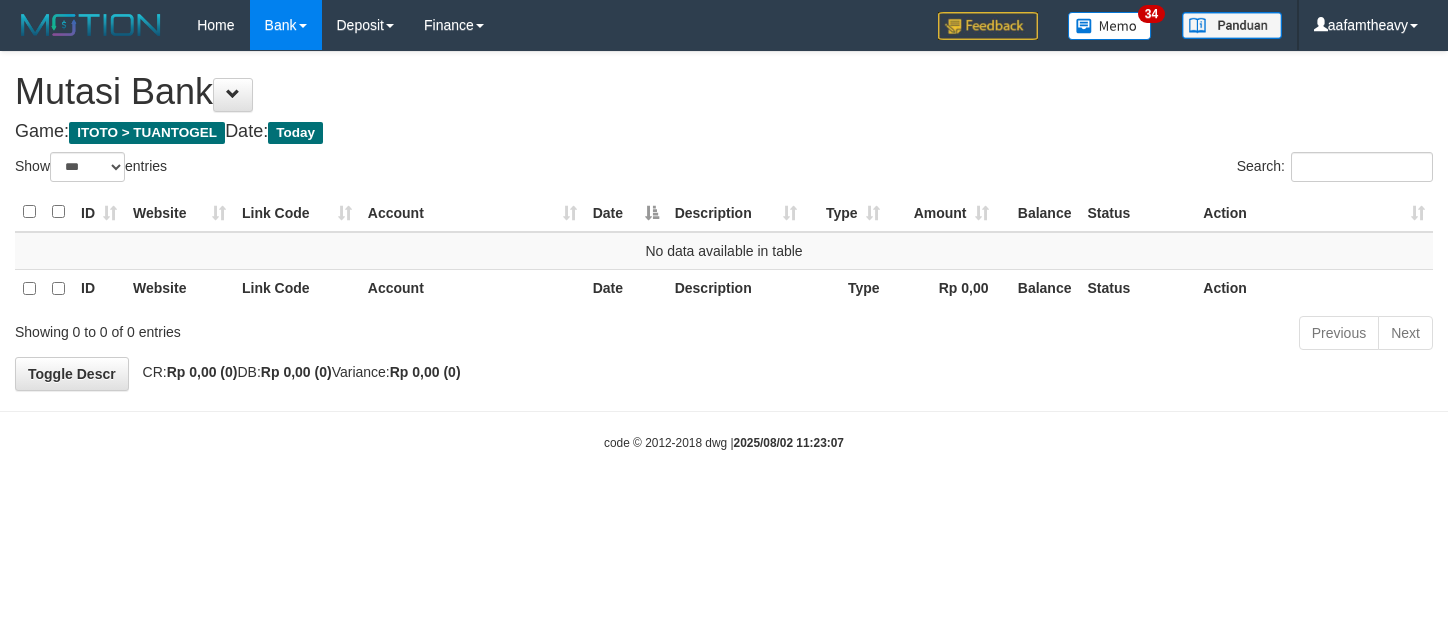 select on "***" 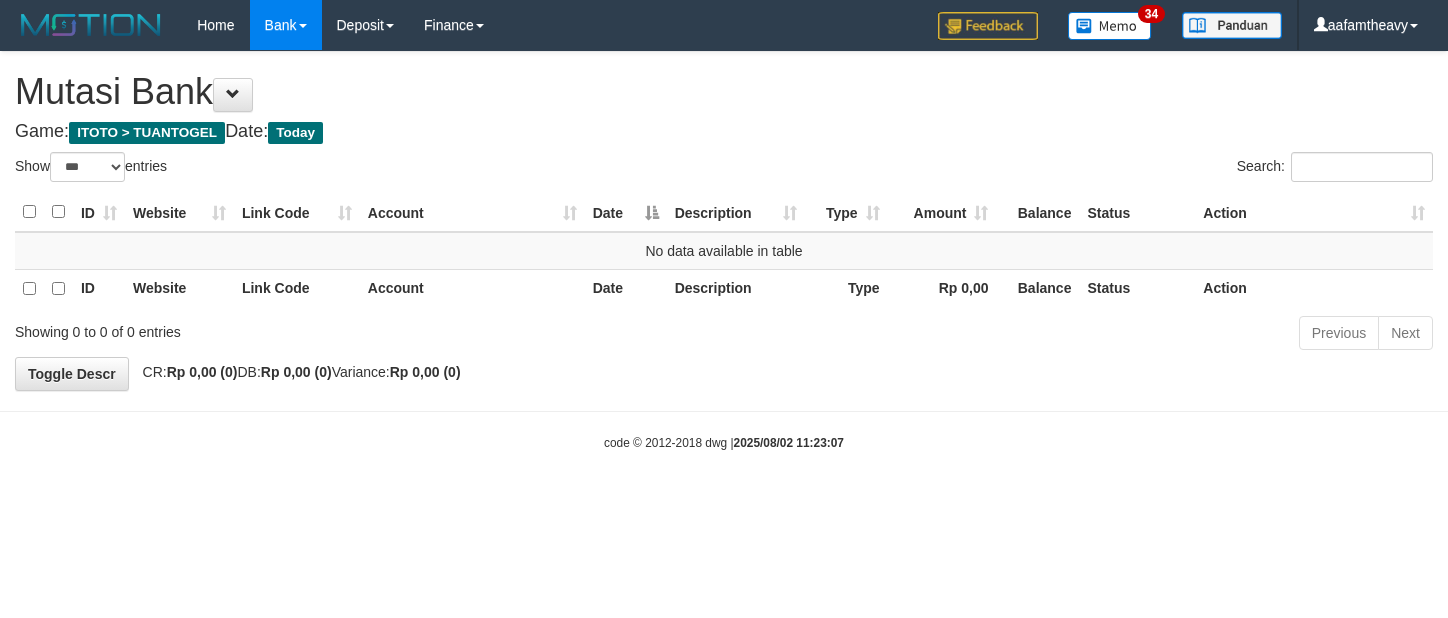 scroll, scrollTop: 0, scrollLeft: 0, axis: both 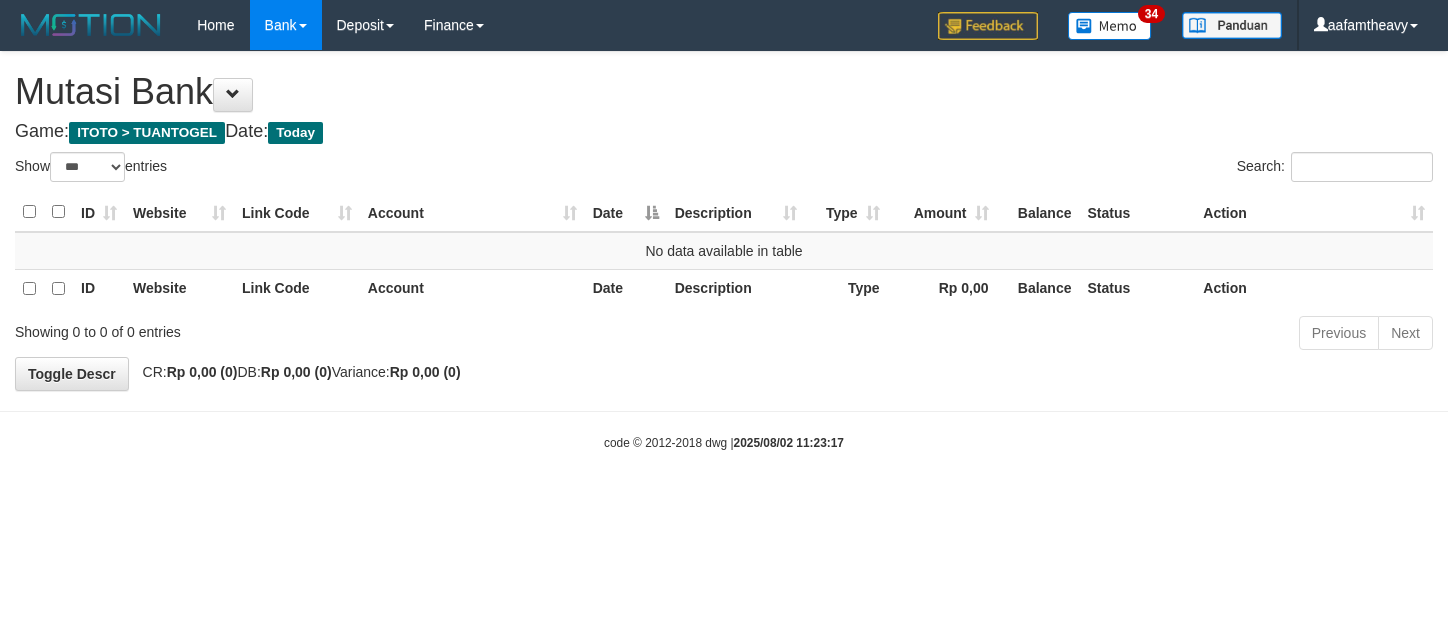 select on "***" 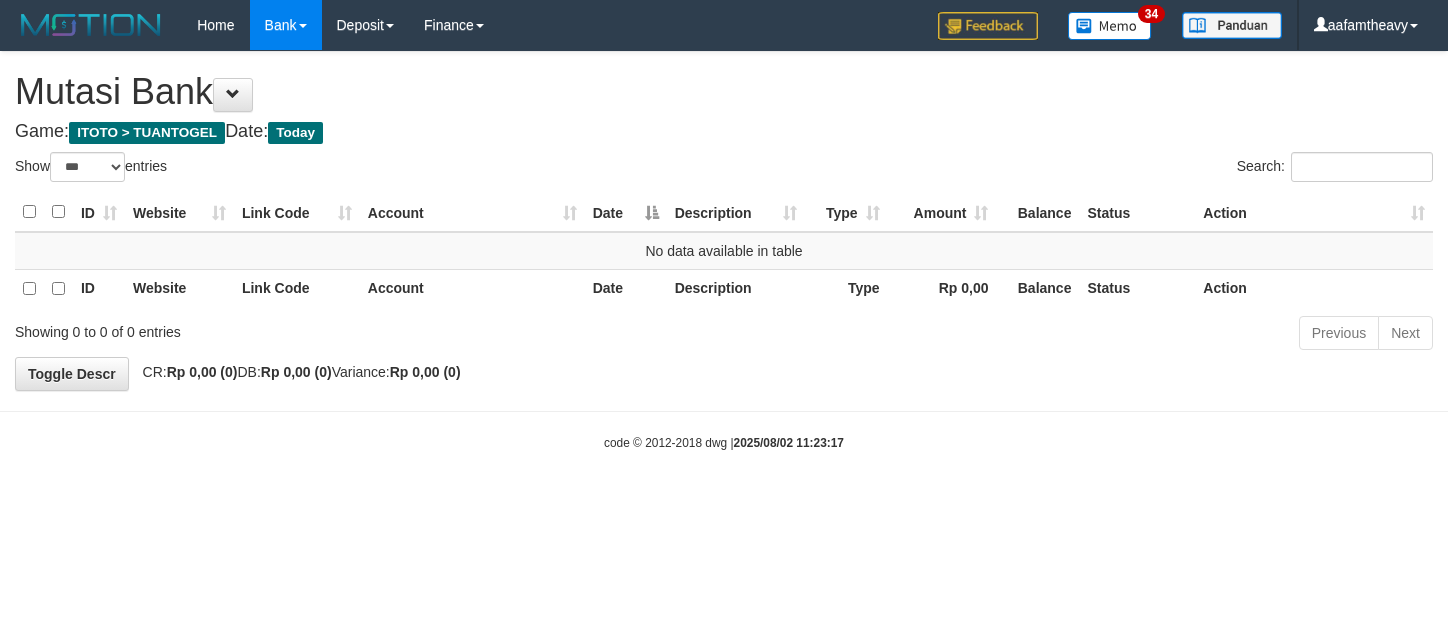 scroll, scrollTop: 0, scrollLeft: 0, axis: both 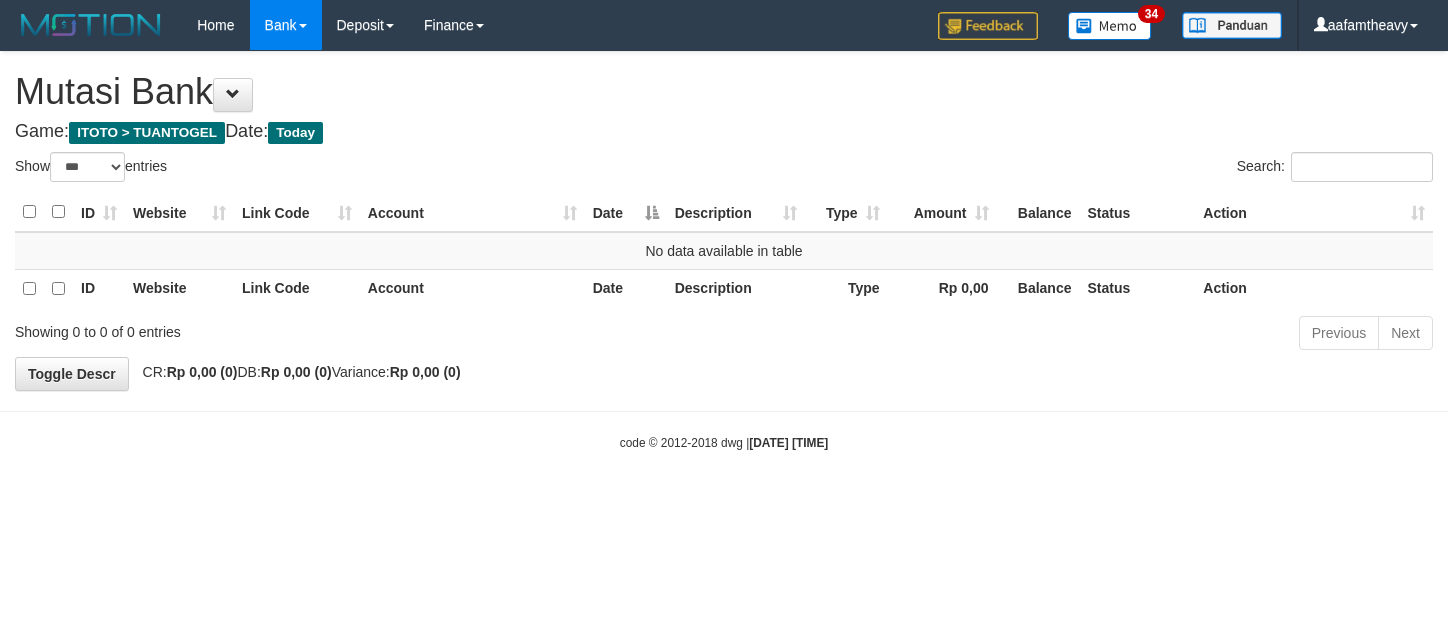select on "***" 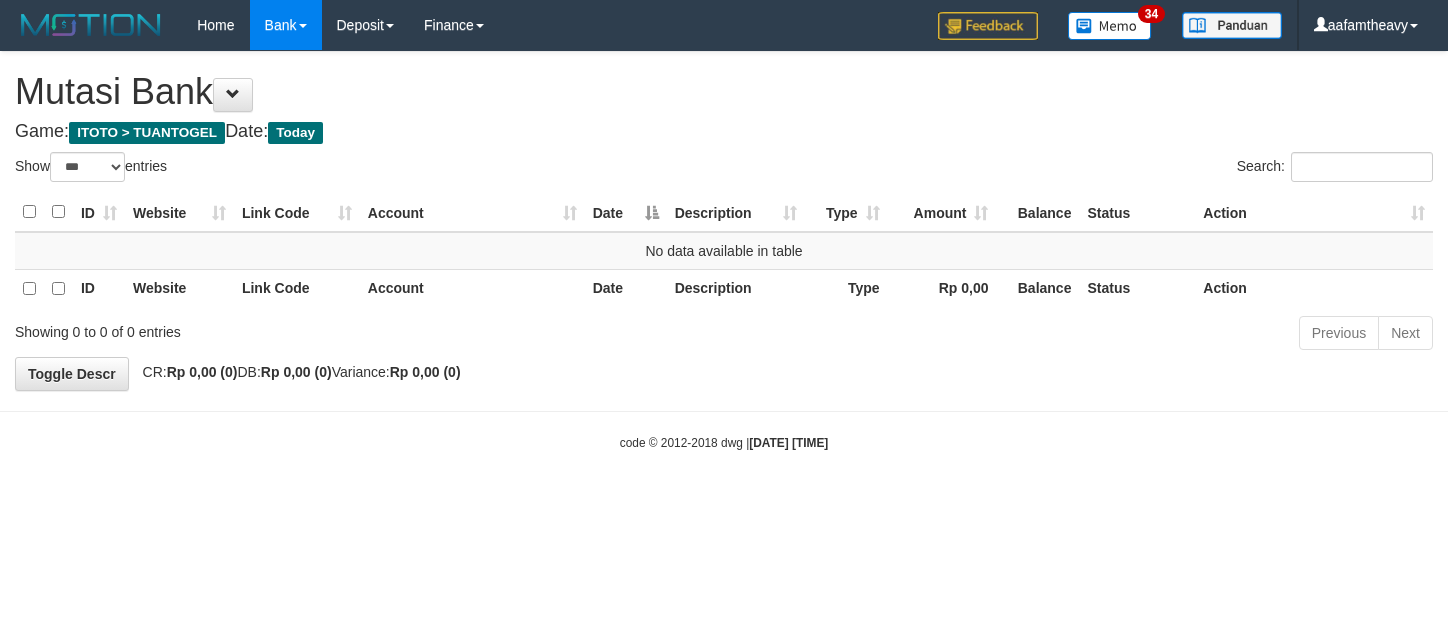 scroll, scrollTop: 0, scrollLeft: 0, axis: both 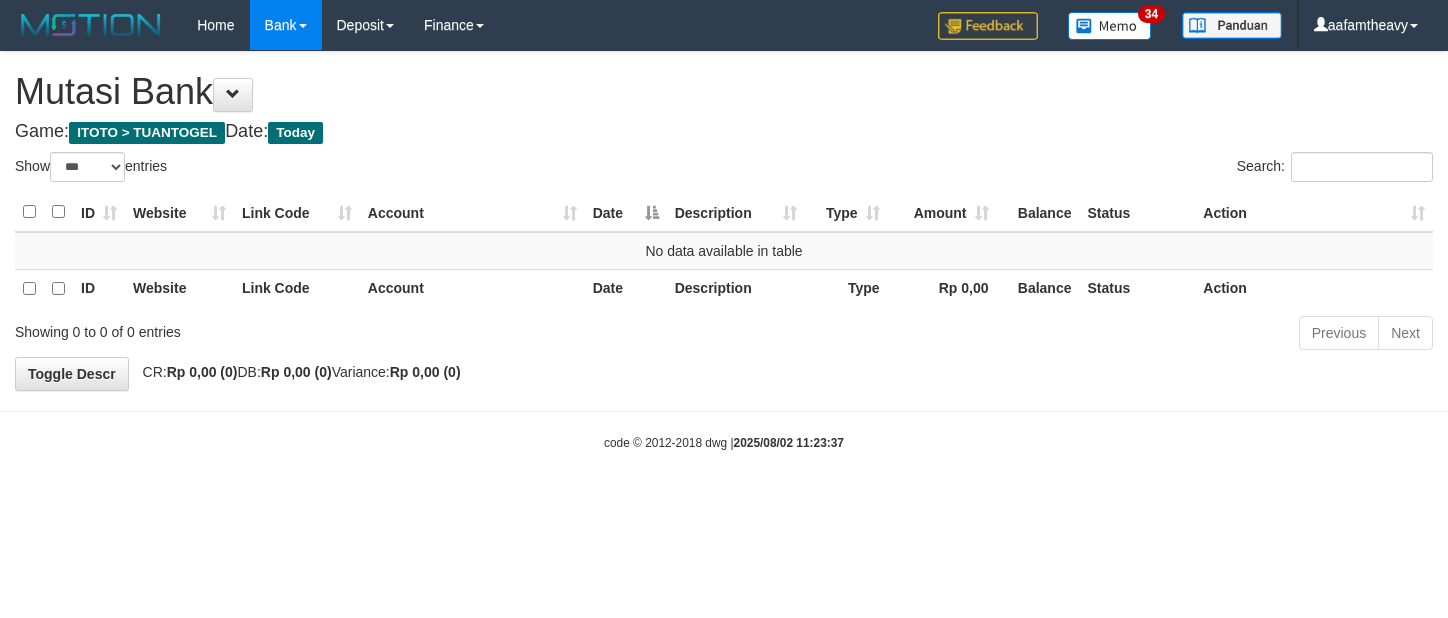 select on "***" 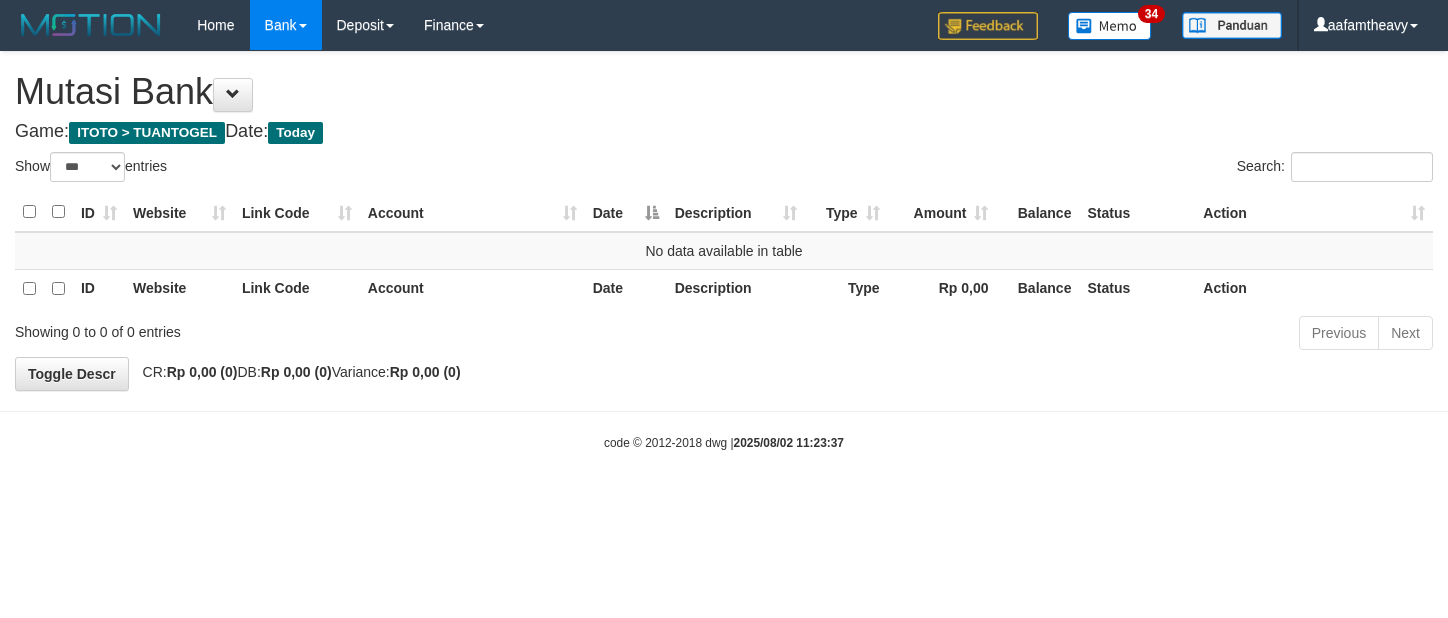 scroll, scrollTop: 0, scrollLeft: 0, axis: both 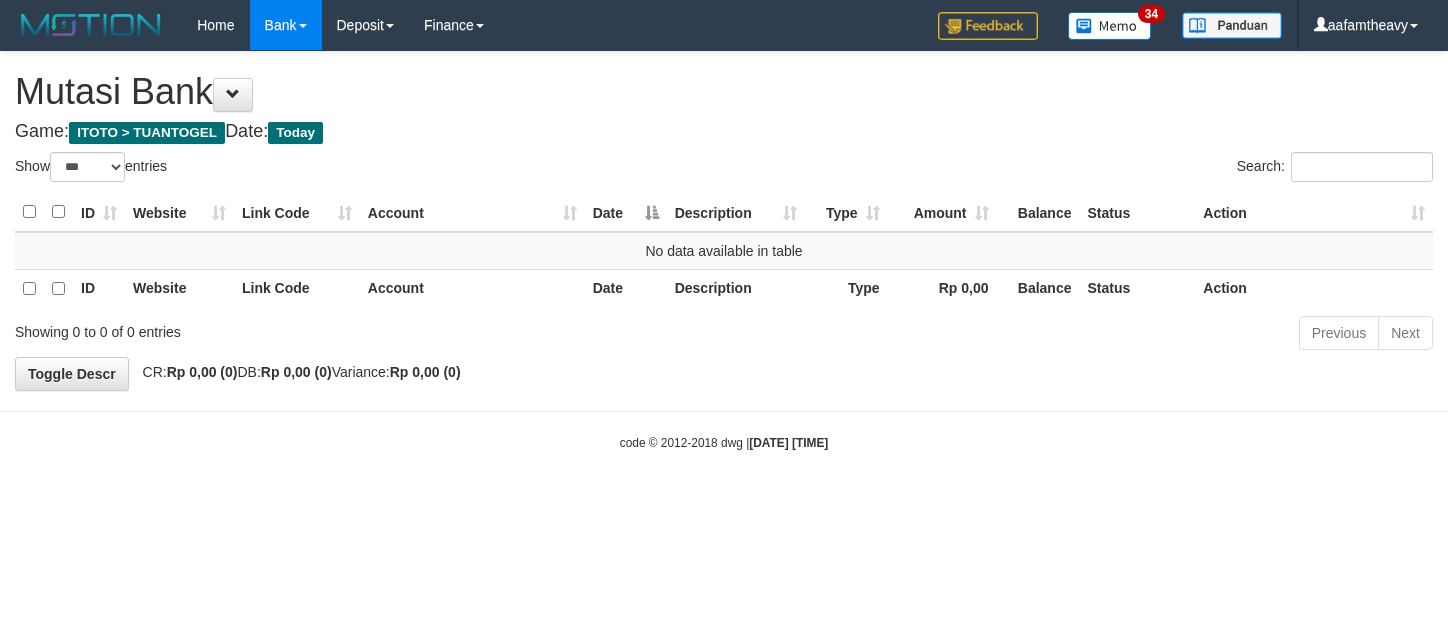 select on "***" 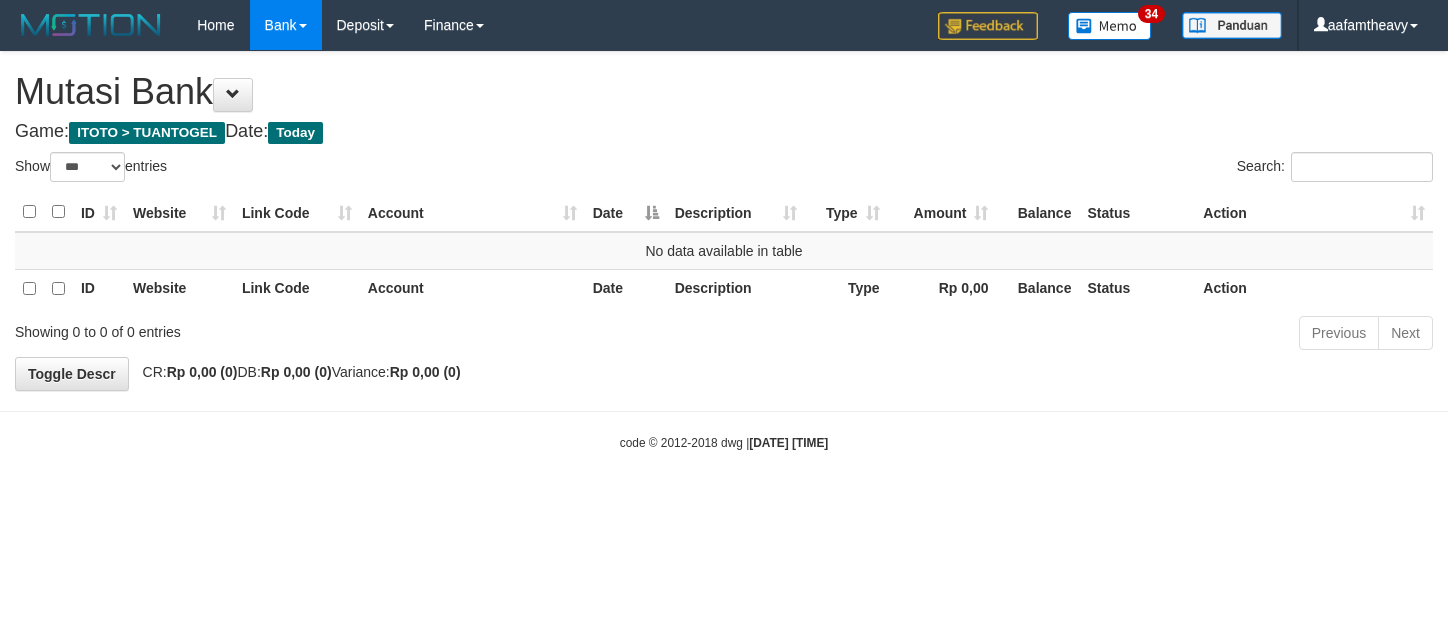 scroll, scrollTop: 0, scrollLeft: 0, axis: both 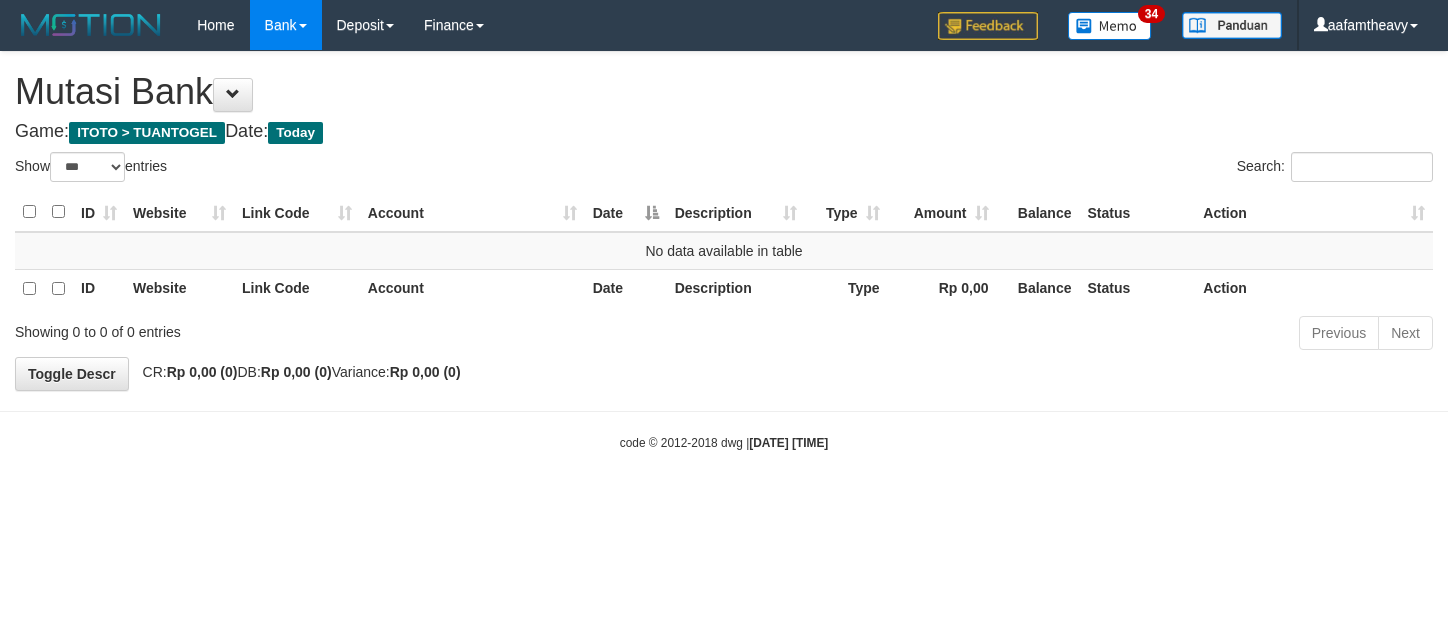 select on "***" 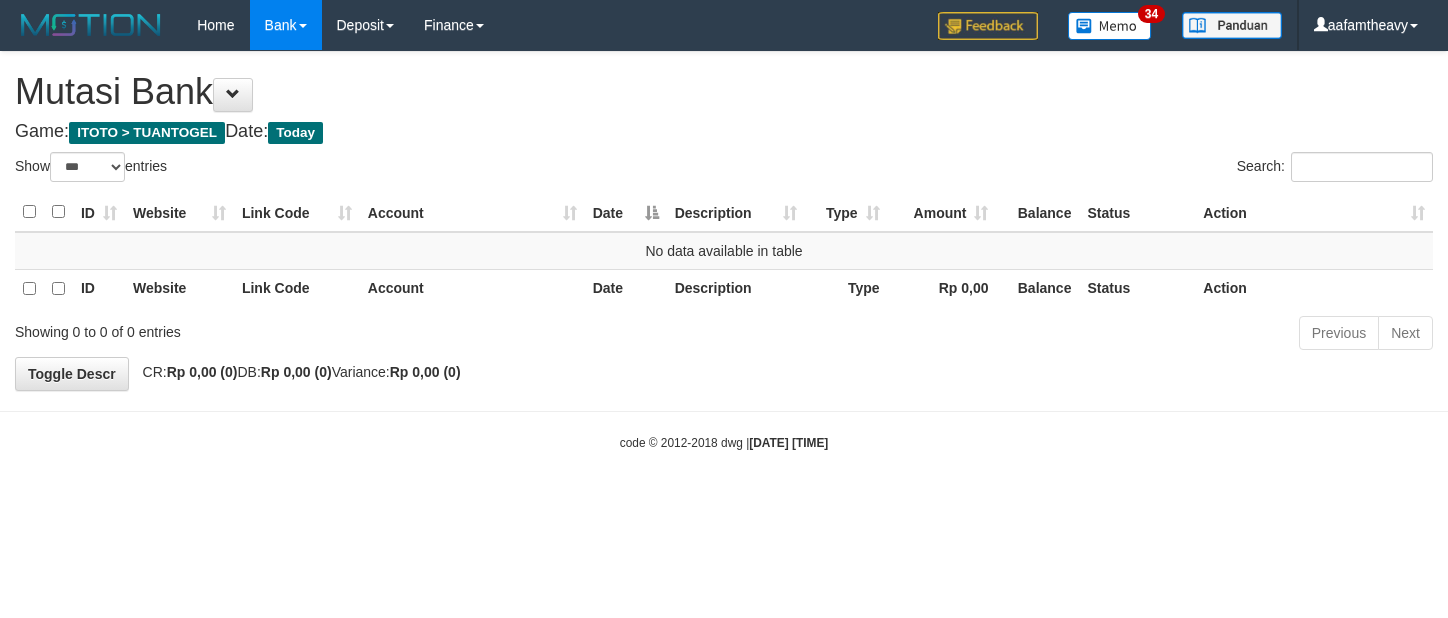 scroll, scrollTop: 0, scrollLeft: 0, axis: both 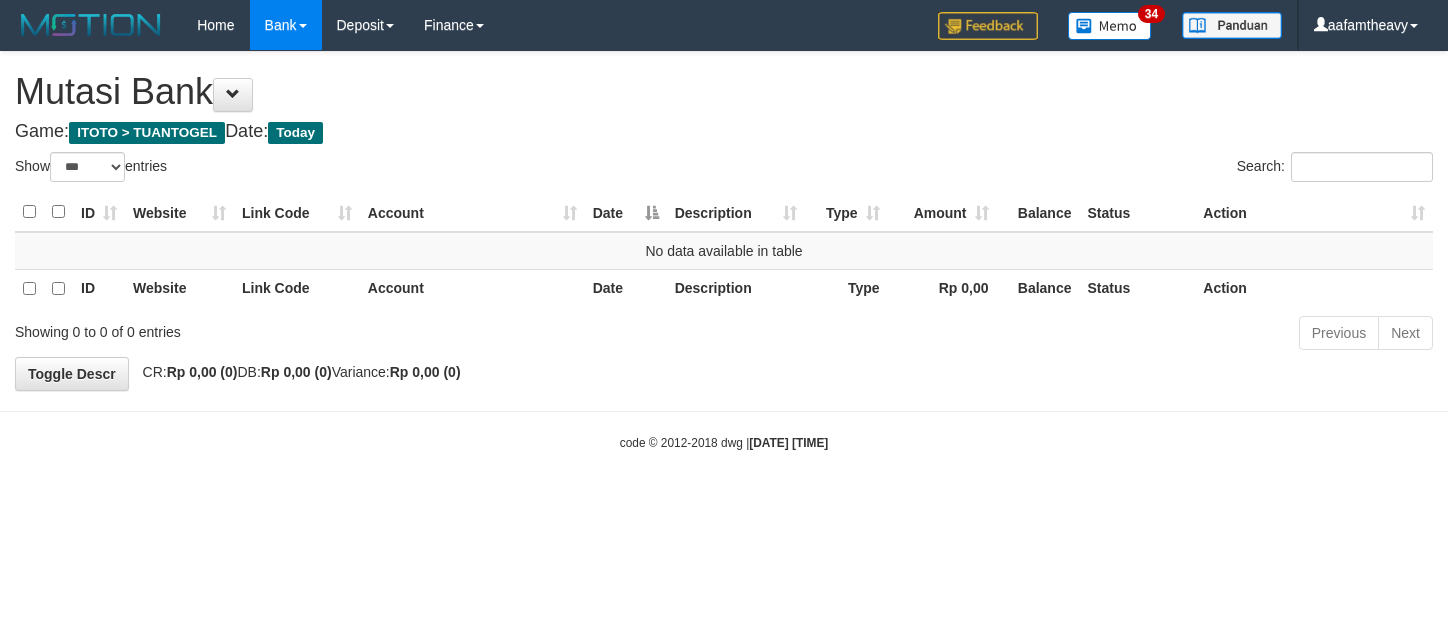 select on "***" 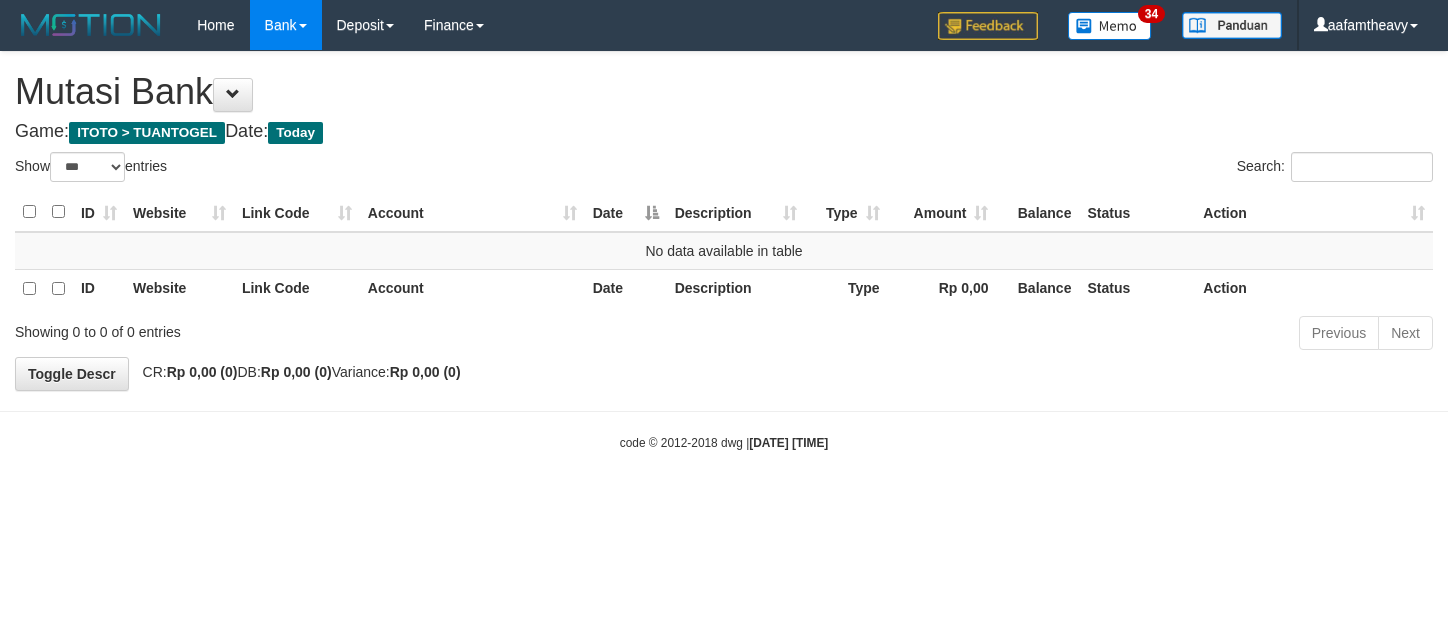 scroll, scrollTop: 0, scrollLeft: 0, axis: both 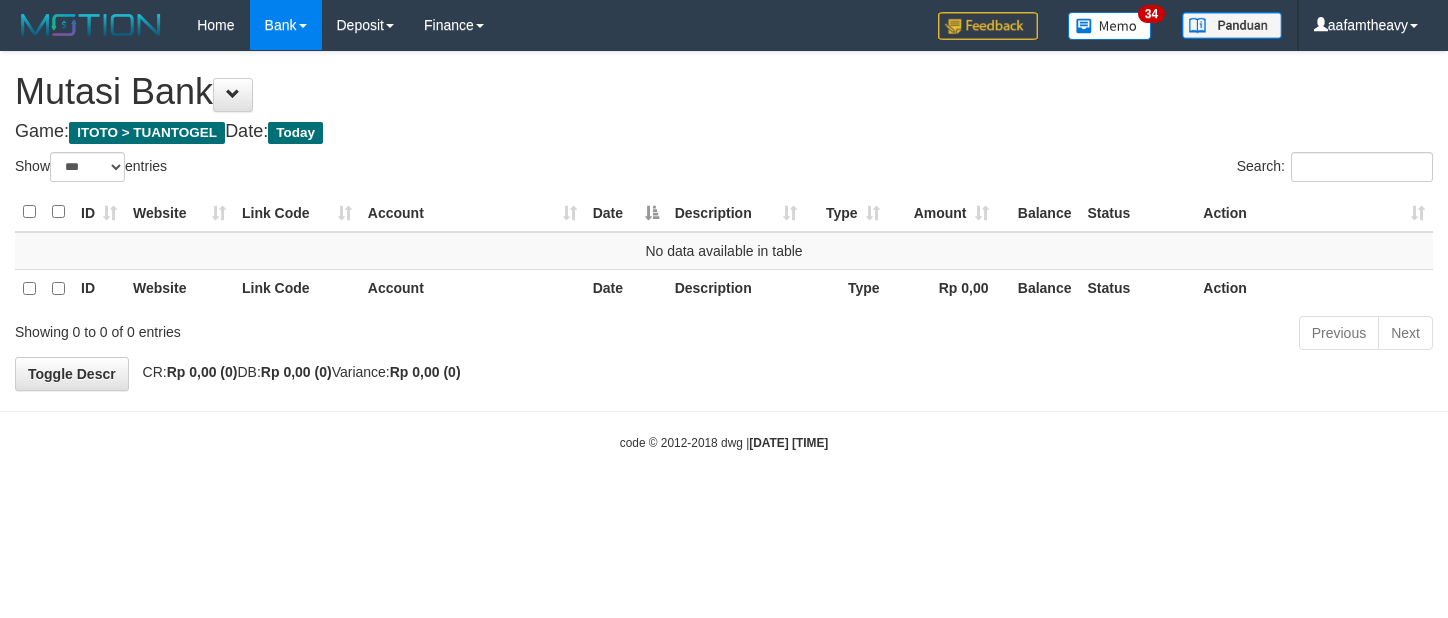 select on "***" 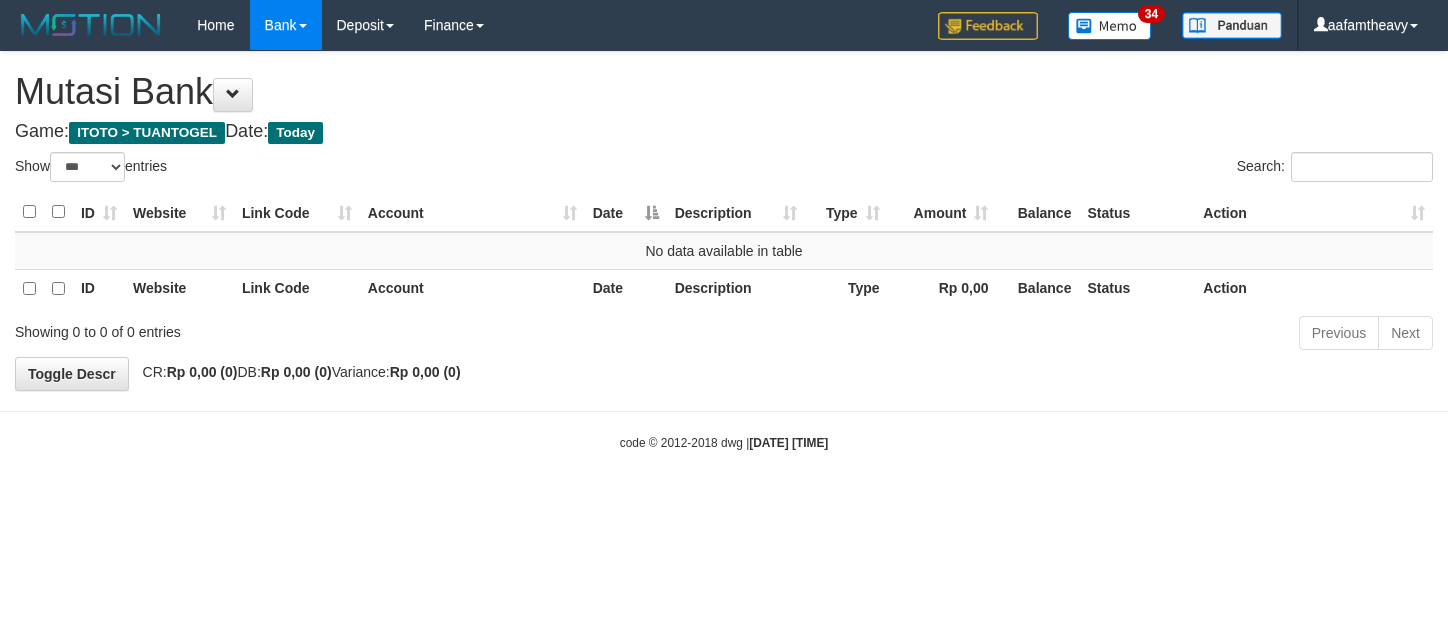 scroll, scrollTop: 0, scrollLeft: 0, axis: both 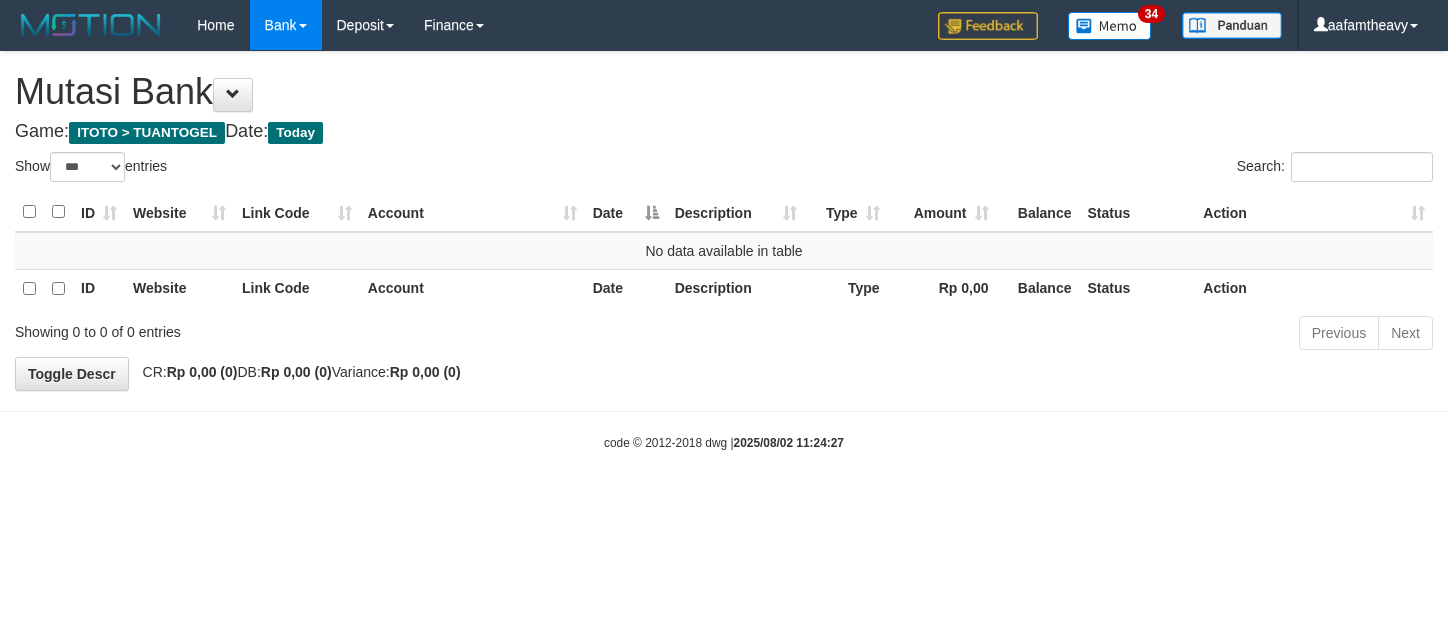 select on "***" 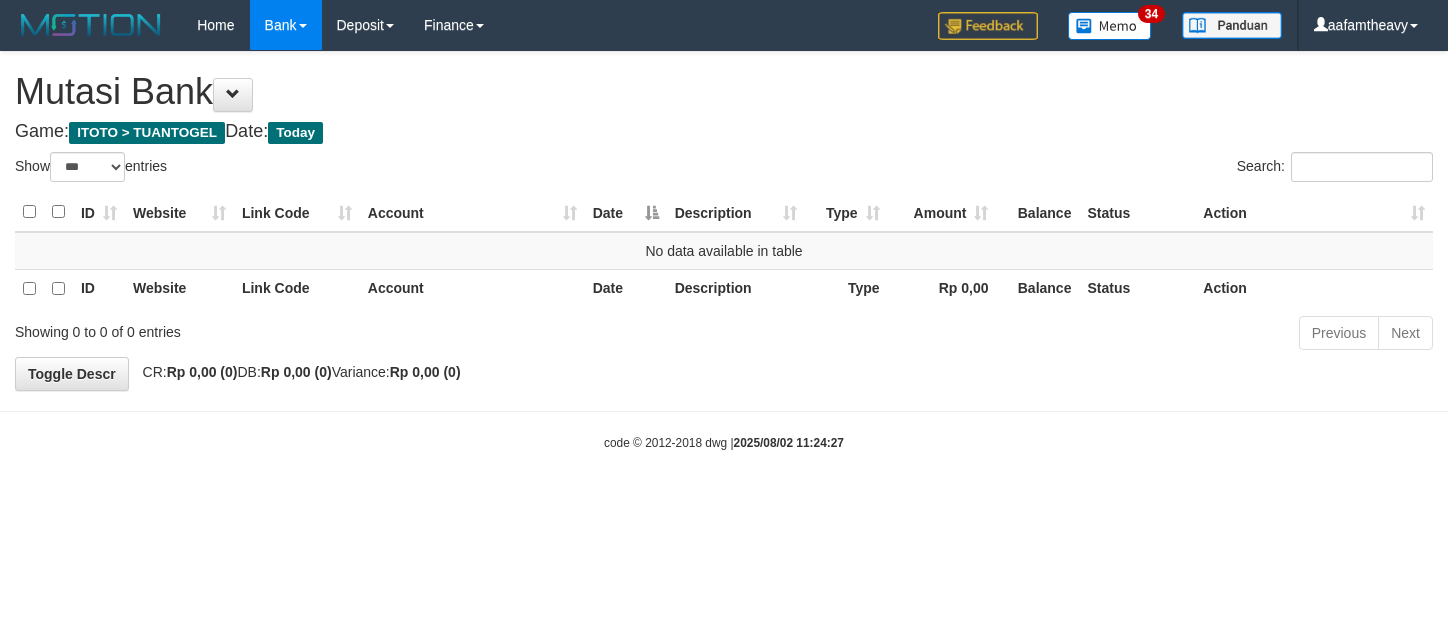 scroll, scrollTop: 0, scrollLeft: 0, axis: both 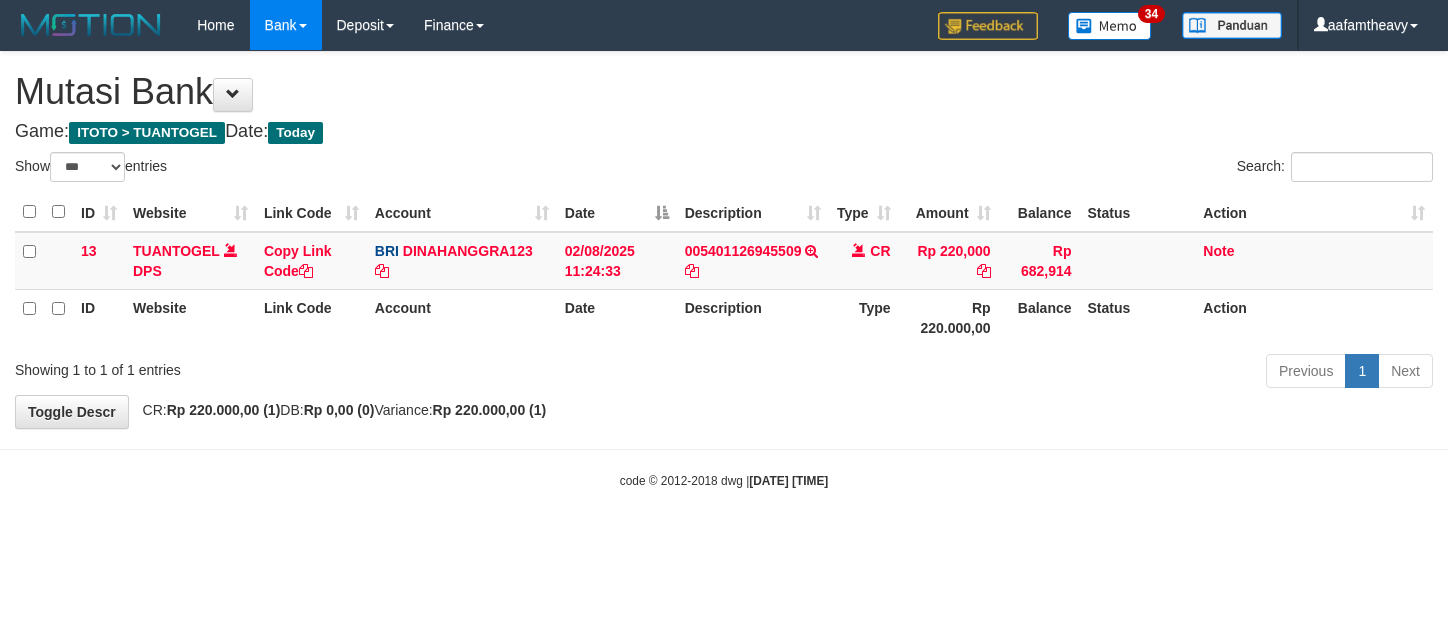 select on "***" 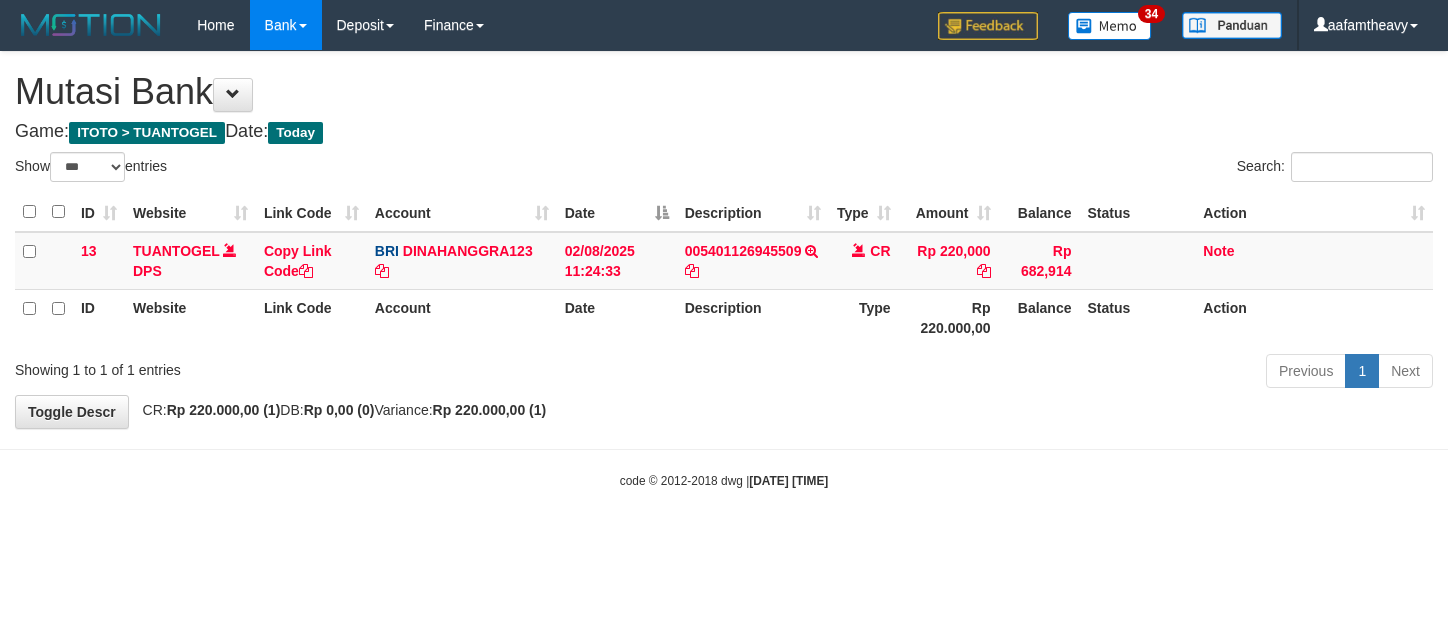 scroll, scrollTop: 0, scrollLeft: 0, axis: both 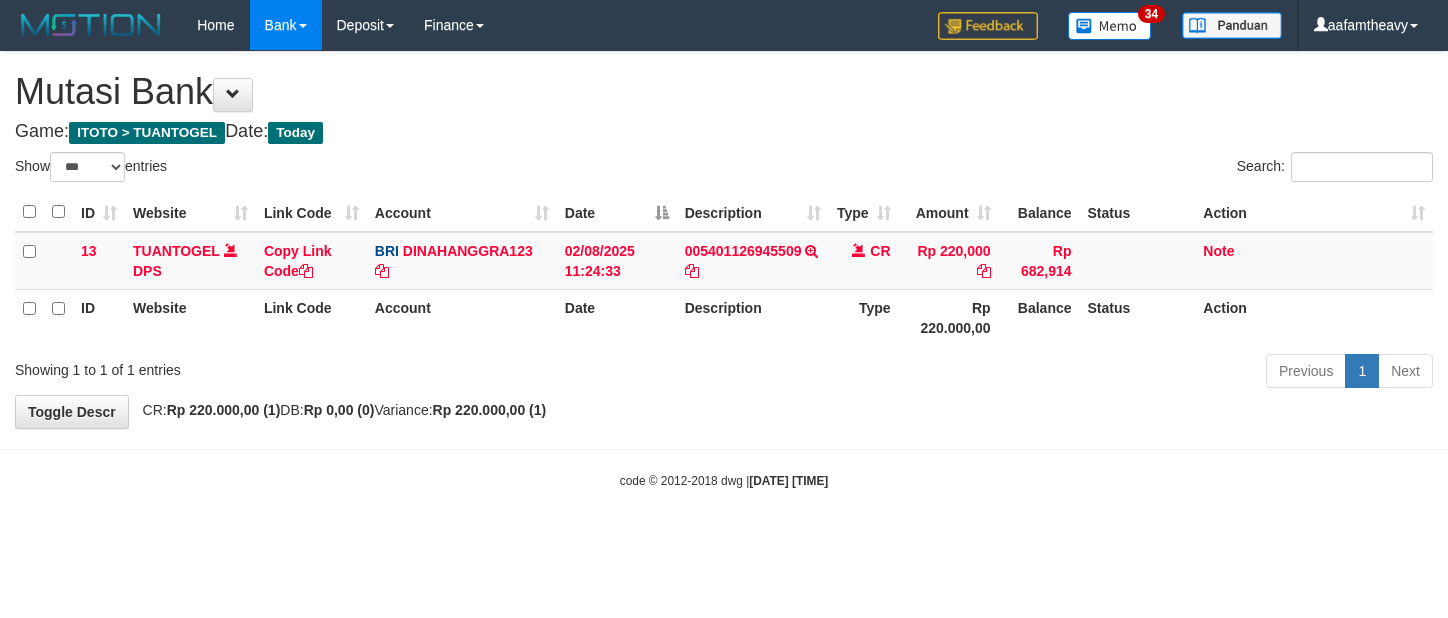 select on "***" 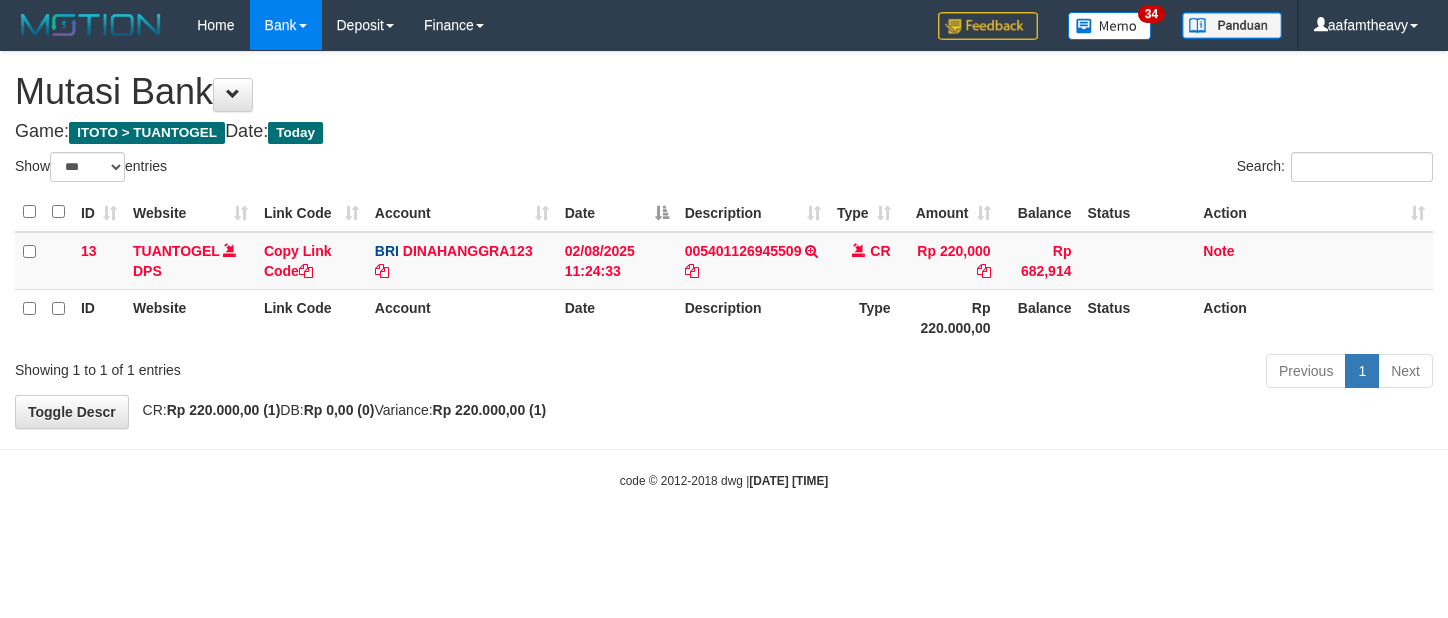 scroll, scrollTop: 0, scrollLeft: 0, axis: both 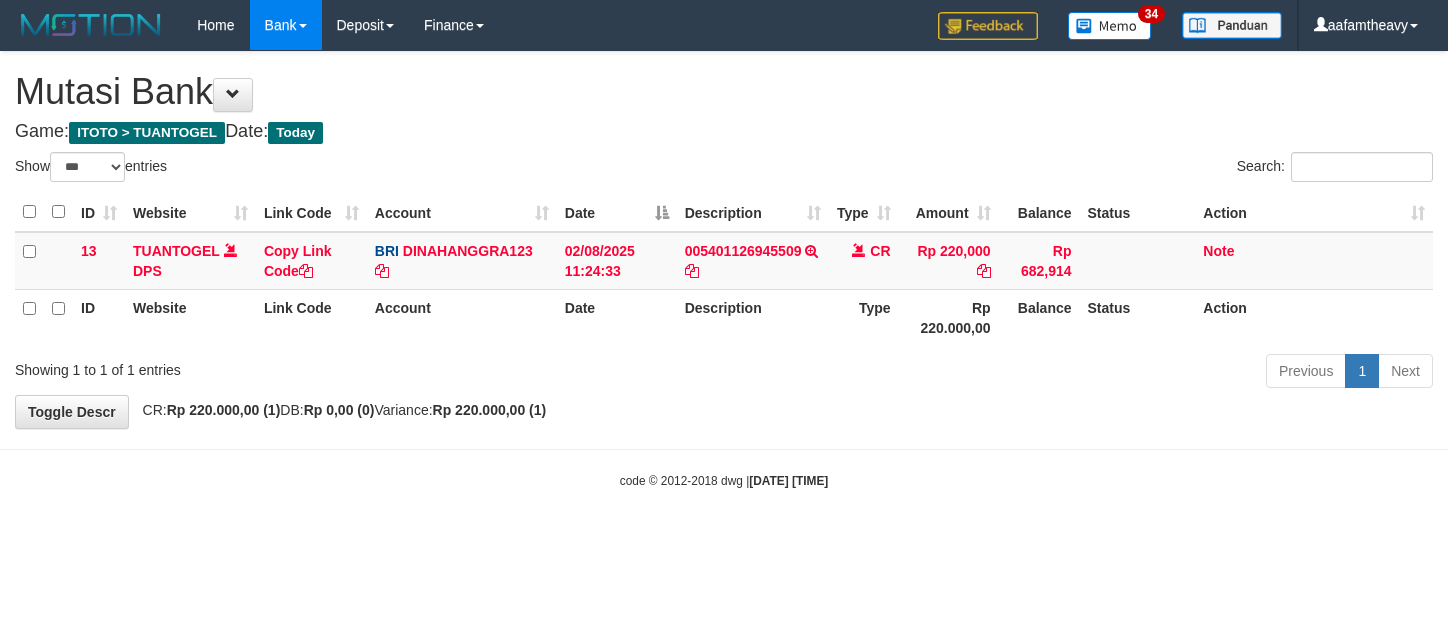 select on "***" 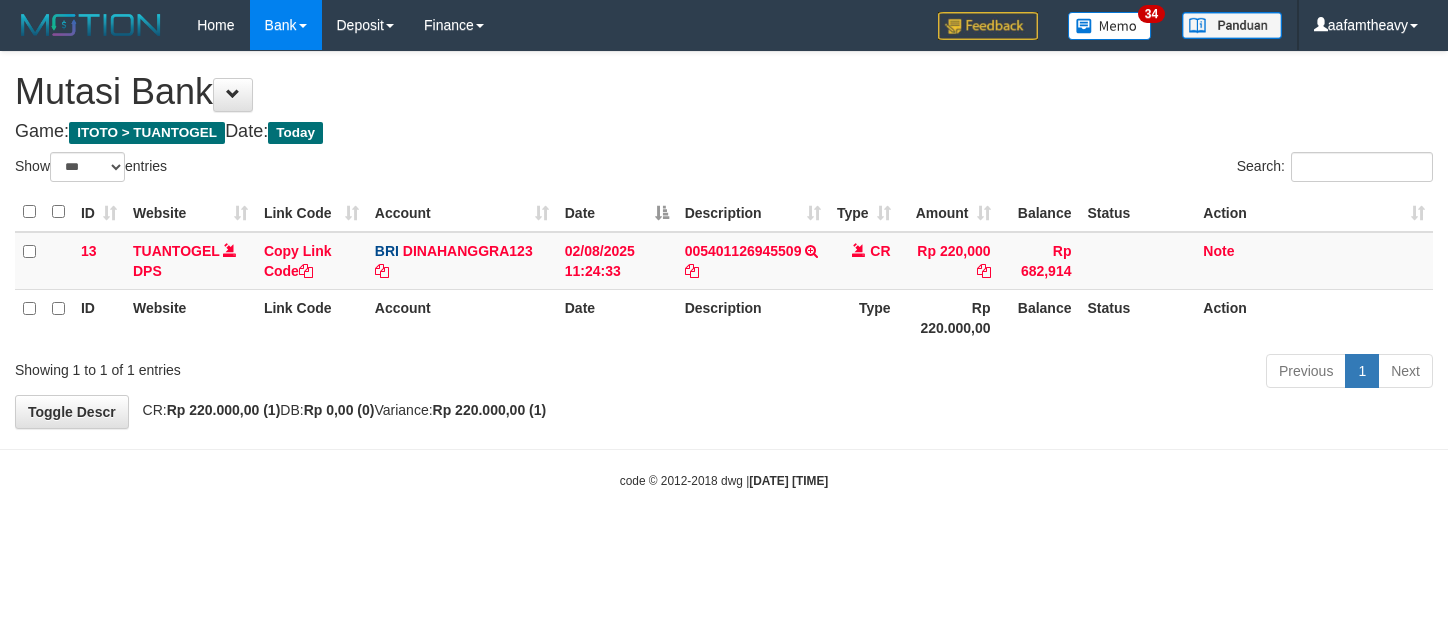scroll, scrollTop: 0, scrollLeft: 0, axis: both 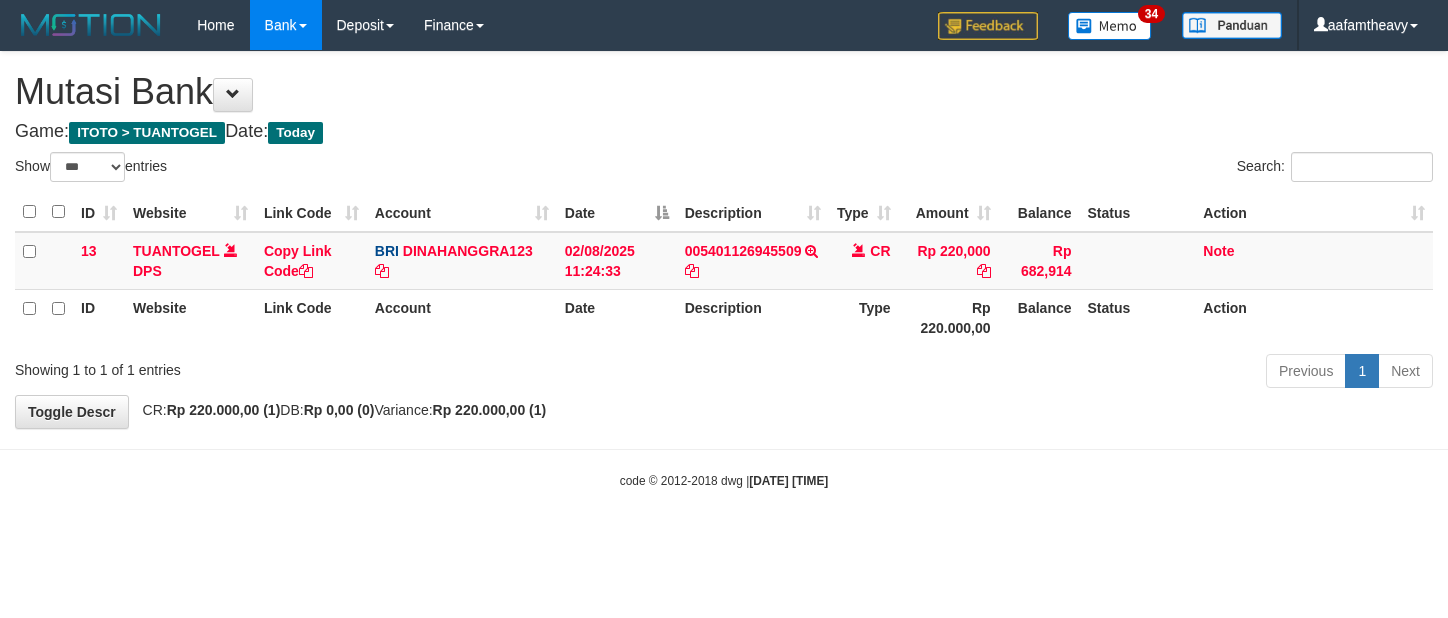select on "***" 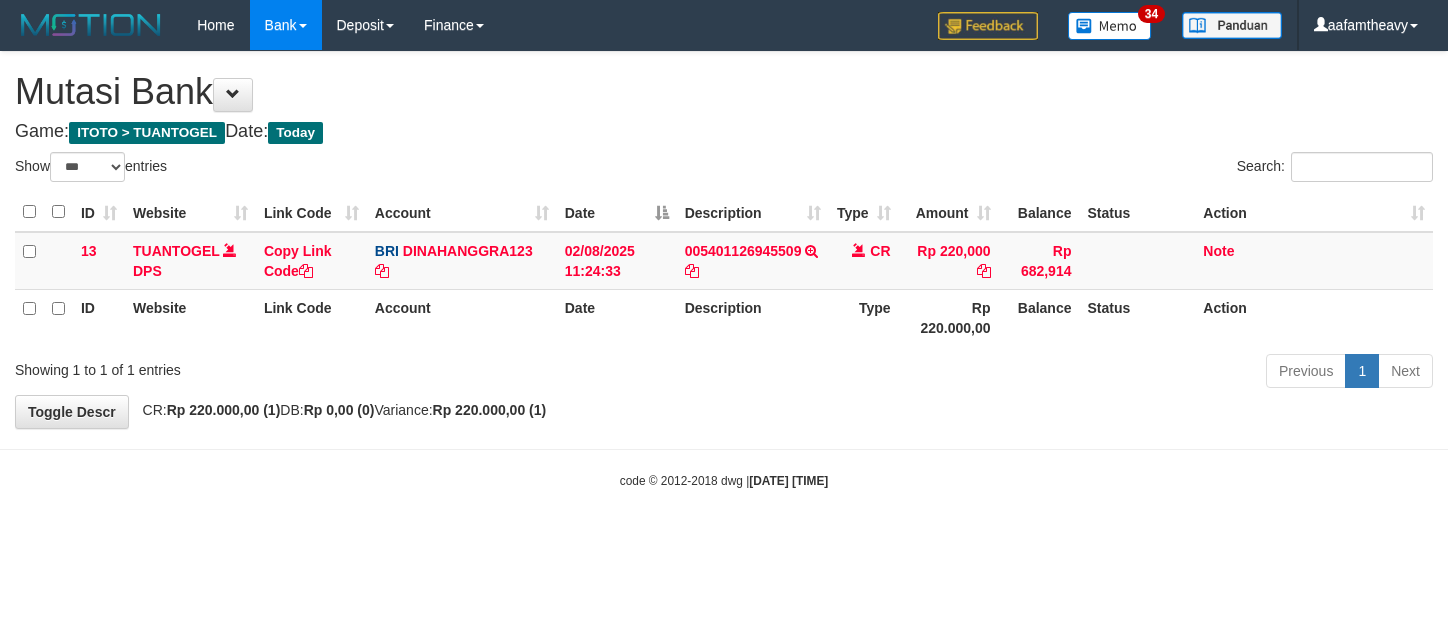 scroll, scrollTop: 0, scrollLeft: 0, axis: both 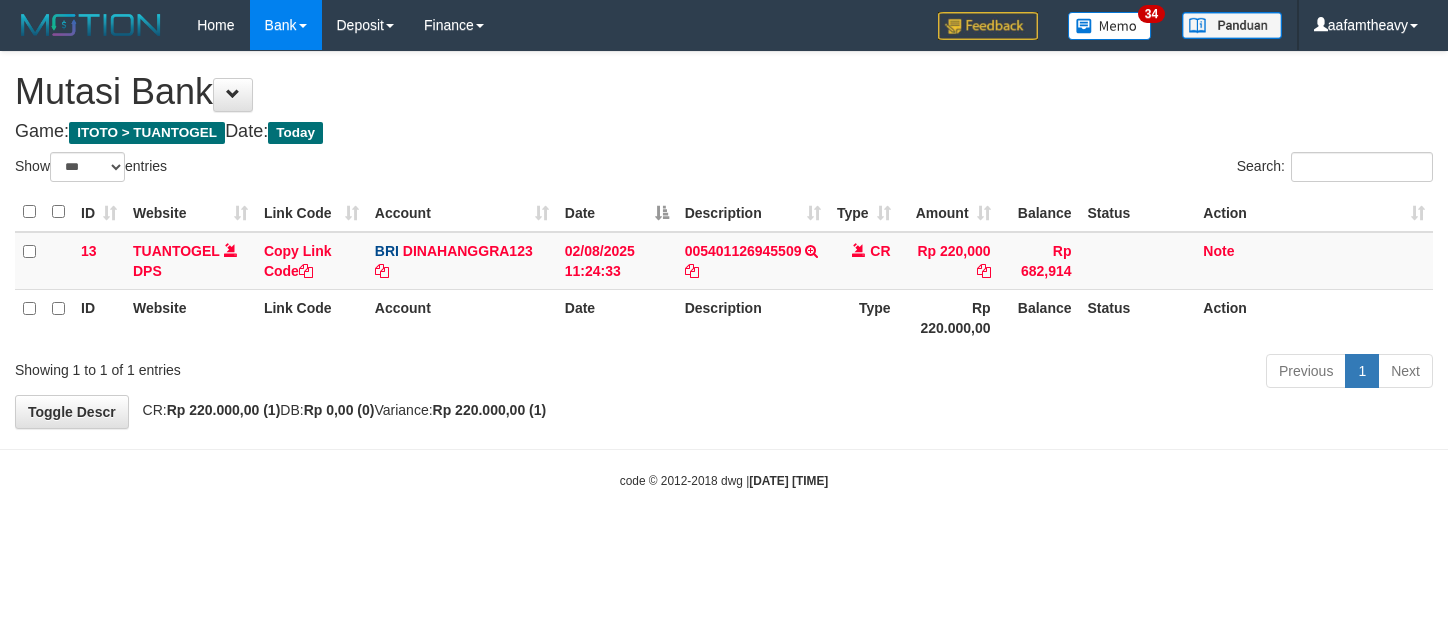 select on "***" 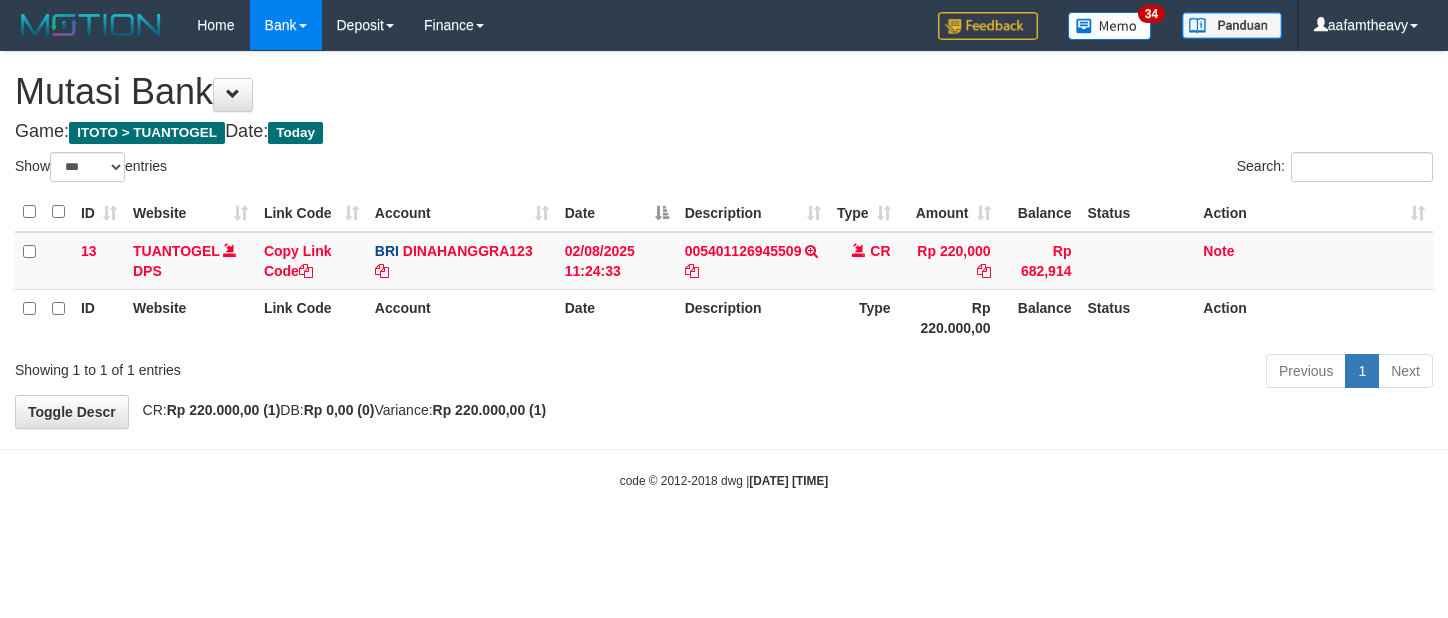 scroll, scrollTop: 0, scrollLeft: 0, axis: both 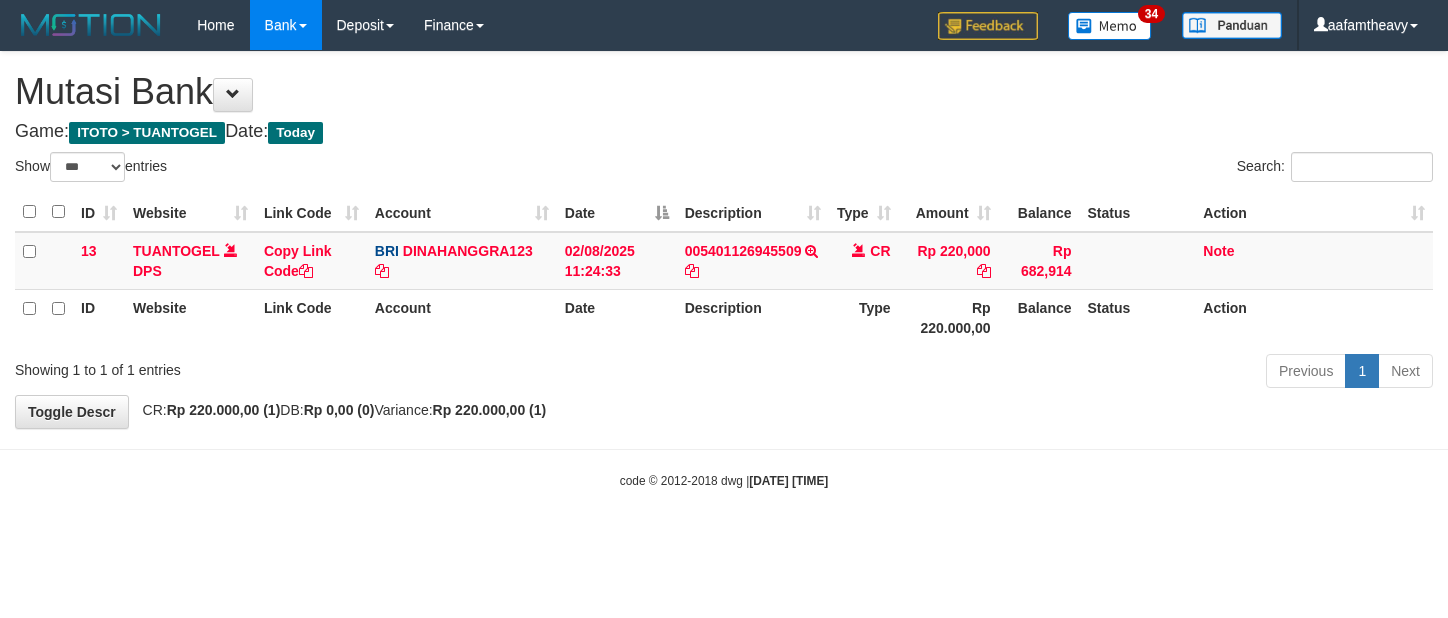 select on "***" 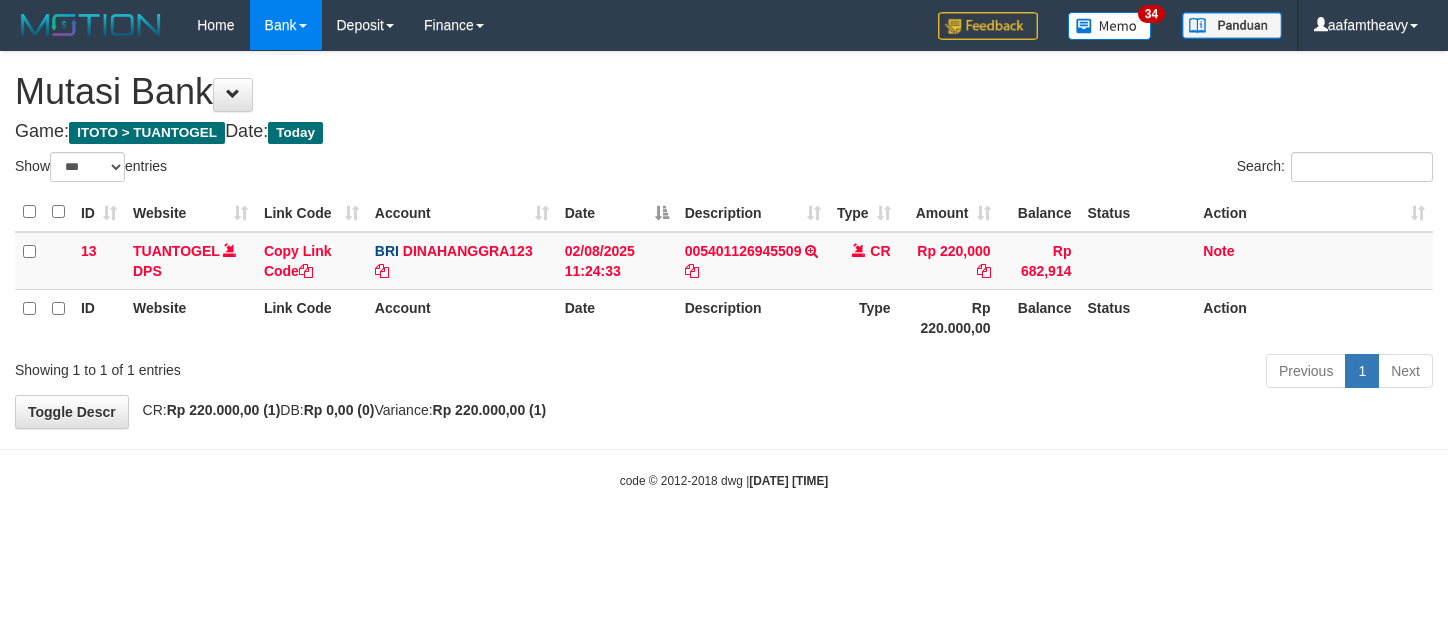 scroll, scrollTop: 0, scrollLeft: 0, axis: both 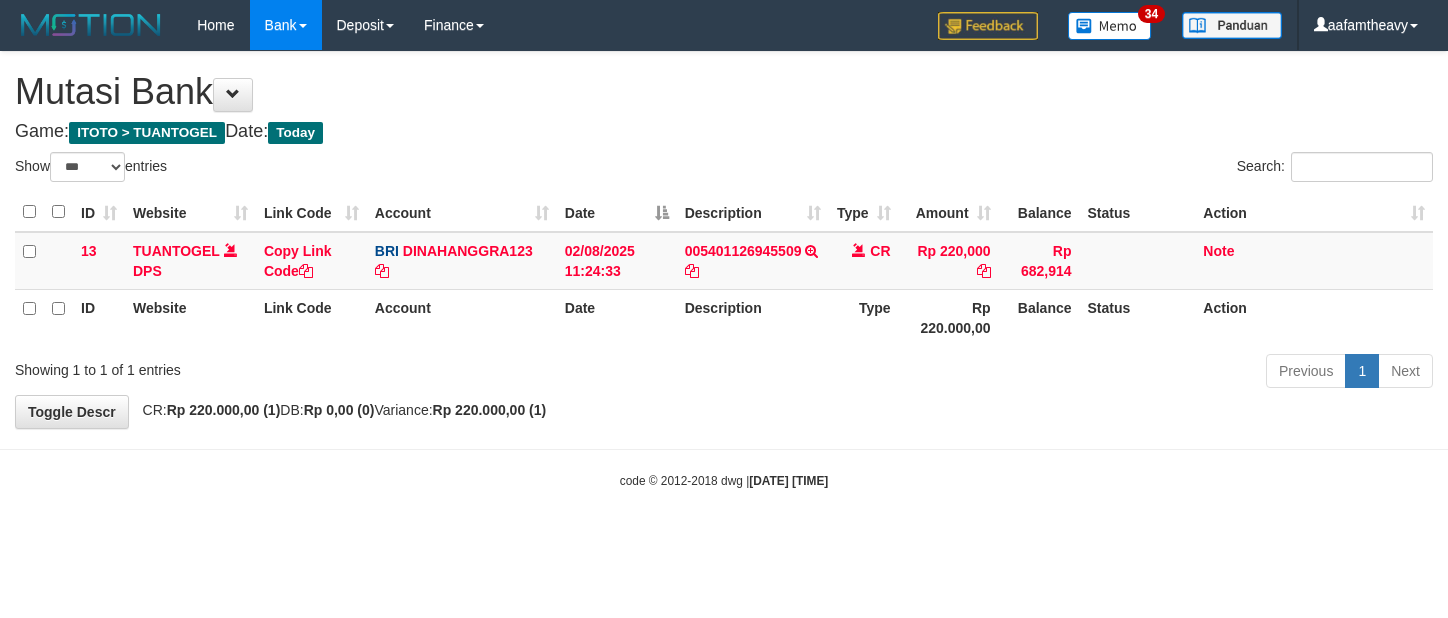 select on "***" 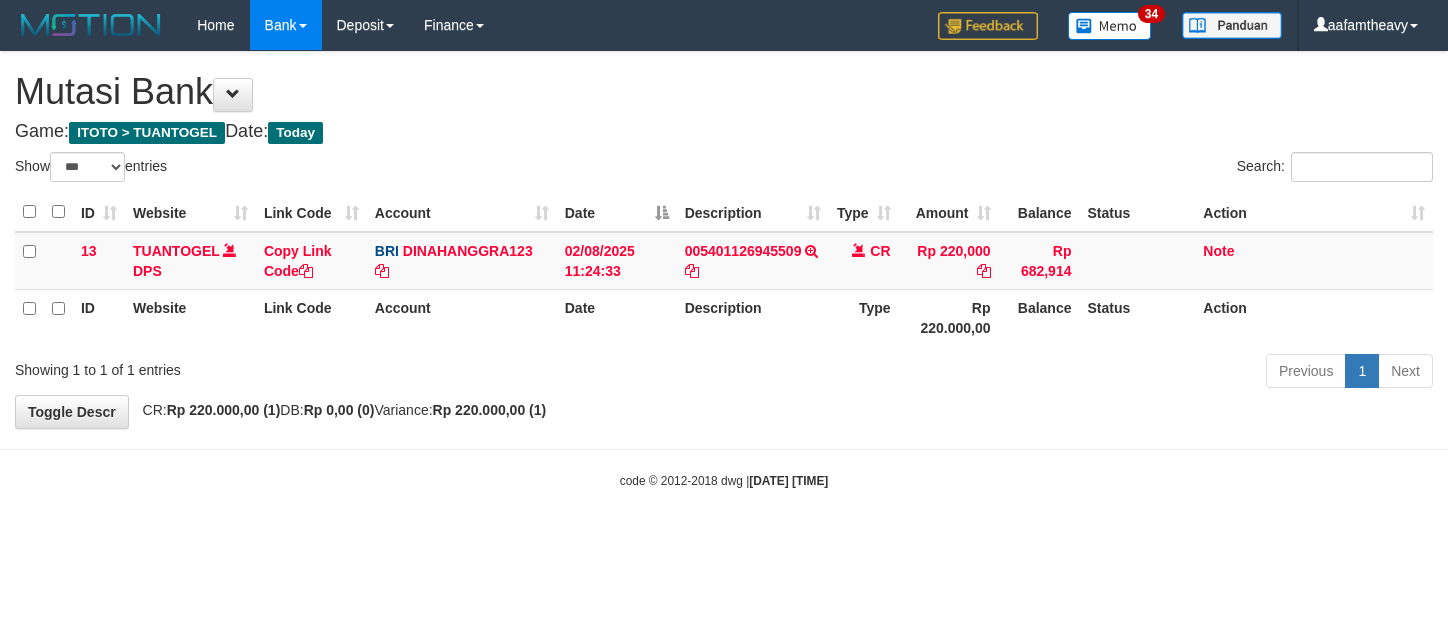 scroll, scrollTop: 0, scrollLeft: 0, axis: both 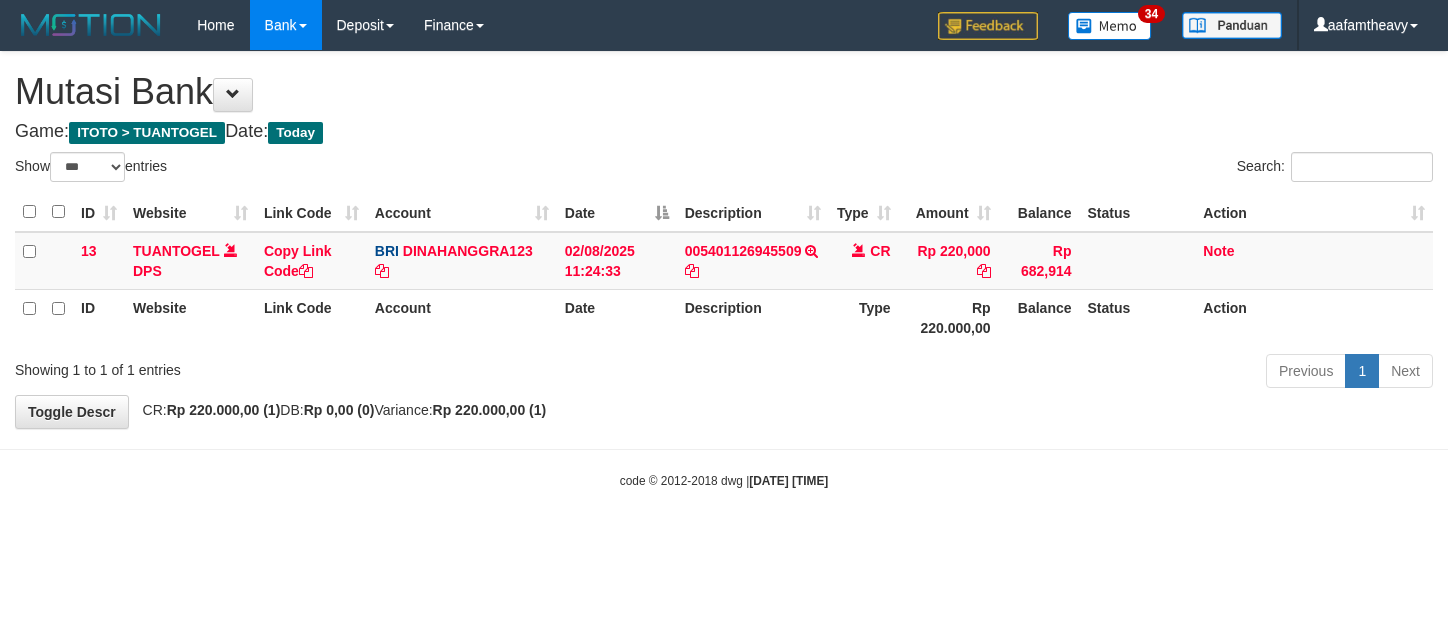 select on "***" 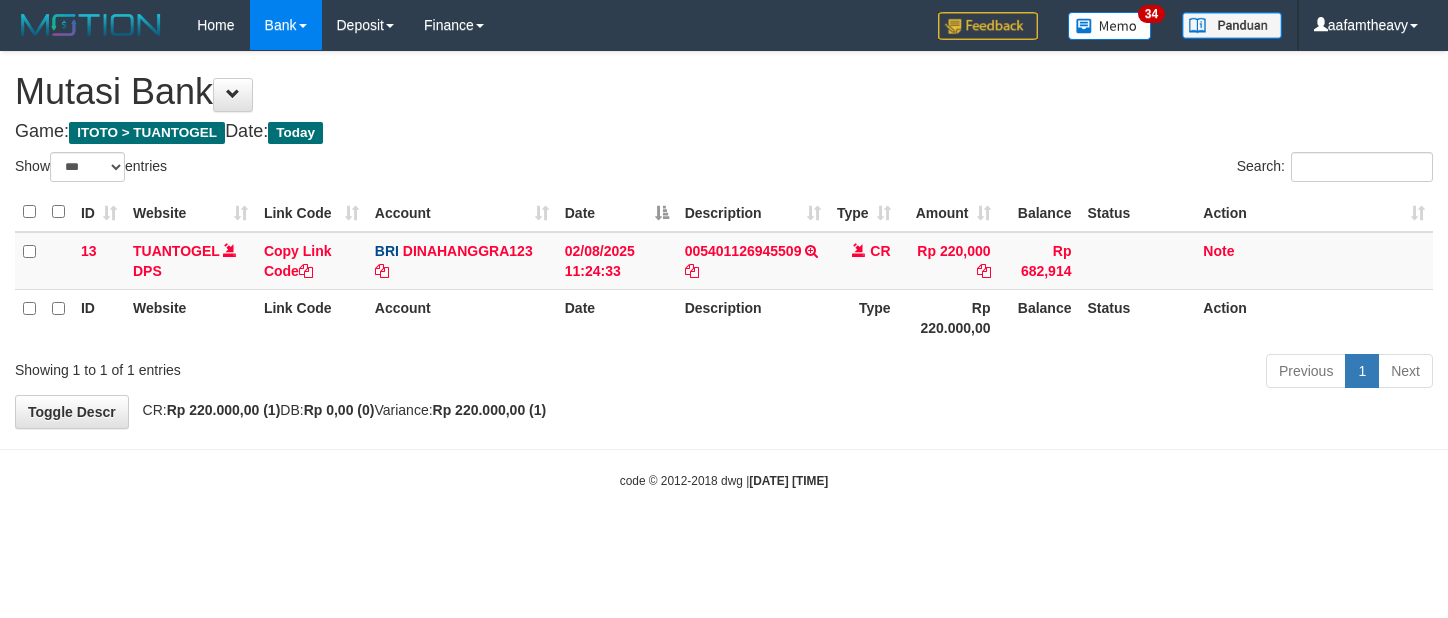 scroll, scrollTop: 0, scrollLeft: 0, axis: both 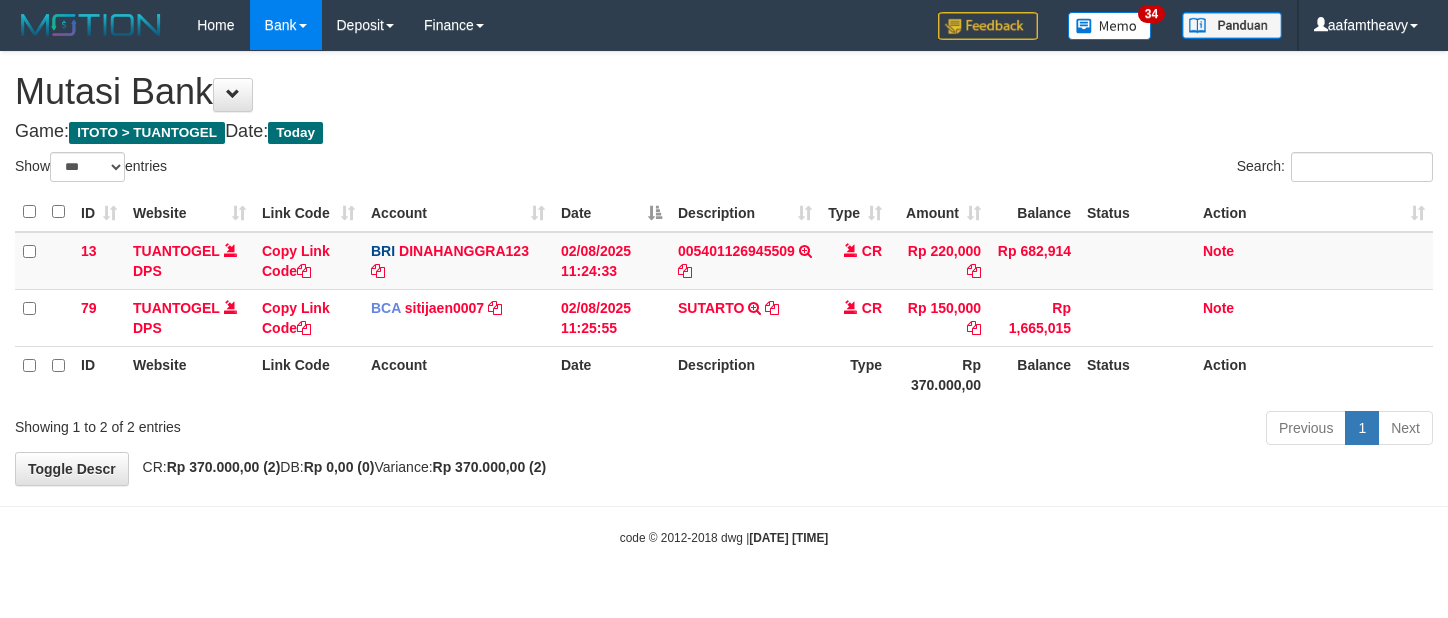select on "***" 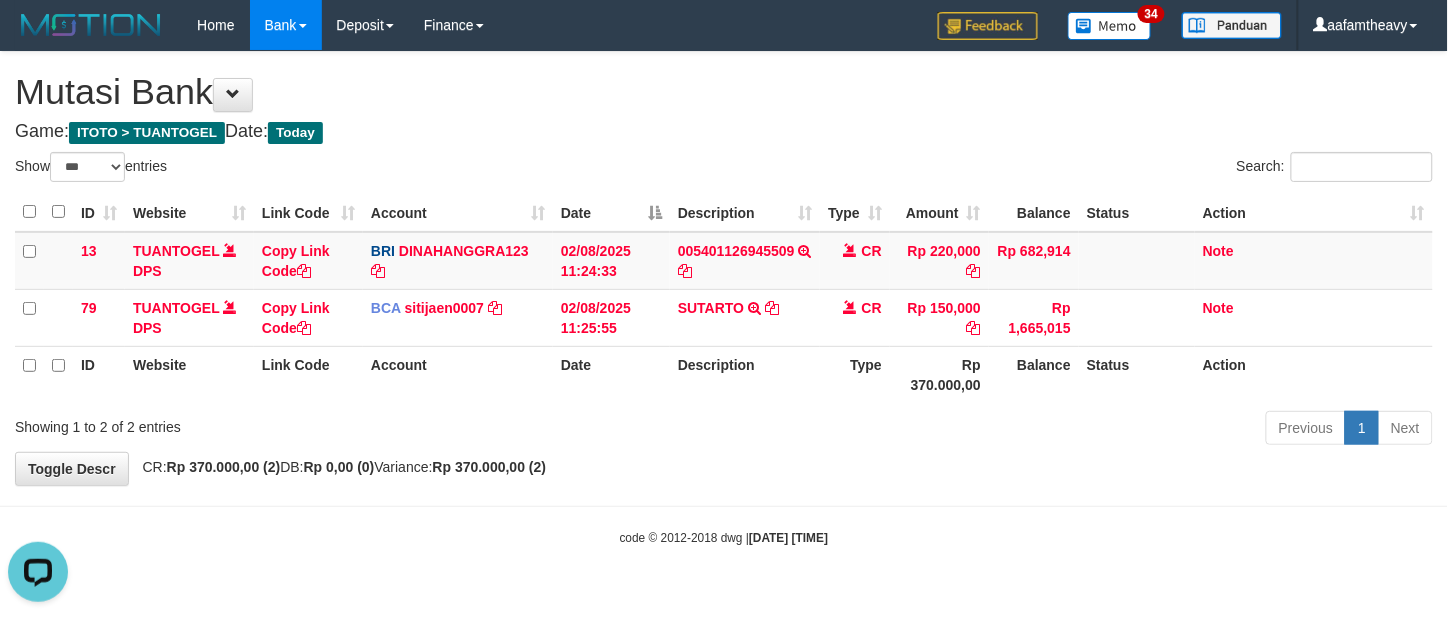 scroll, scrollTop: 0, scrollLeft: 0, axis: both 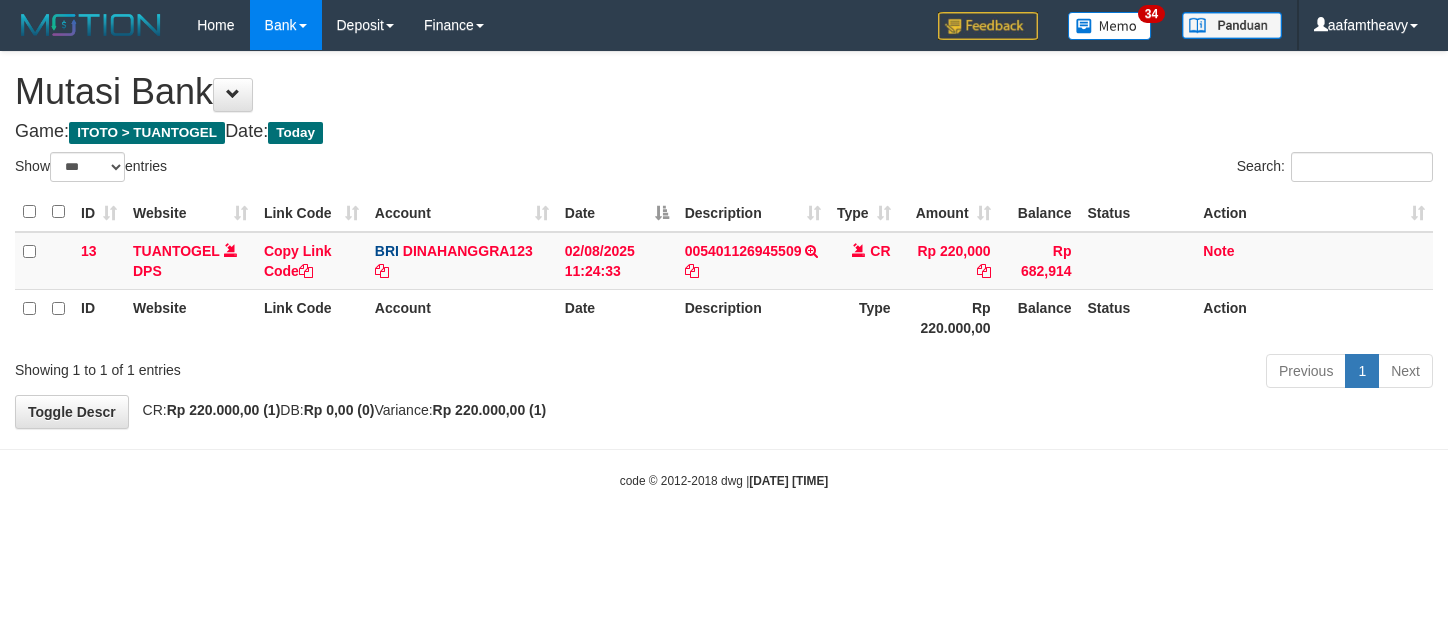select on "***" 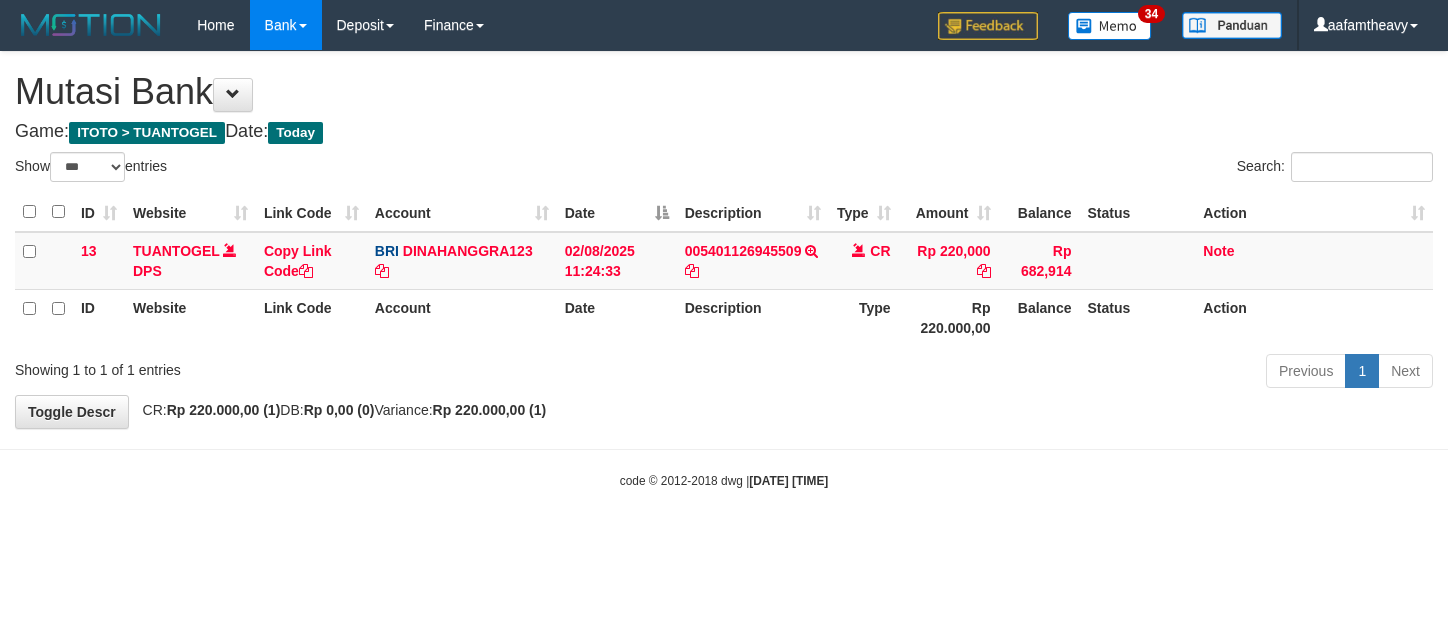 scroll, scrollTop: 0, scrollLeft: 0, axis: both 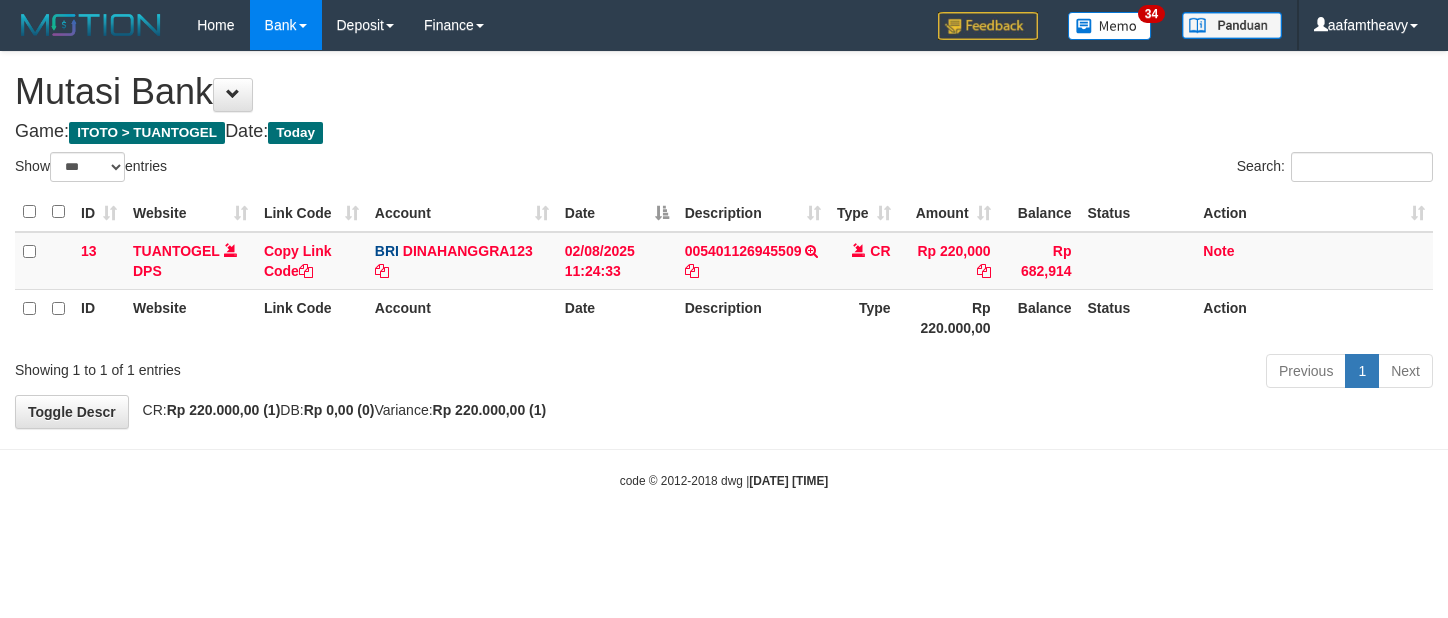 select on "***" 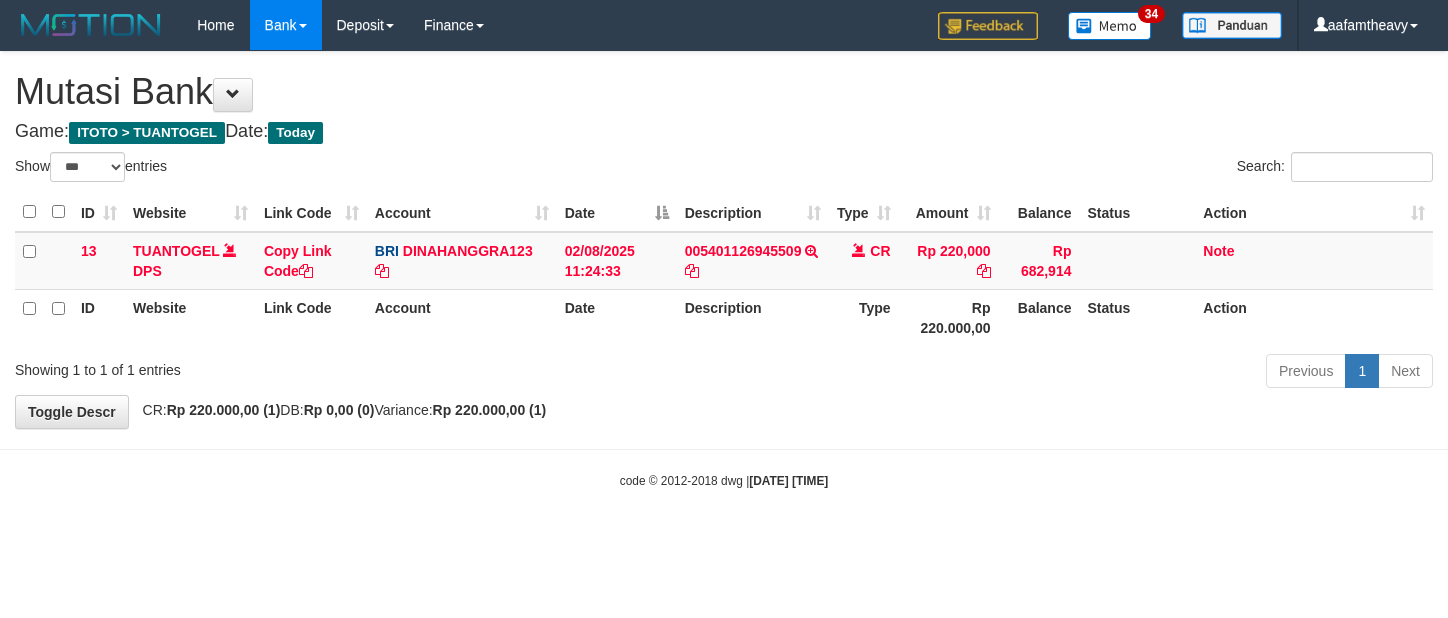 scroll, scrollTop: 0, scrollLeft: 0, axis: both 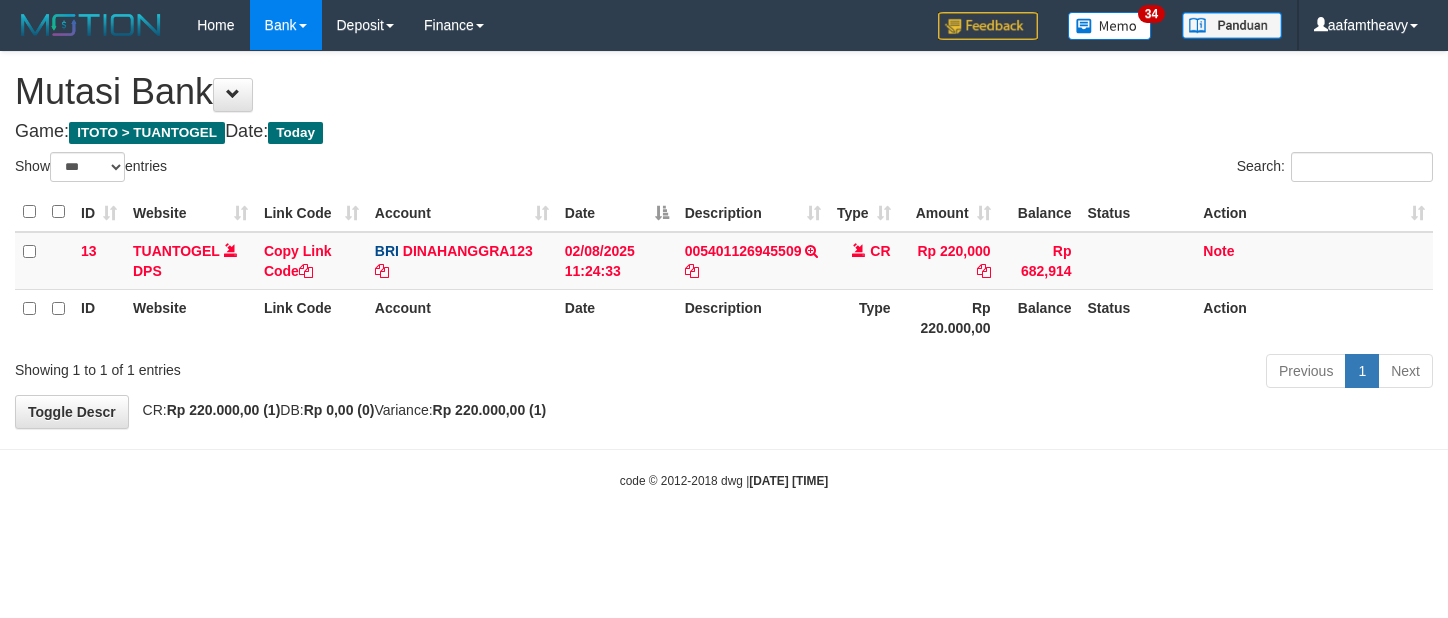 select on "***" 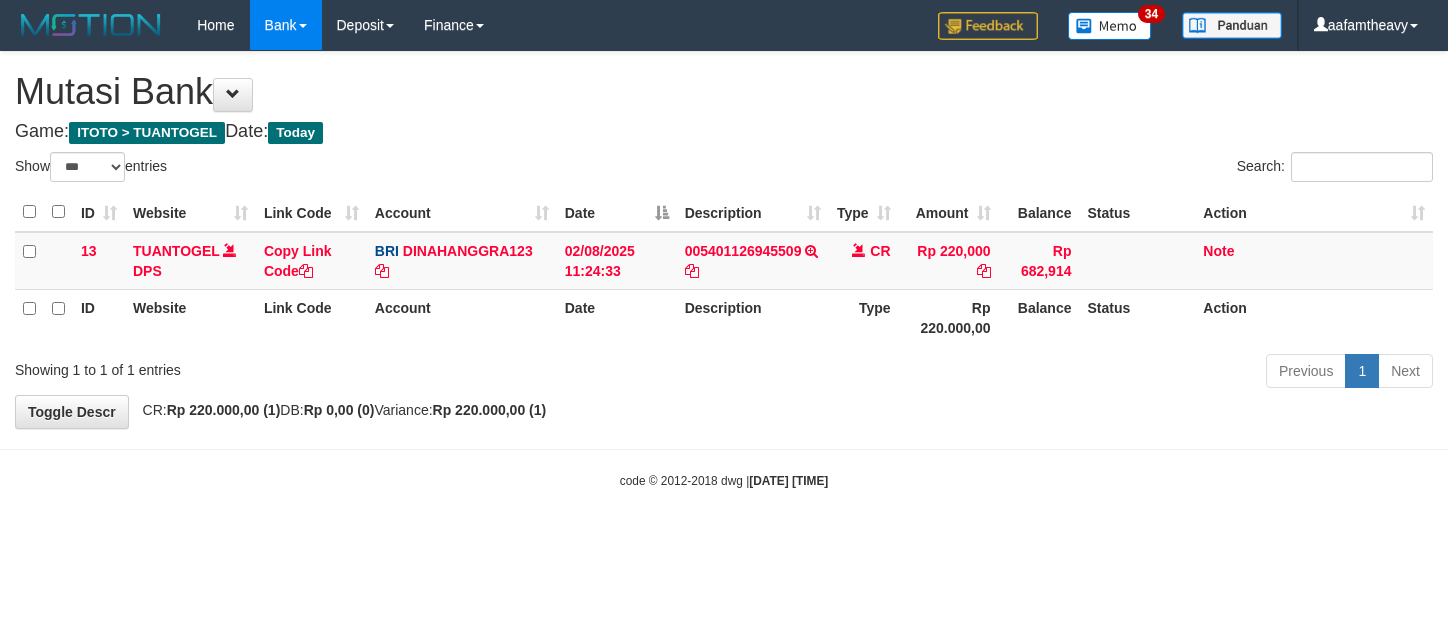 scroll, scrollTop: 0, scrollLeft: 0, axis: both 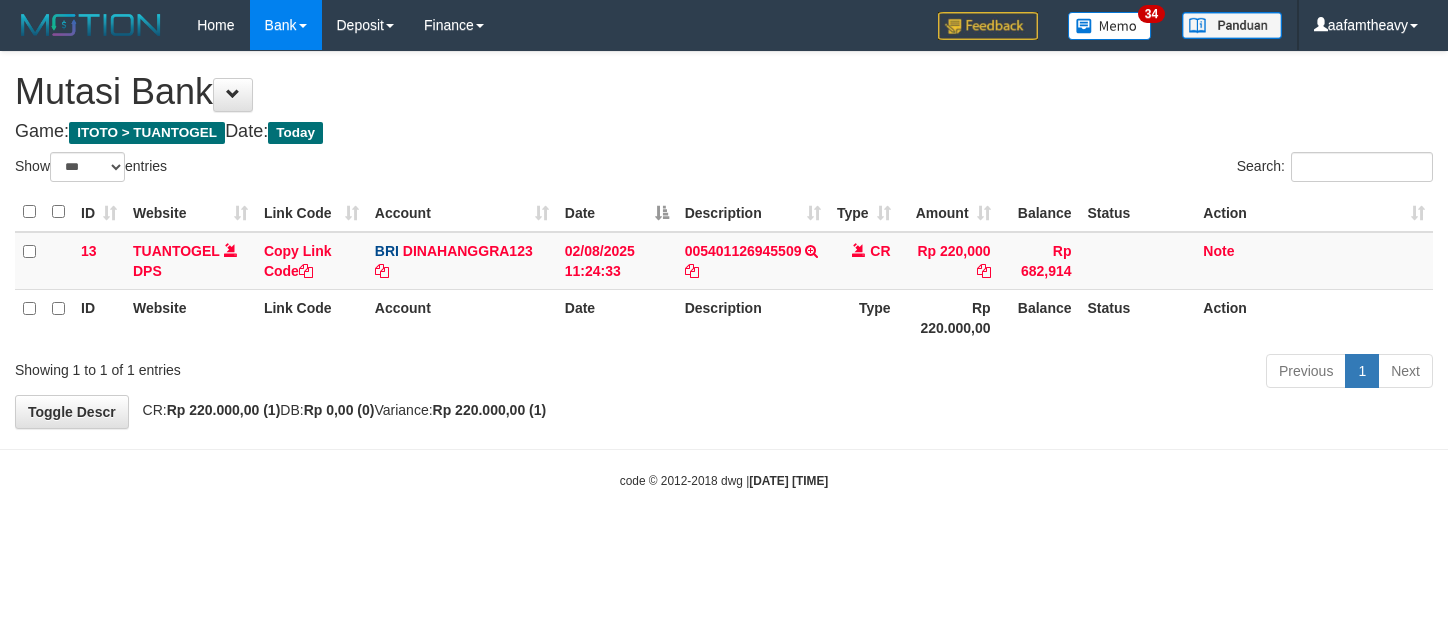 select on "***" 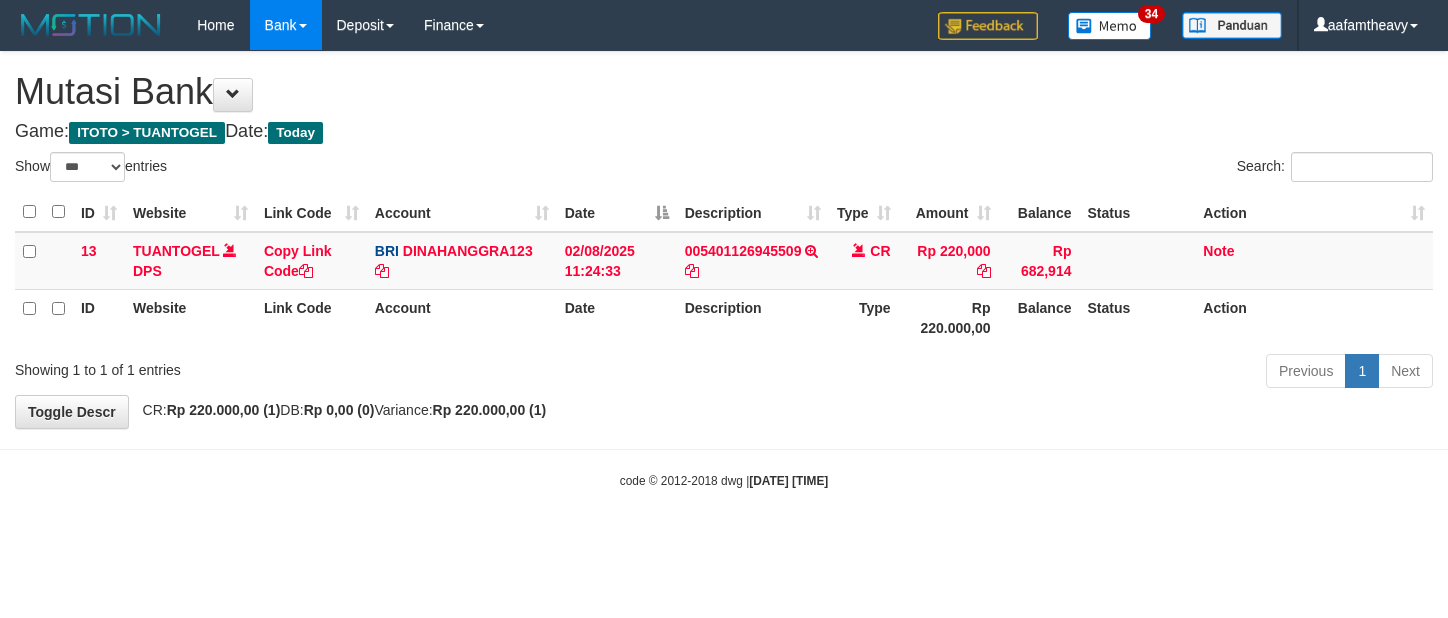 scroll, scrollTop: 0, scrollLeft: 0, axis: both 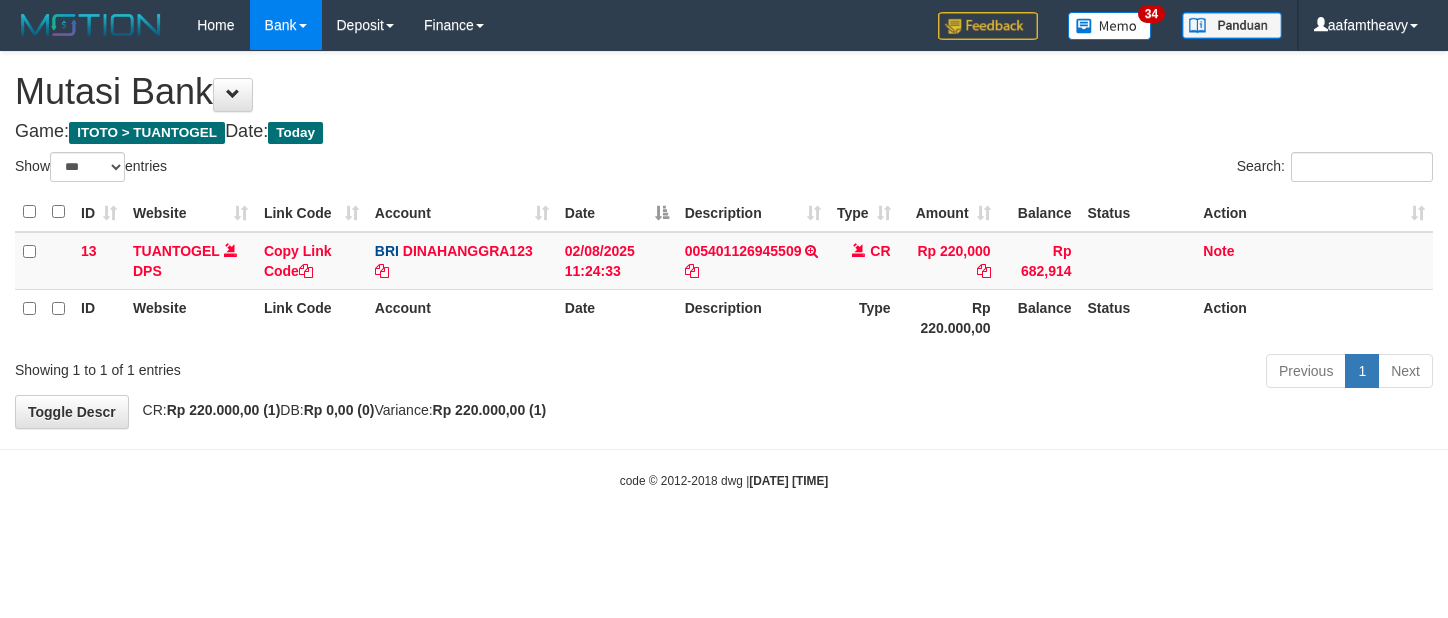 select on "***" 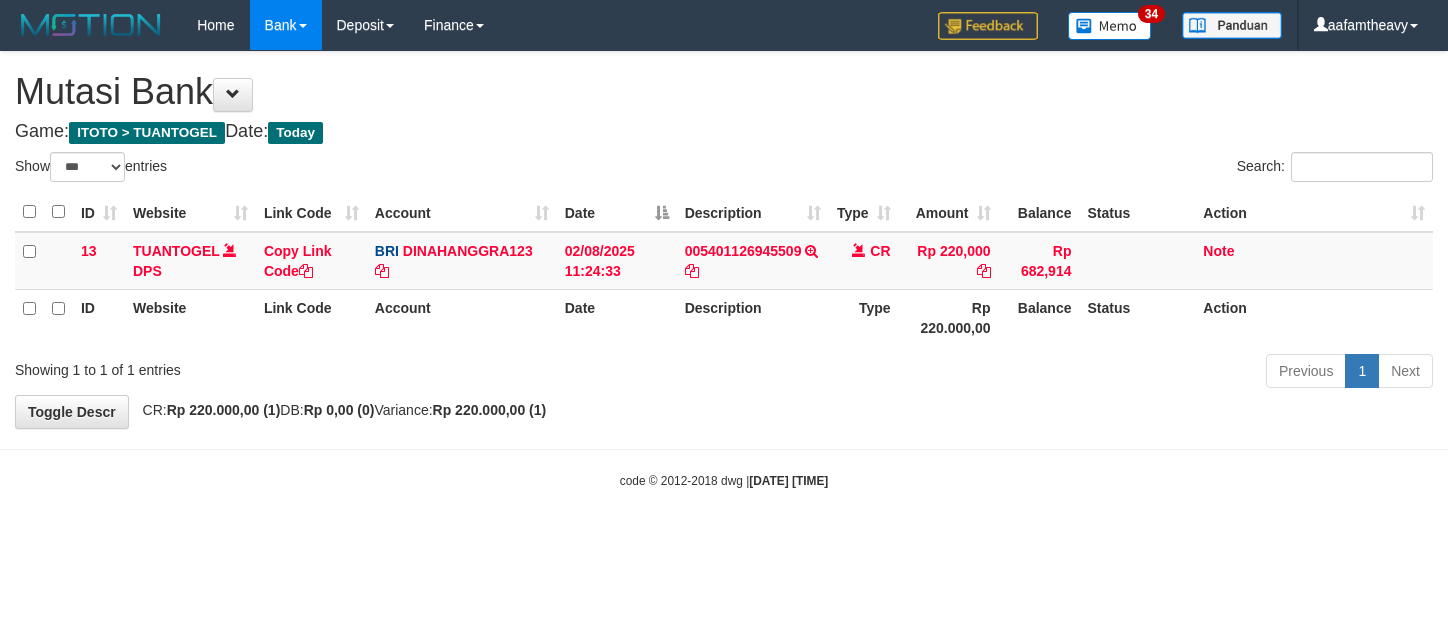 scroll, scrollTop: 0, scrollLeft: 0, axis: both 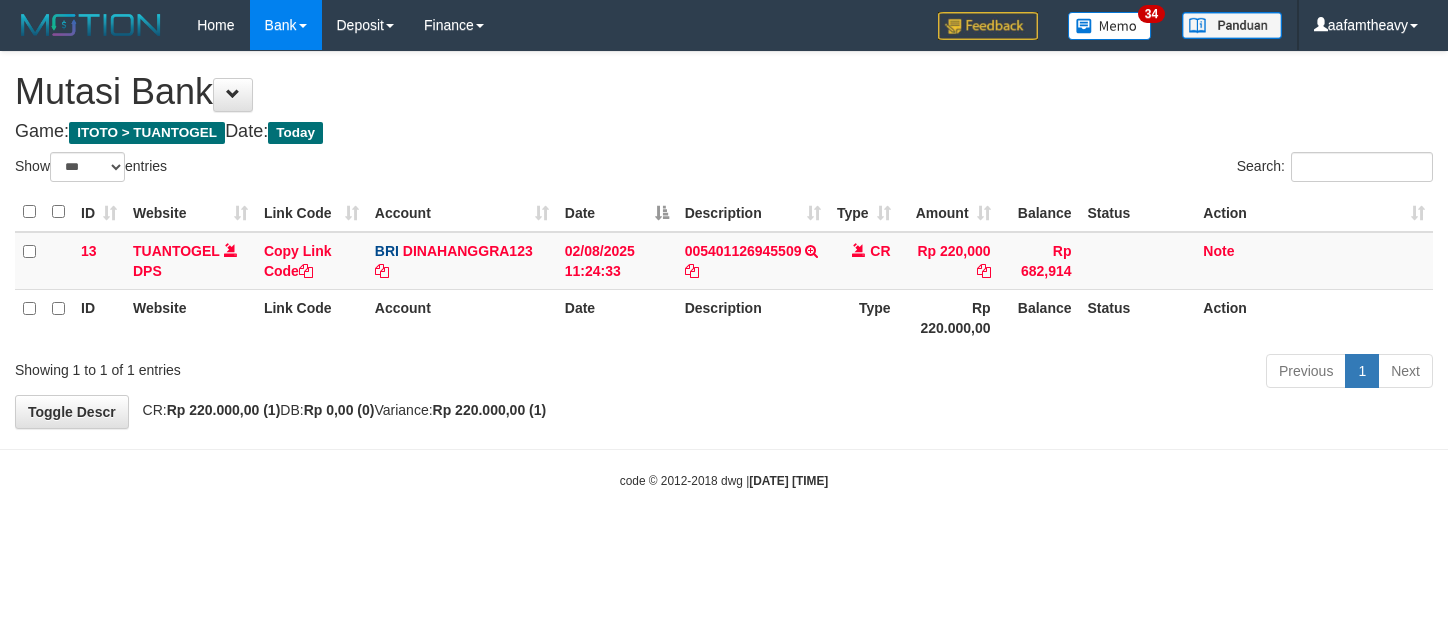 select on "***" 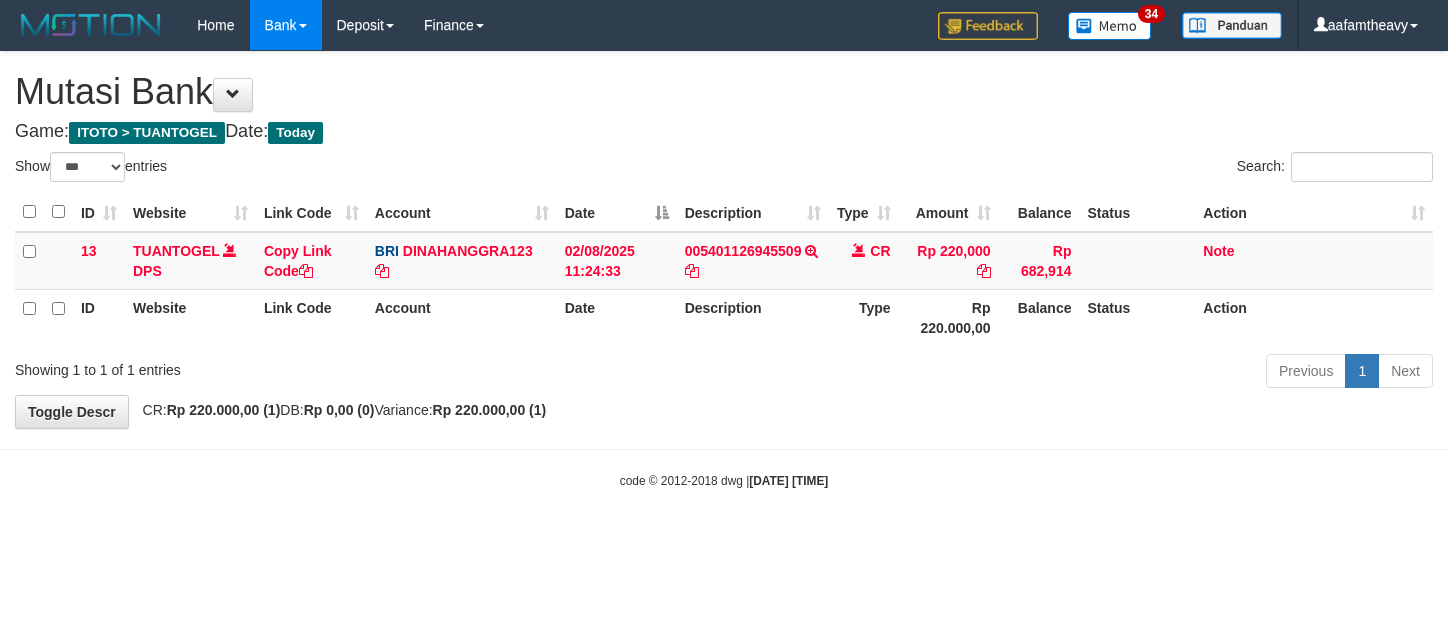 scroll, scrollTop: 0, scrollLeft: 0, axis: both 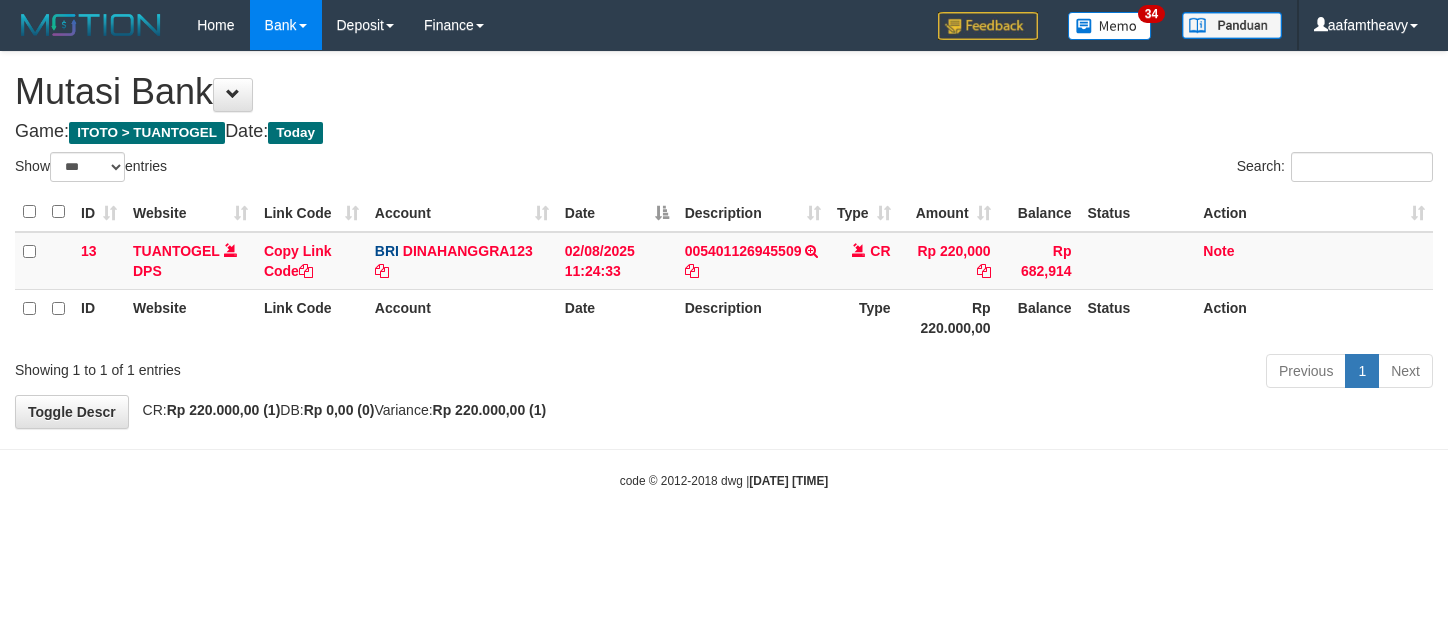 select on "***" 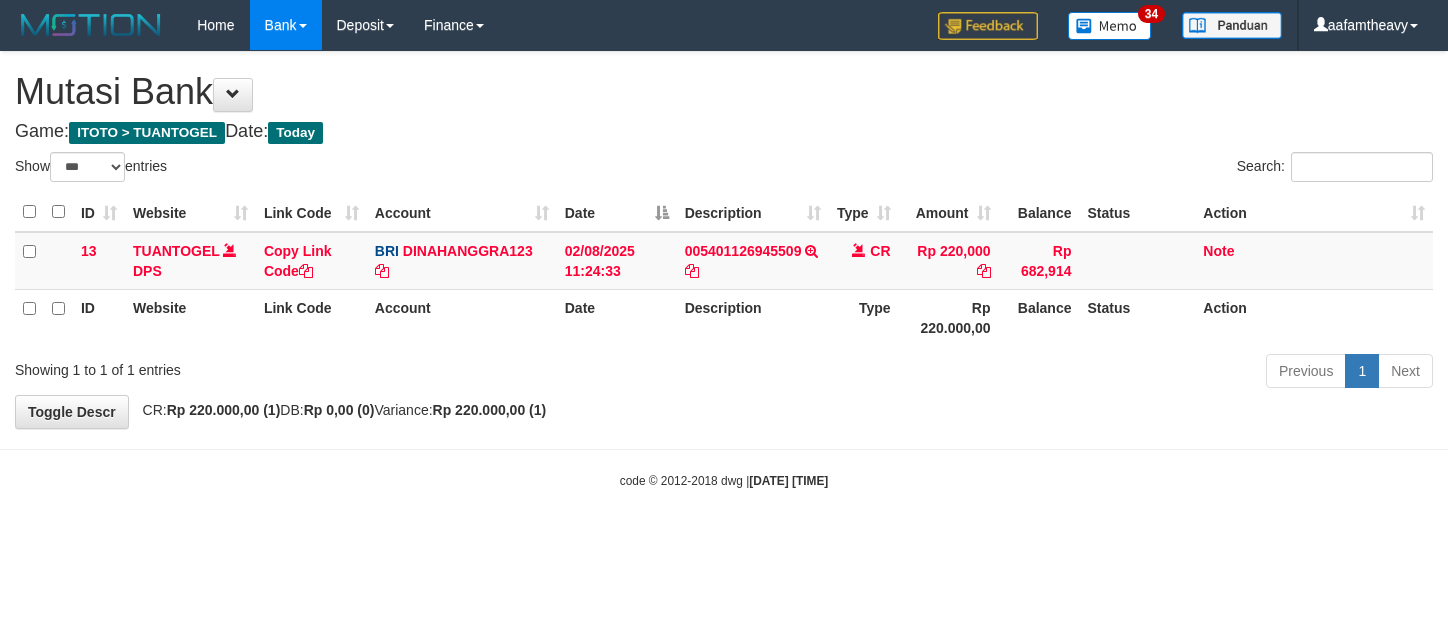 scroll, scrollTop: 0, scrollLeft: 0, axis: both 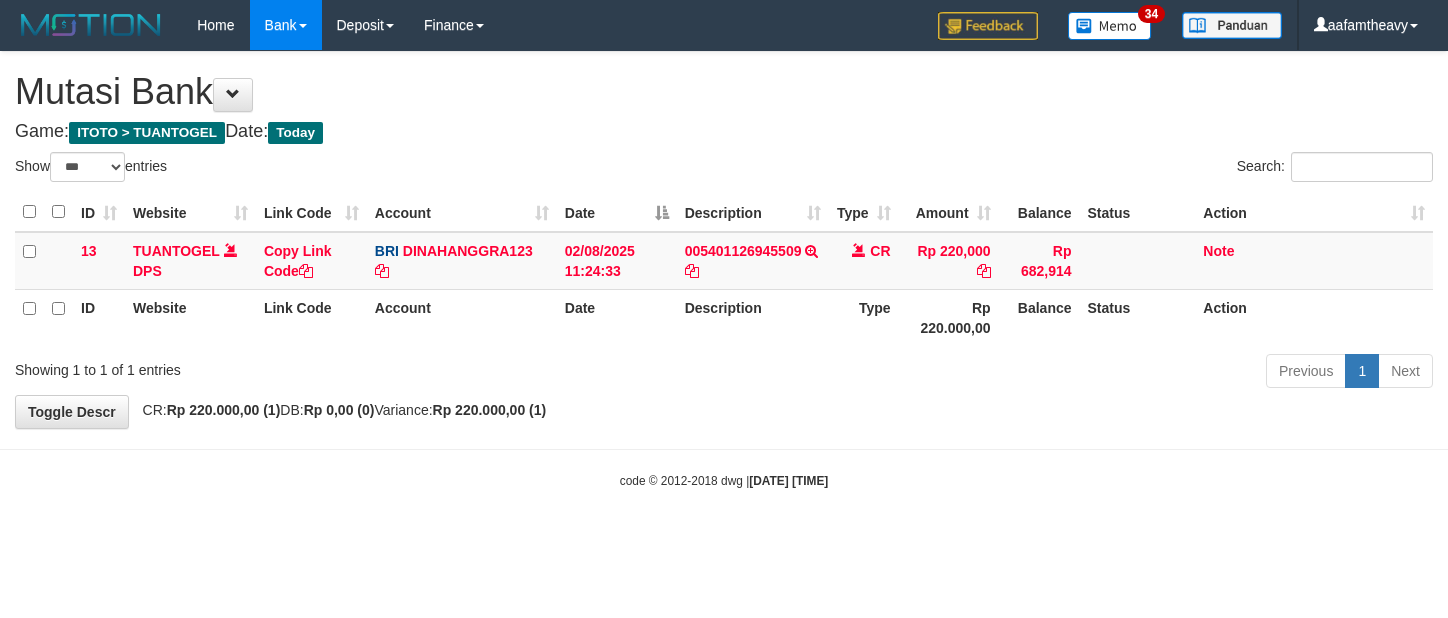 select on "***" 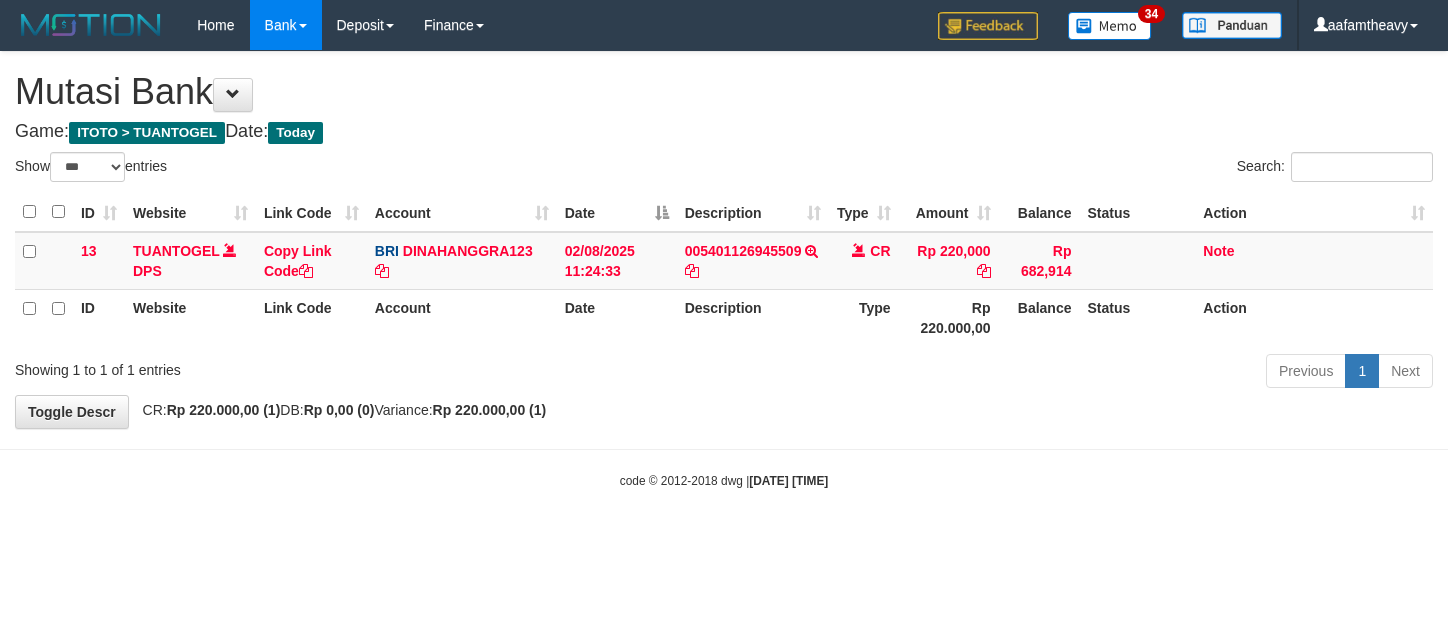 scroll, scrollTop: 0, scrollLeft: 0, axis: both 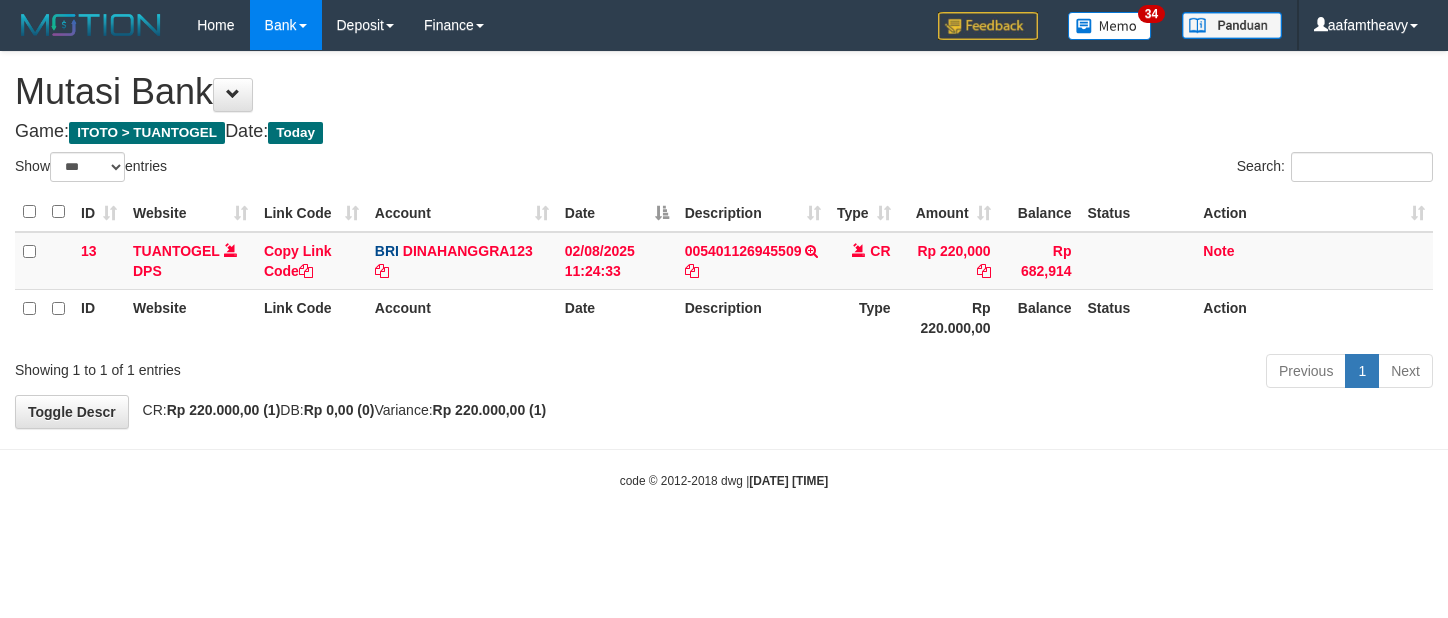 select on "***" 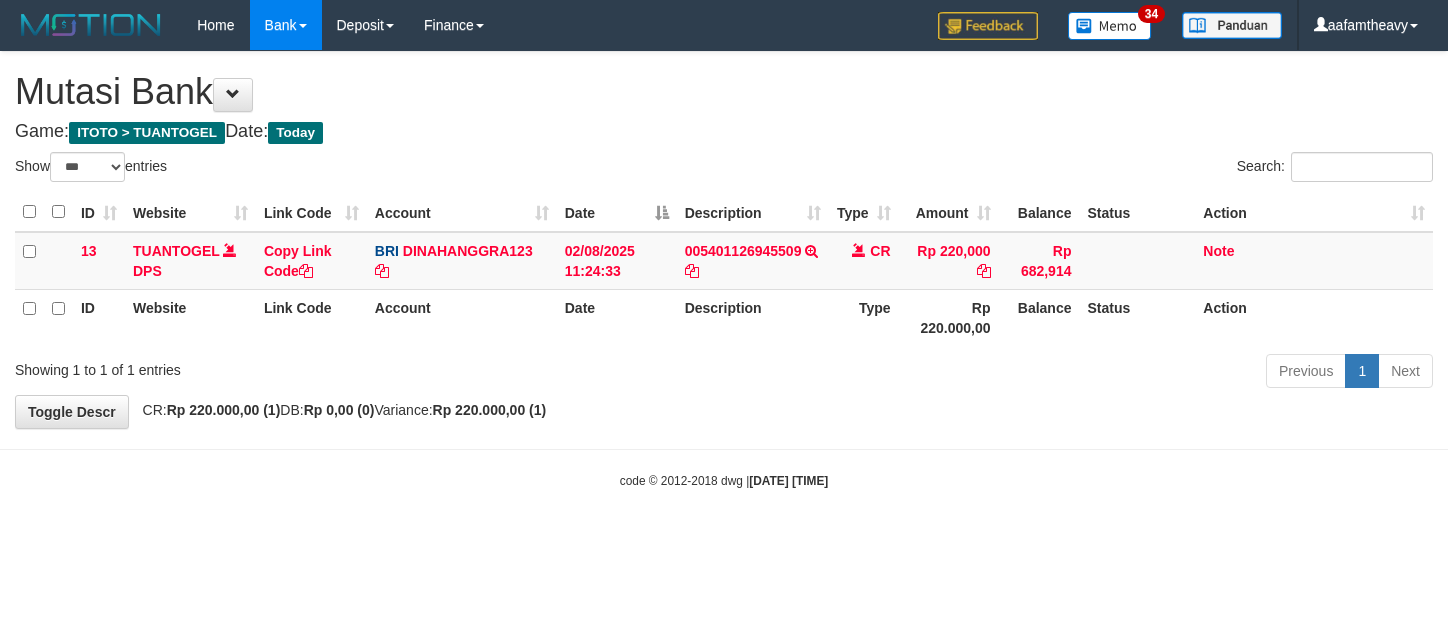 scroll, scrollTop: 0, scrollLeft: 0, axis: both 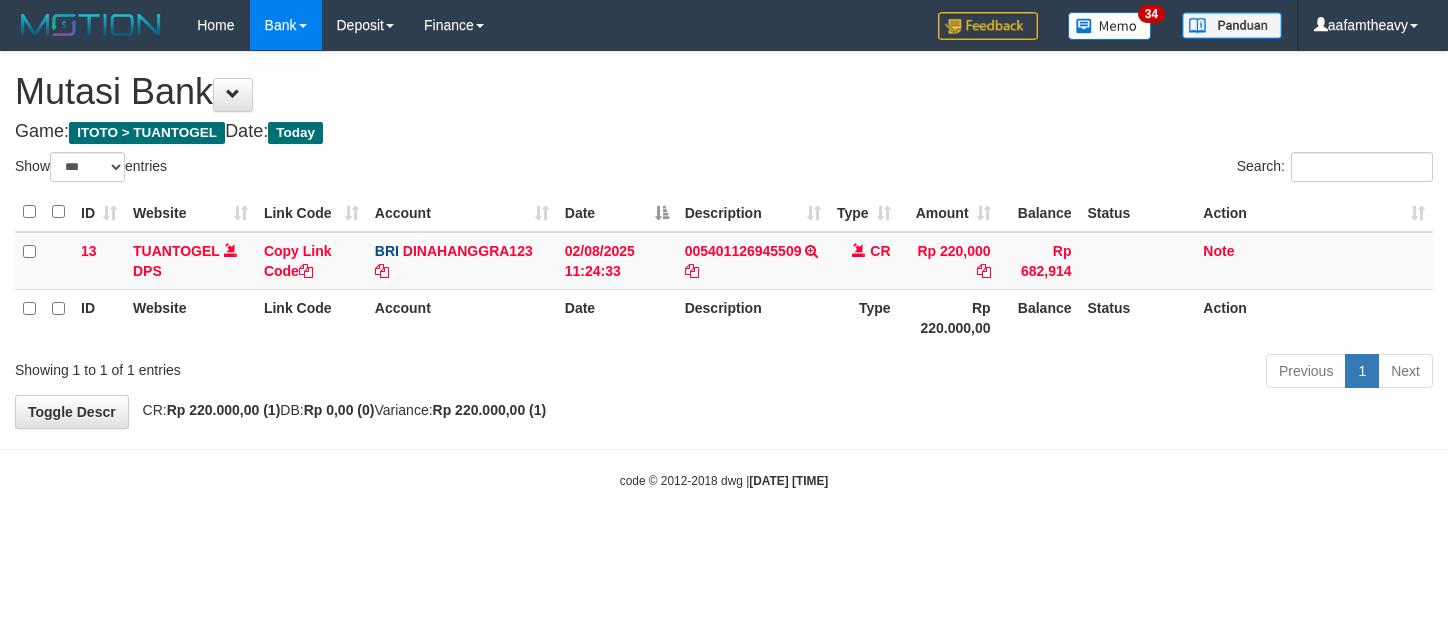 select on "***" 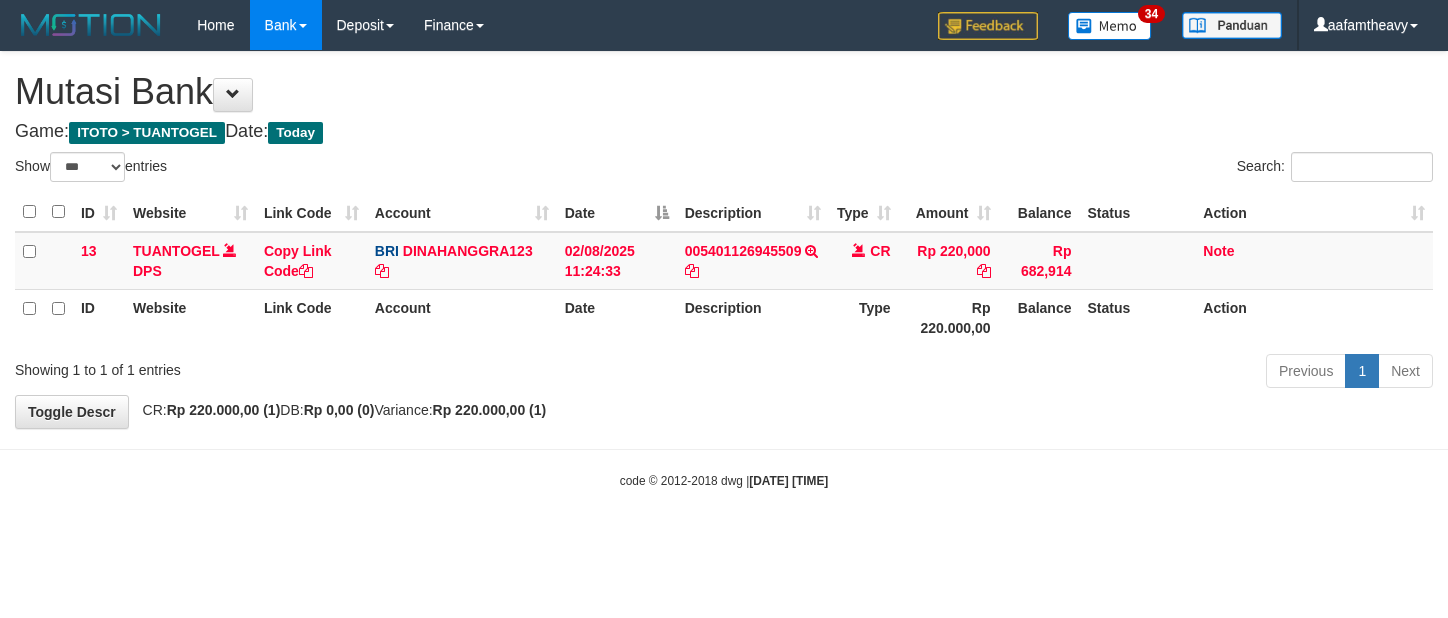 scroll, scrollTop: 0, scrollLeft: 0, axis: both 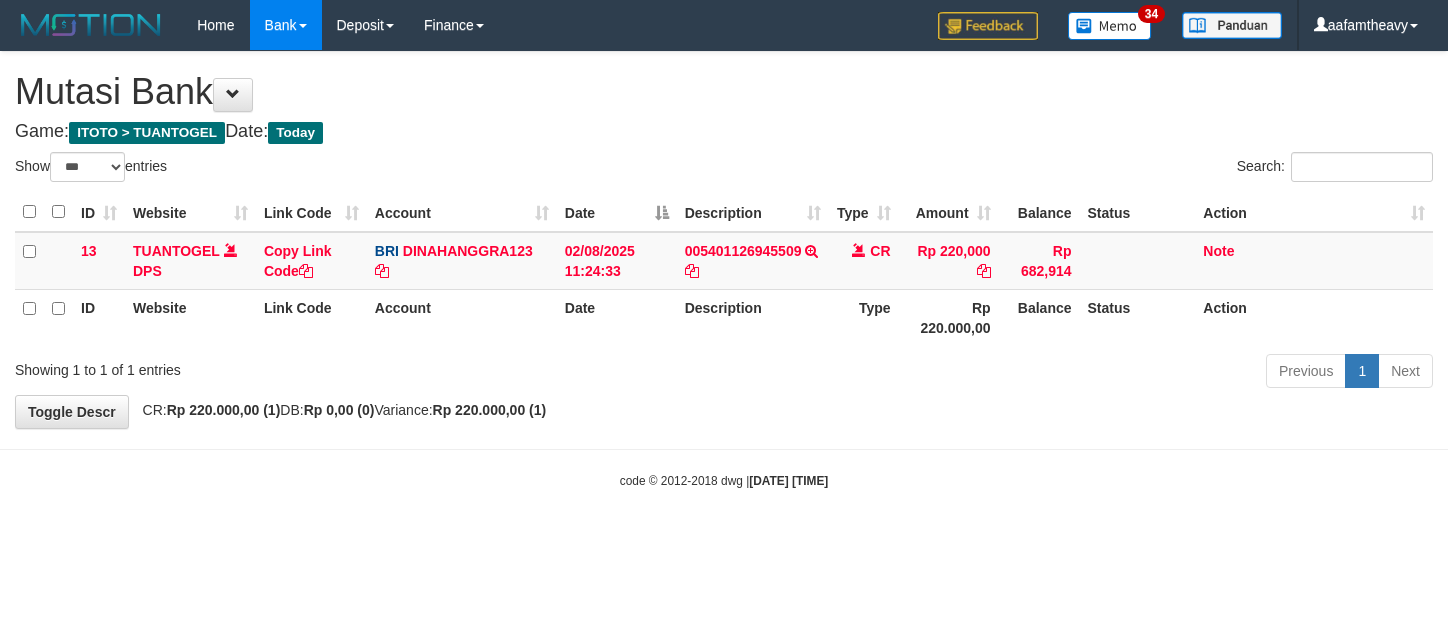 select on "***" 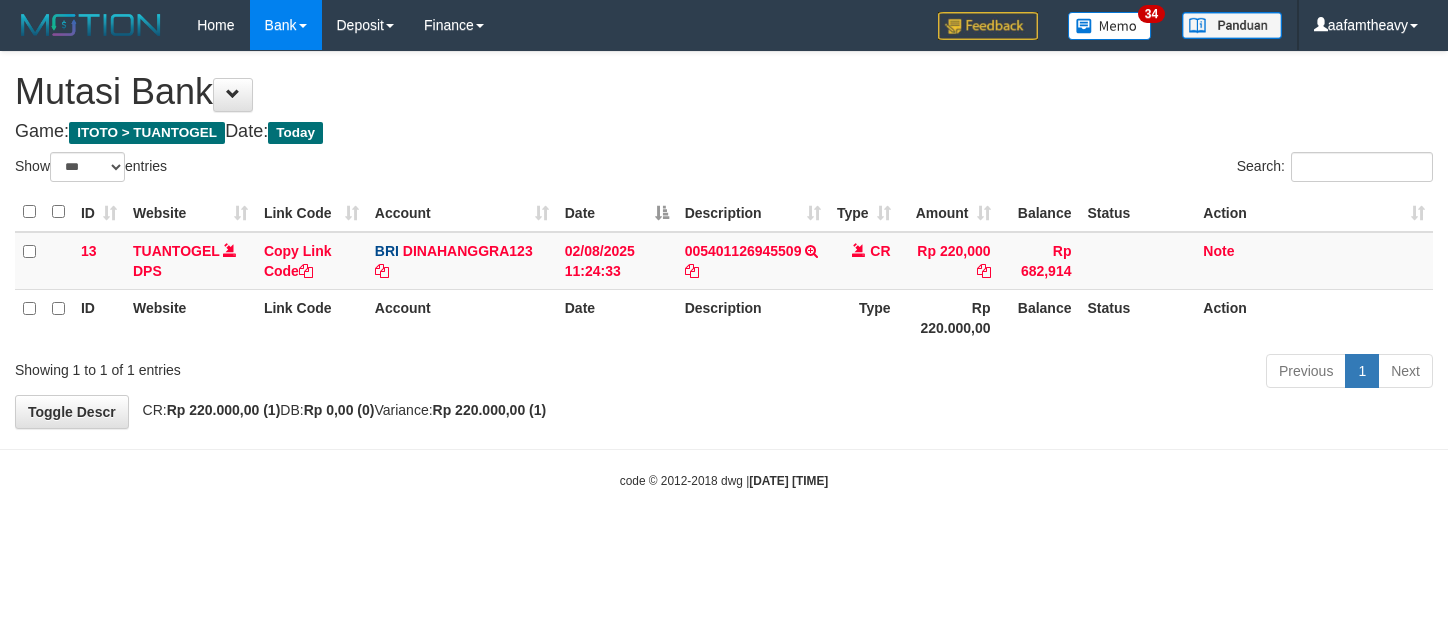 scroll, scrollTop: 0, scrollLeft: 0, axis: both 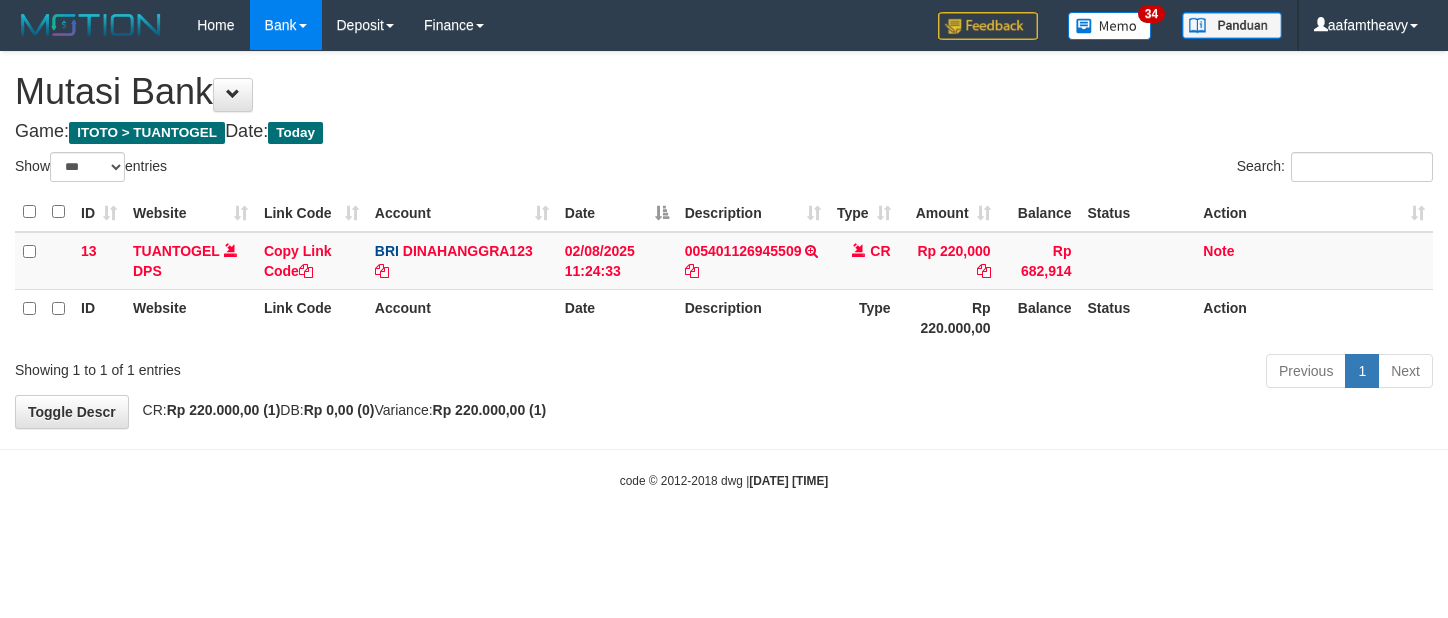 select on "***" 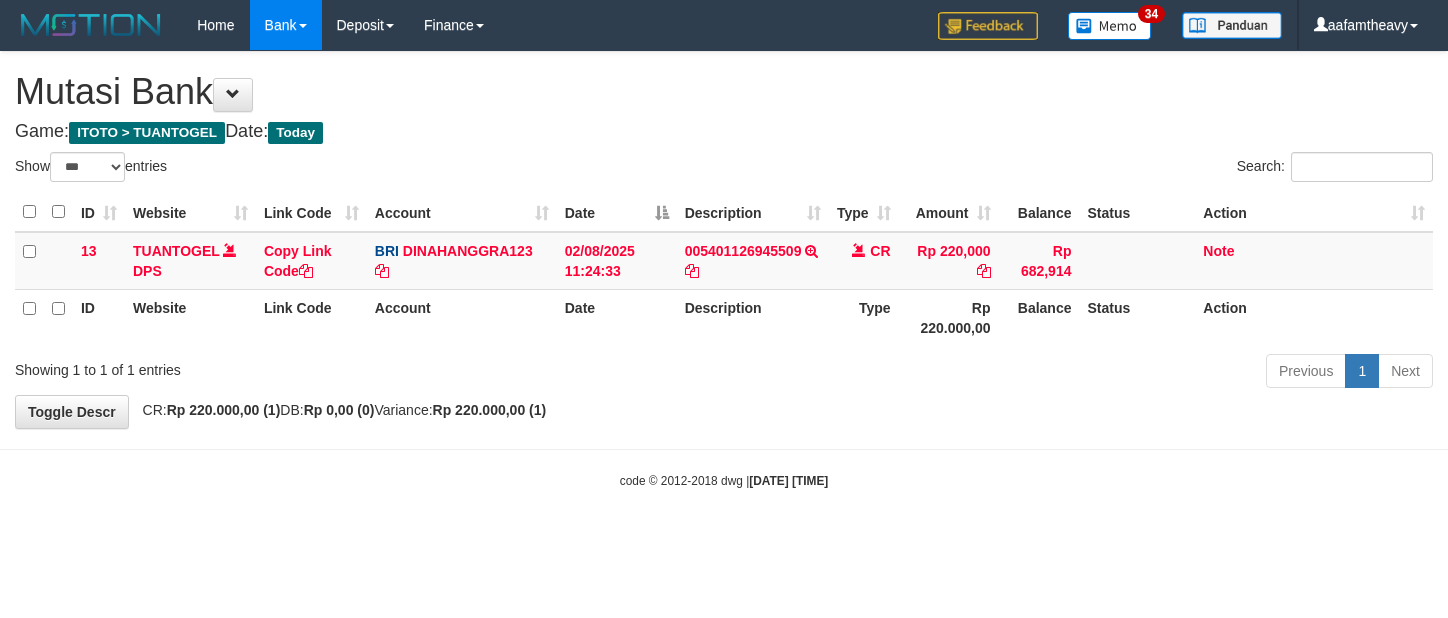 scroll, scrollTop: 0, scrollLeft: 0, axis: both 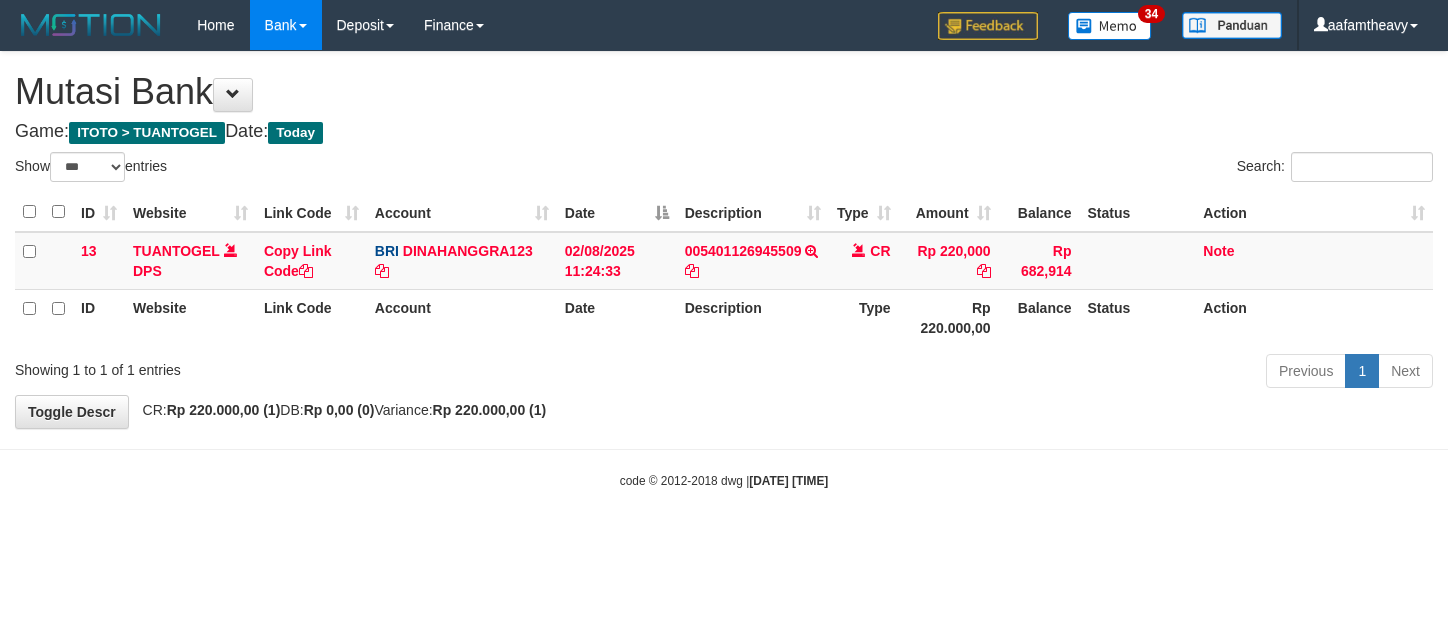 select on "***" 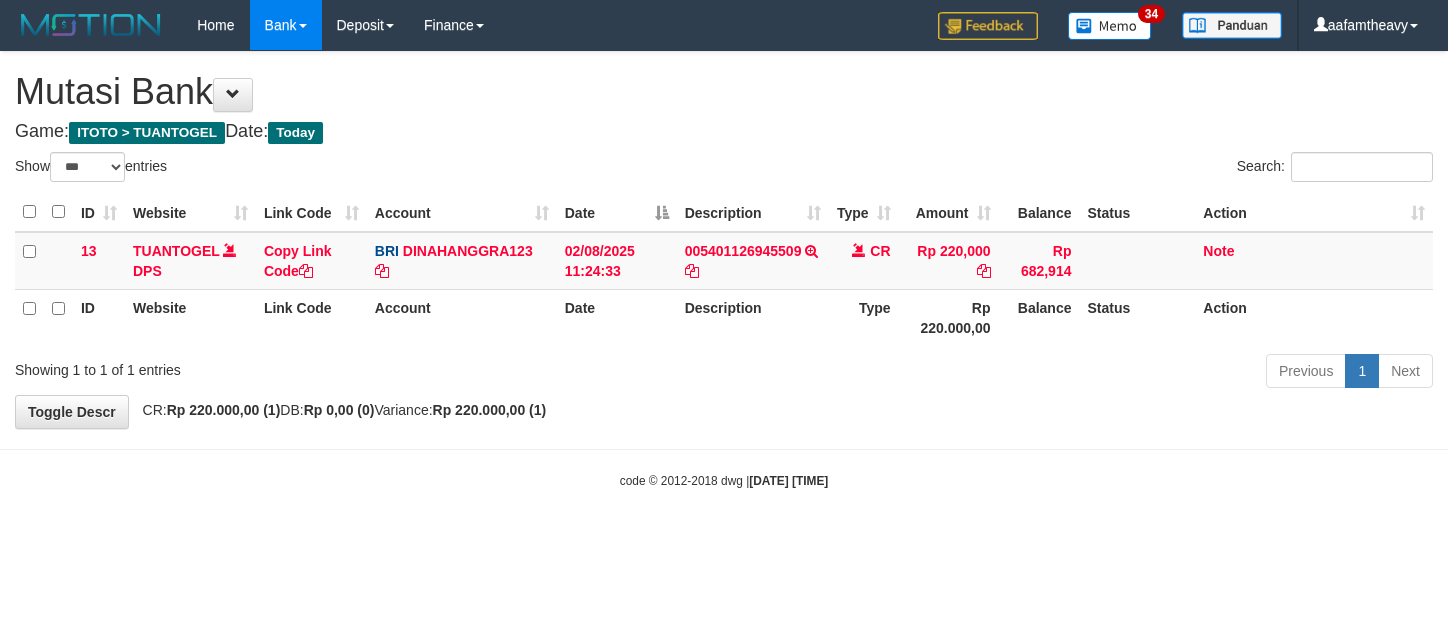 scroll, scrollTop: 0, scrollLeft: 0, axis: both 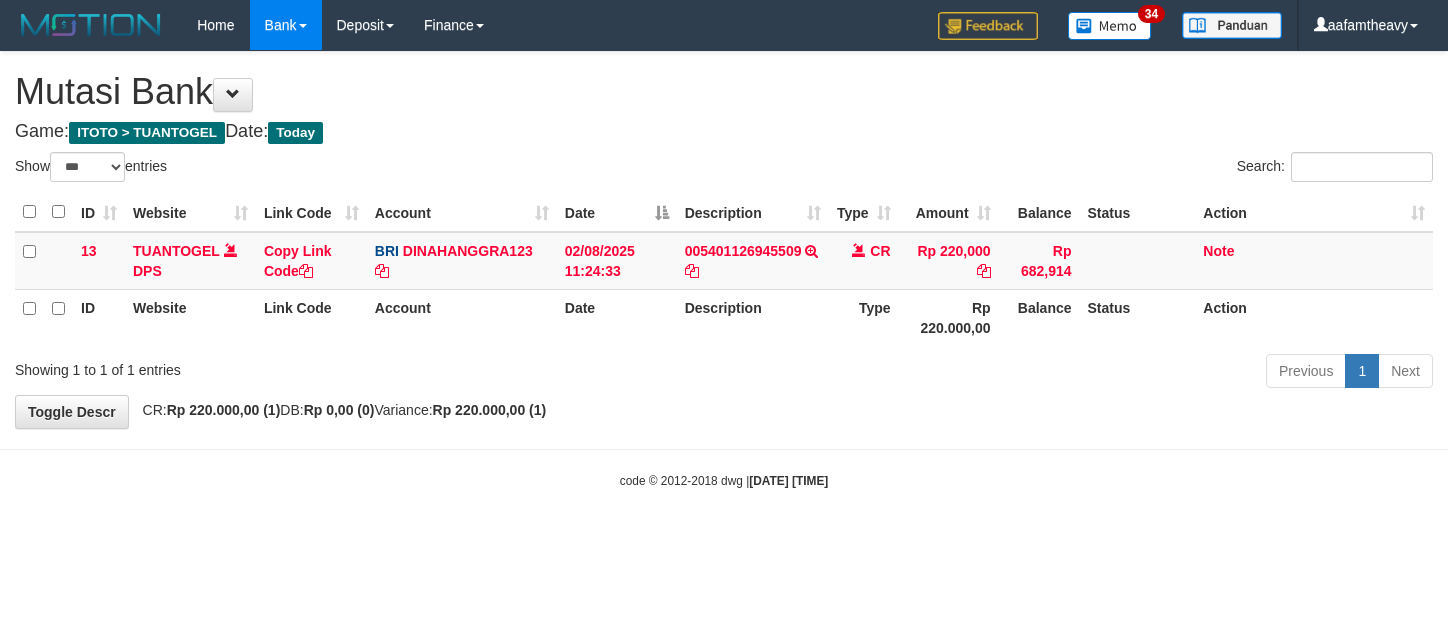 select on "***" 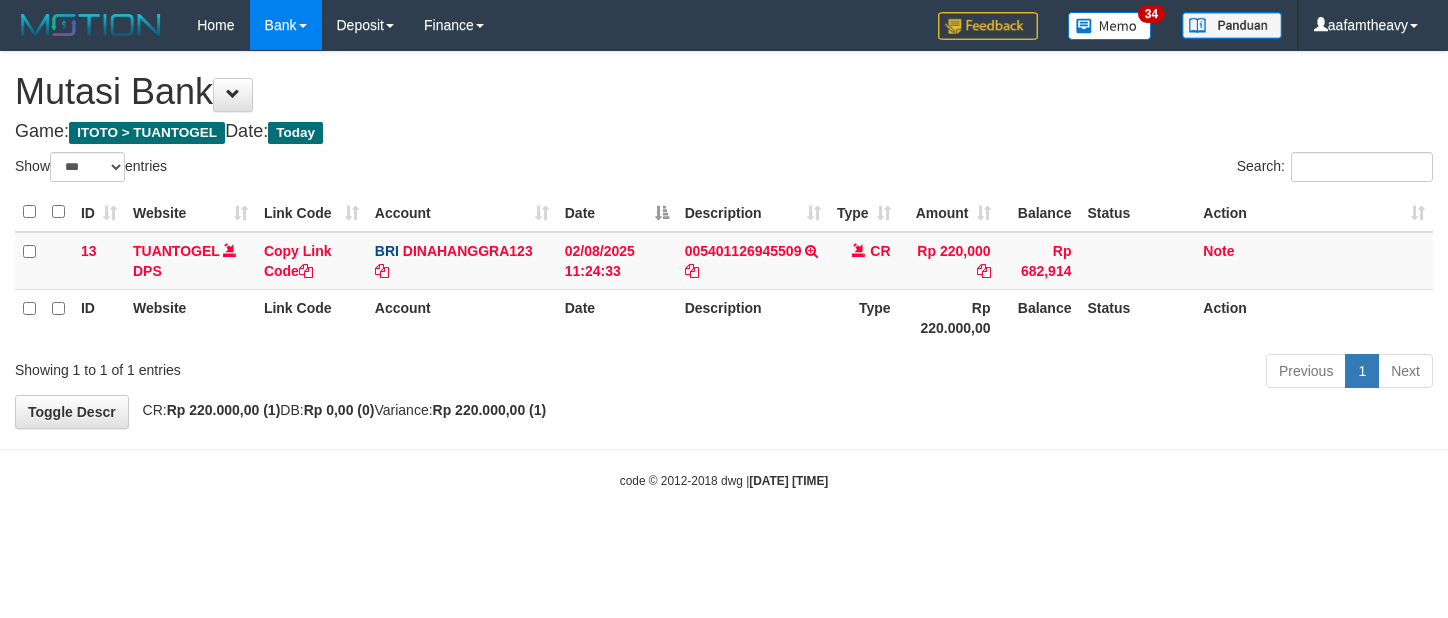 scroll, scrollTop: 0, scrollLeft: 0, axis: both 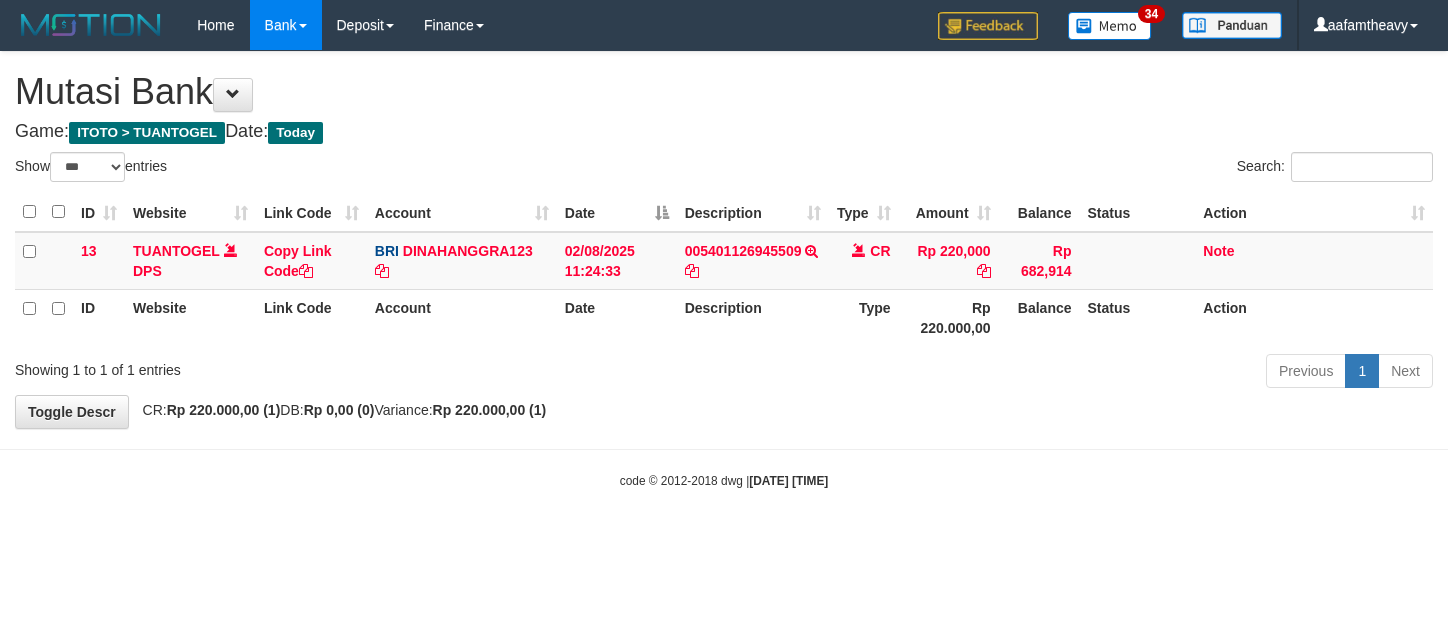 select on "***" 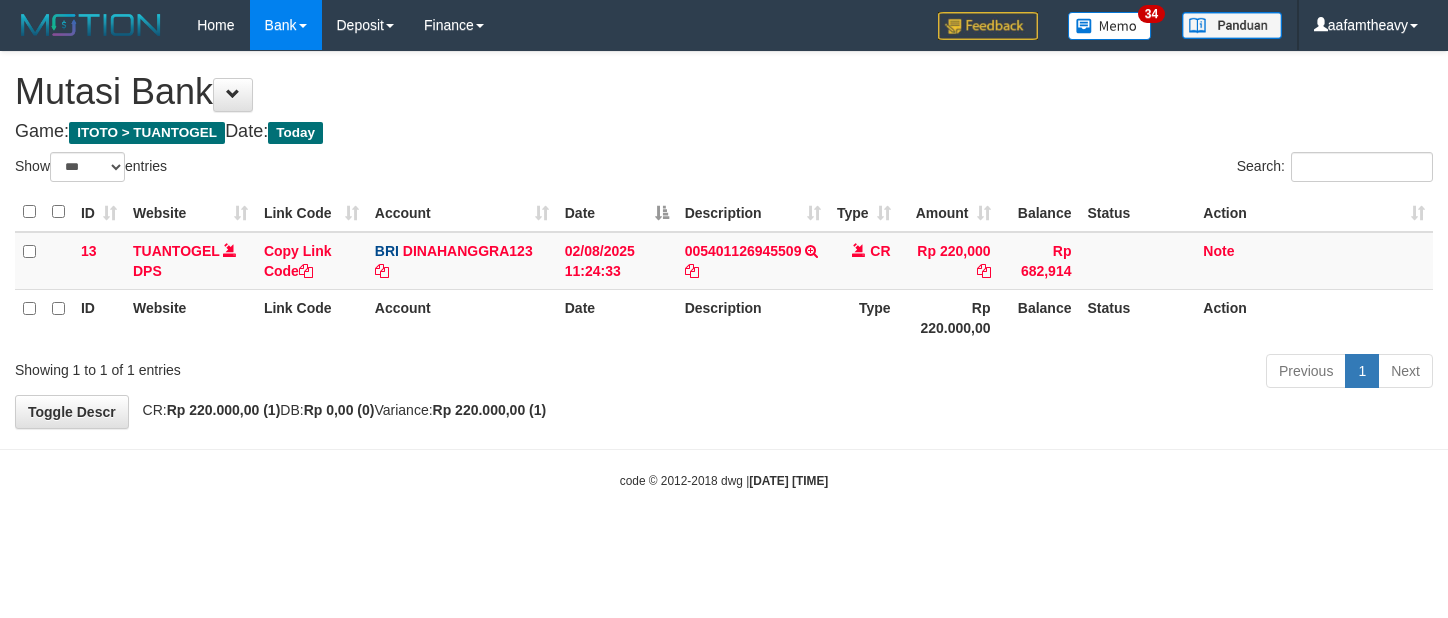 scroll, scrollTop: 0, scrollLeft: 0, axis: both 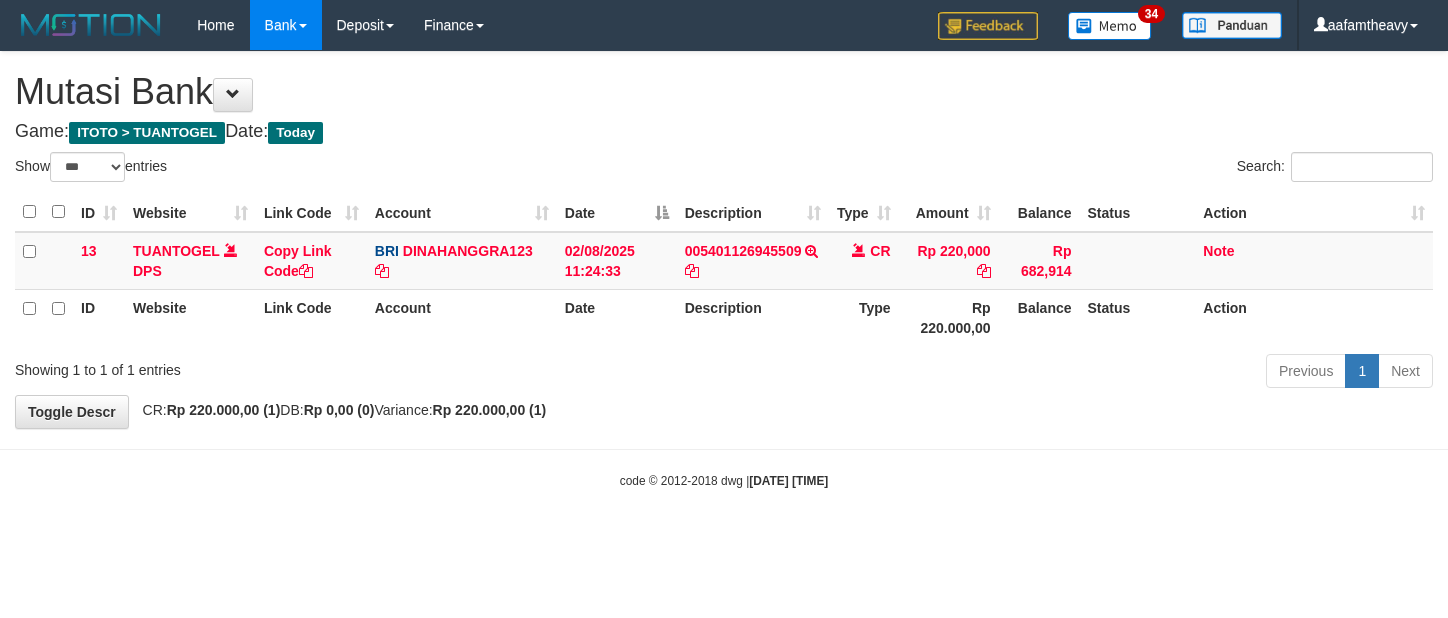 select on "***" 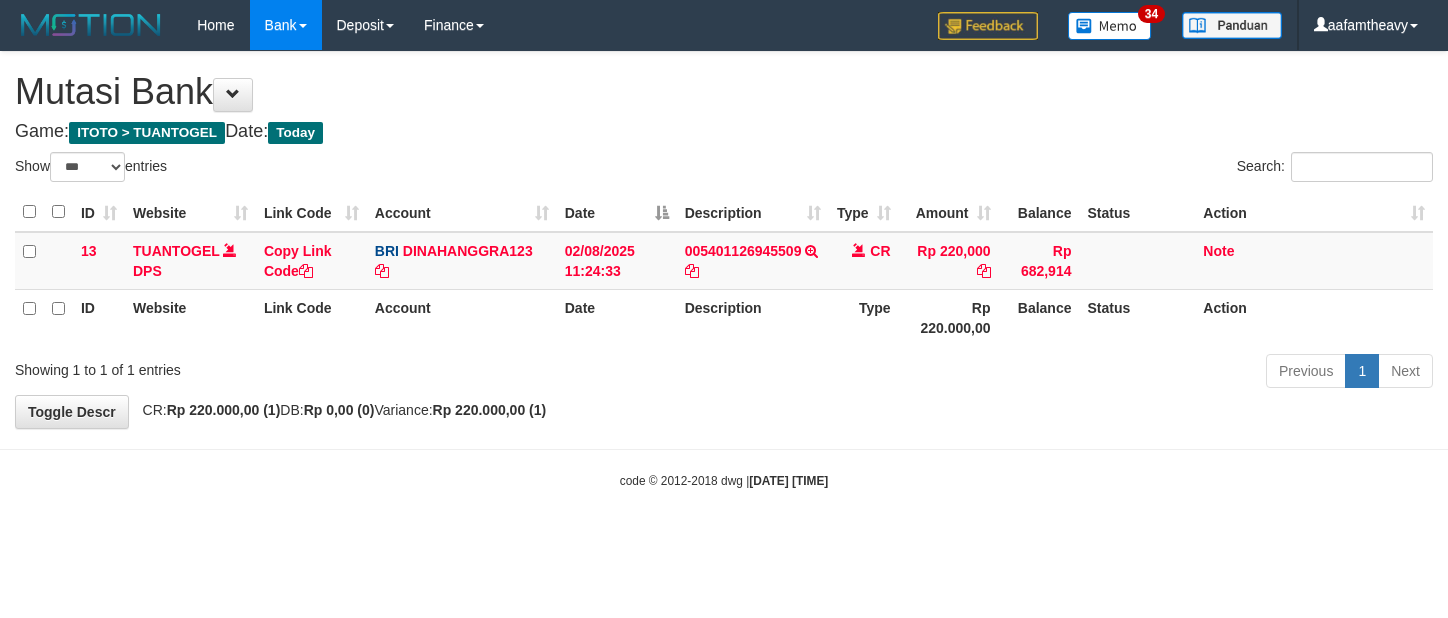 scroll, scrollTop: 0, scrollLeft: 0, axis: both 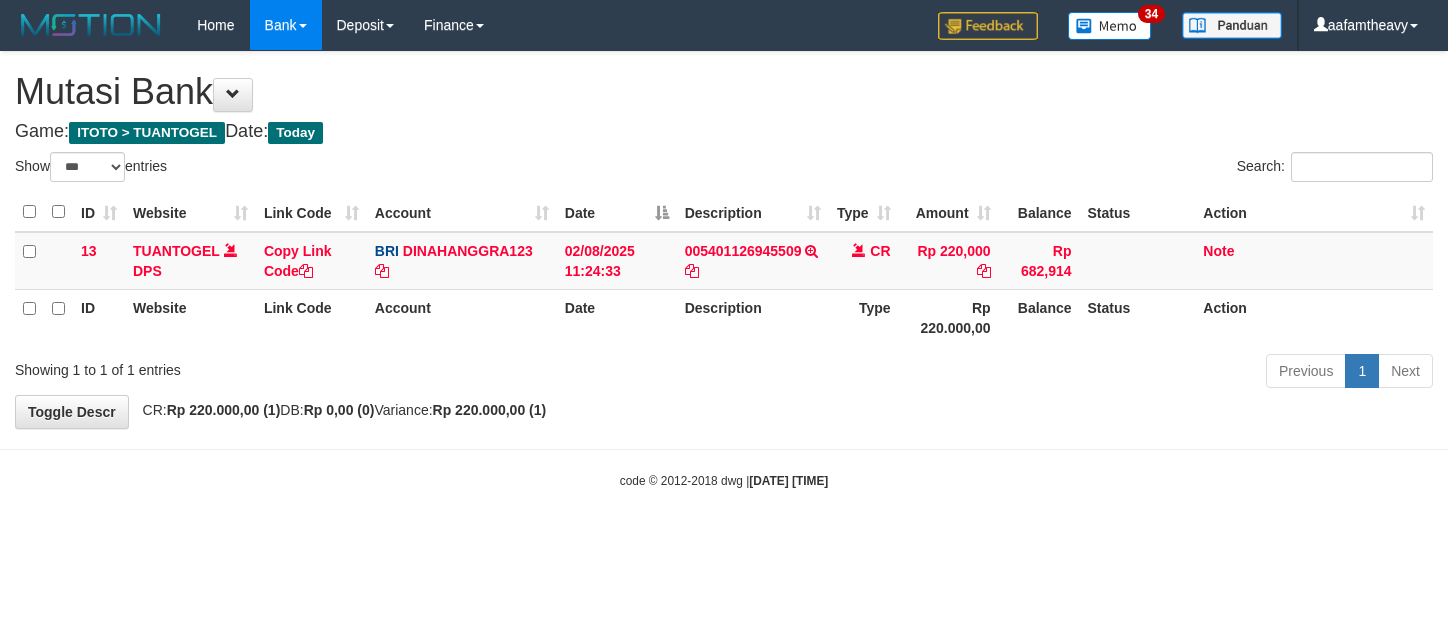 select on "***" 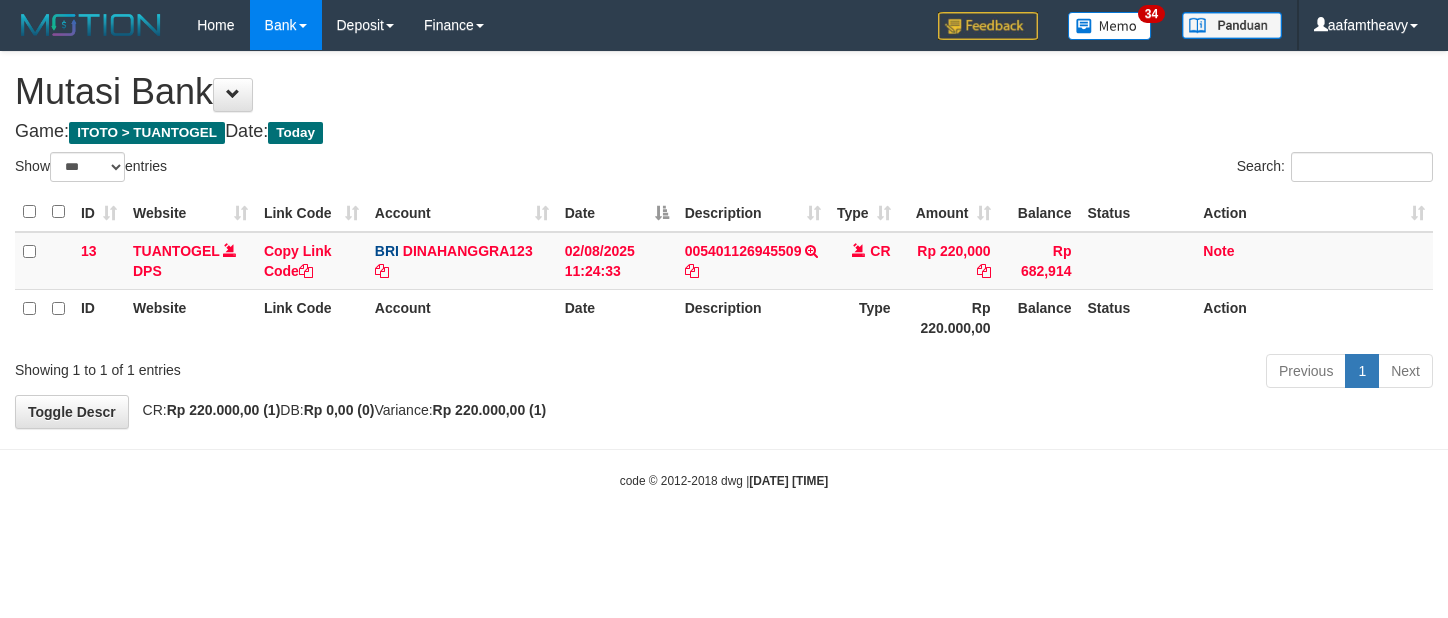 scroll, scrollTop: 0, scrollLeft: 0, axis: both 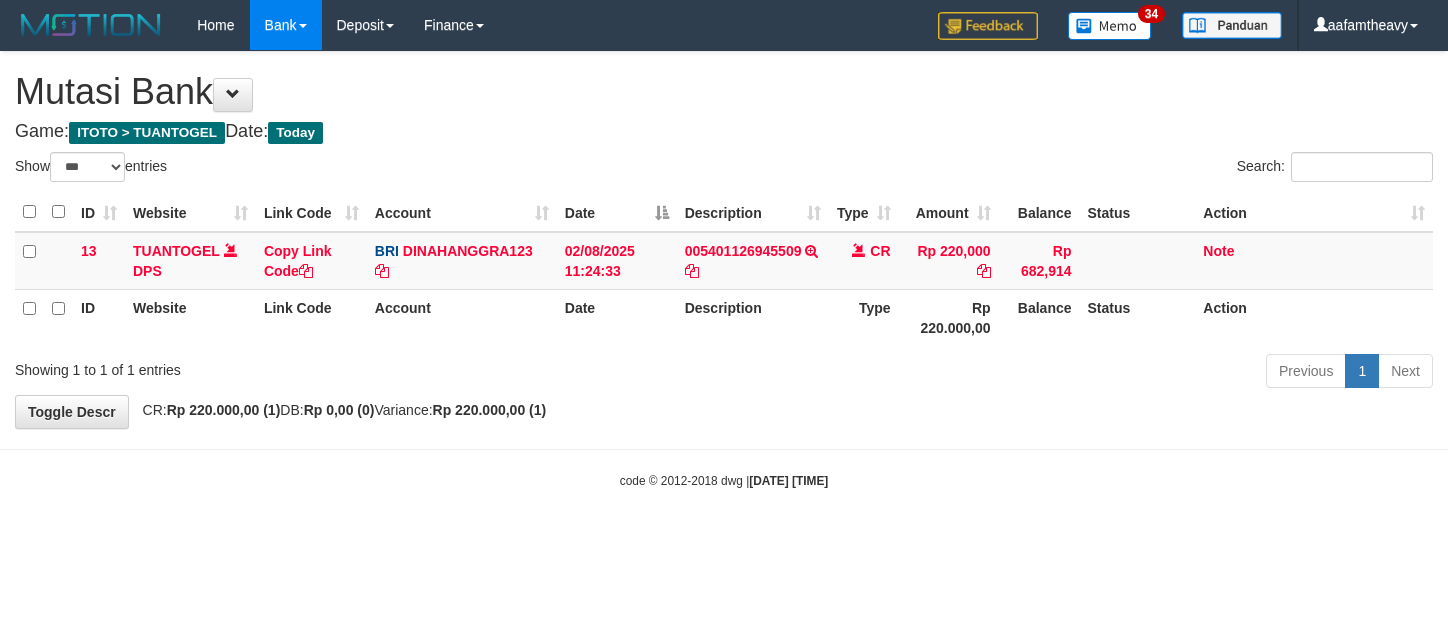 select on "***" 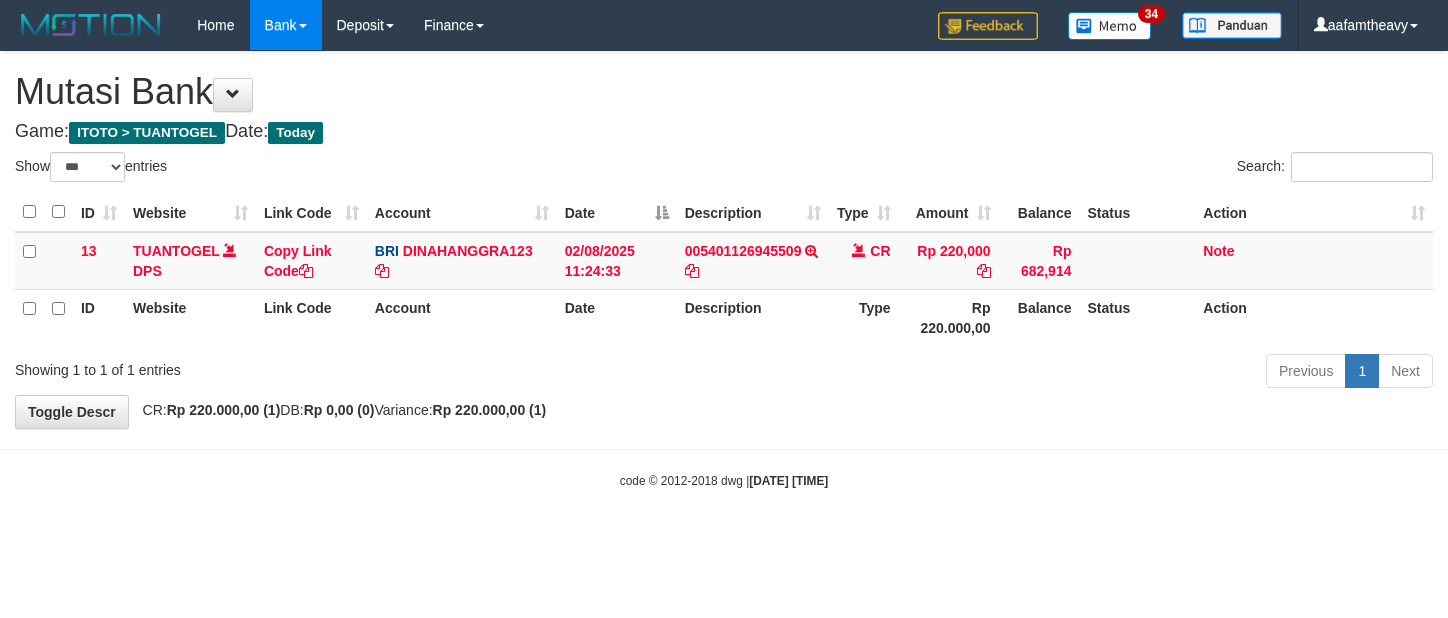 scroll, scrollTop: 0, scrollLeft: 0, axis: both 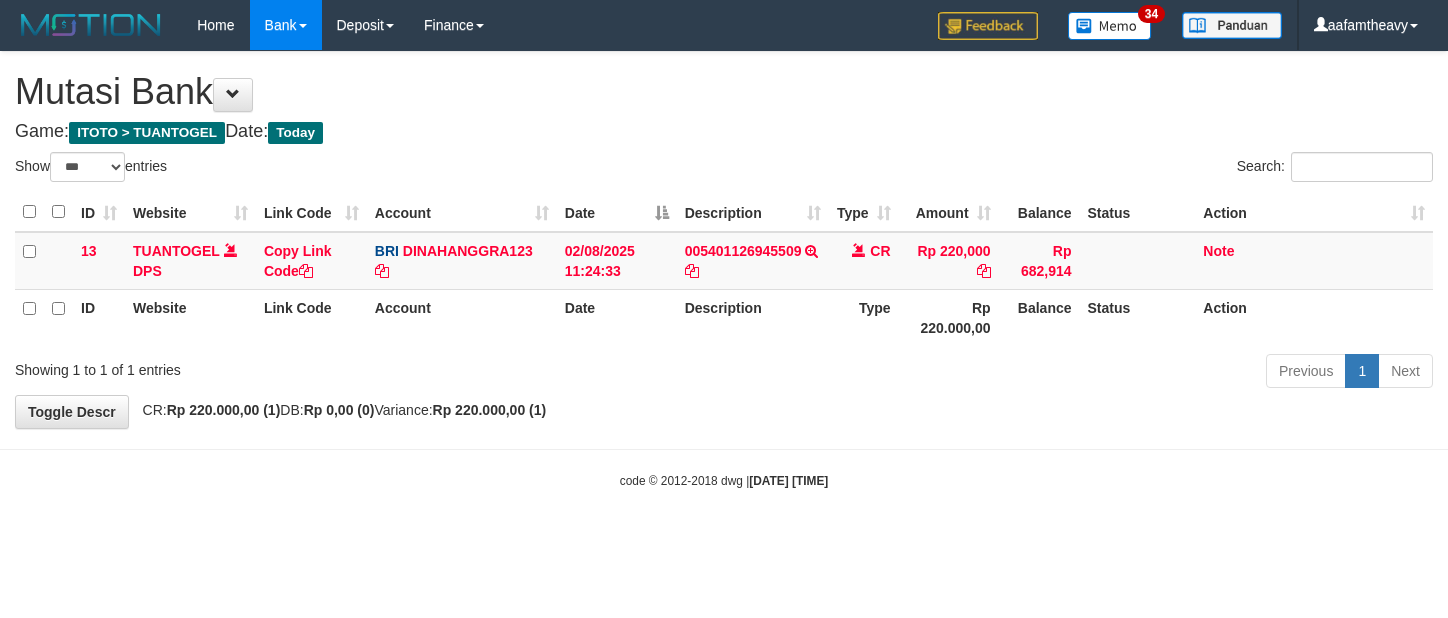 select on "***" 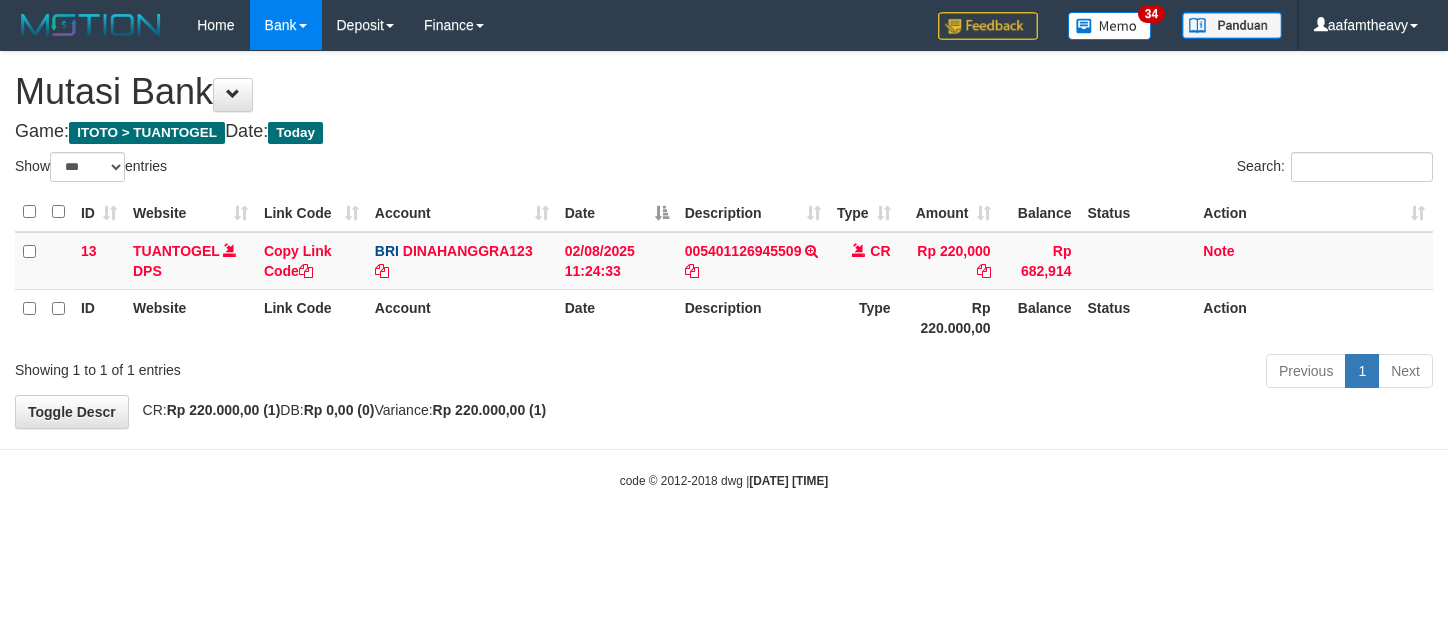 scroll, scrollTop: 0, scrollLeft: 0, axis: both 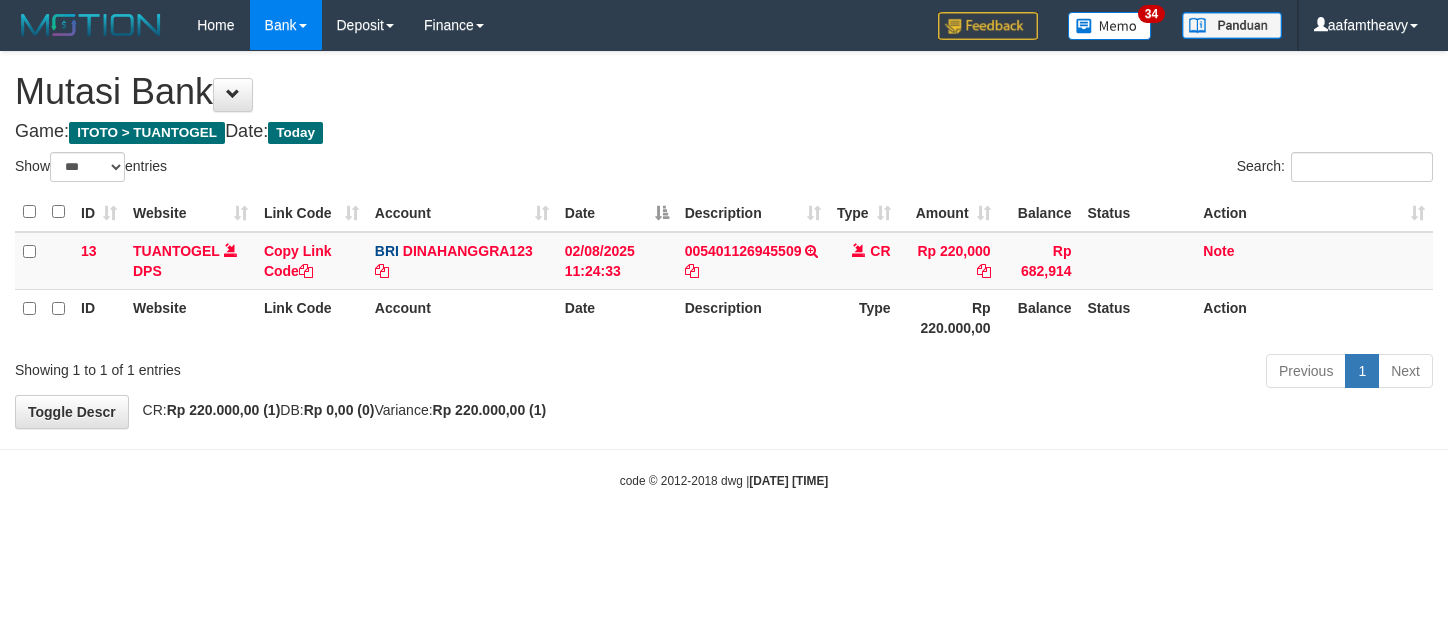 select on "***" 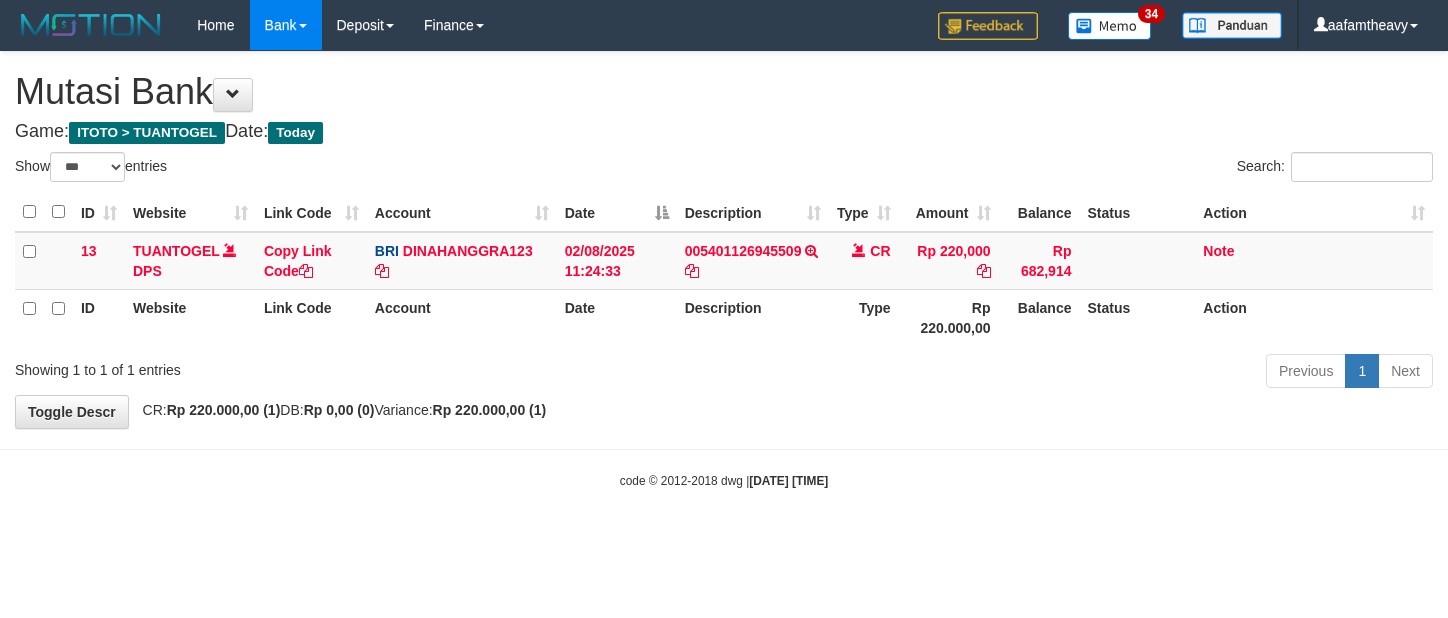 scroll, scrollTop: 0, scrollLeft: 0, axis: both 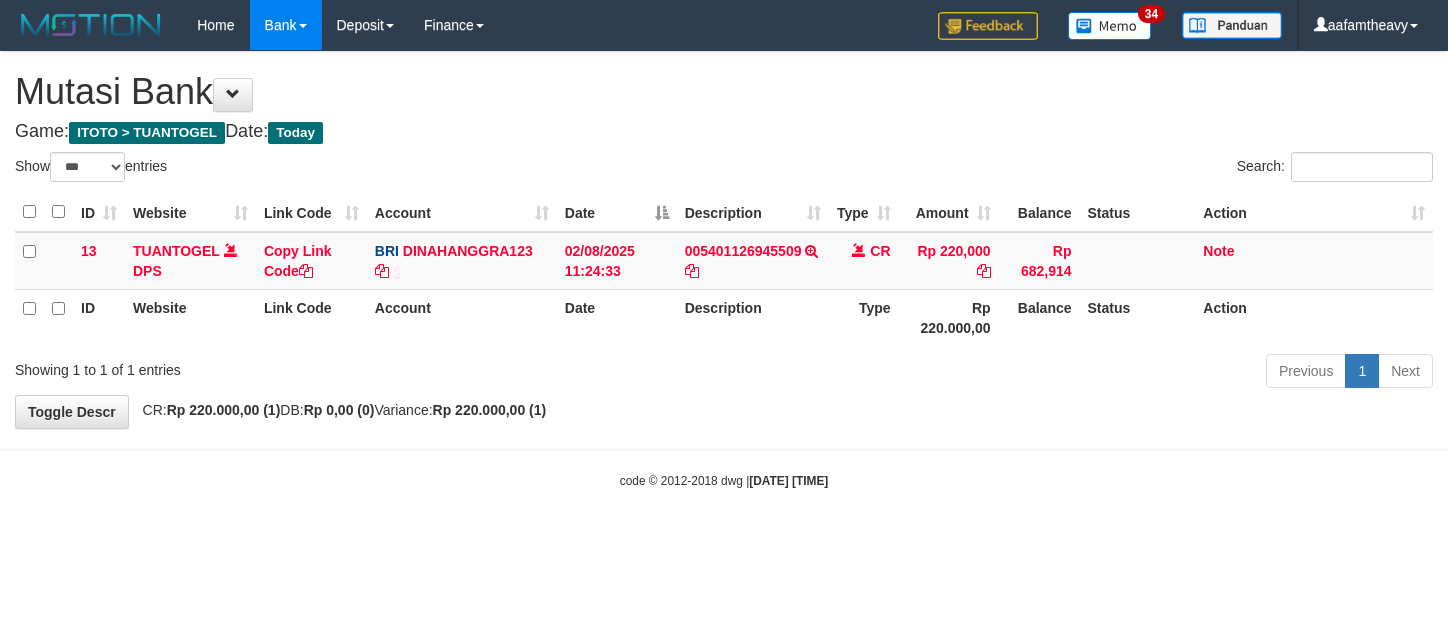 select on "***" 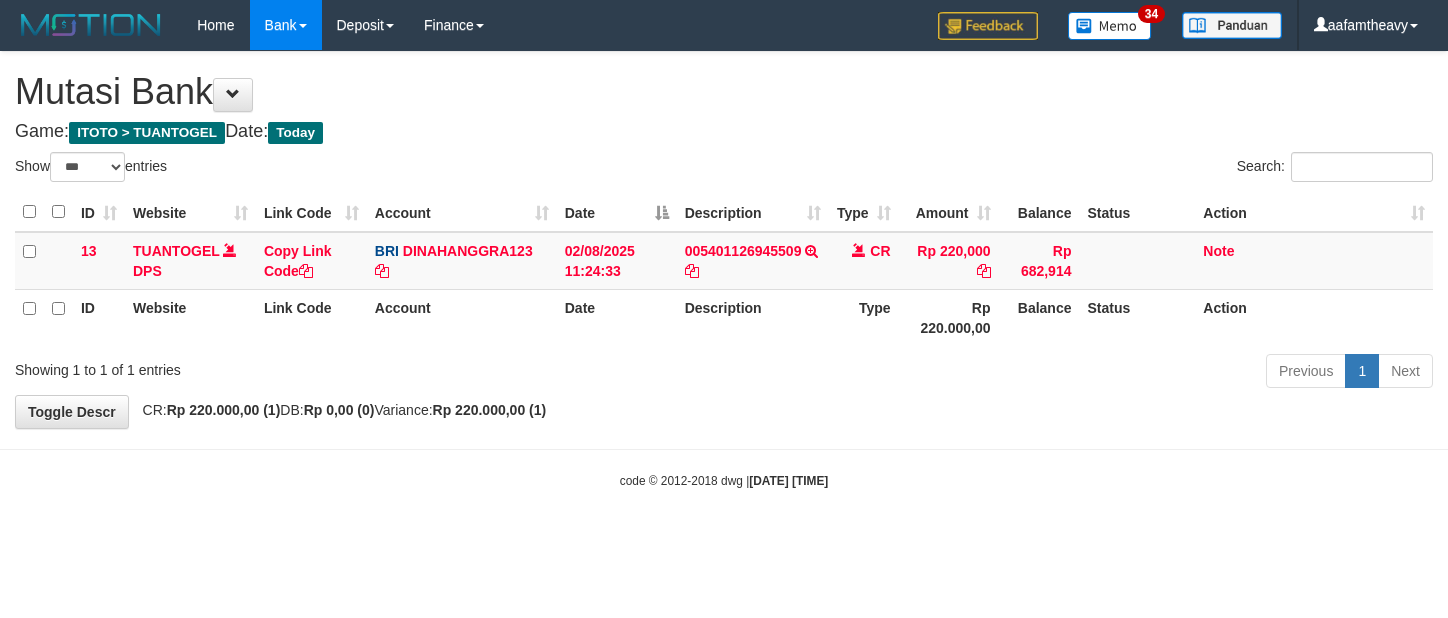 scroll, scrollTop: 0, scrollLeft: 0, axis: both 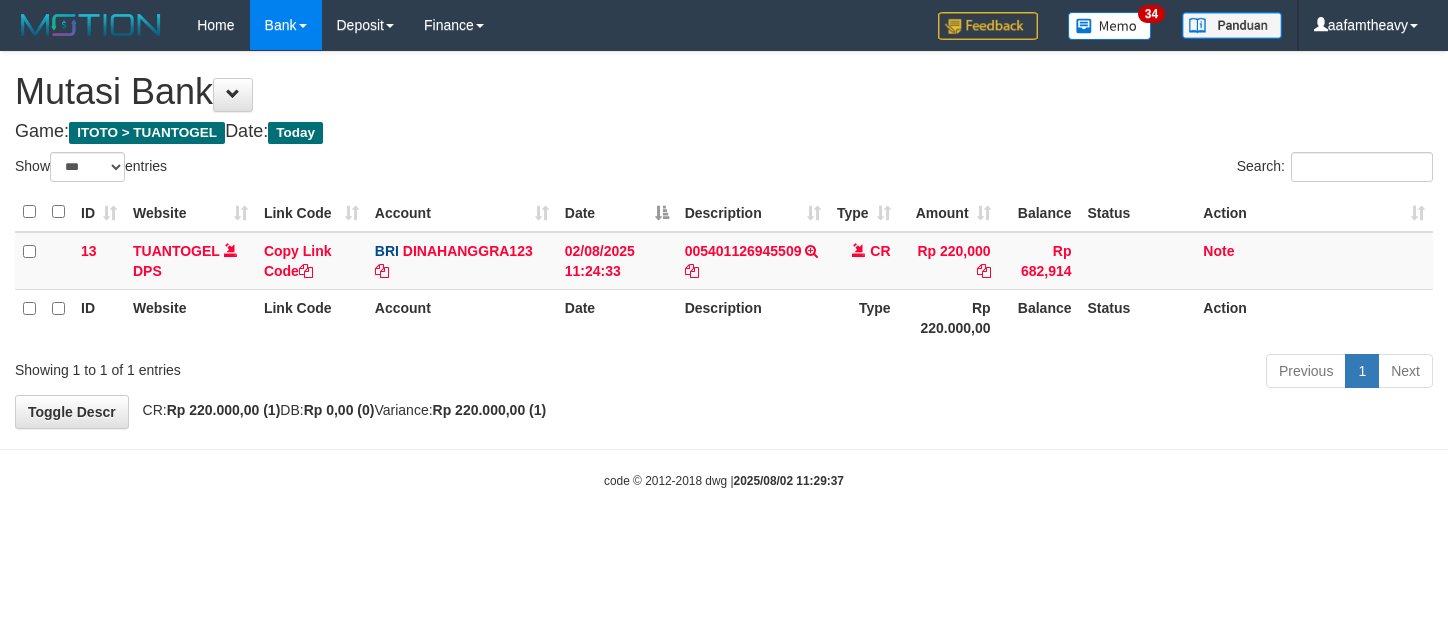 select on "***" 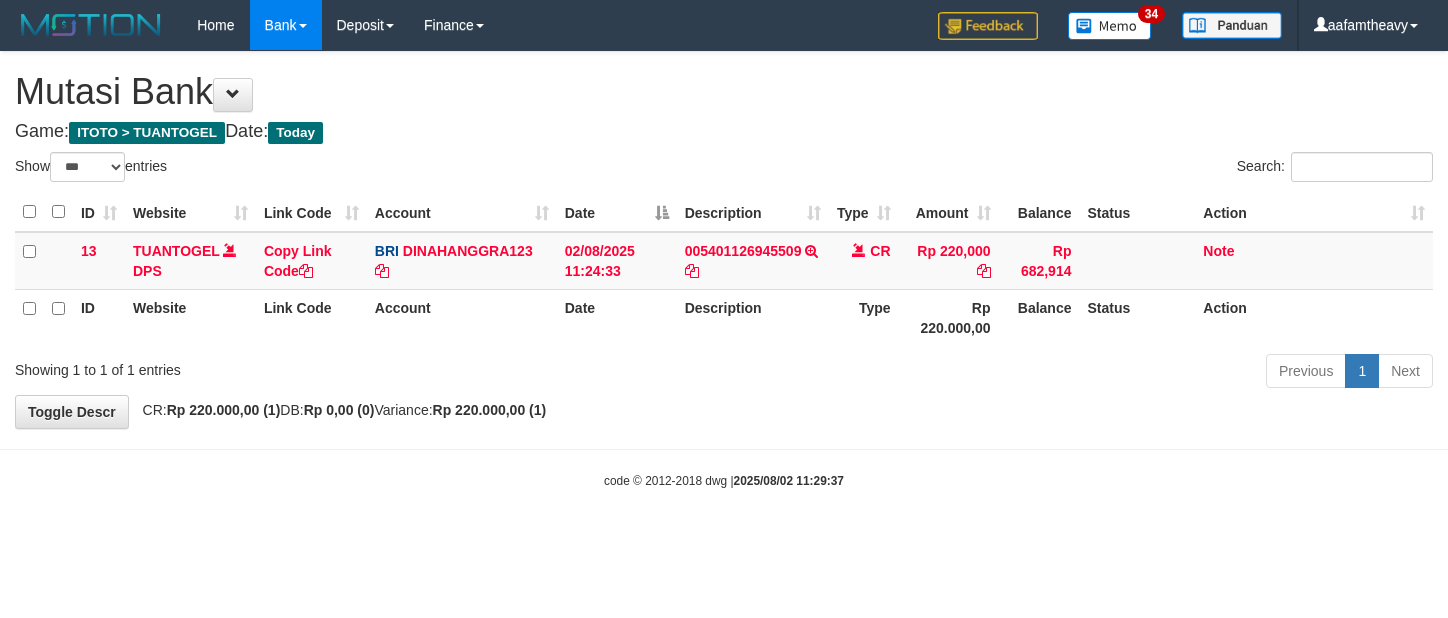 scroll, scrollTop: 0, scrollLeft: 0, axis: both 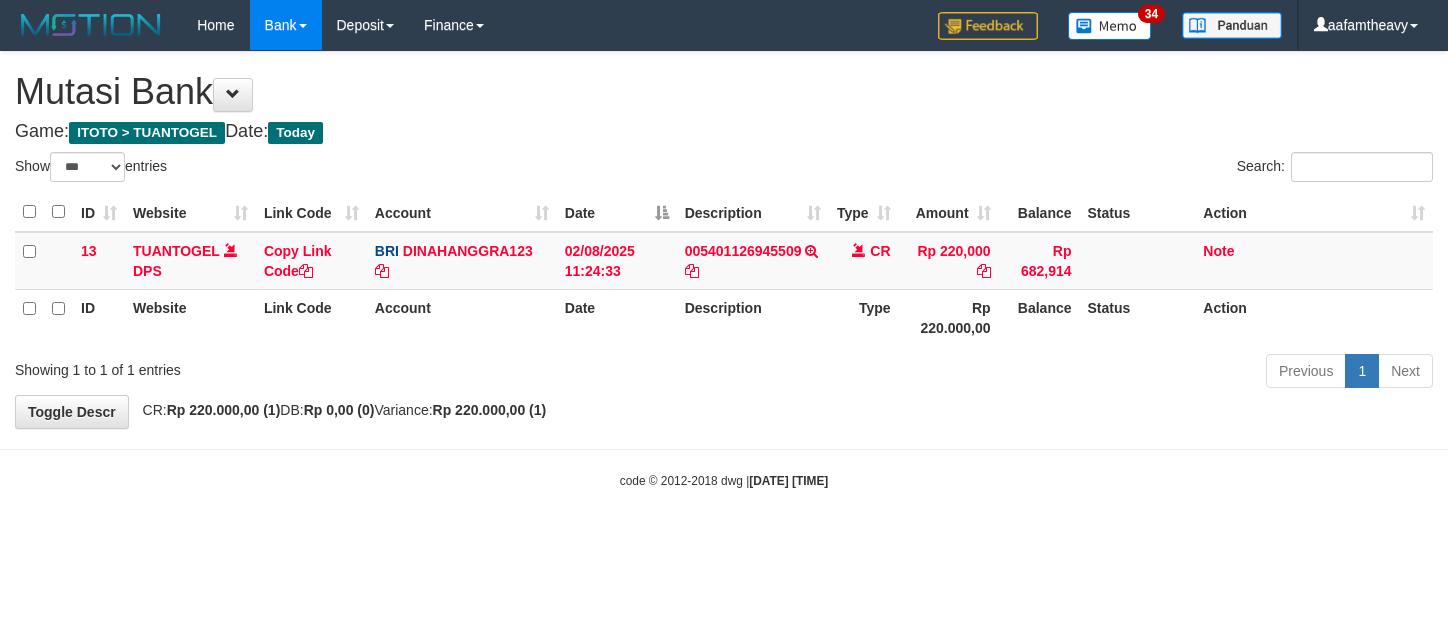 select on "***" 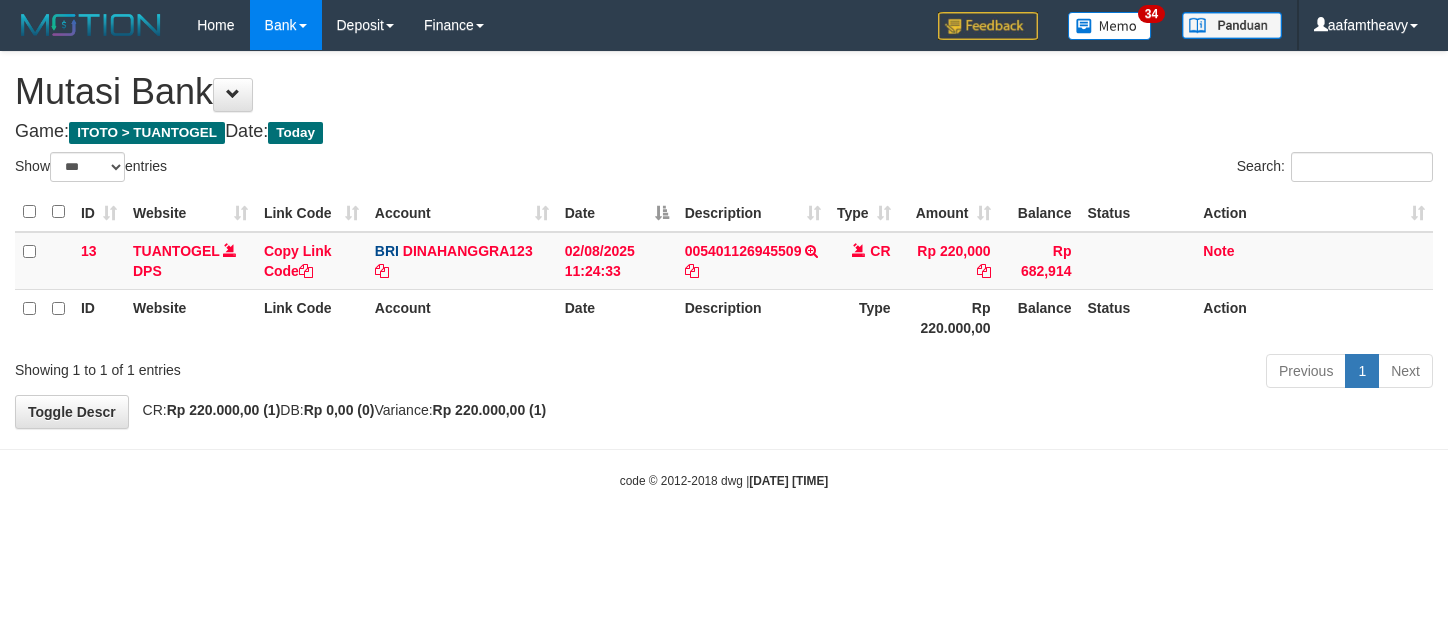 scroll, scrollTop: 0, scrollLeft: 0, axis: both 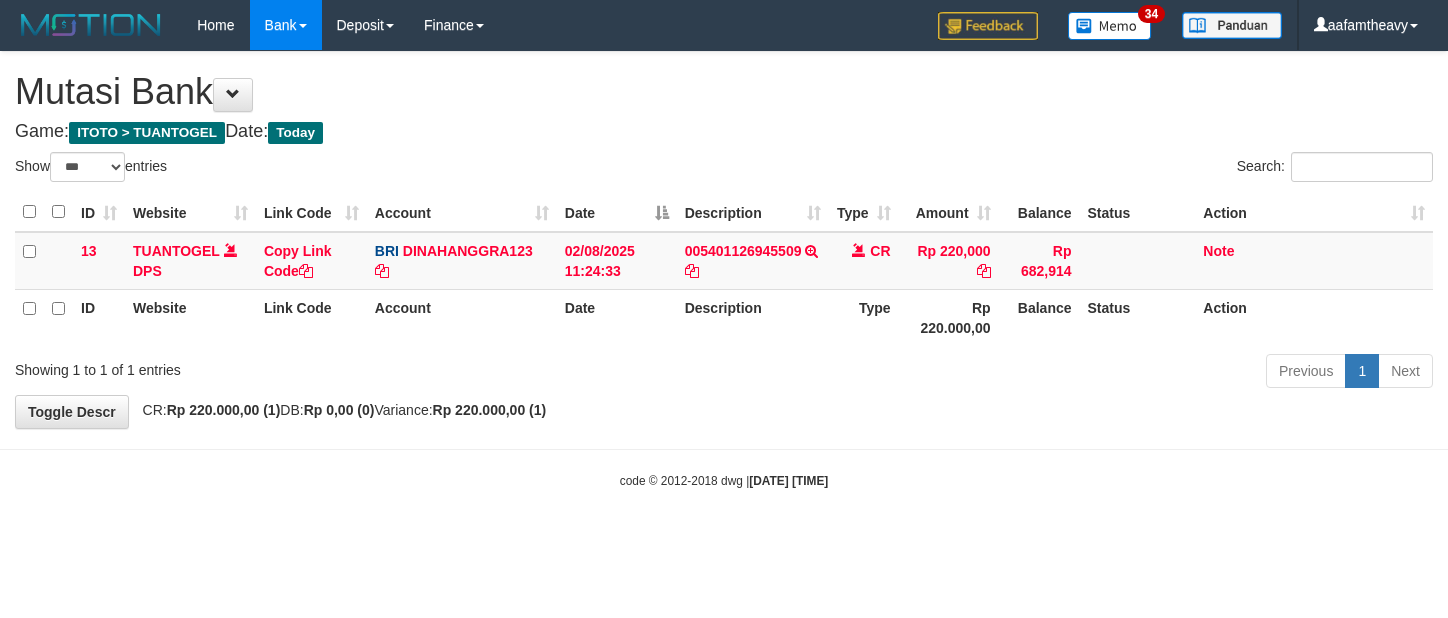 select on "***" 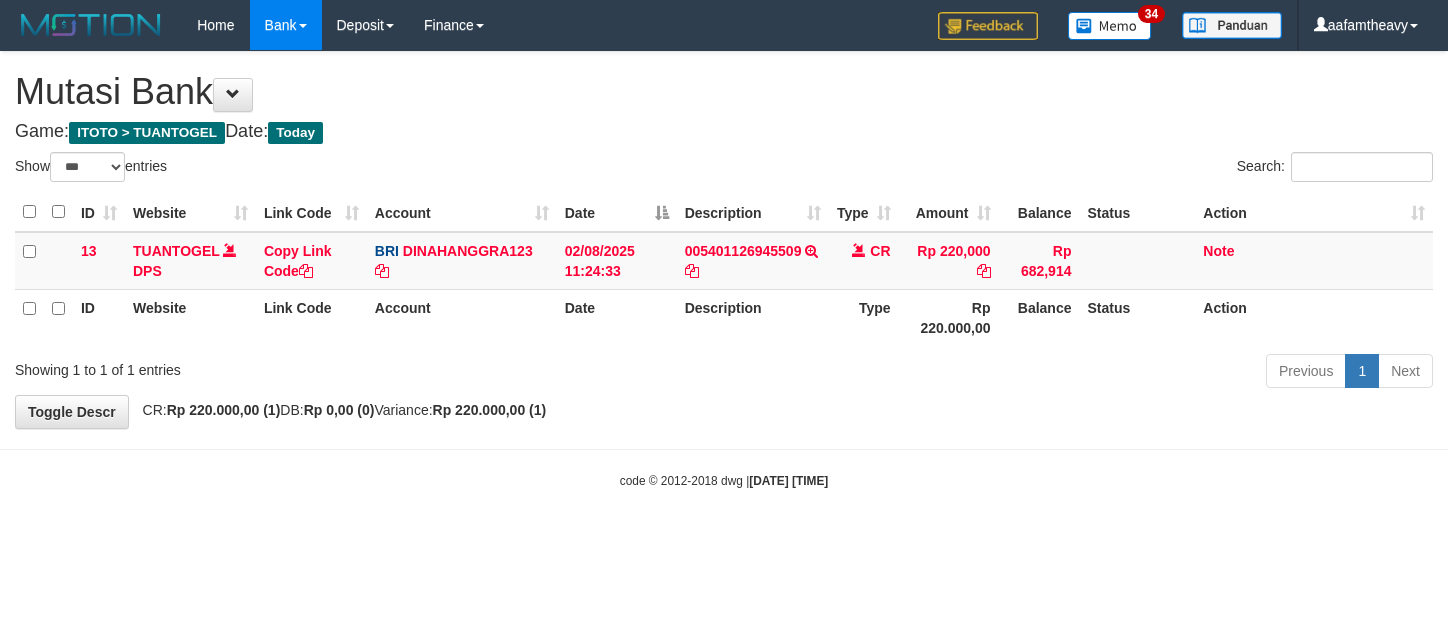 scroll, scrollTop: 0, scrollLeft: 0, axis: both 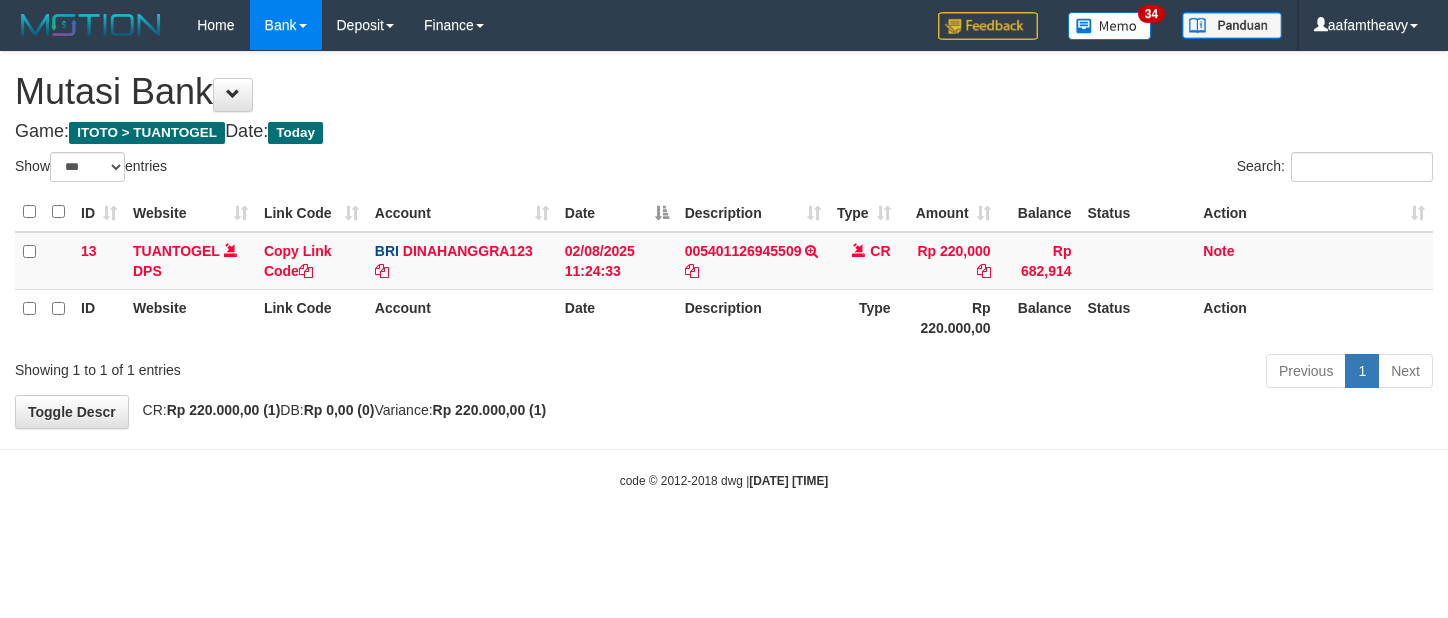 select on "***" 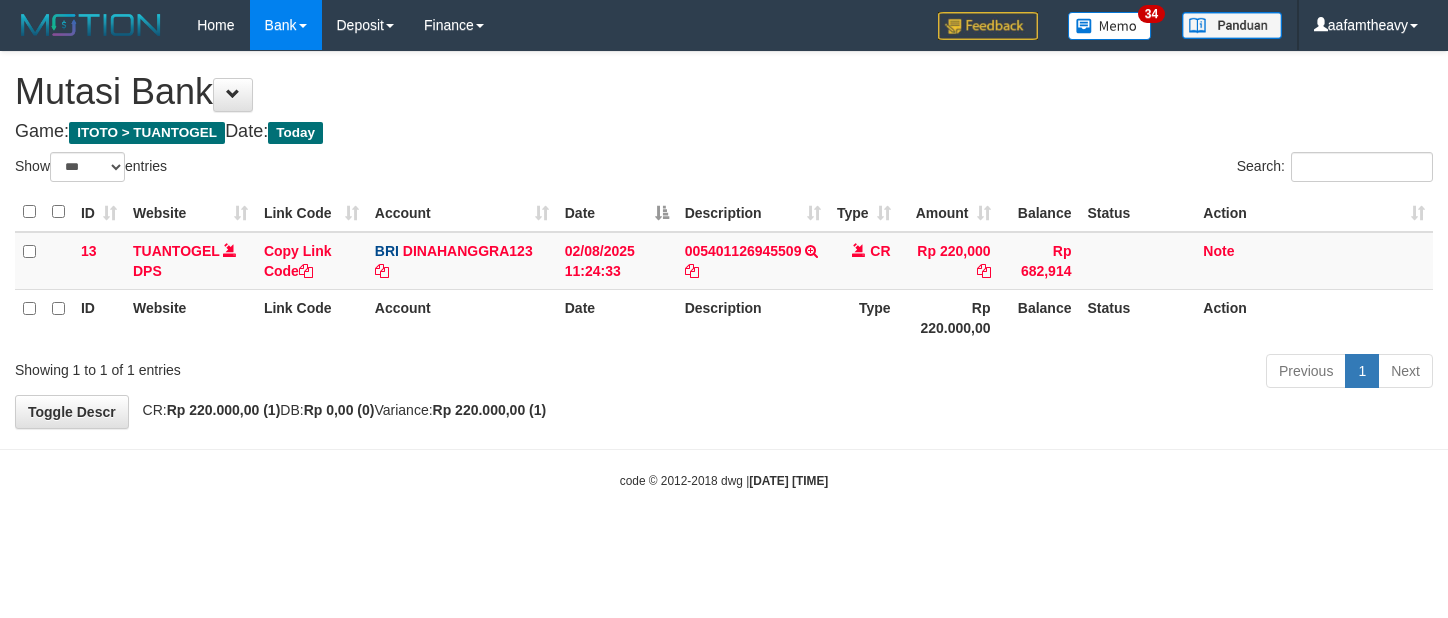 scroll, scrollTop: 0, scrollLeft: 0, axis: both 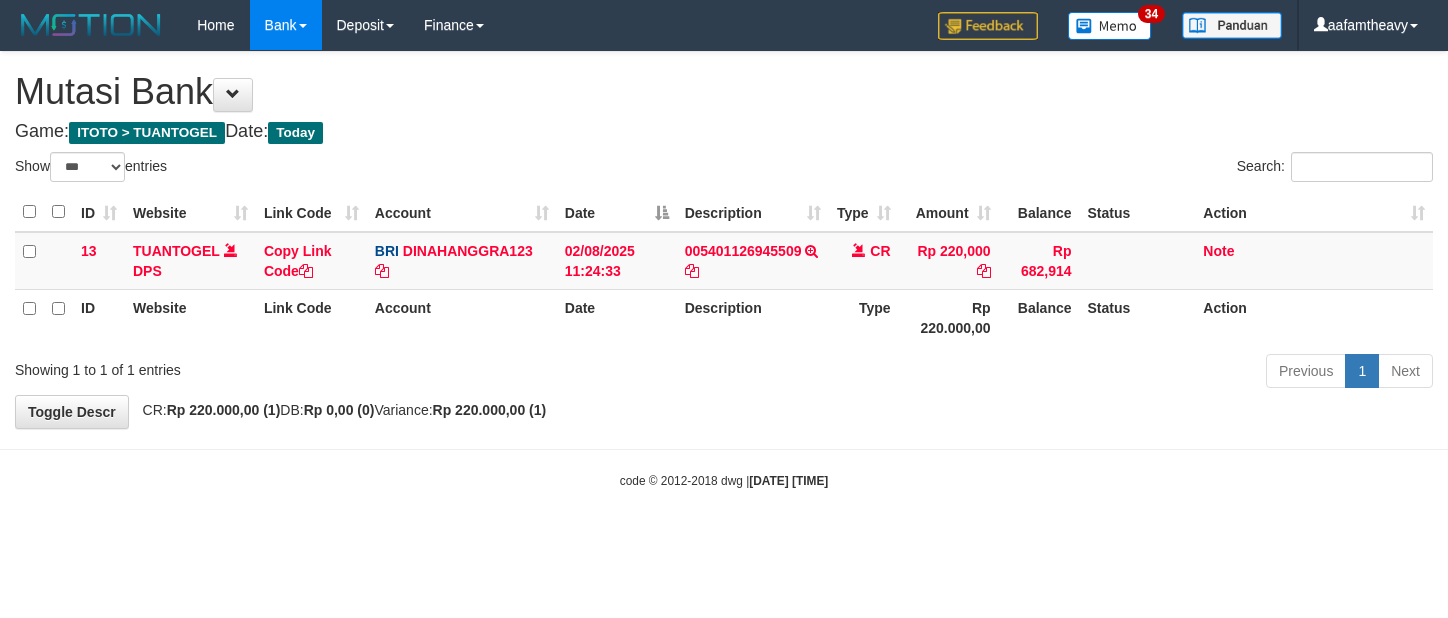 select on "***" 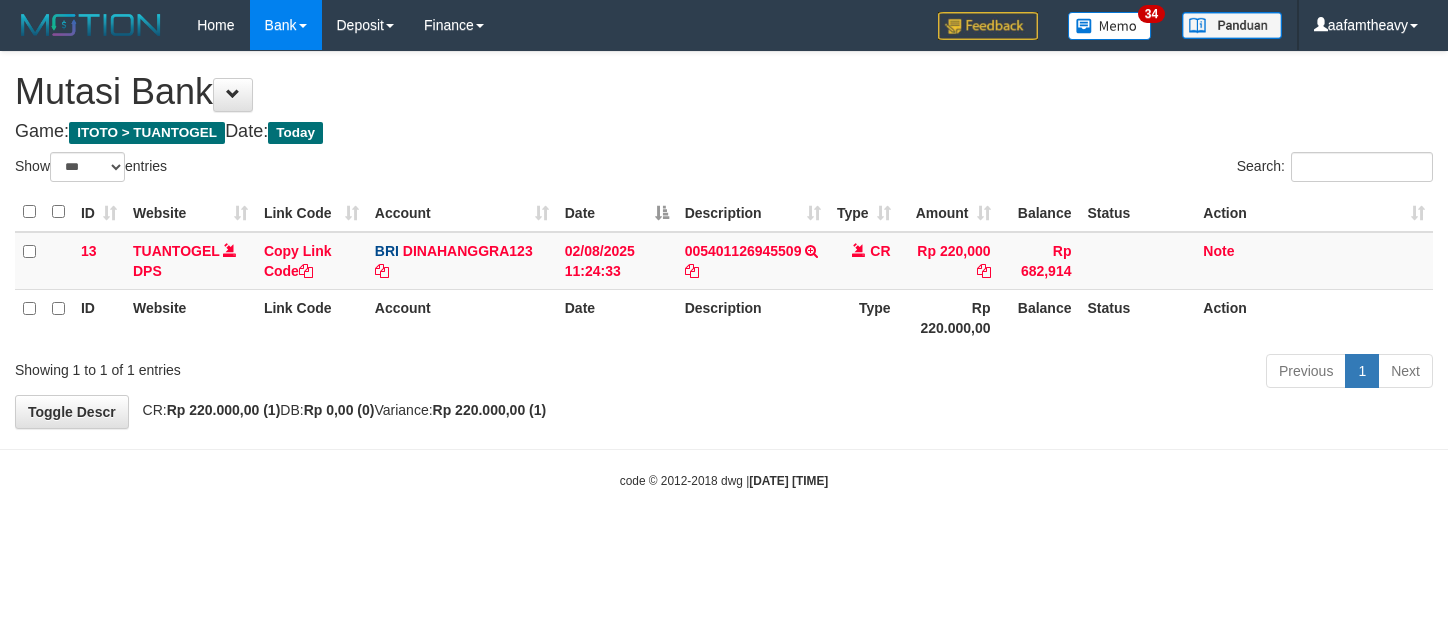 scroll, scrollTop: 0, scrollLeft: 0, axis: both 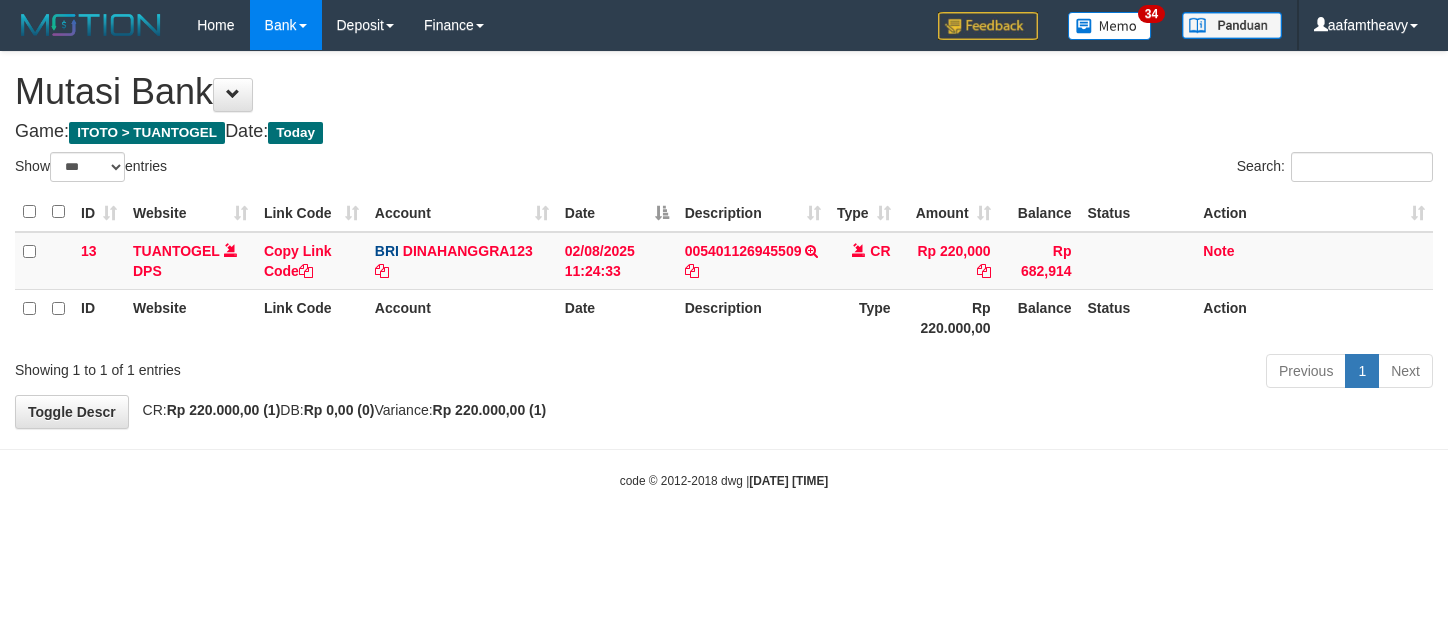 select on "***" 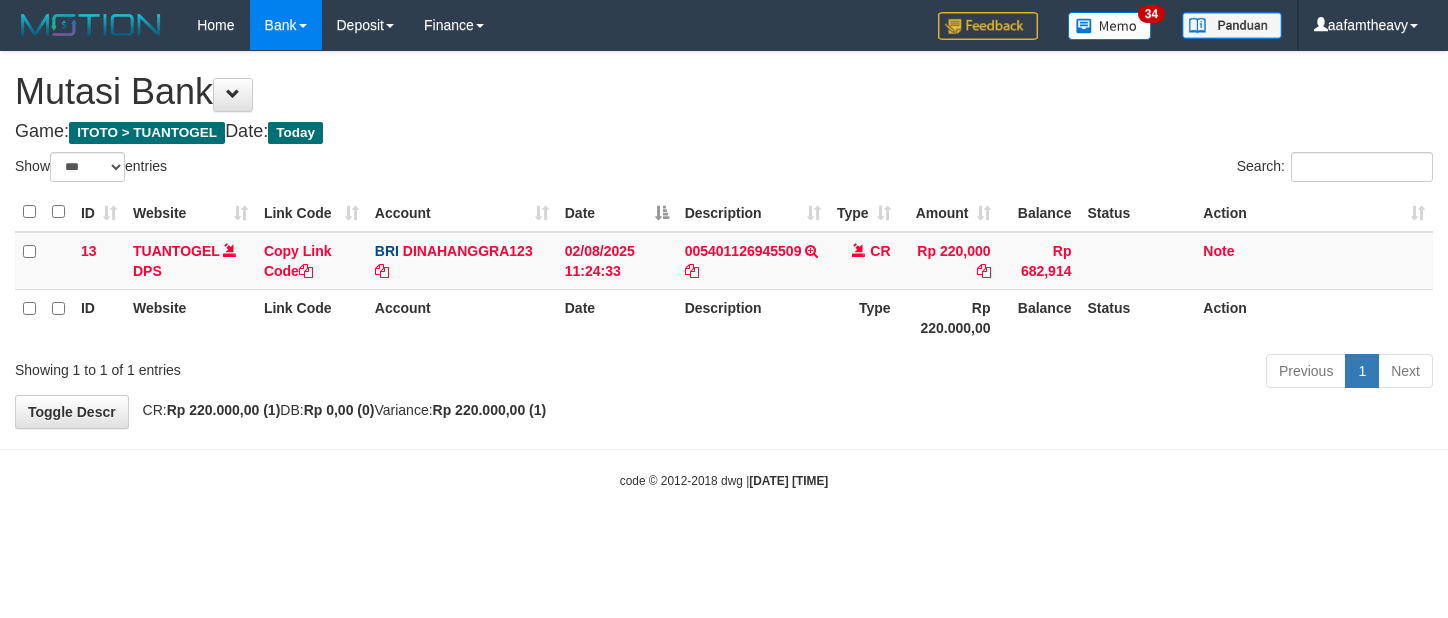 scroll, scrollTop: 0, scrollLeft: 0, axis: both 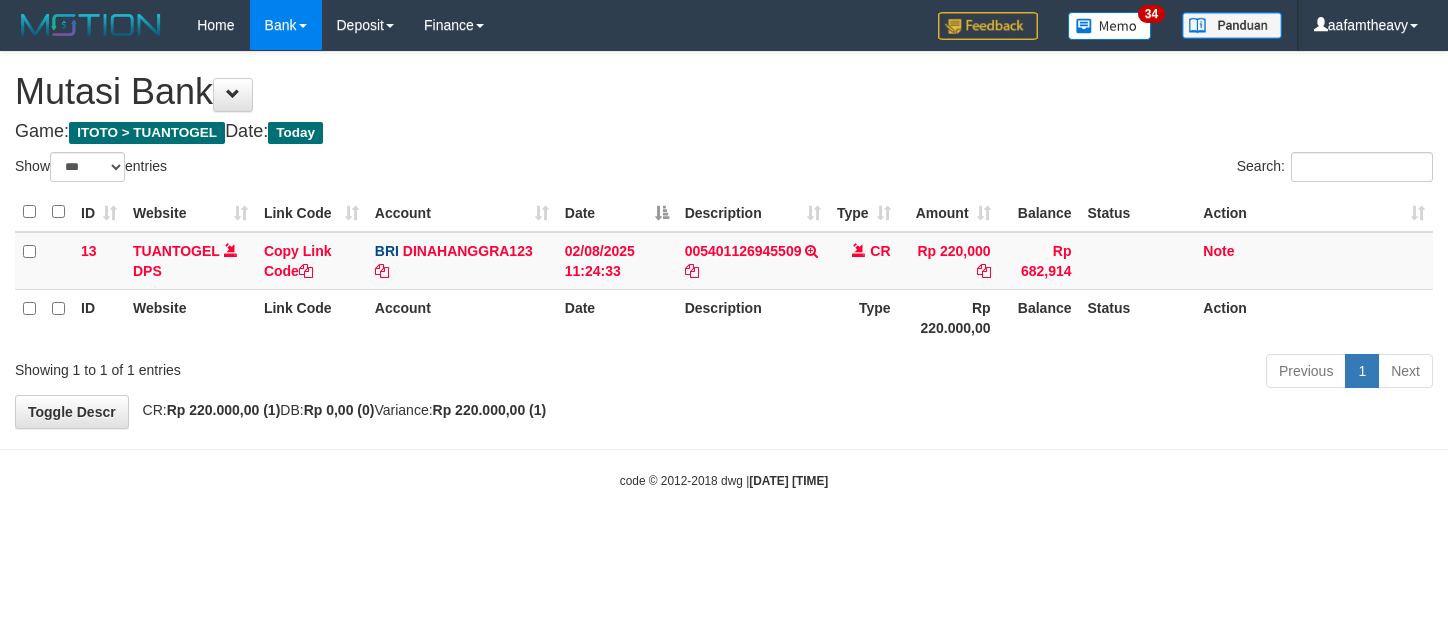 select on "***" 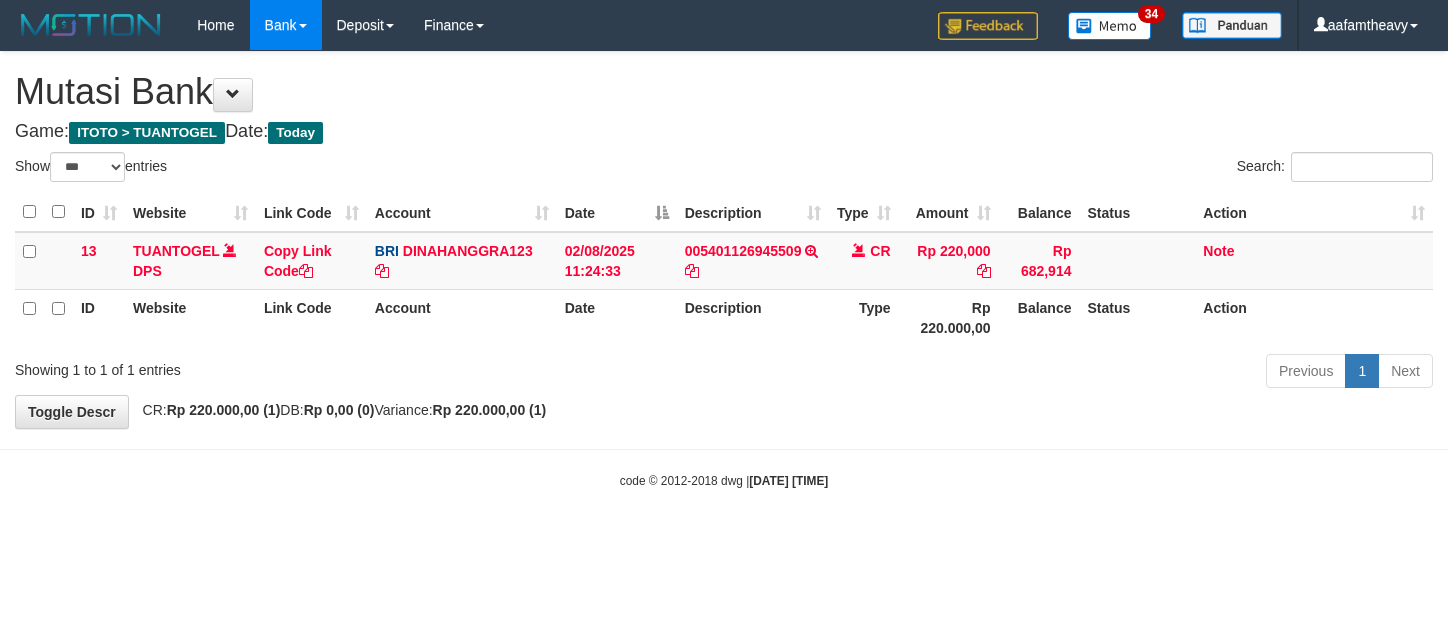 scroll, scrollTop: 0, scrollLeft: 0, axis: both 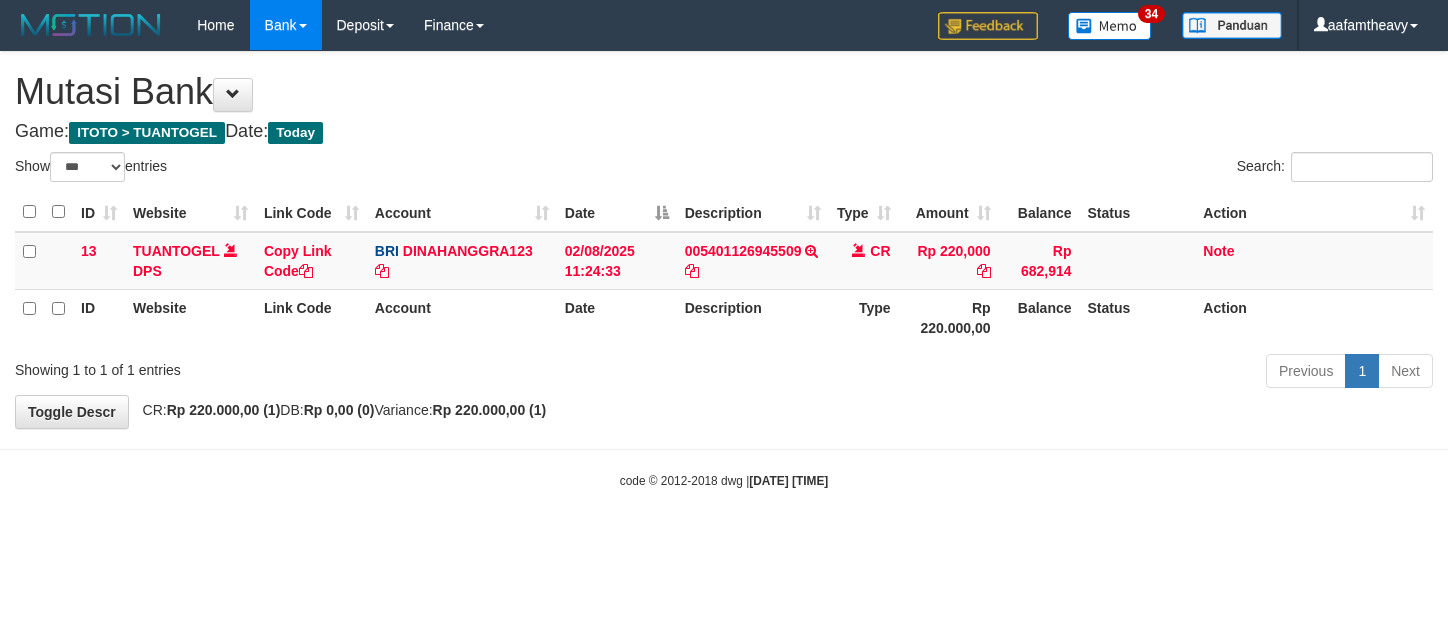 select on "***" 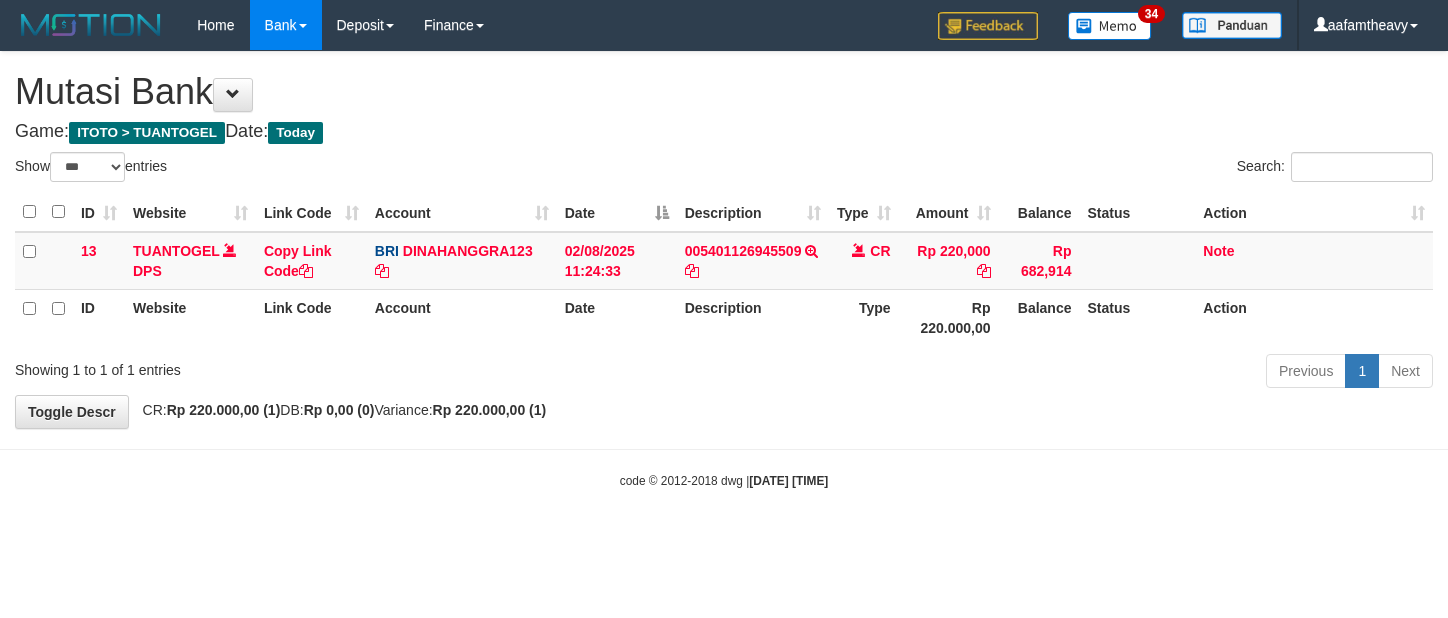scroll, scrollTop: 0, scrollLeft: 0, axis: both 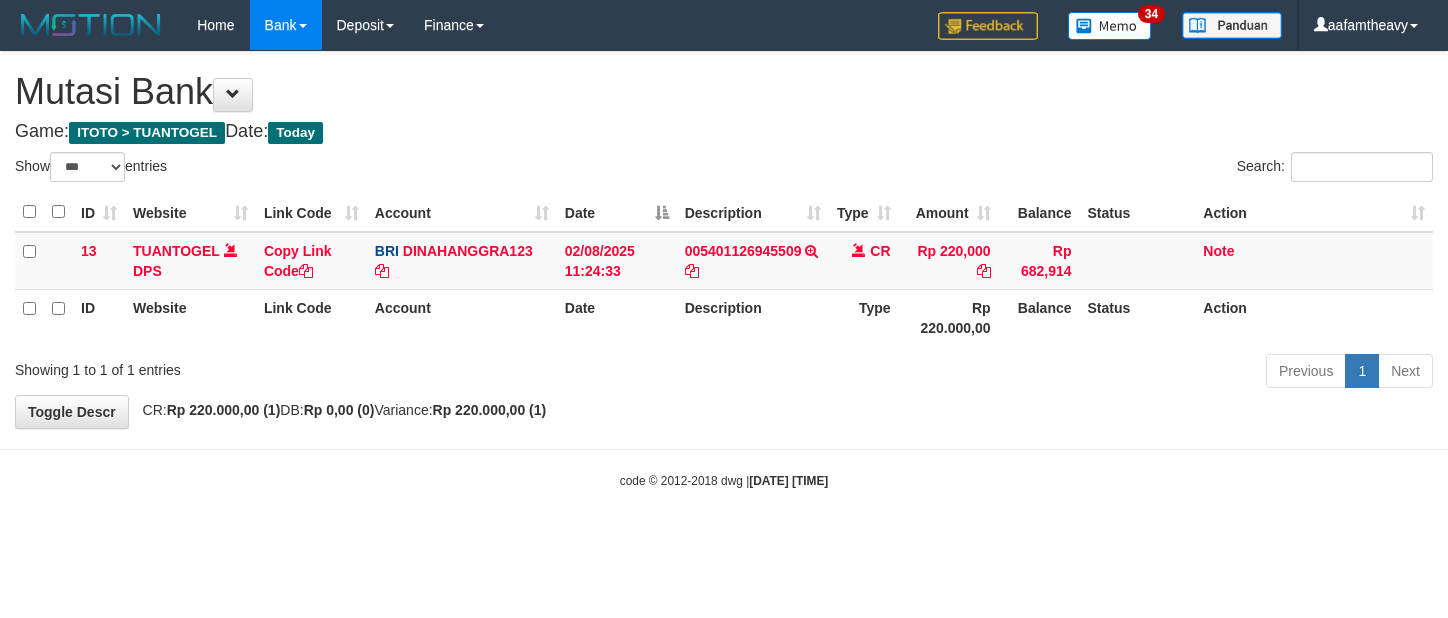 select on "***" 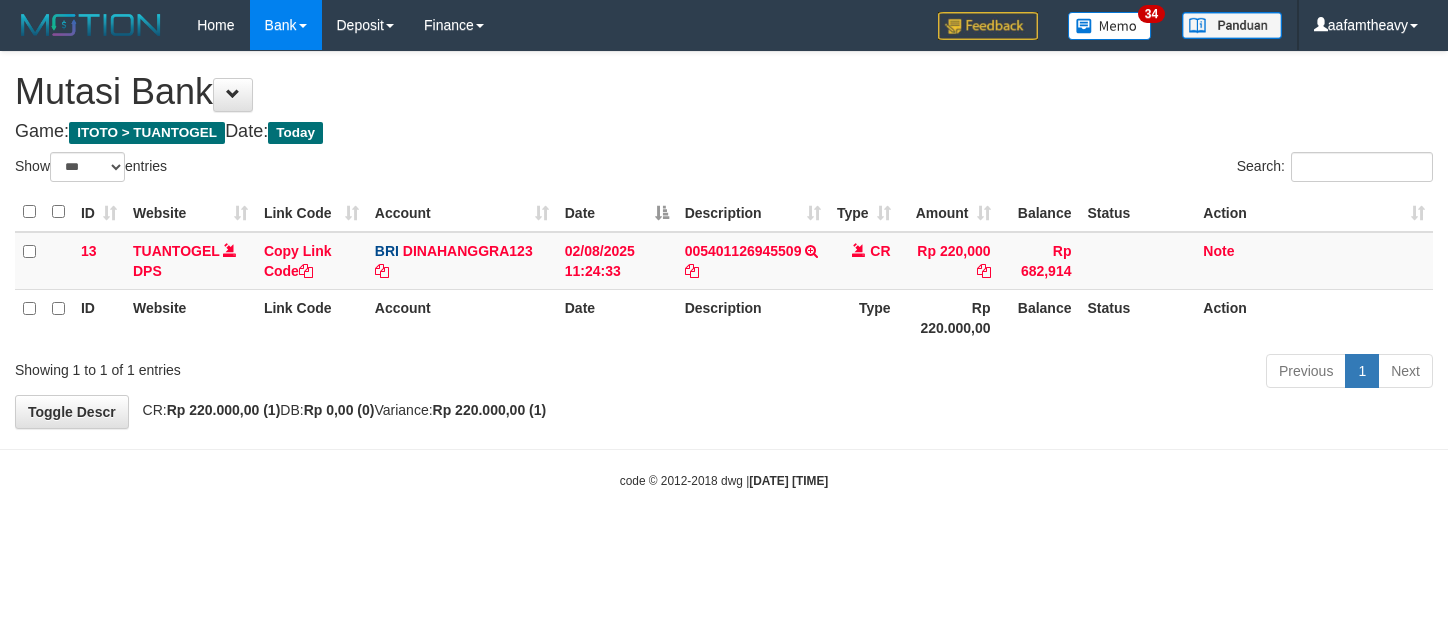 scroll, scrollTop: 0, scrollLeft: 0, axis: both 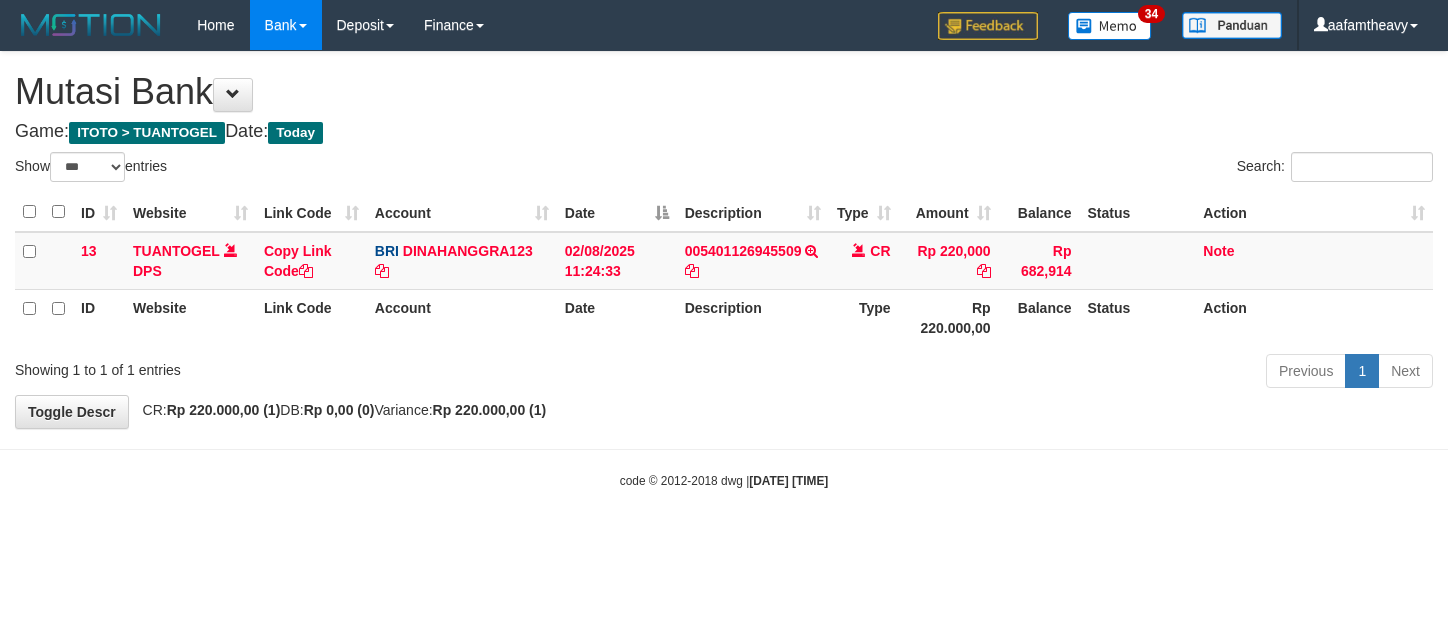select on "***" 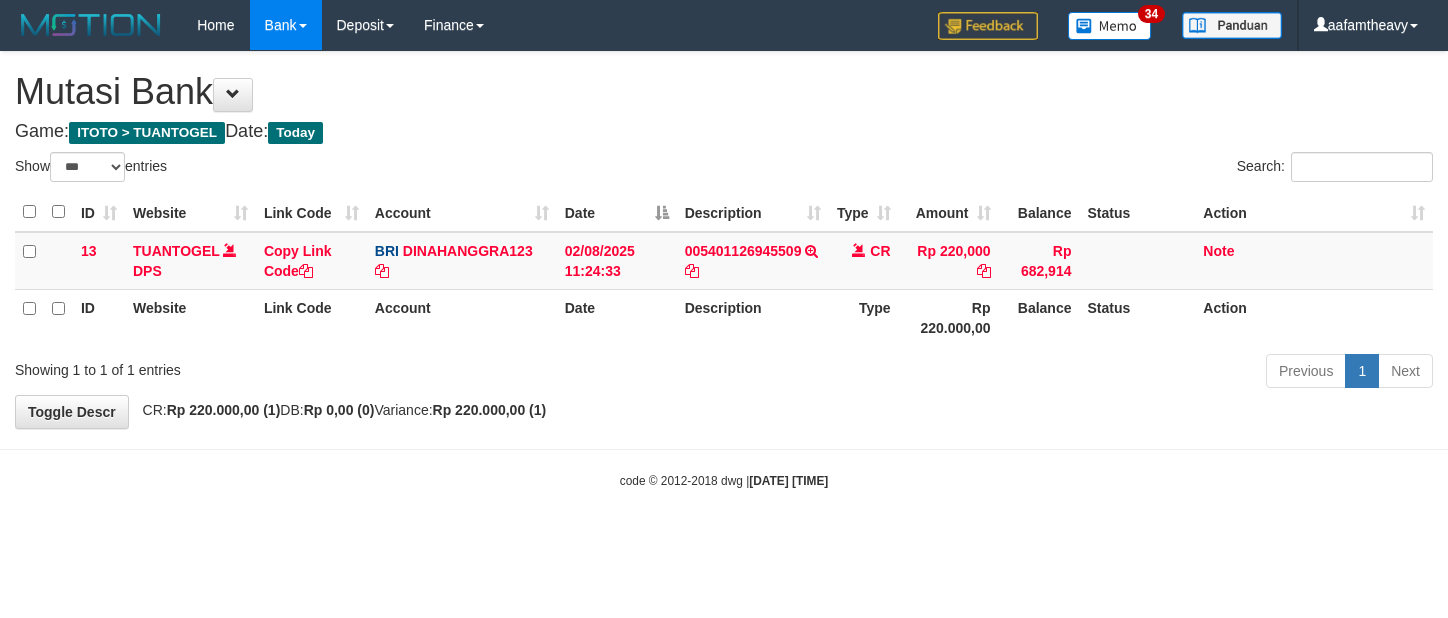 scroll, scrollTop: 0, scrollLeft: 0, axis: both 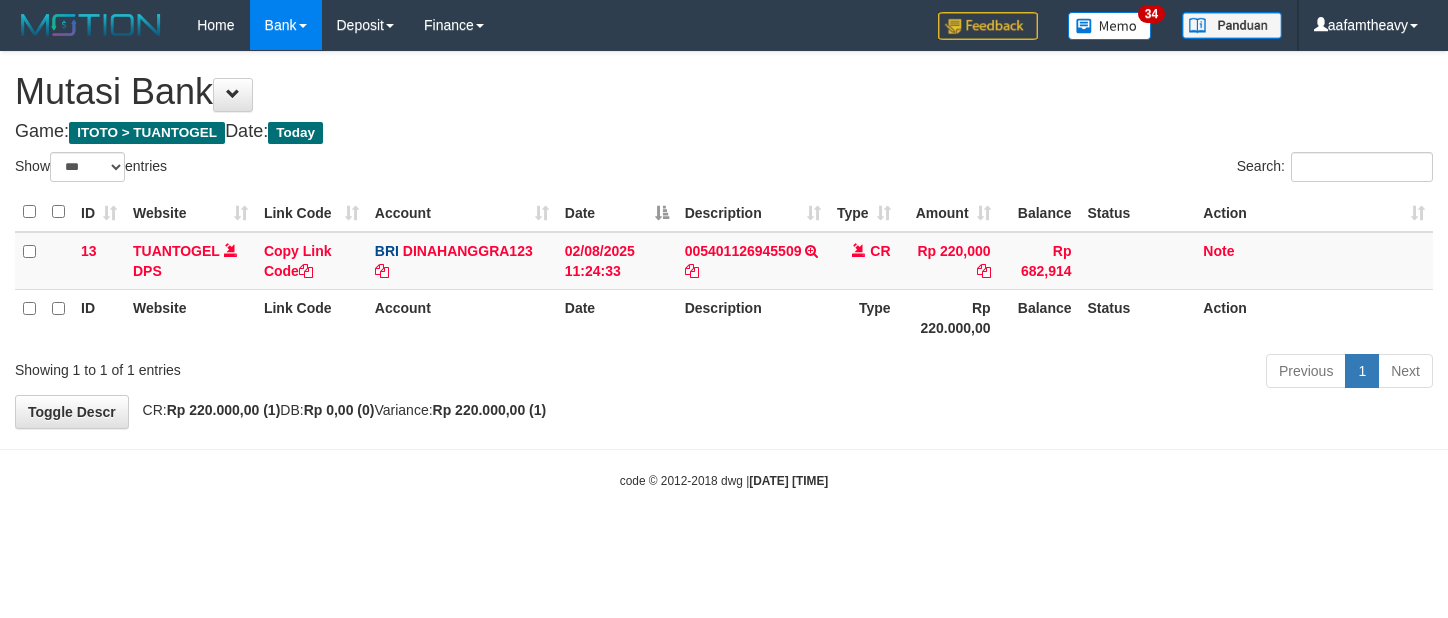 select on "***" 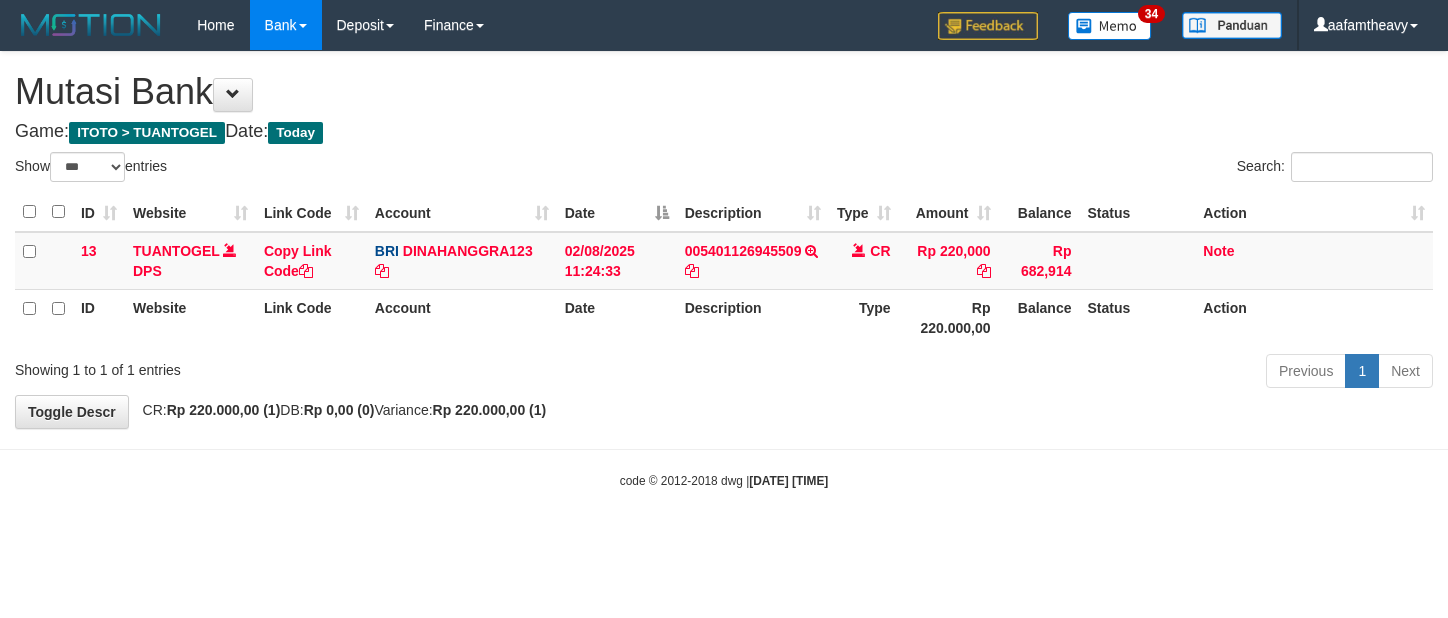 scroll, scrollTop: 0, scrollLeft: 0, axis: both 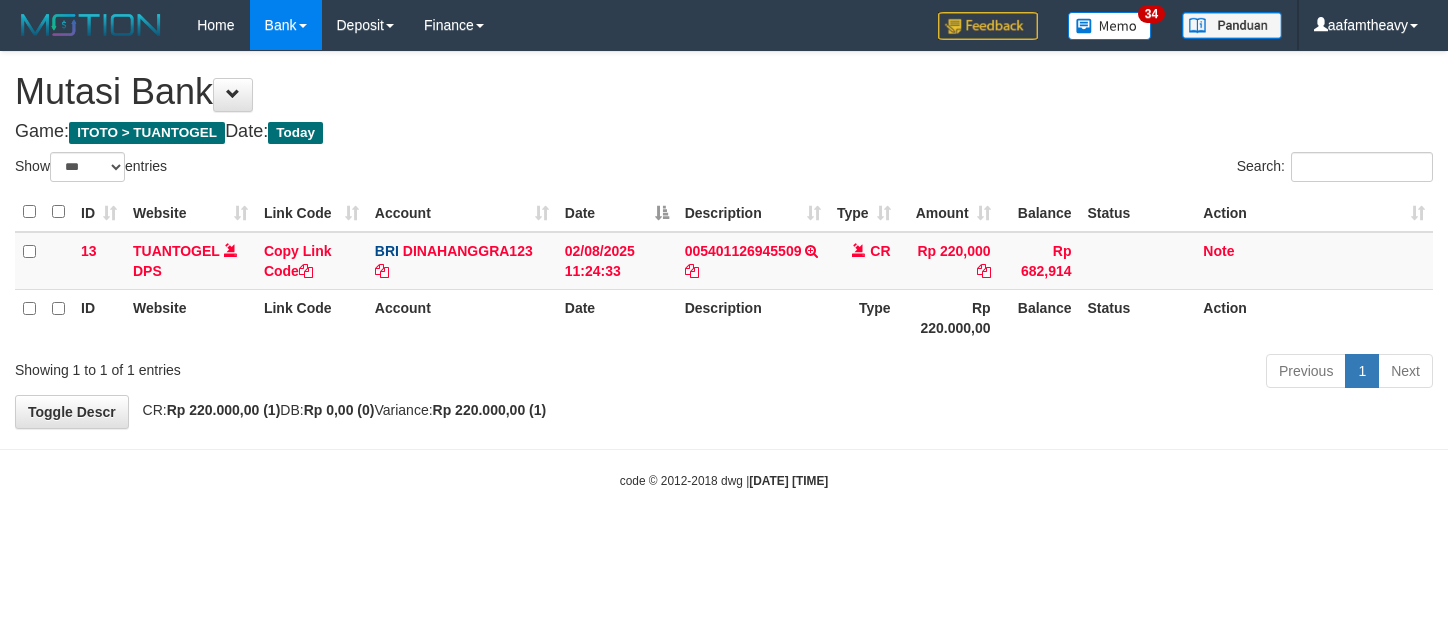 select on "***" 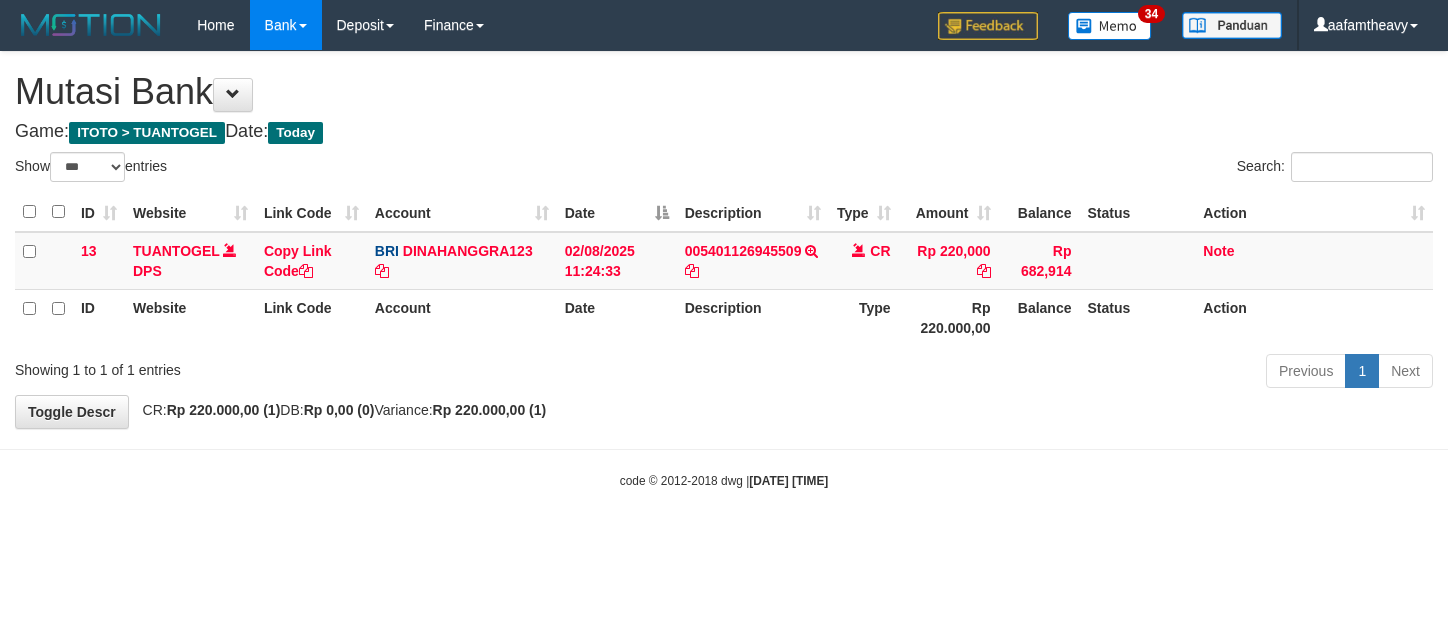 scroll, scrollTop: 0, scrollLeft: 0, axis: both 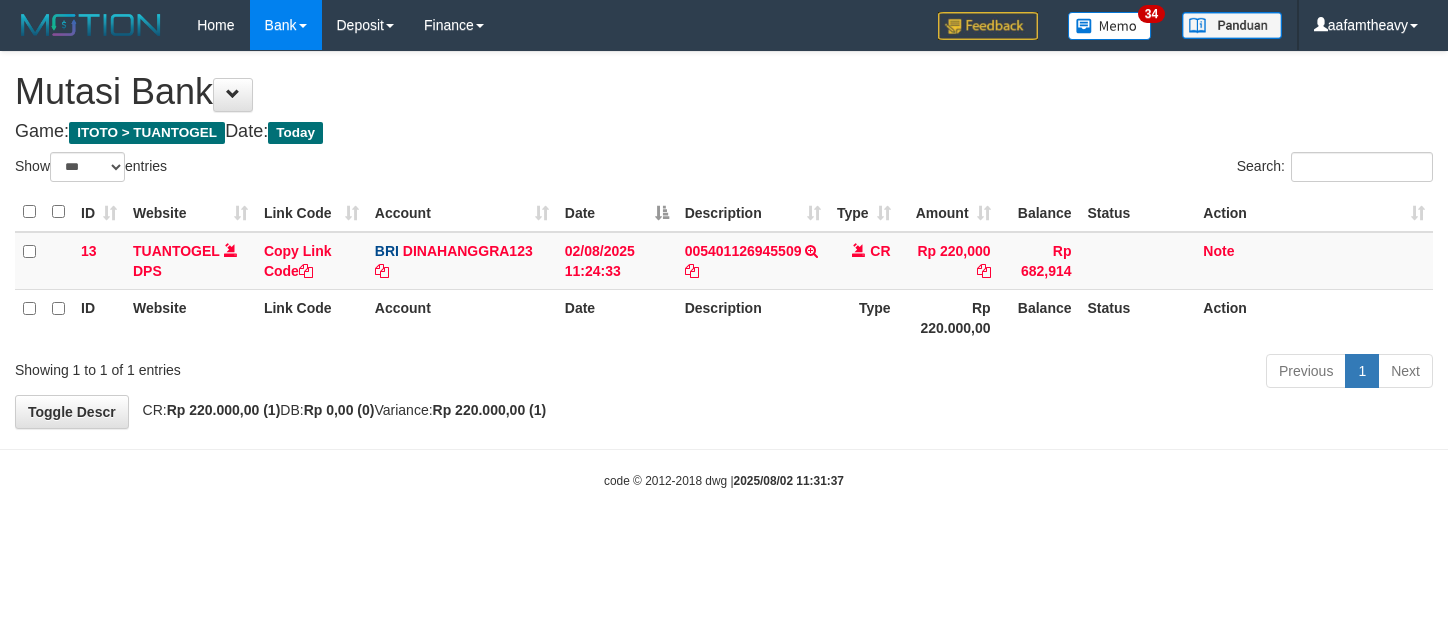 select on "***" 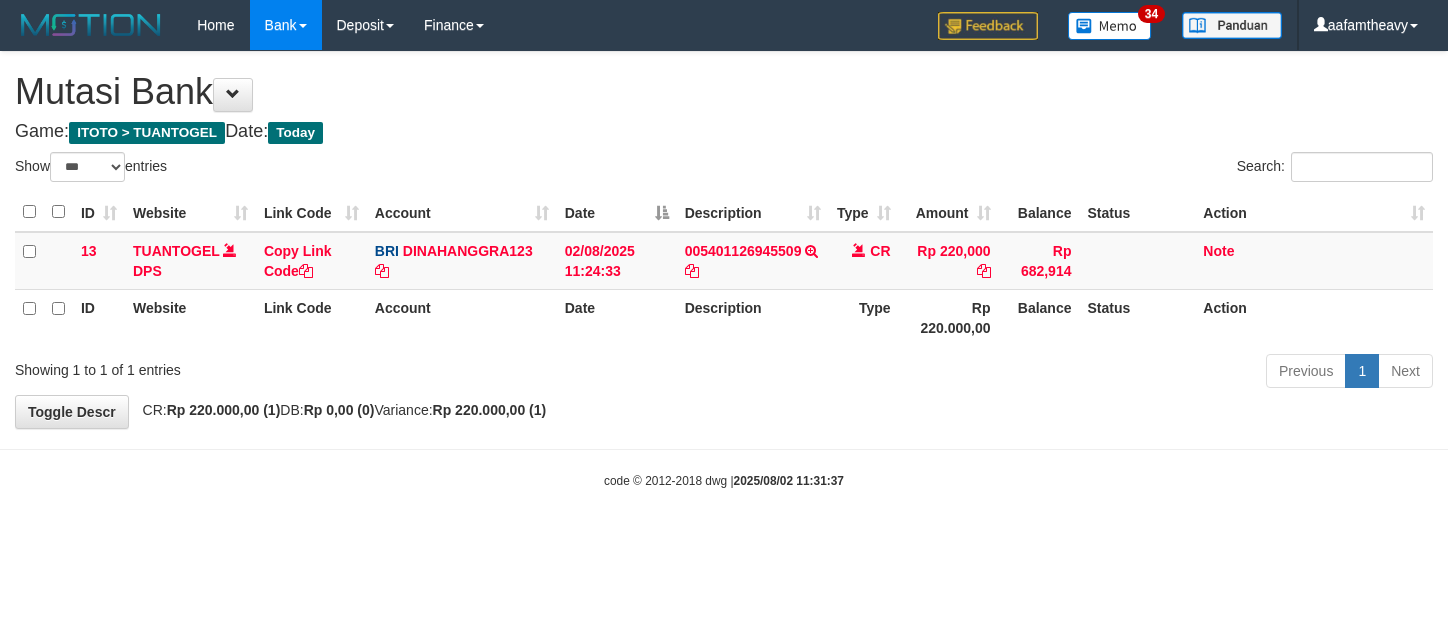 scroll, scrollTop: 0, scrollLeft: 0, axis: both 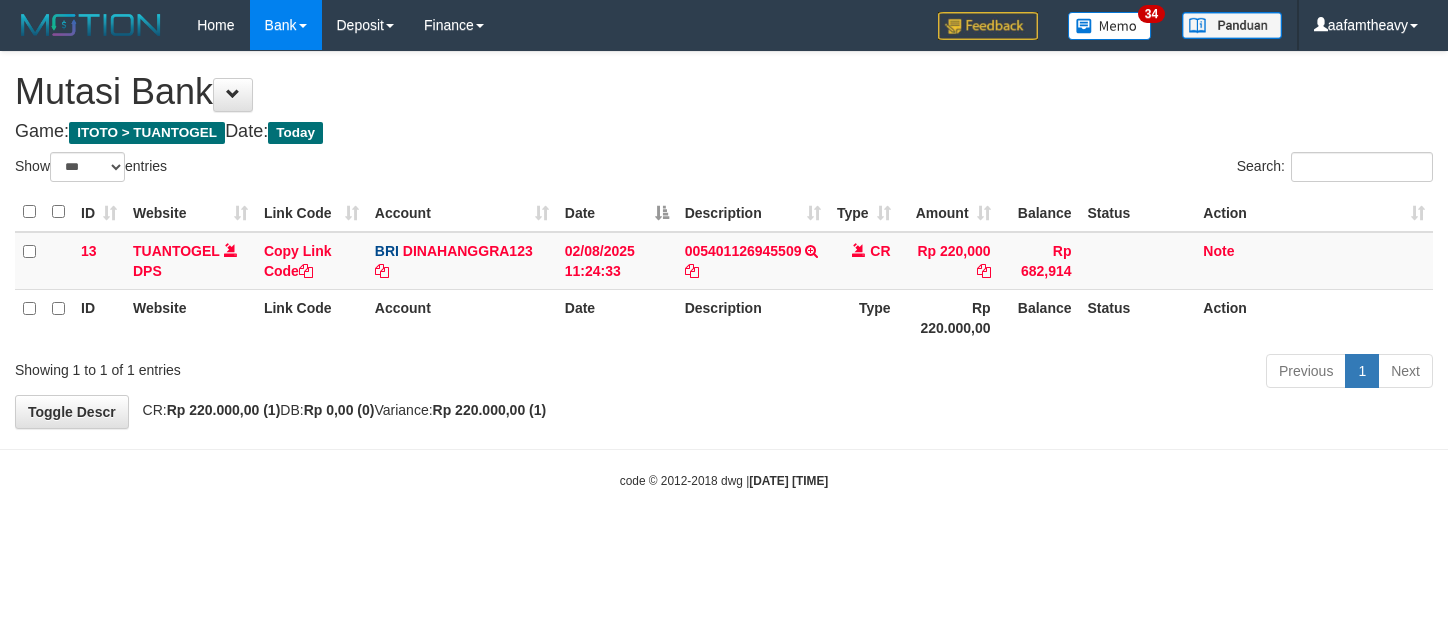 select on "***" 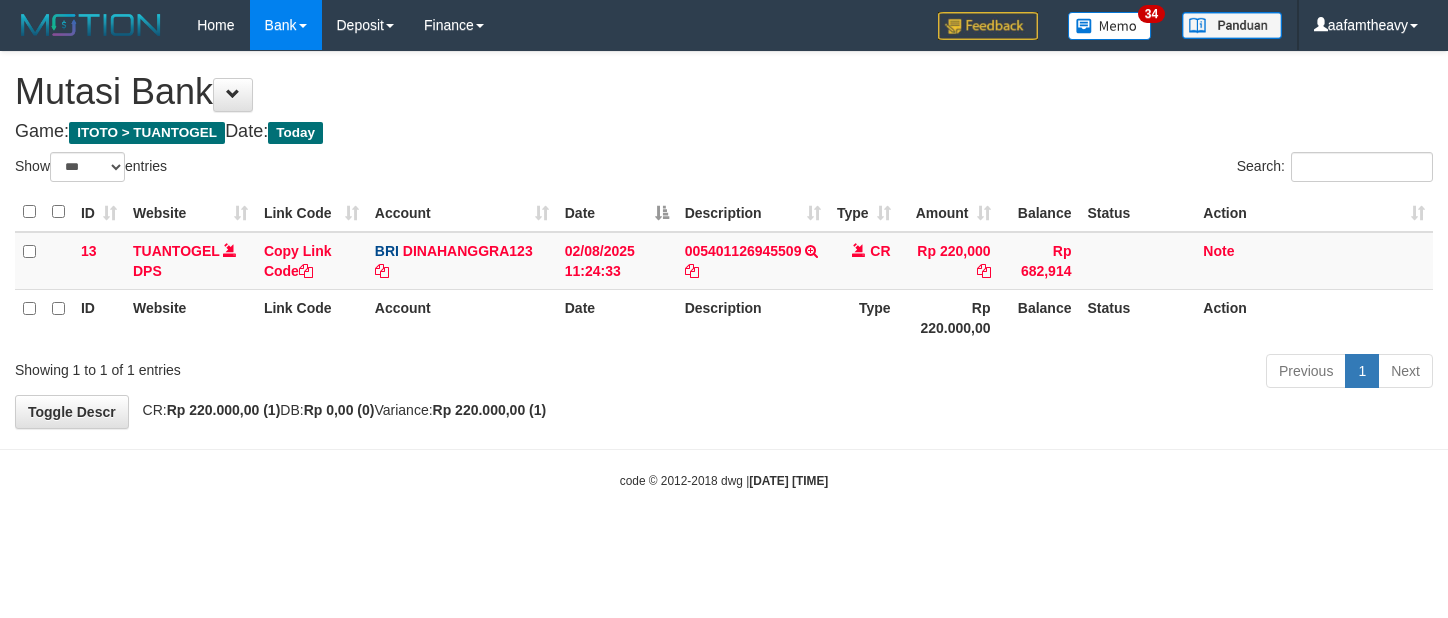 scroll, scrollTop: 0, scrollLeft: 0, axis: both 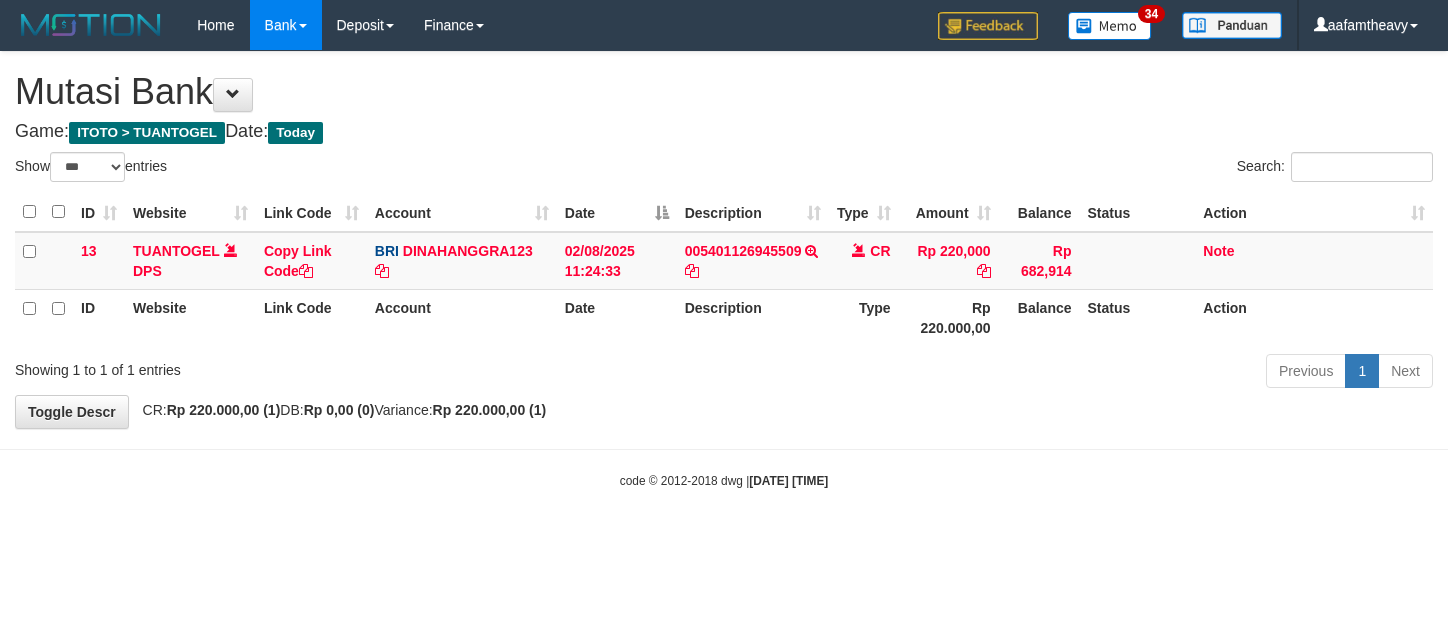 select on "***" 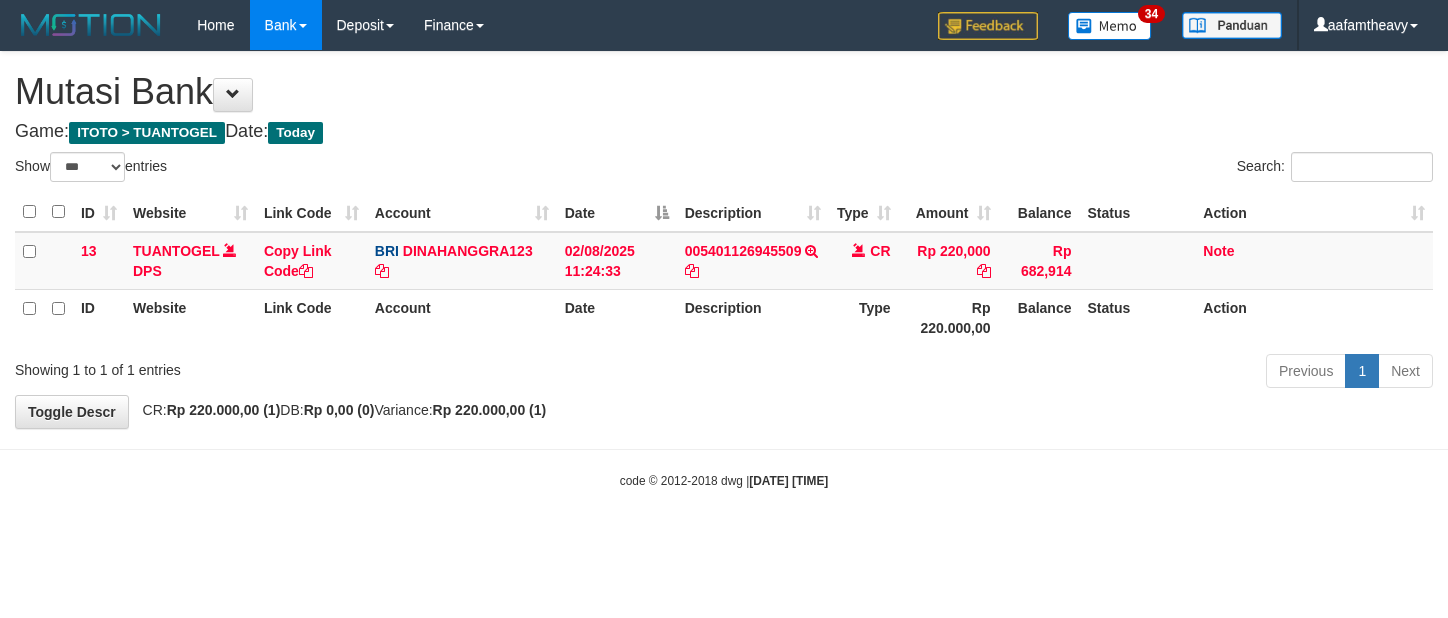 scroll, scrollTop: 0, scrollLeft: 0, axis: both 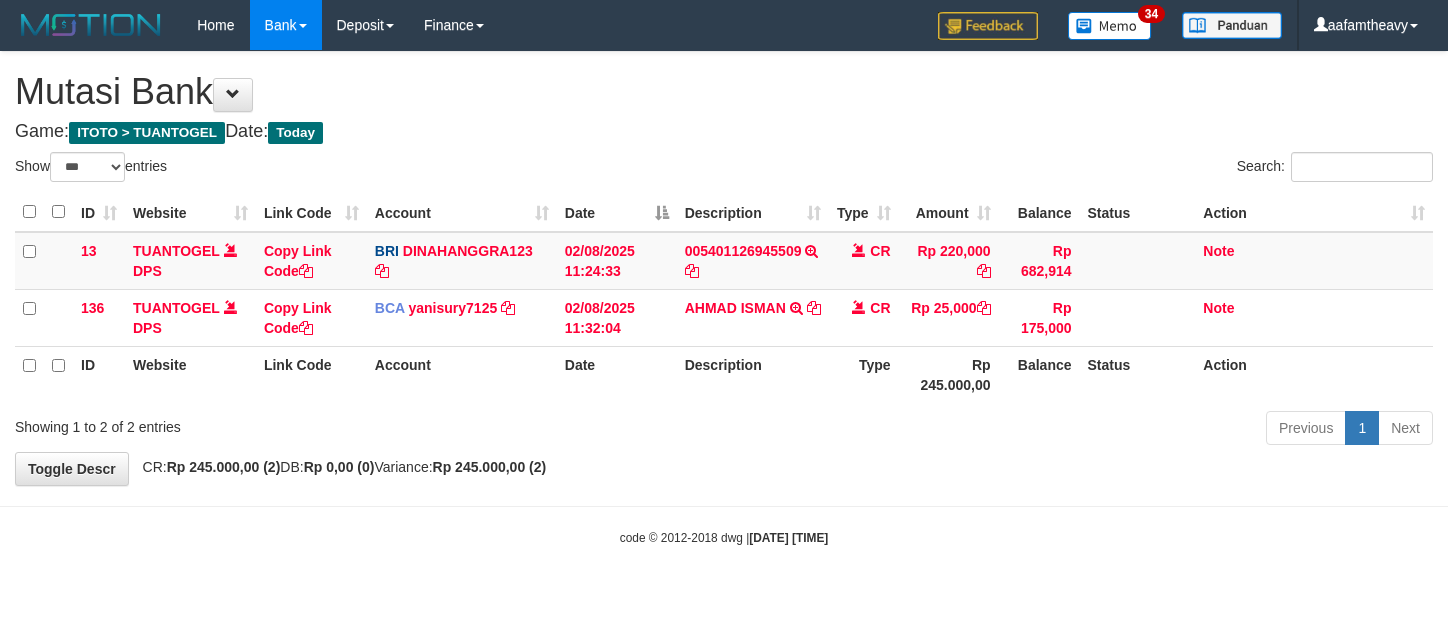 select on "***" 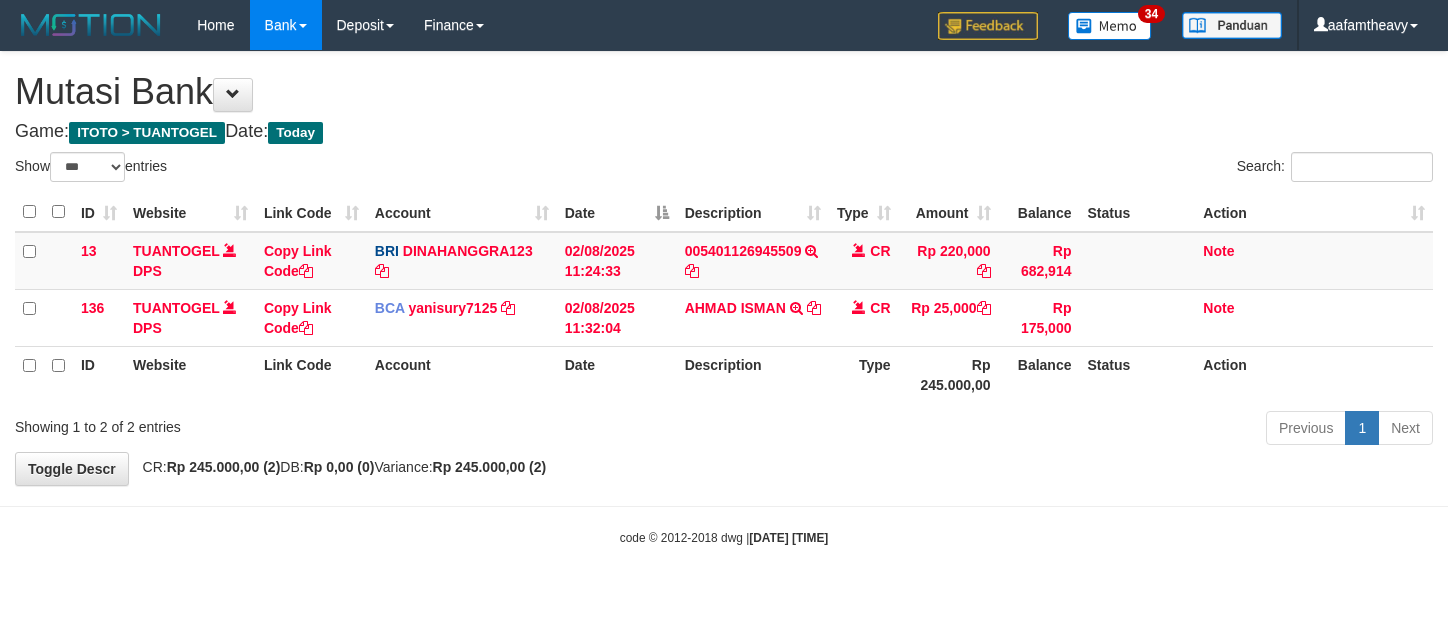 scroll, scrollTop: 0, scrollLeft: 0, axis: both 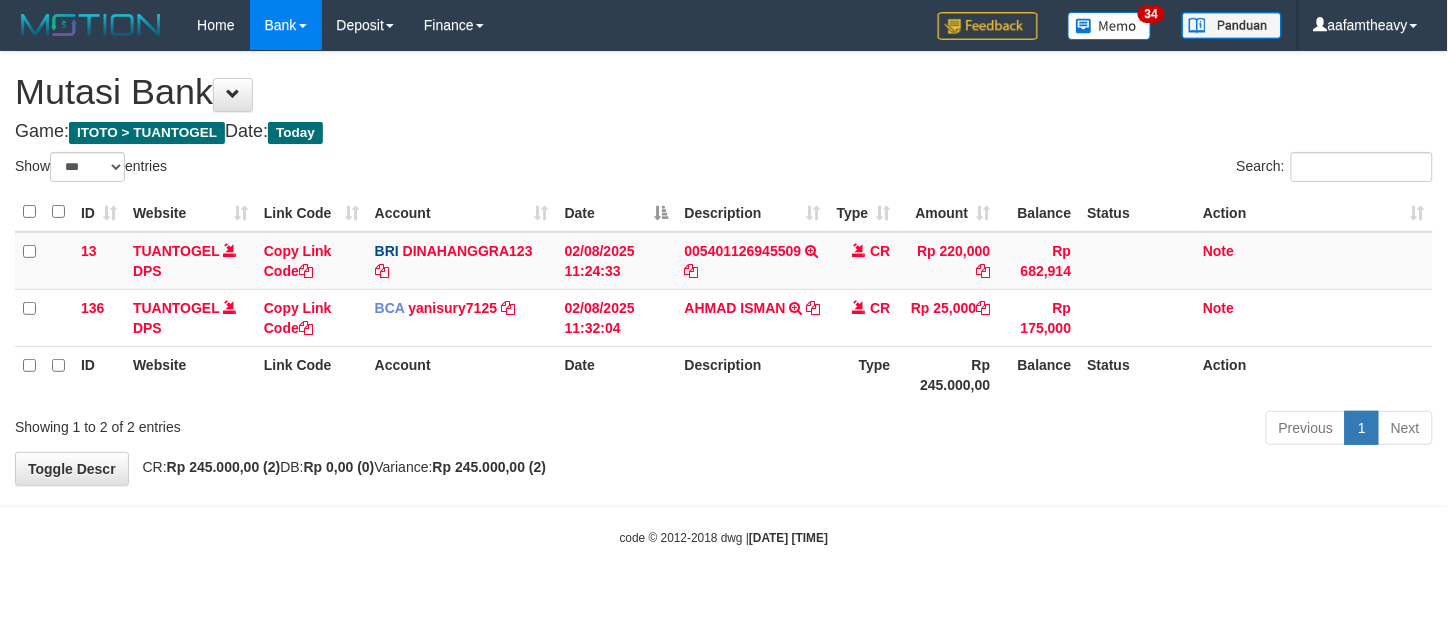 click on "Toggle navigation
Home
Bank
Account List
Load
By Website
Group
[ITOTO]													TUANTOGEL
By Load Group (DPS)
Group aaf-DPBCA02TUANTOGEL" at bounding box center [724, 298] 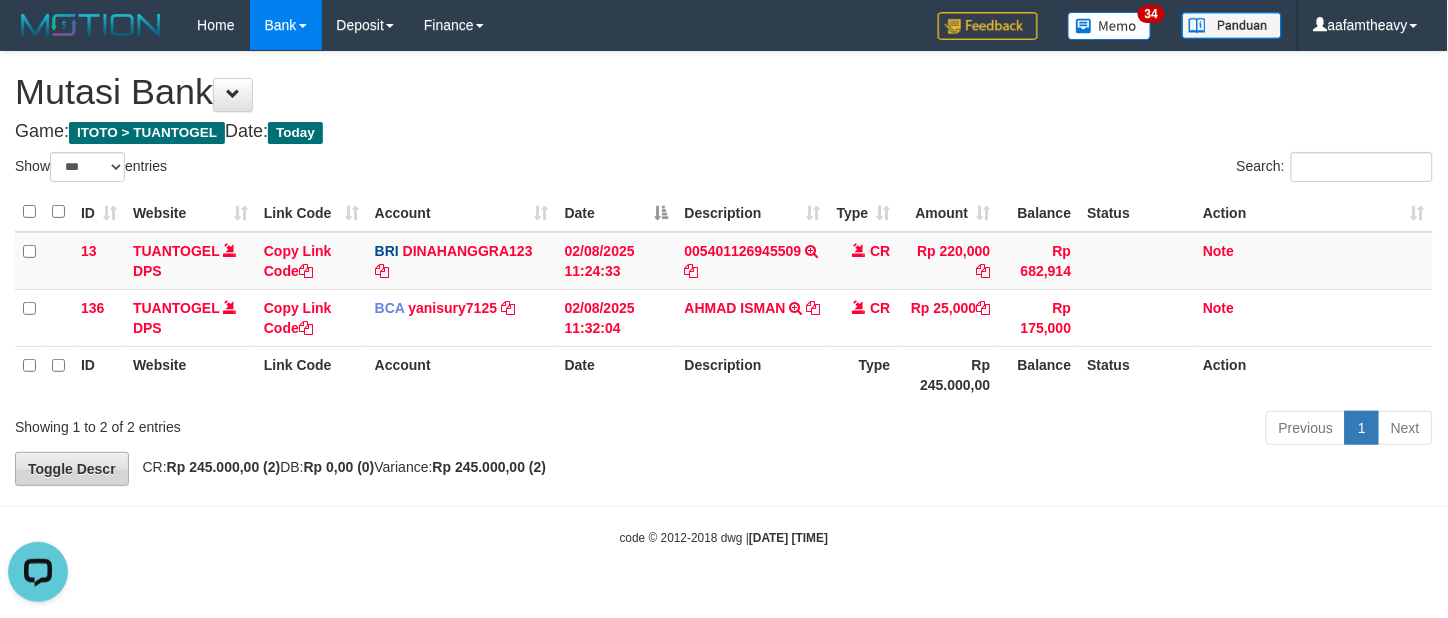 scroll, scrollTop: 0, scrollLeft: 0, axis: both 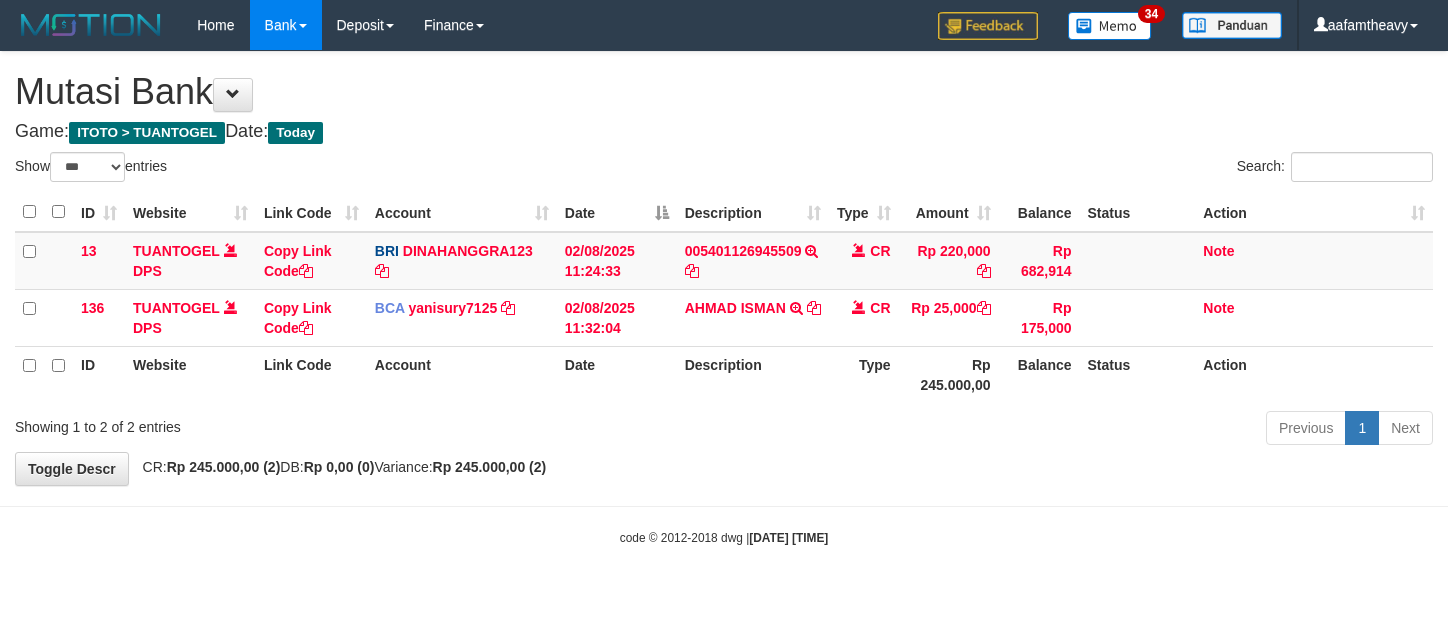 select on "***" 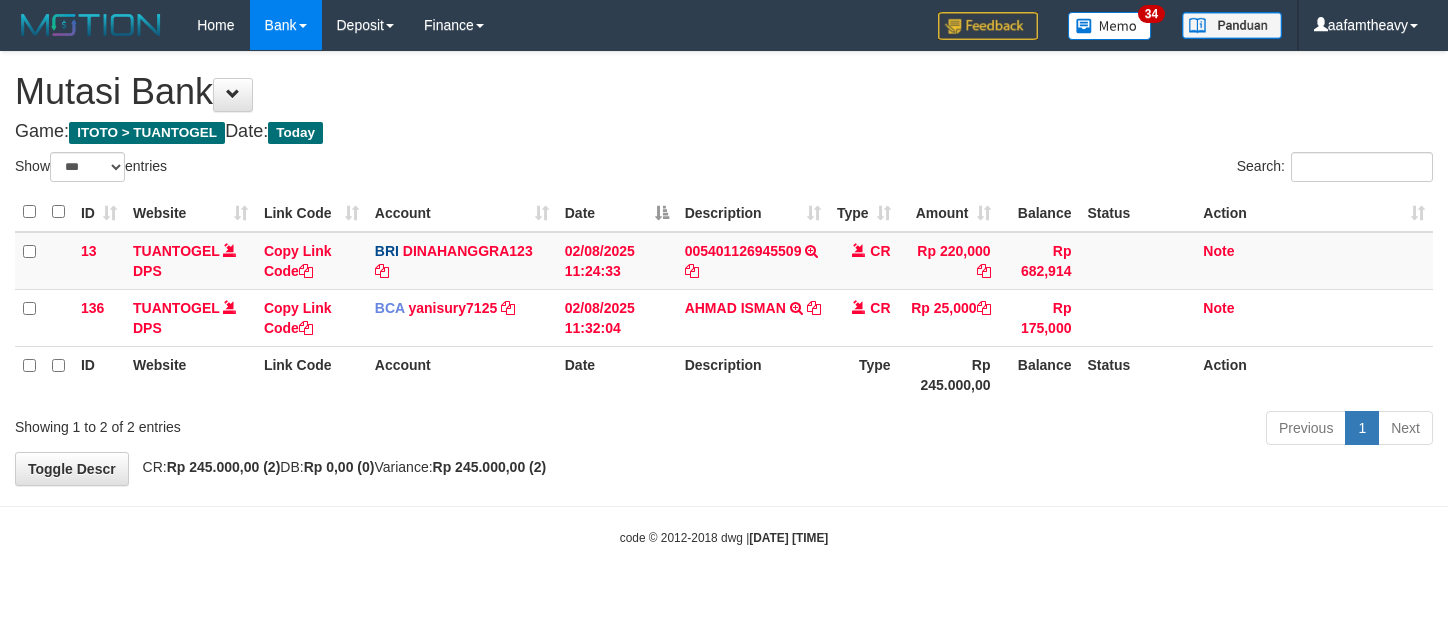 scroll, scrollTop: 0, scrollLeft: 0, axis: both 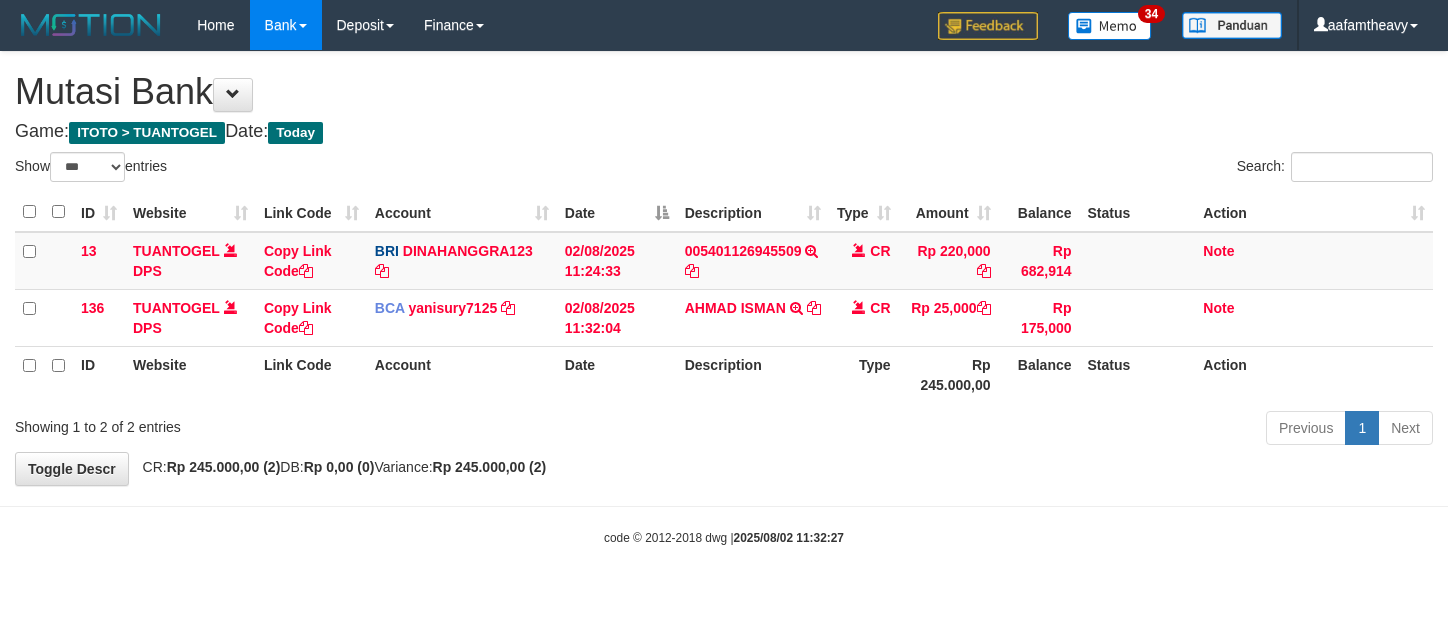 select on "***" 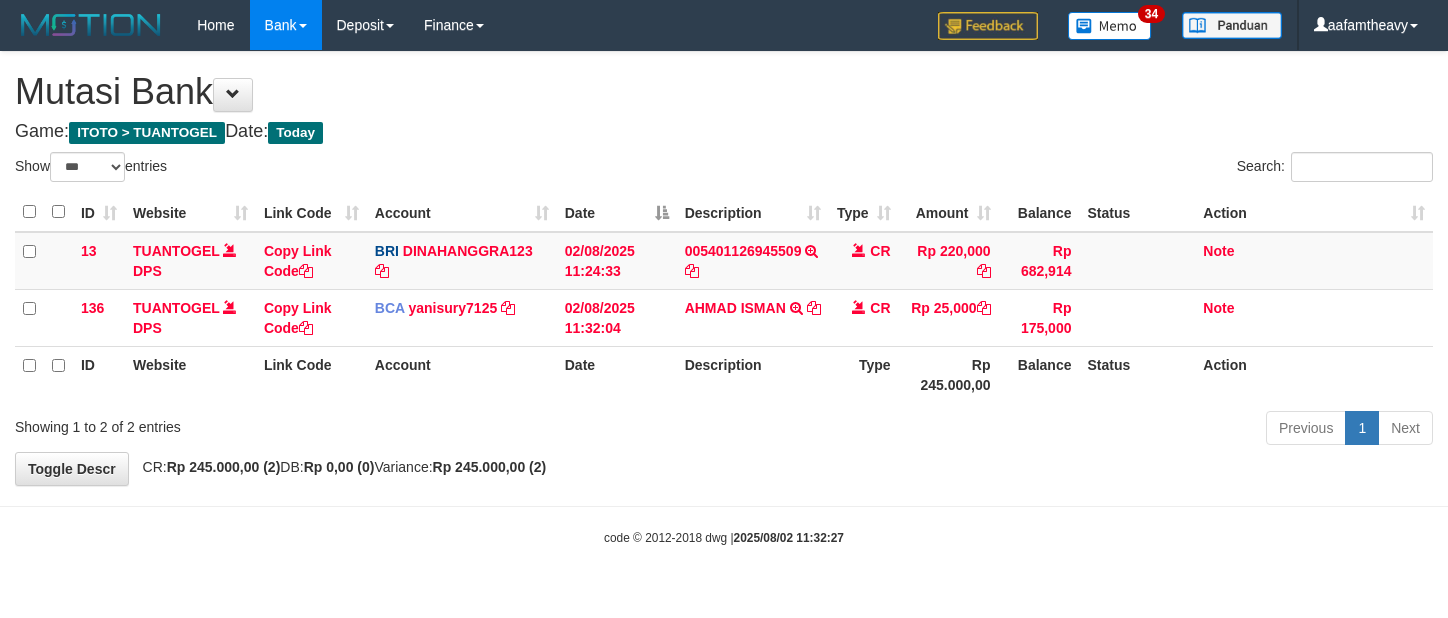 scroll, scrollTop: 0, scrollLeft: 0, axis: both 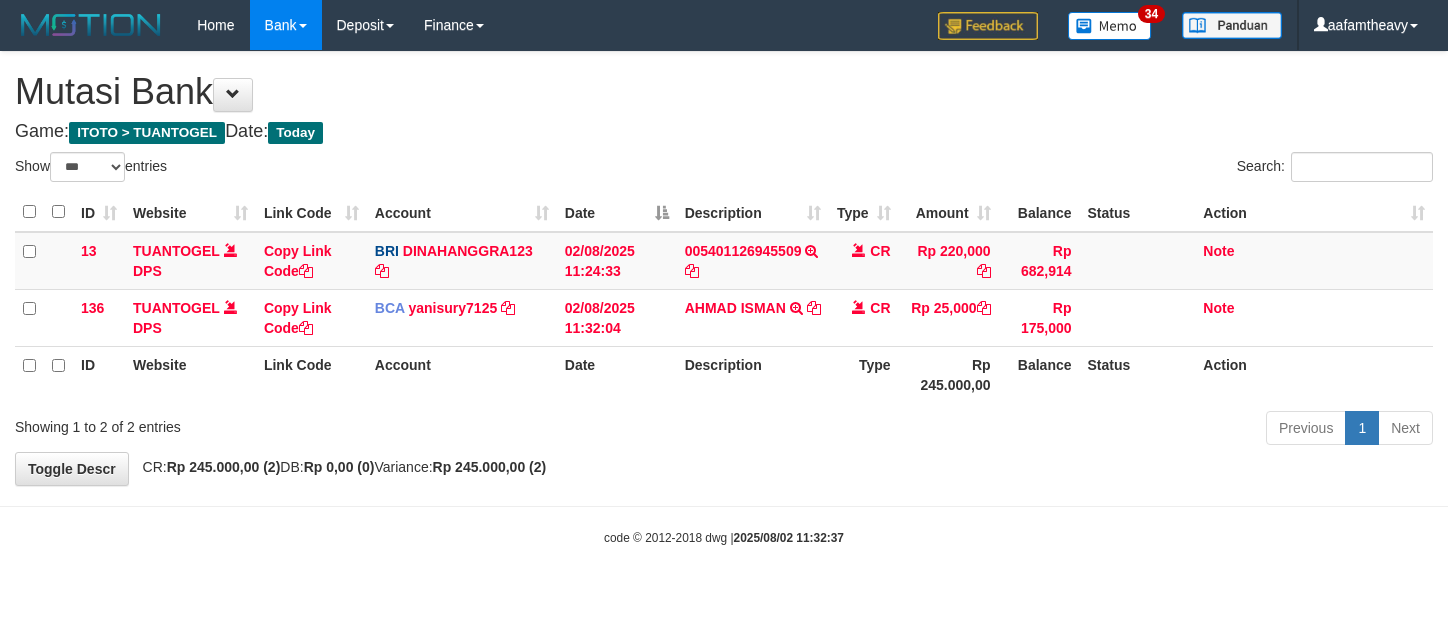 select on "***" 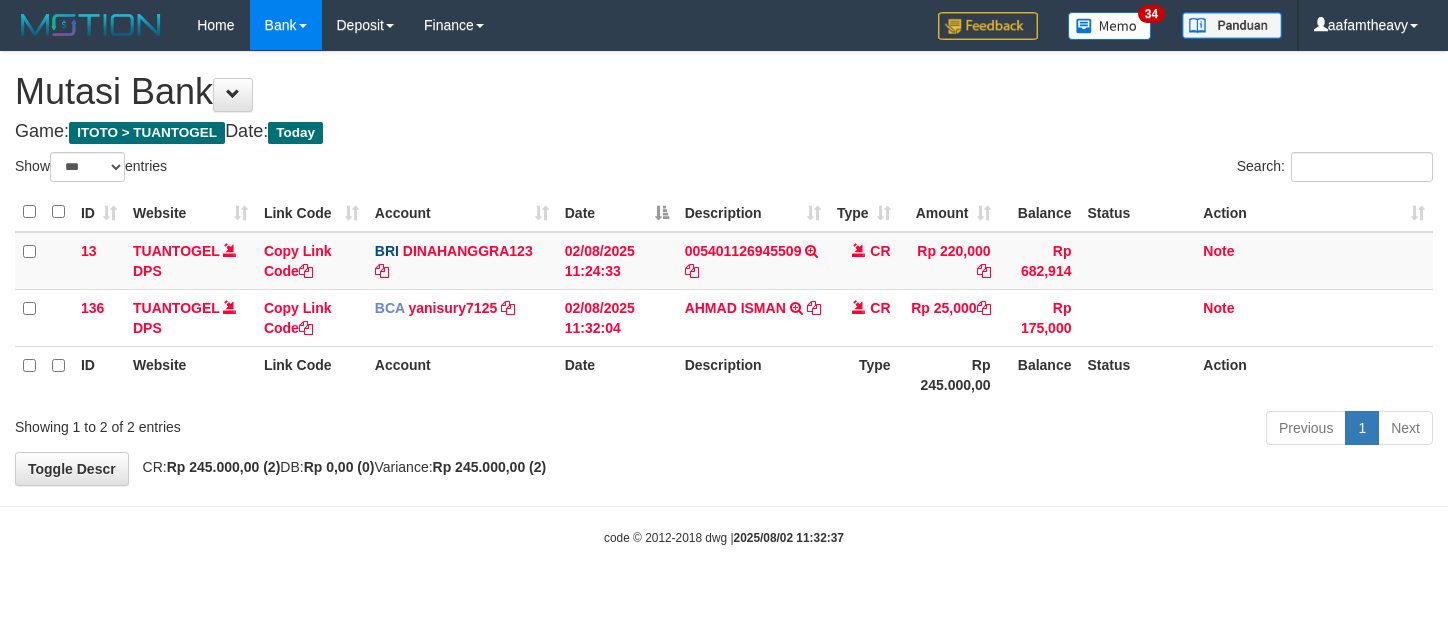 scroll, scrollTop: 0, scrollLeft: 0, axis: both 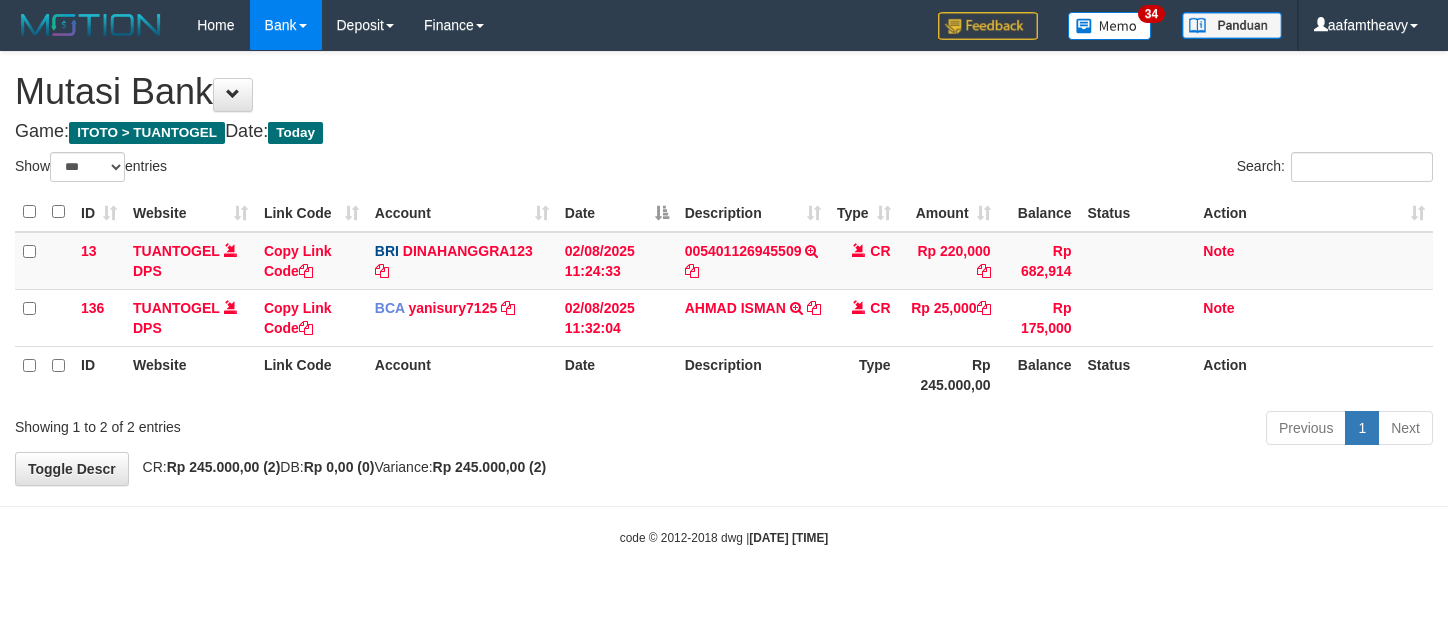 select on "***" 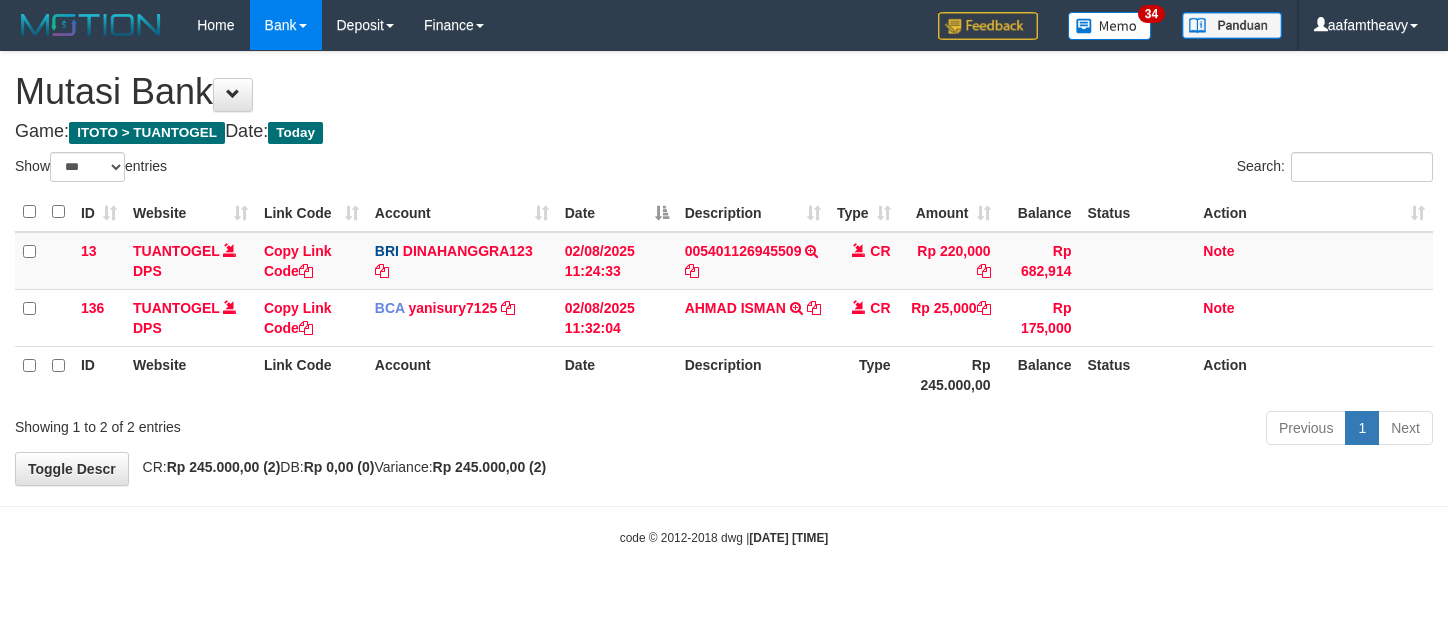 scroll, scrollTop: 0, scrollLeft: 0, axis: both 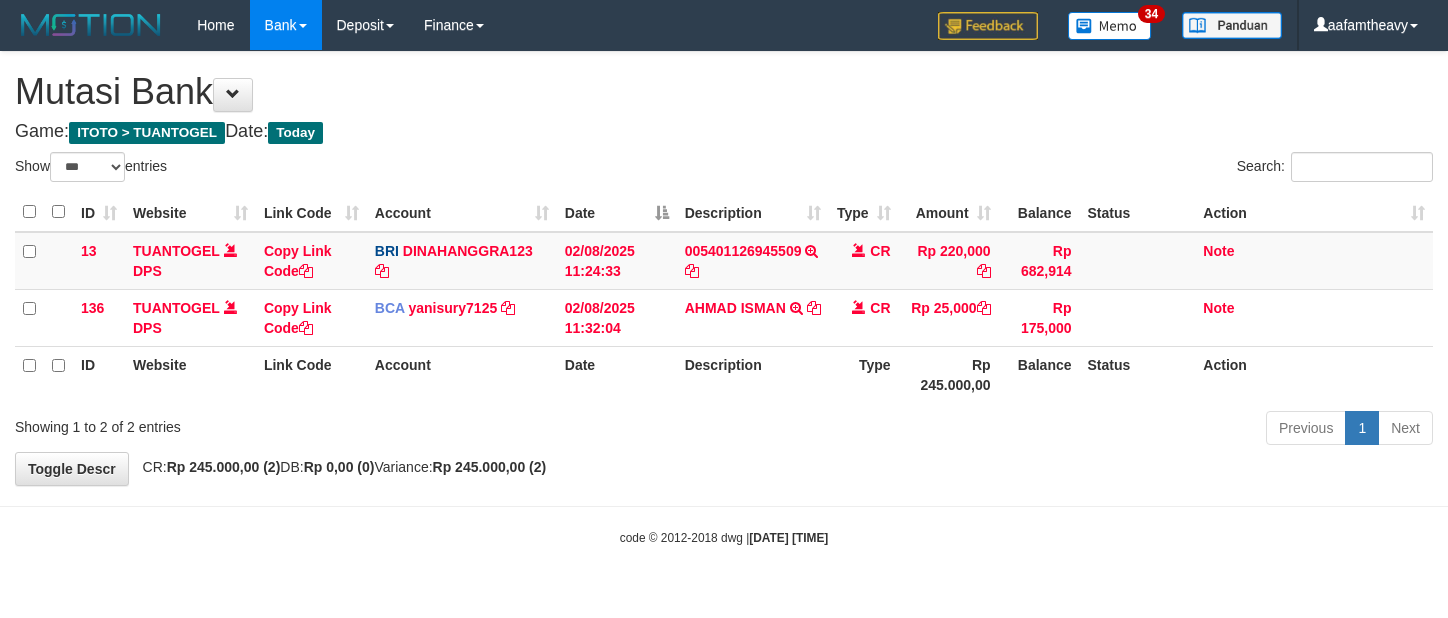 select on "***" 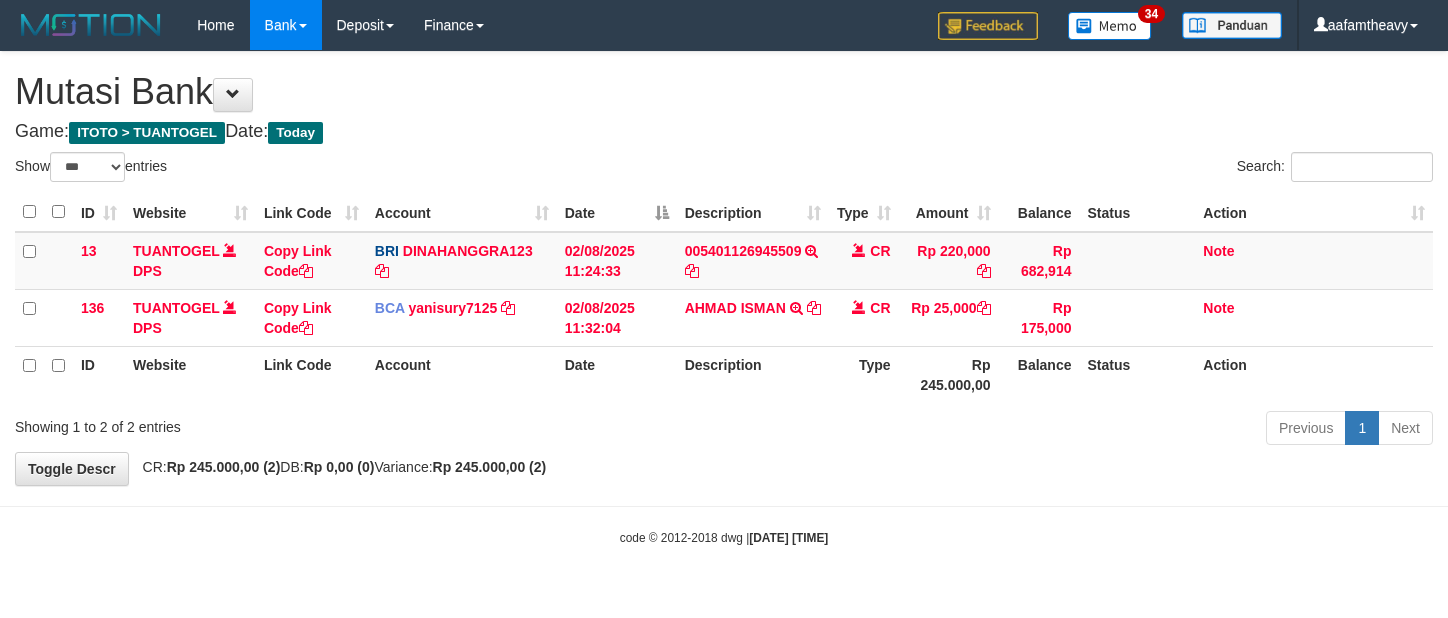 scroll, scrollTop: 0, scrollLeft: 0, axis: both 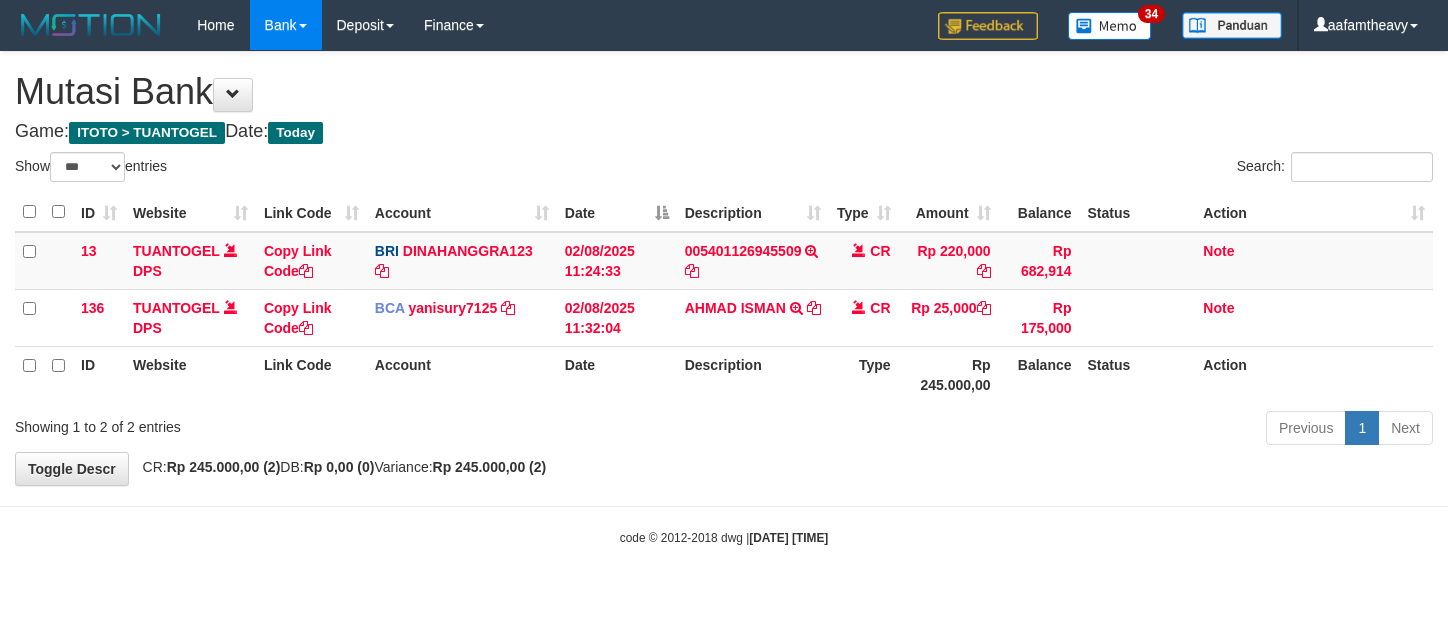 select on "***" 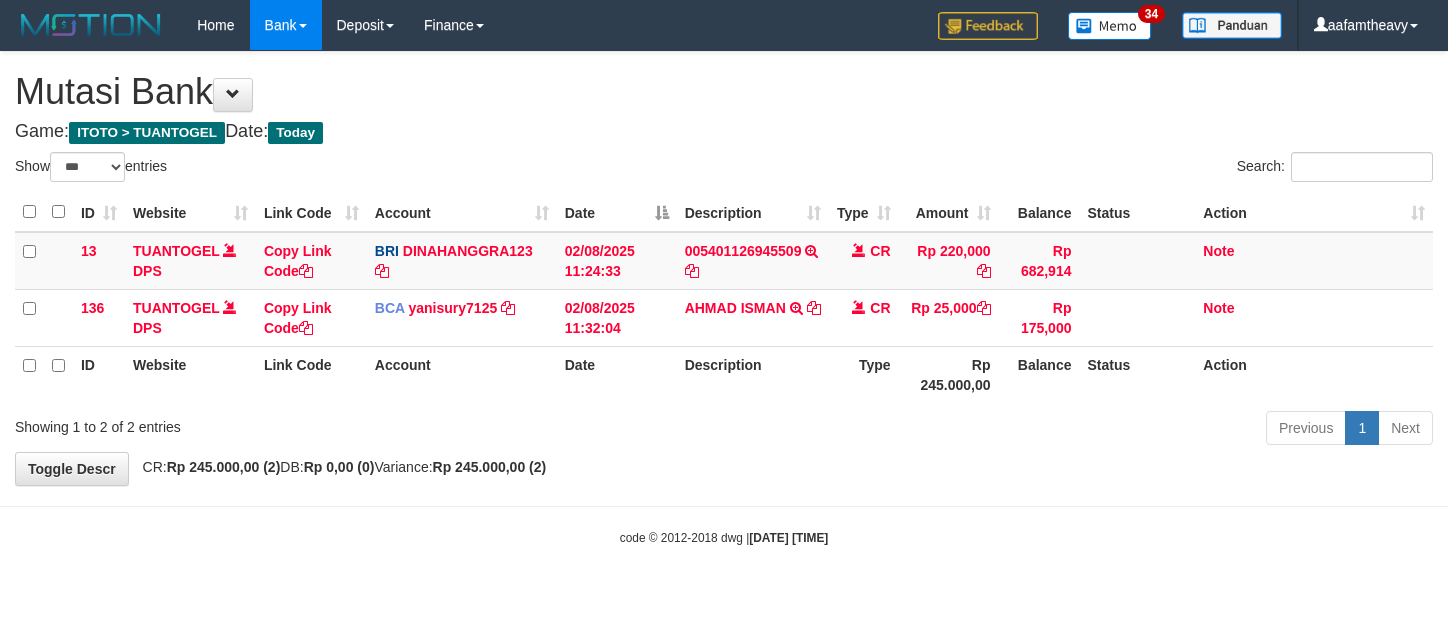 scroll, scrollTop: 0, scrollLeft: 0, axis: both 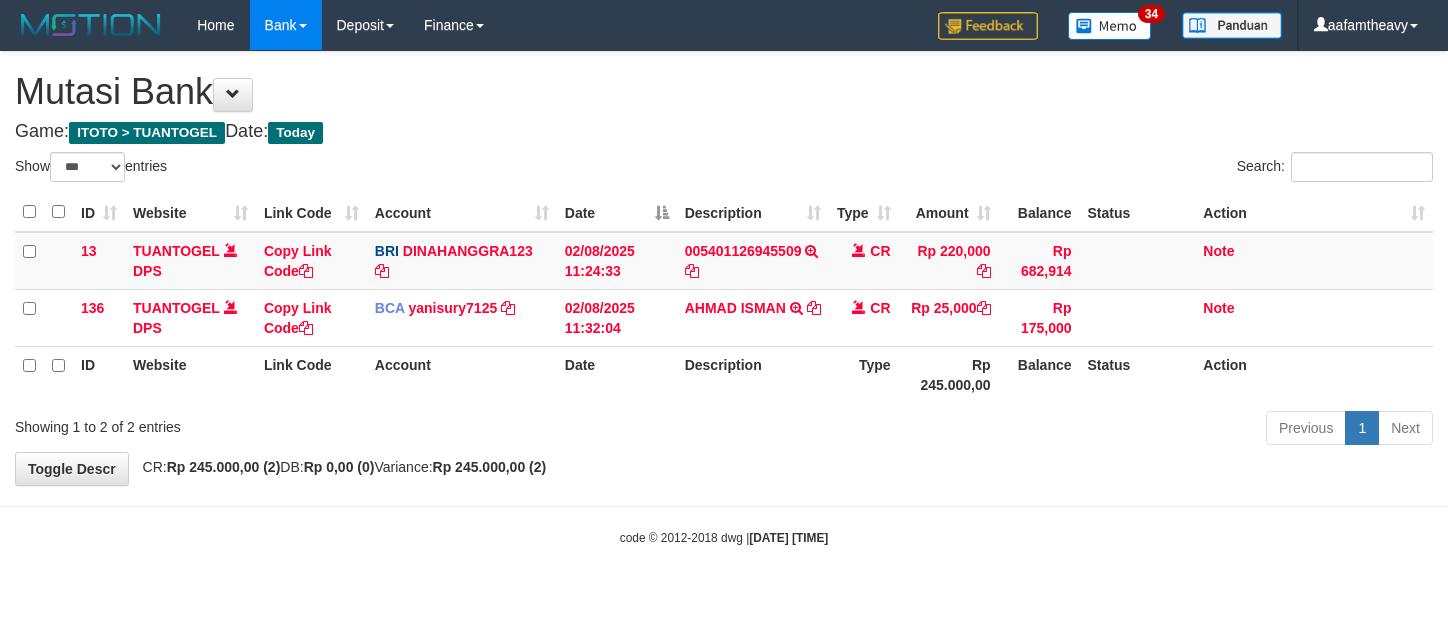 select on "***" 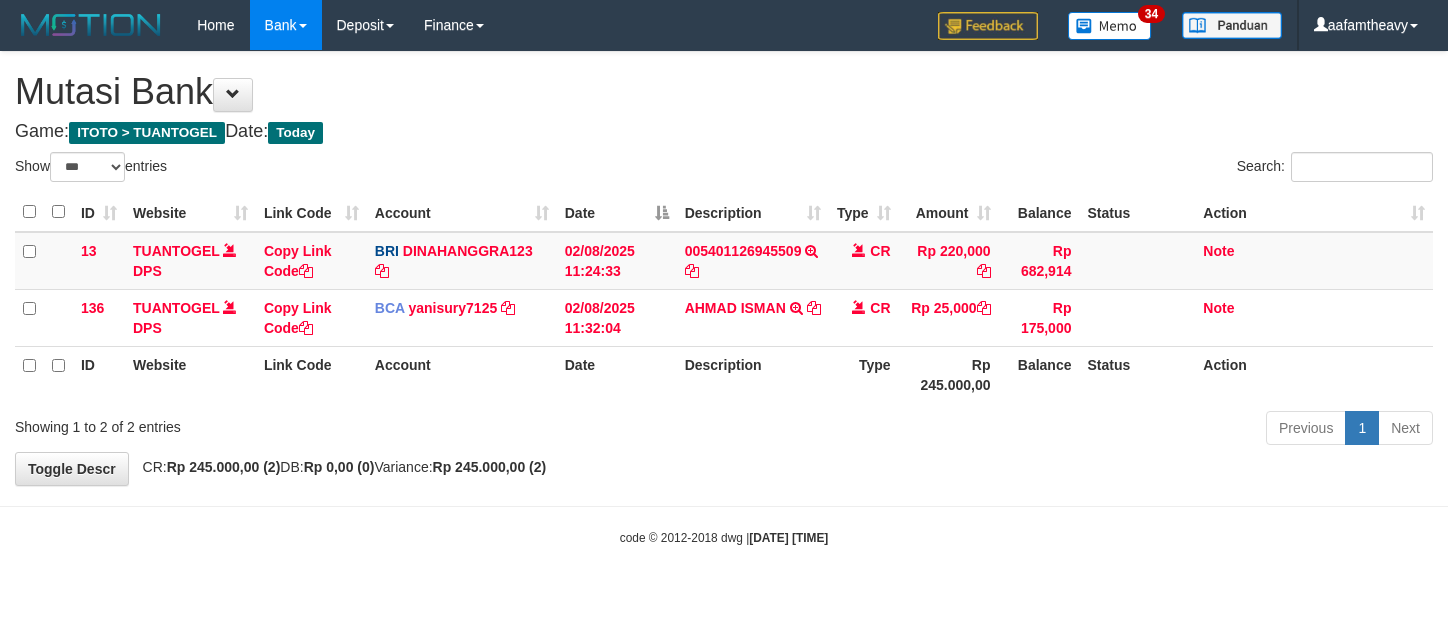 scroll, scrollTop: 0, scrollLeft: 0, axis: both 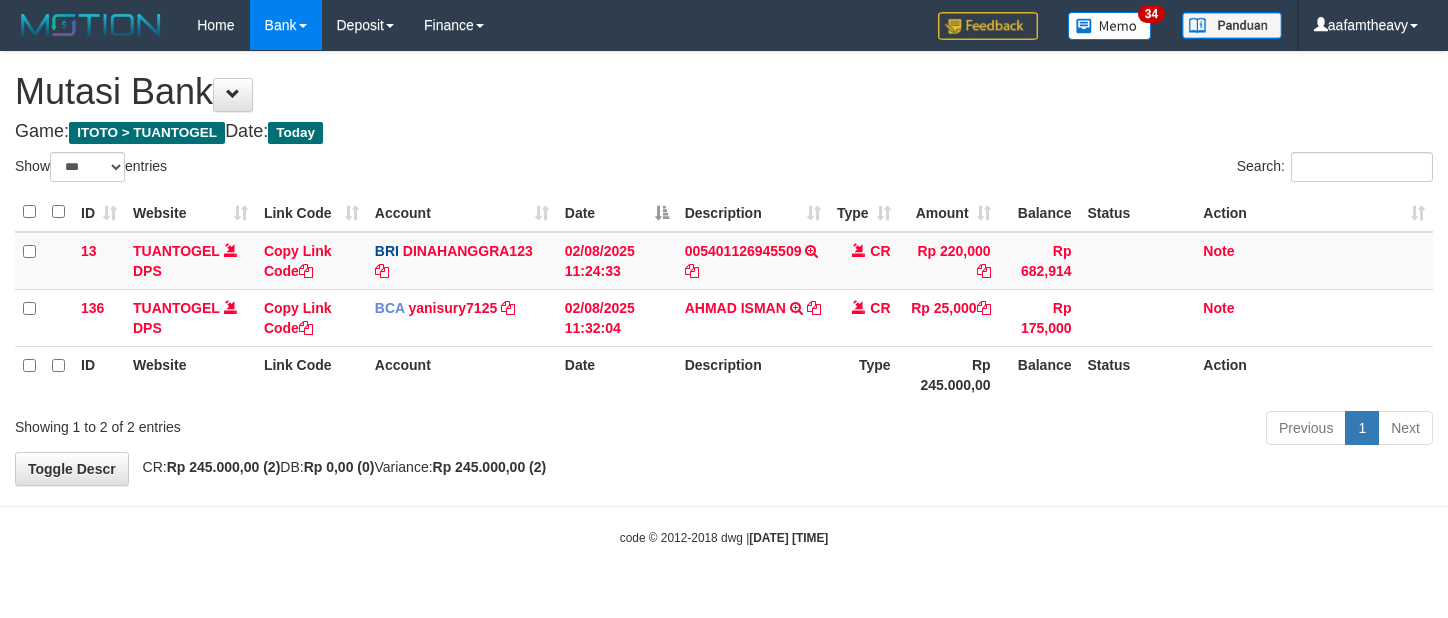 select on "***" 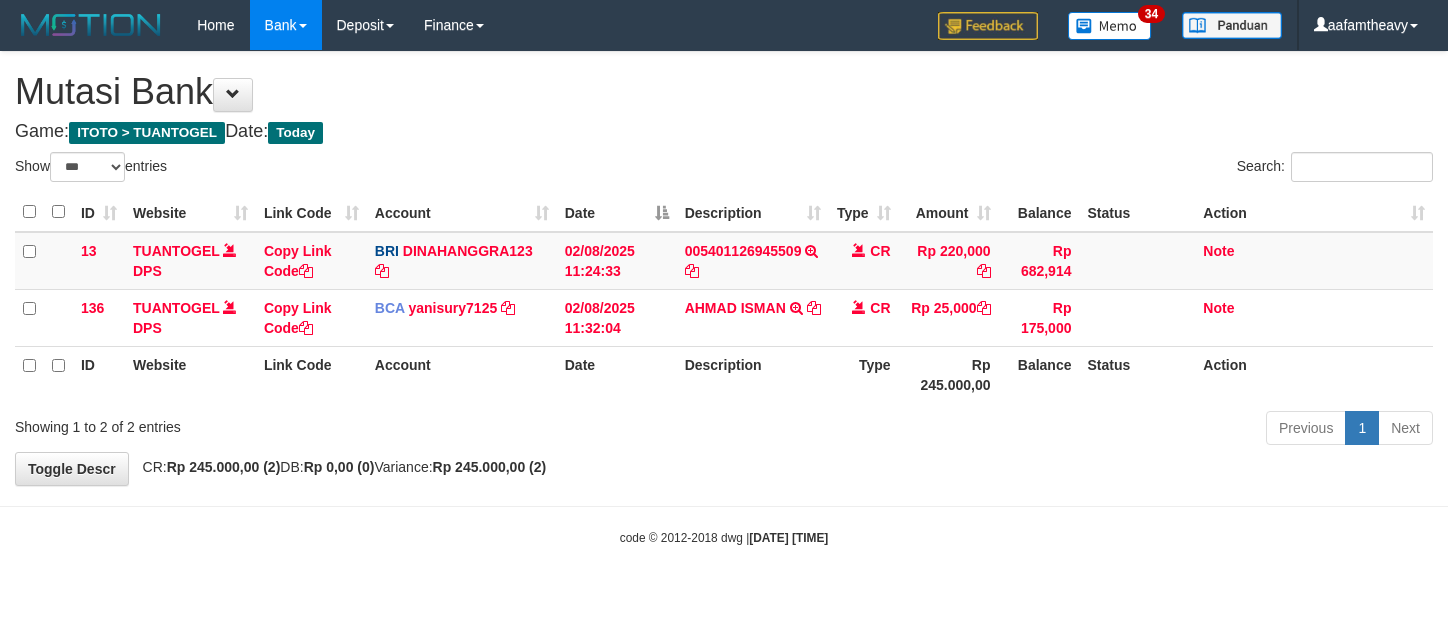 scroll, scrollTop: 0, scrollLeft: 0, axis: both 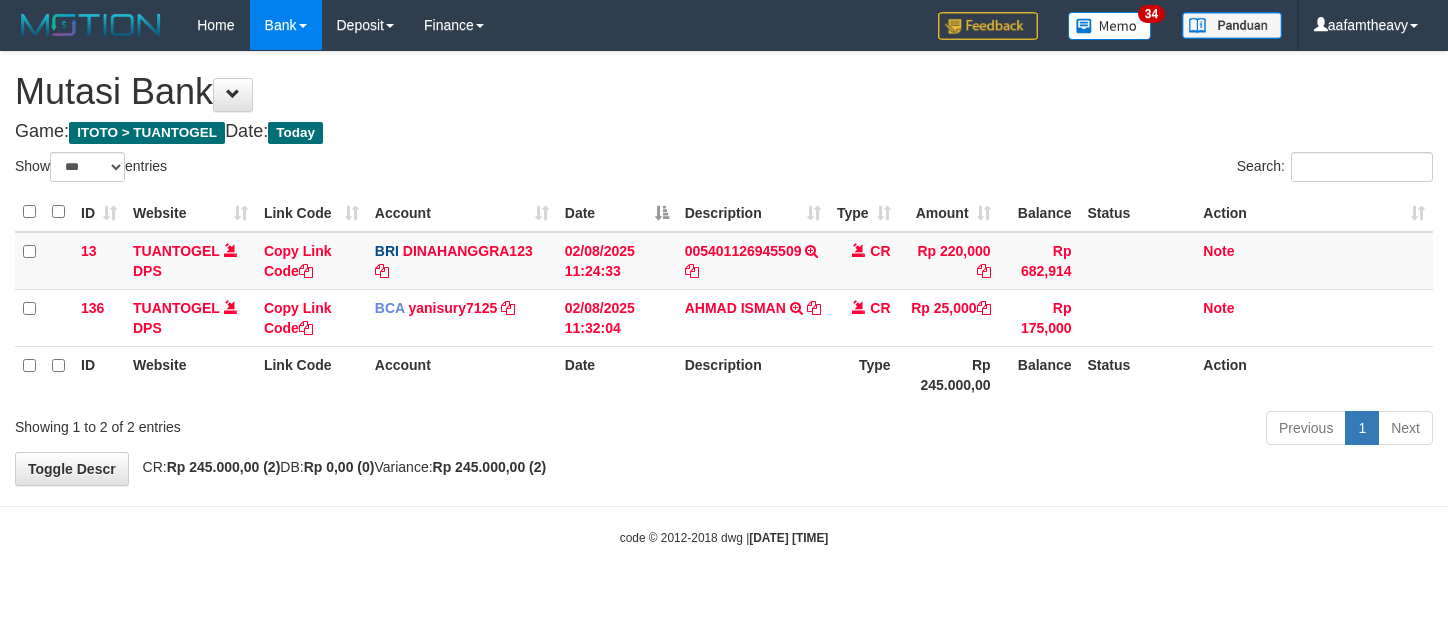 select on "***" 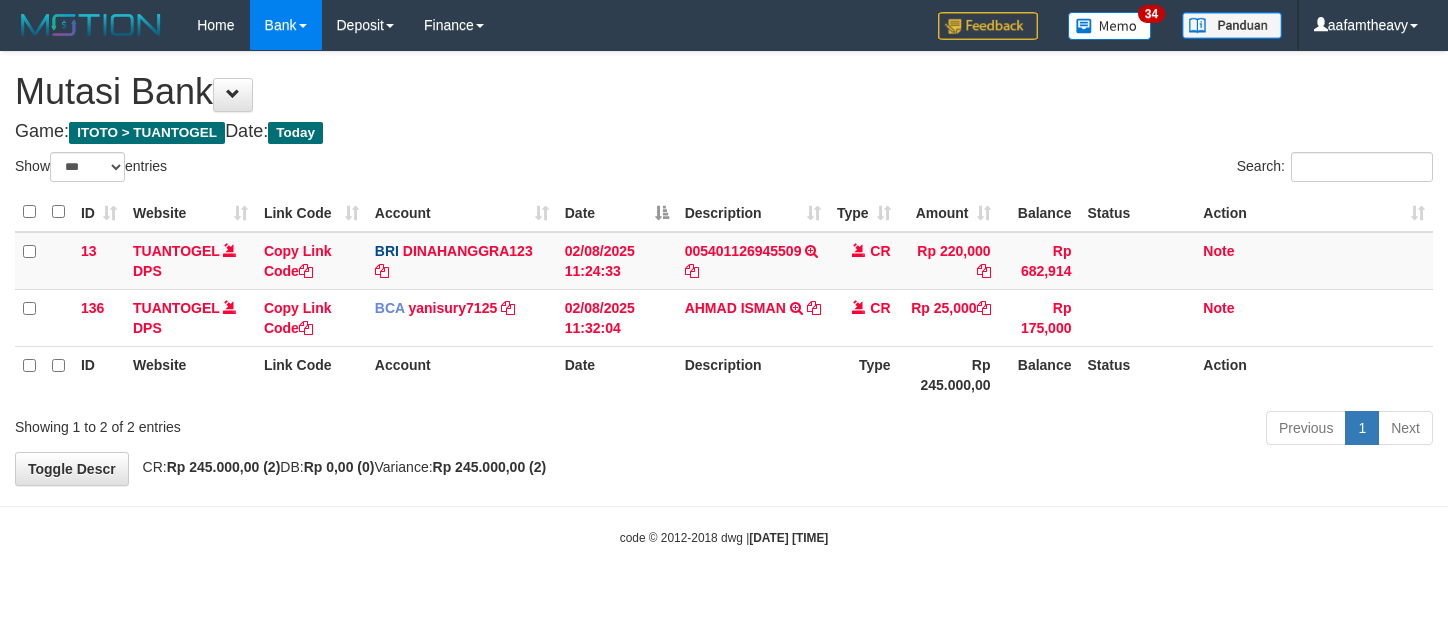 scroll, scrollTop: 0, scrollLeft: 0, axis: both 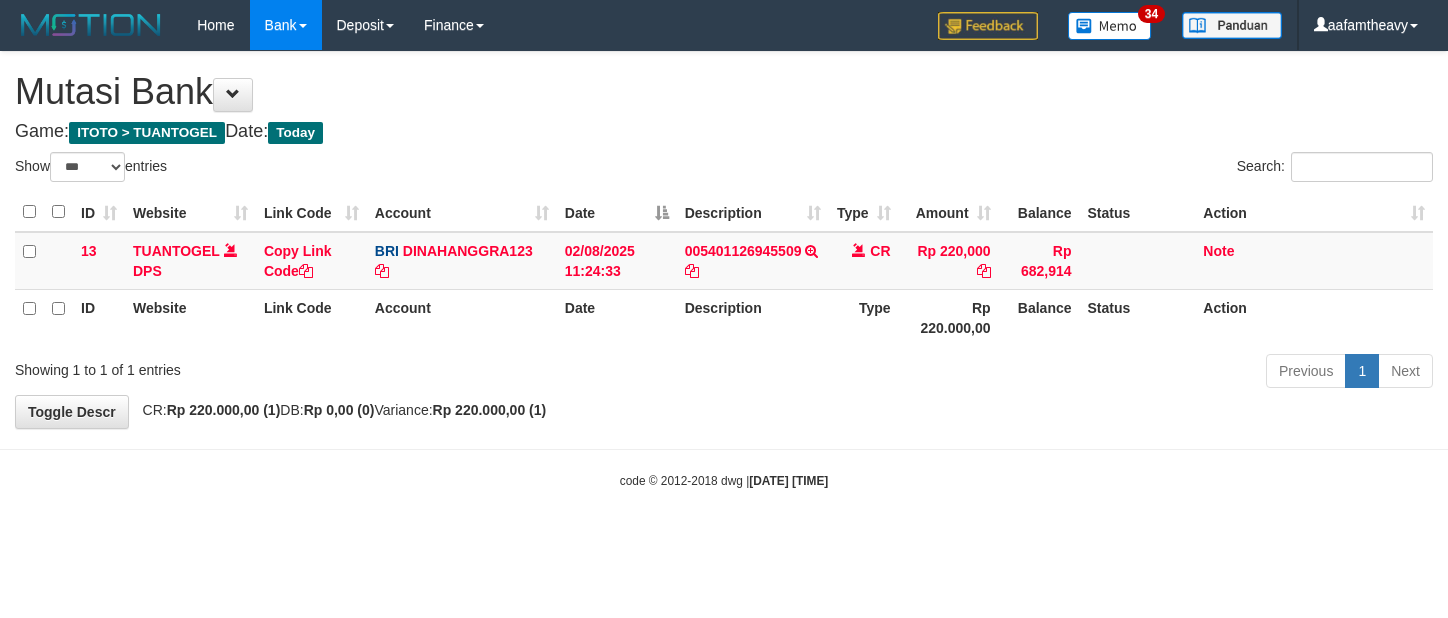 select on "***" 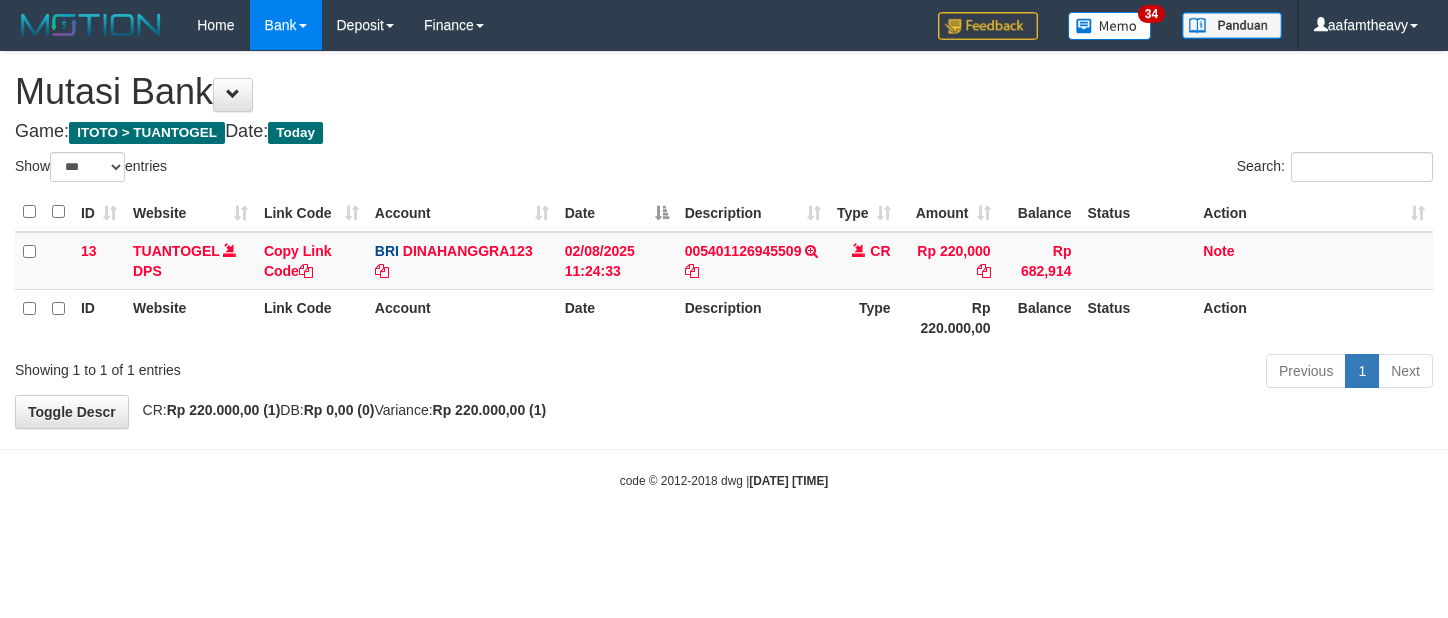 scroll, scrollTop: 0, scrollLeft: 0, axis: both 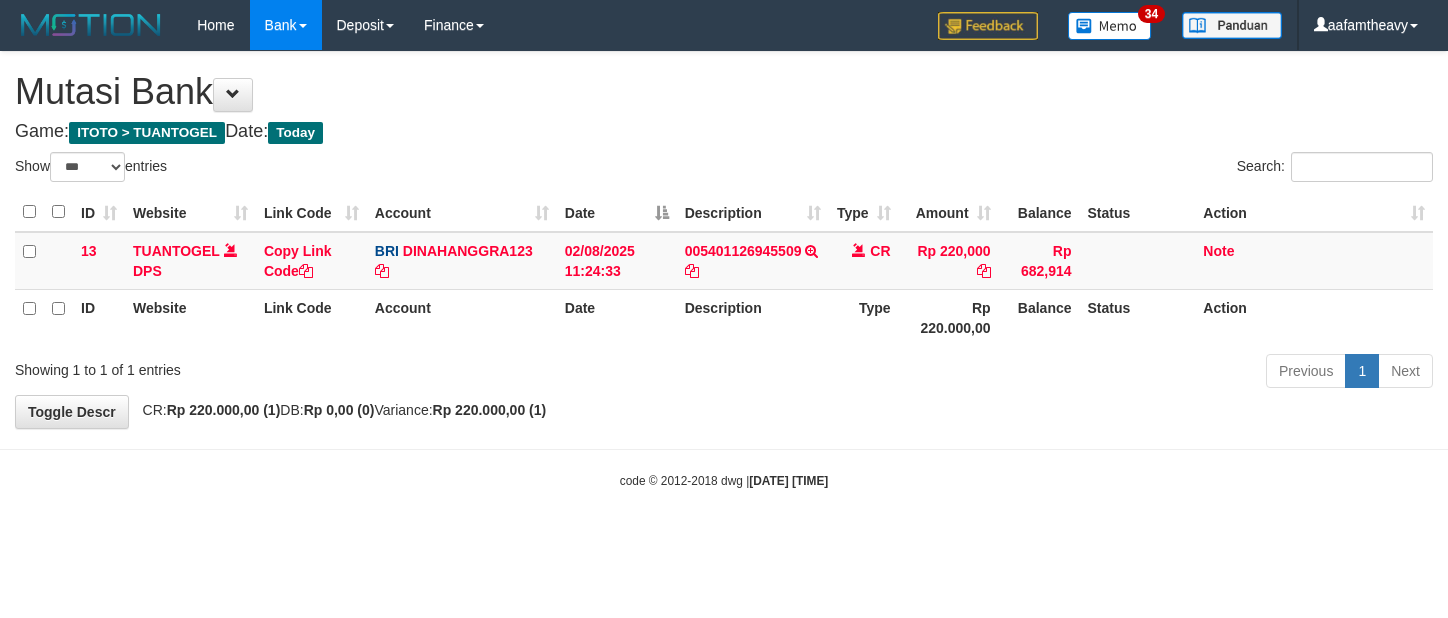select on "***" 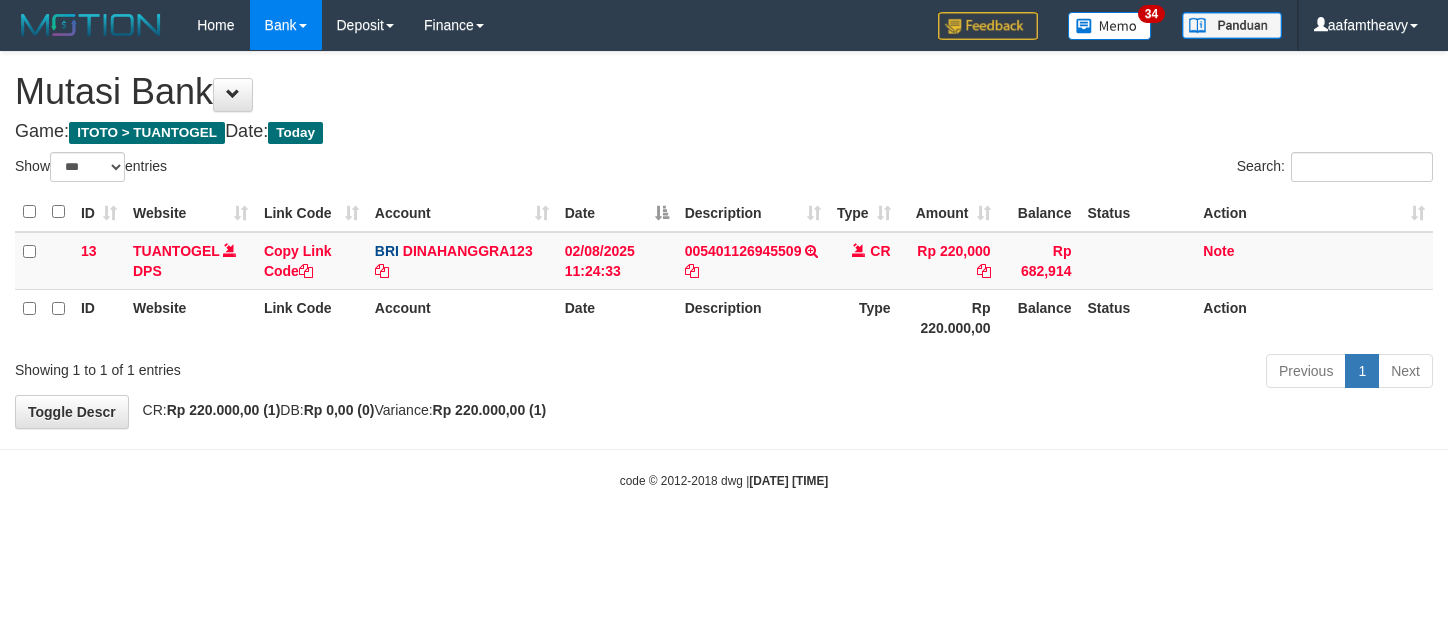 scroll, scrollTop: 0, scrollLeft: 0, axis: both 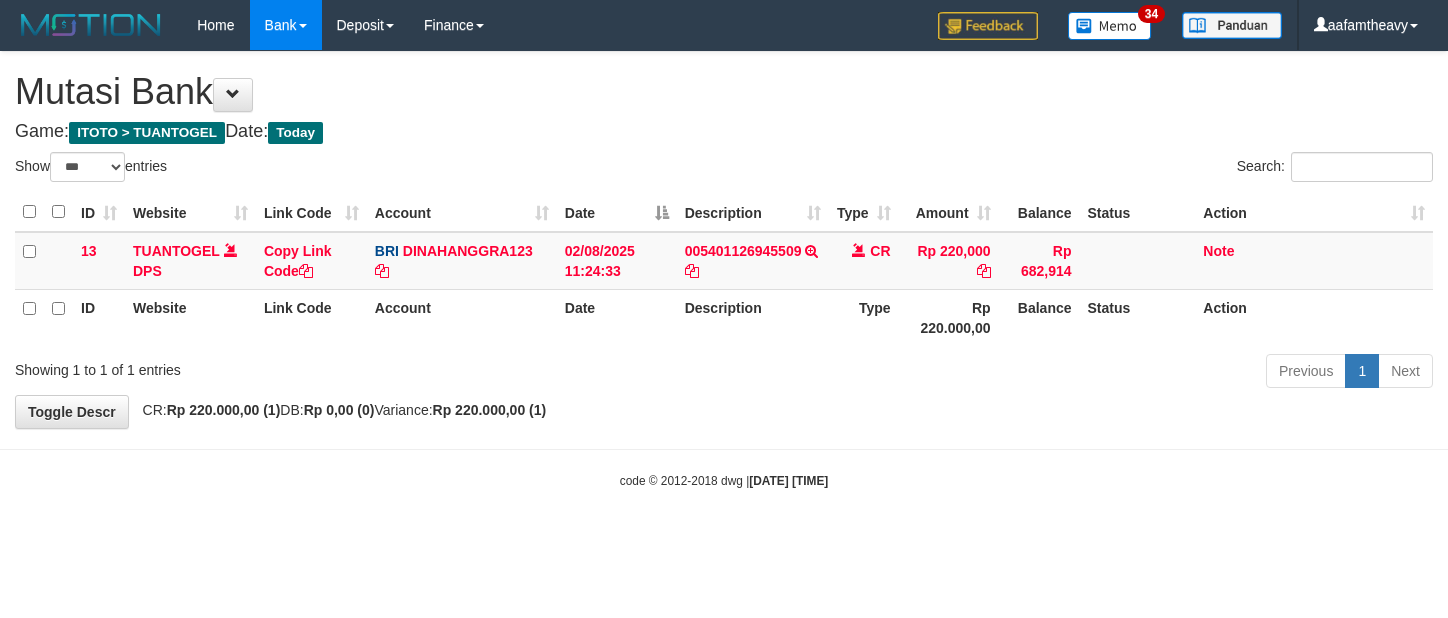 select on "***" 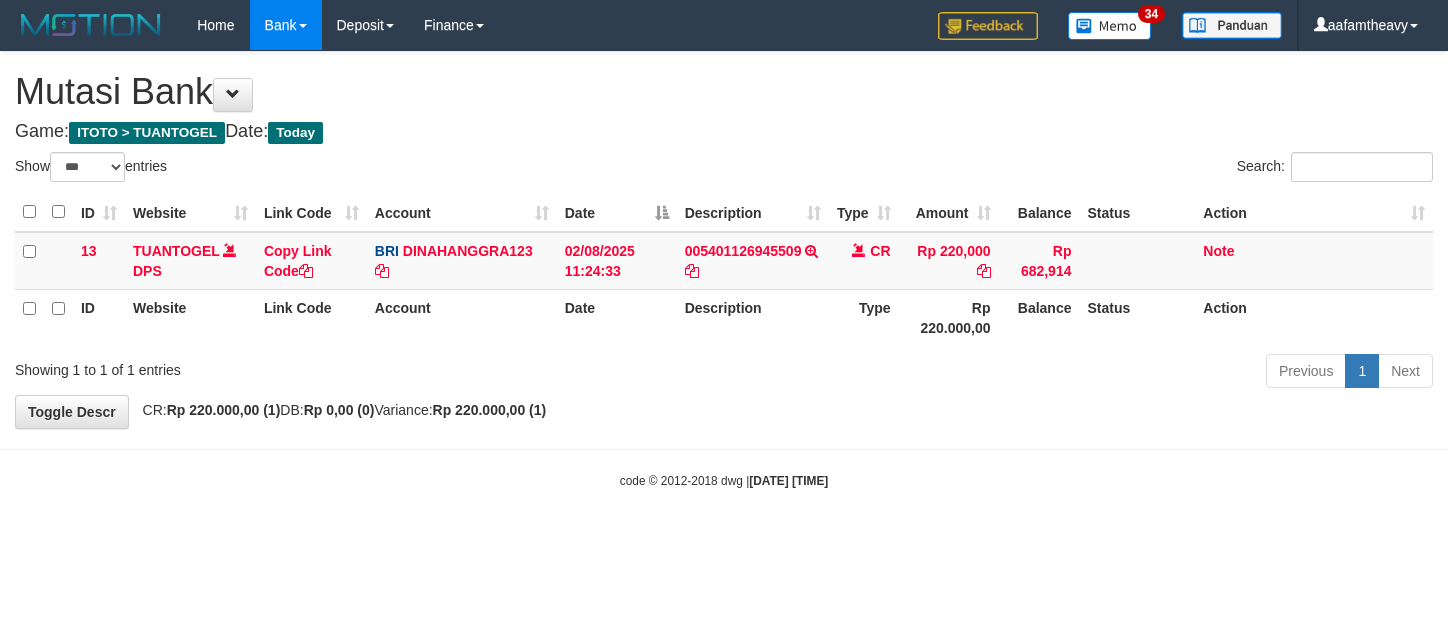 scroll, scrollTop: 0, scrollLeft: 0, axis: both 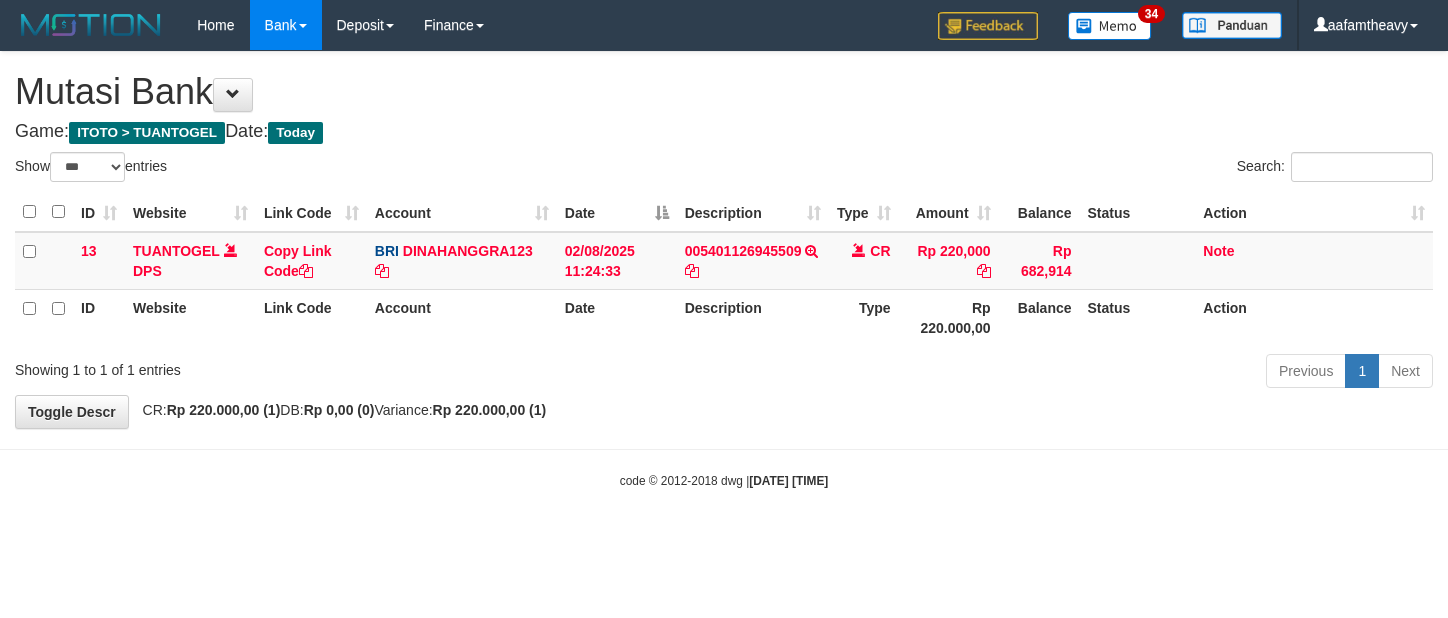 select on "***" 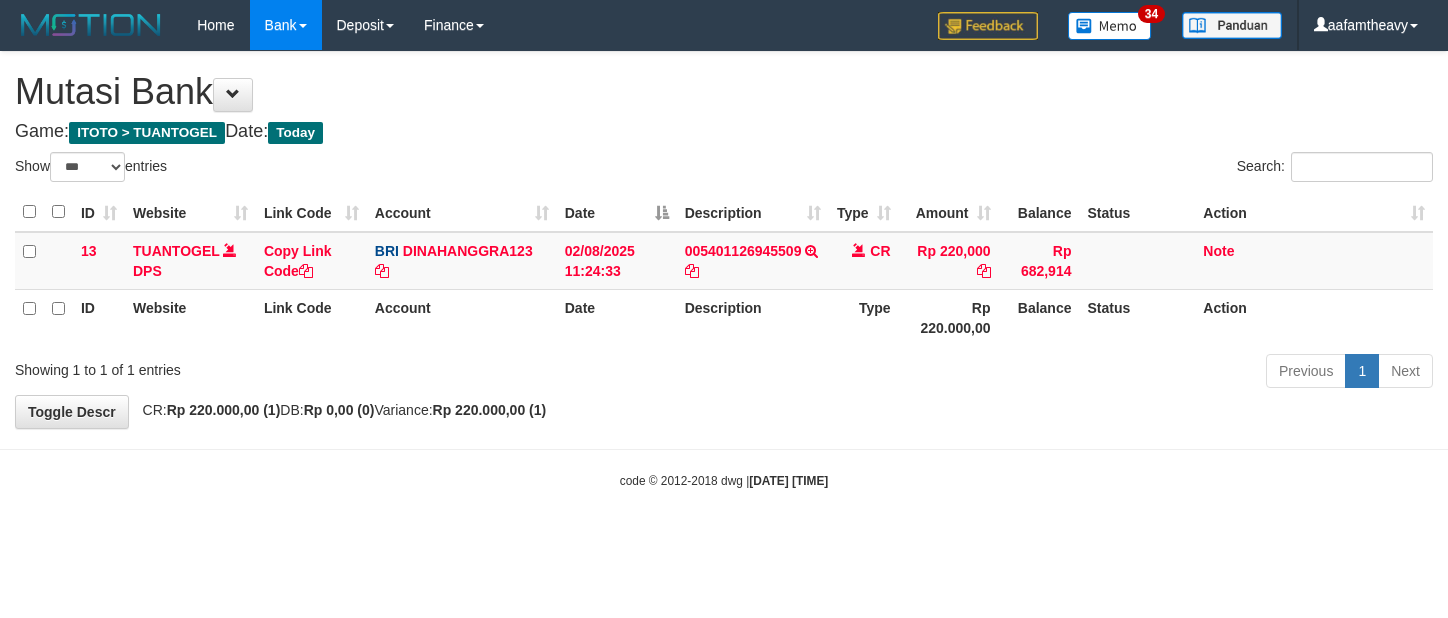scroll, scrollTop: 0, scrollLeft: 0, axis: both 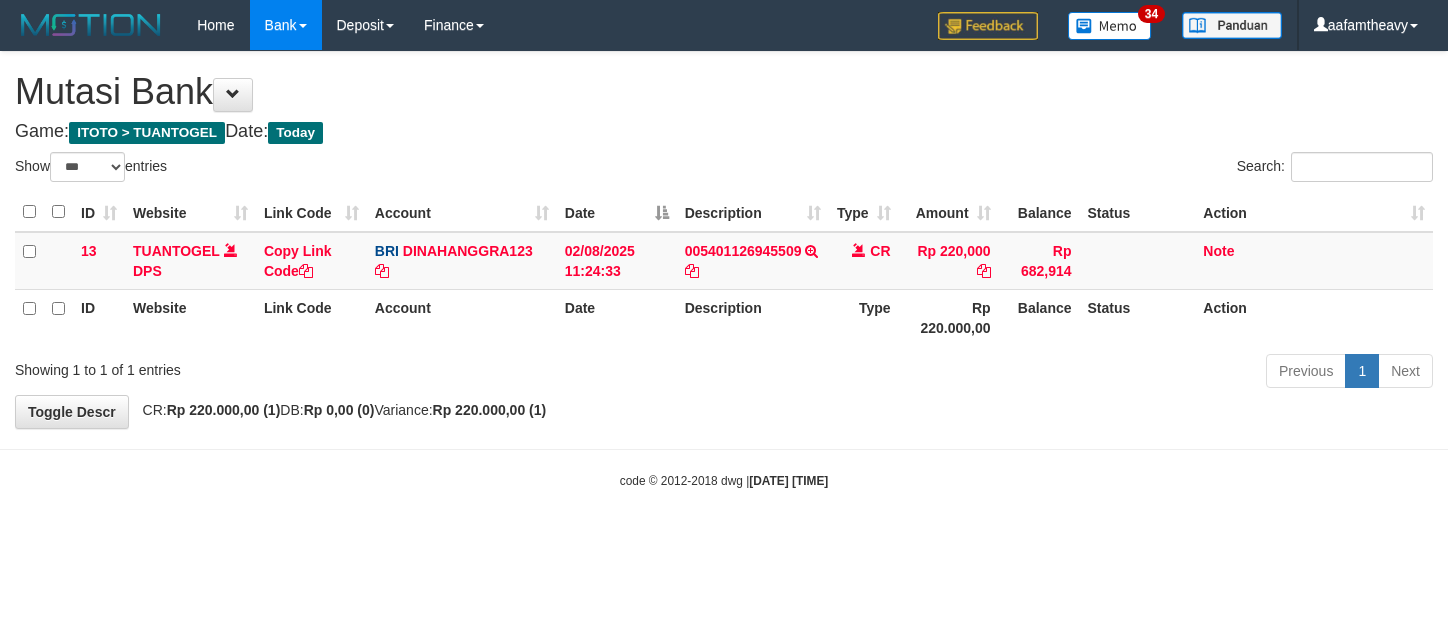 select on "***" 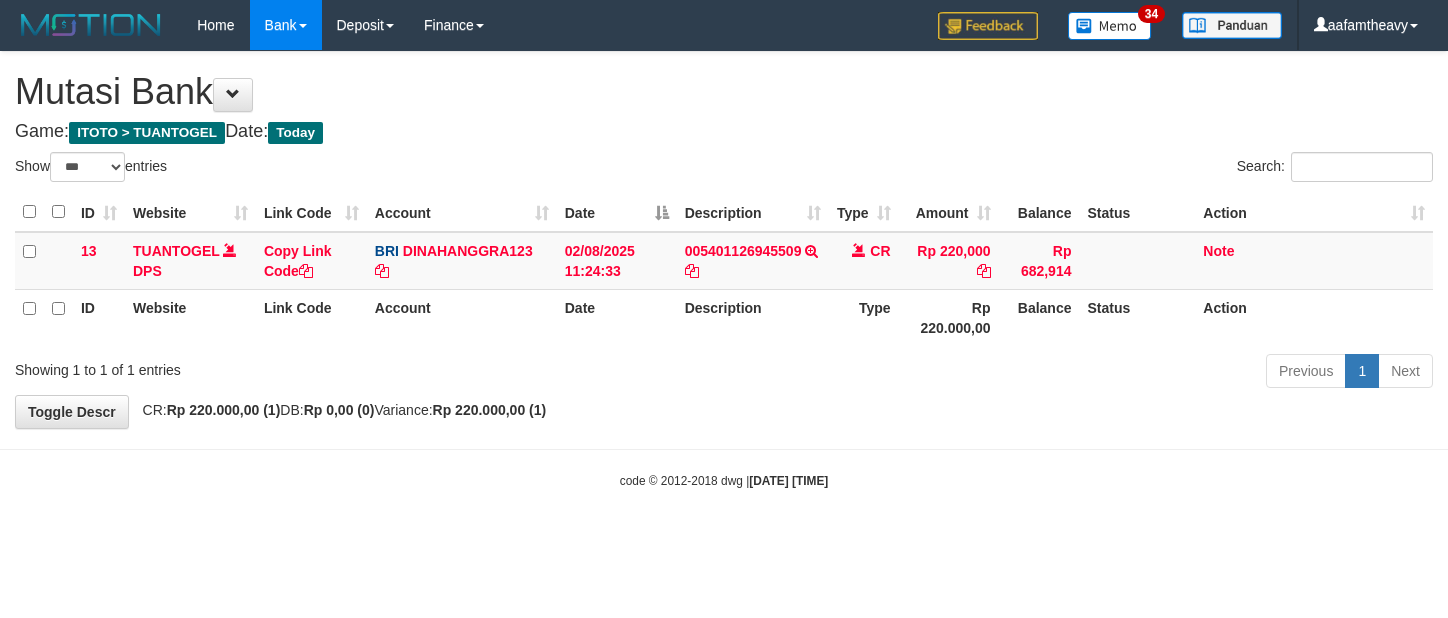 scroll, scrollTop: 0, scrollLeft: 0, axis: both 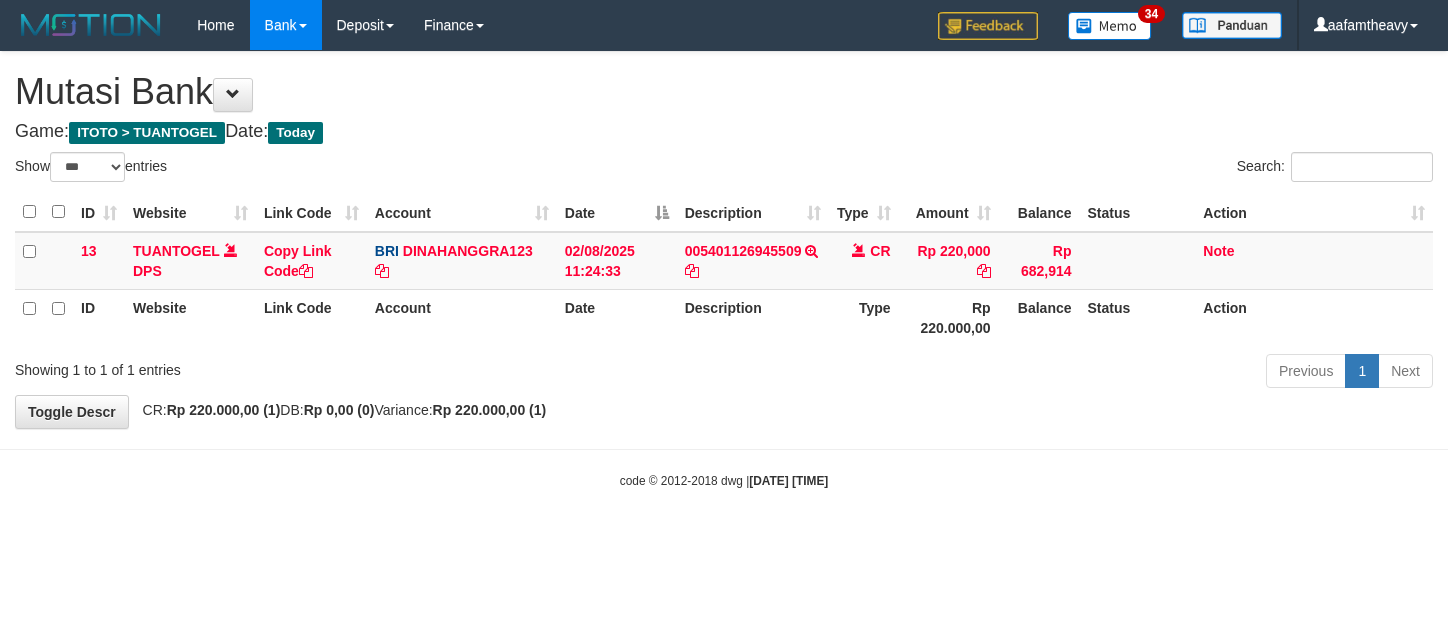 select on "***" 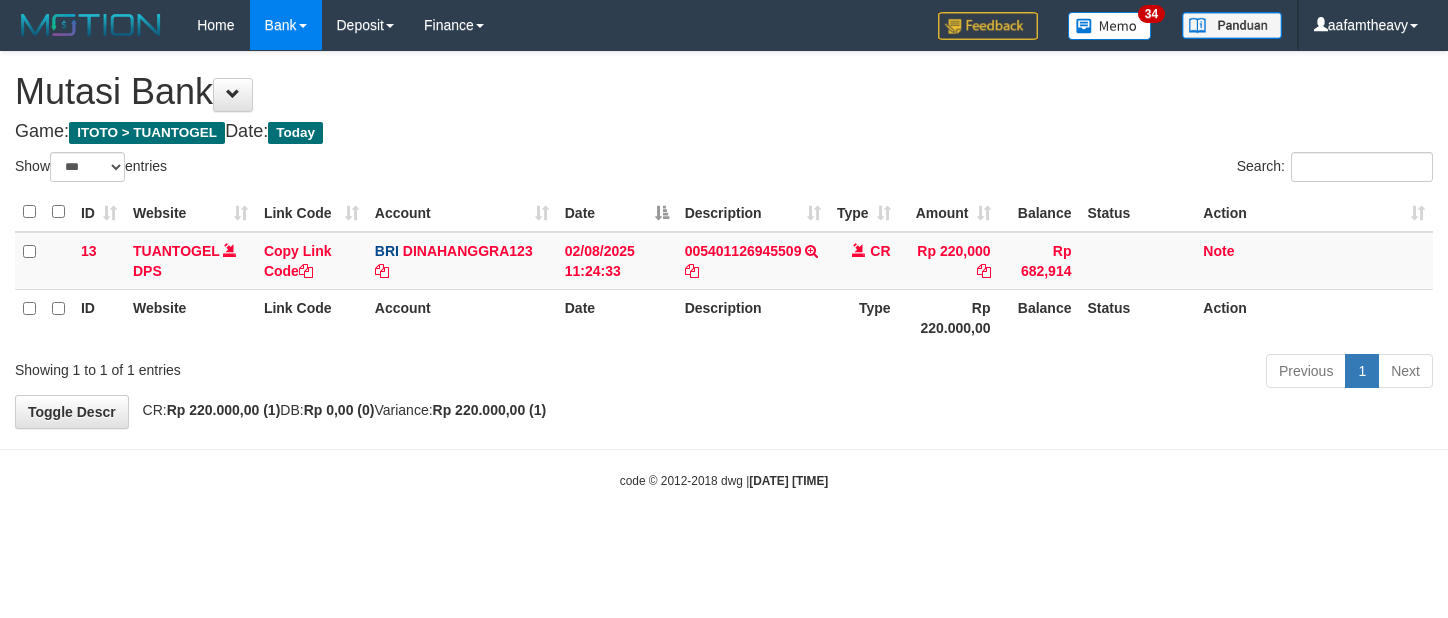 scroll, scrollTop: 0, scrollLeft: 0, axis: both 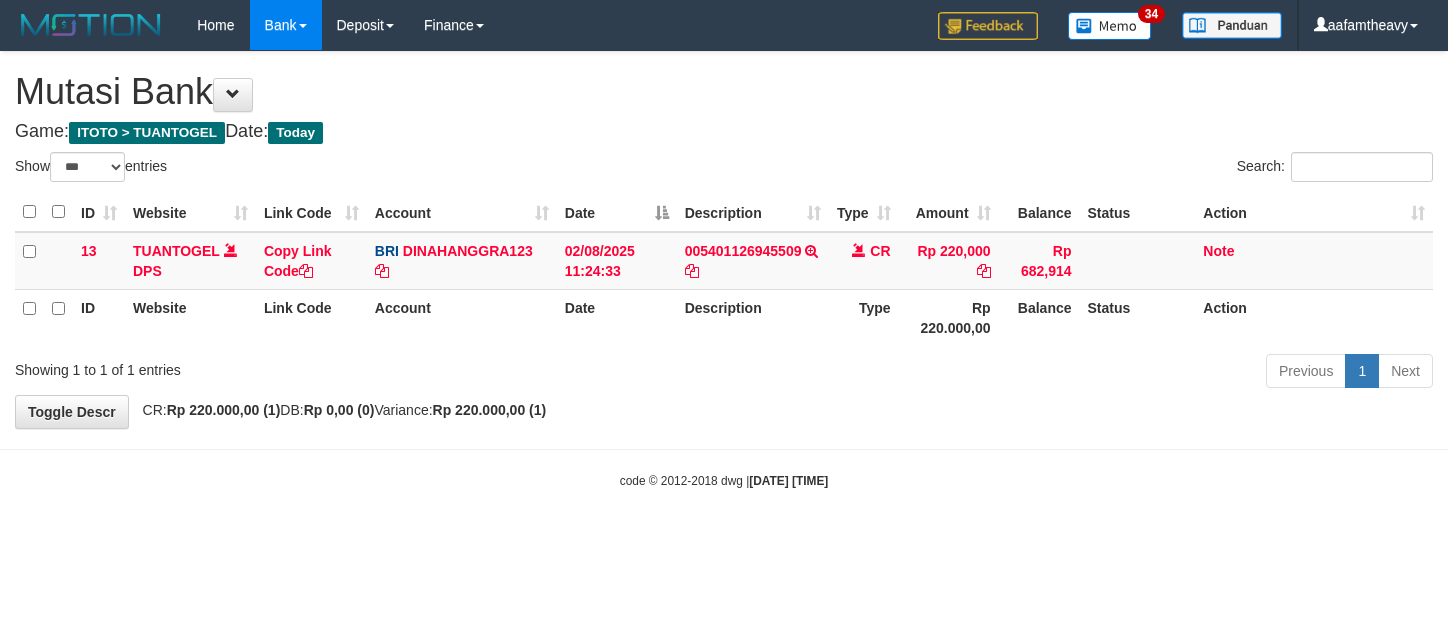 select on "***" 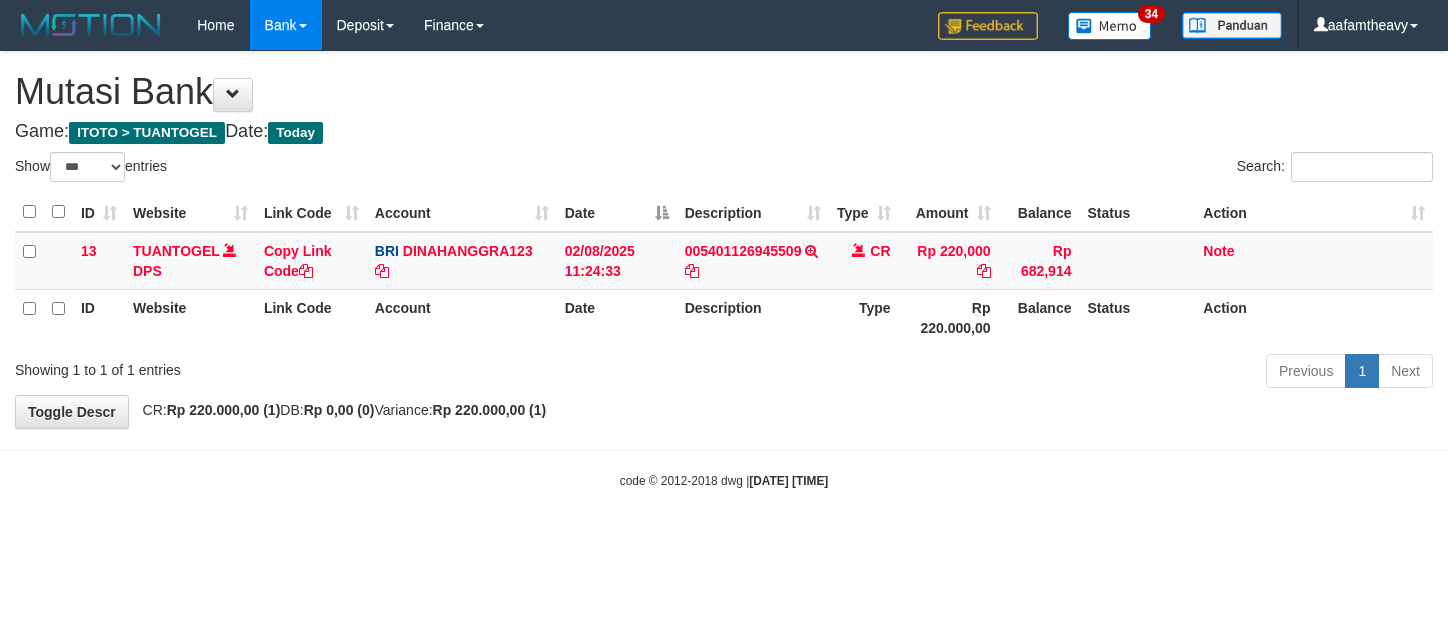 scroll, scrollTop: 0, scrollLeft: 0, axis: both 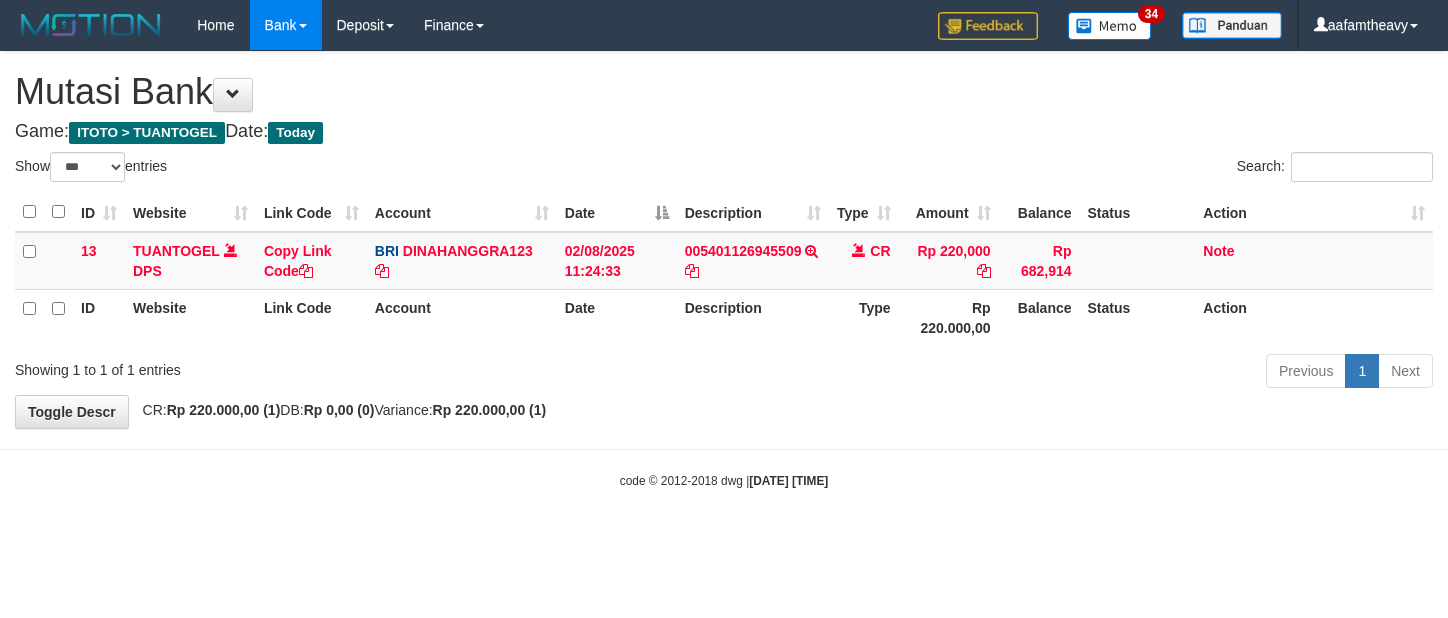 select on "***" 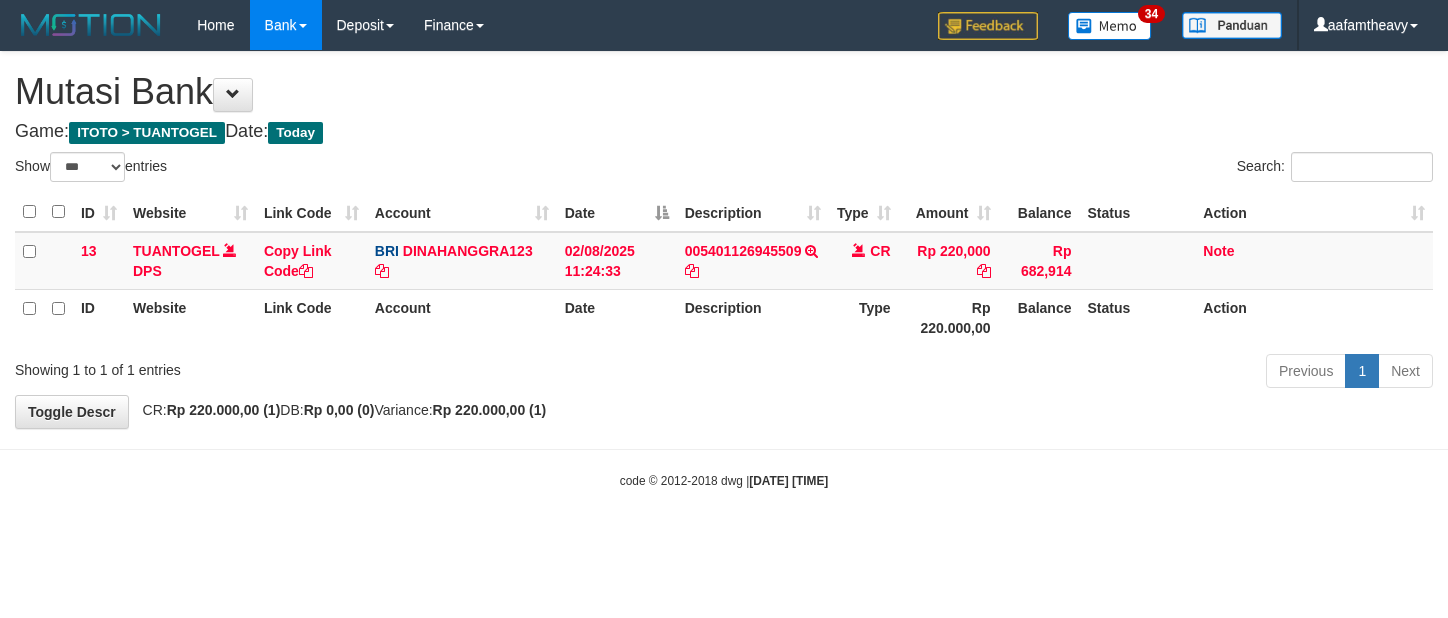 scroll, scrollTop: 0, scrollLeft: 0, axis: both 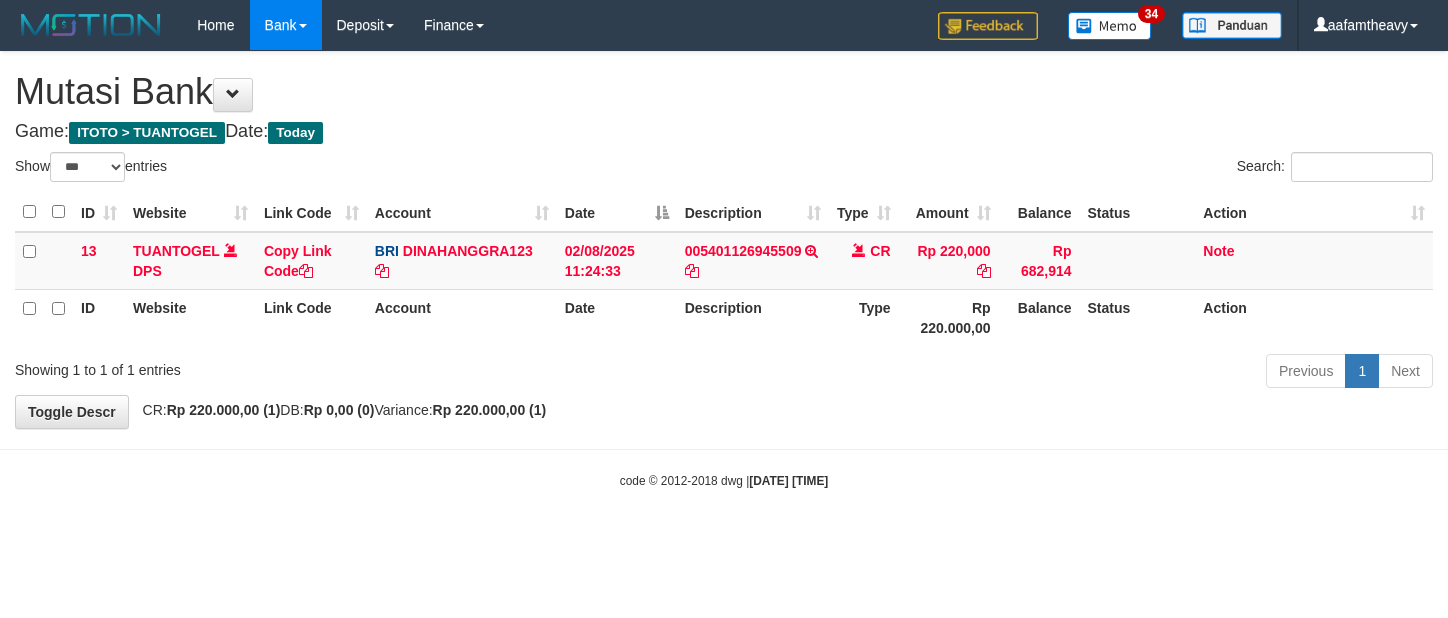 select on "***" 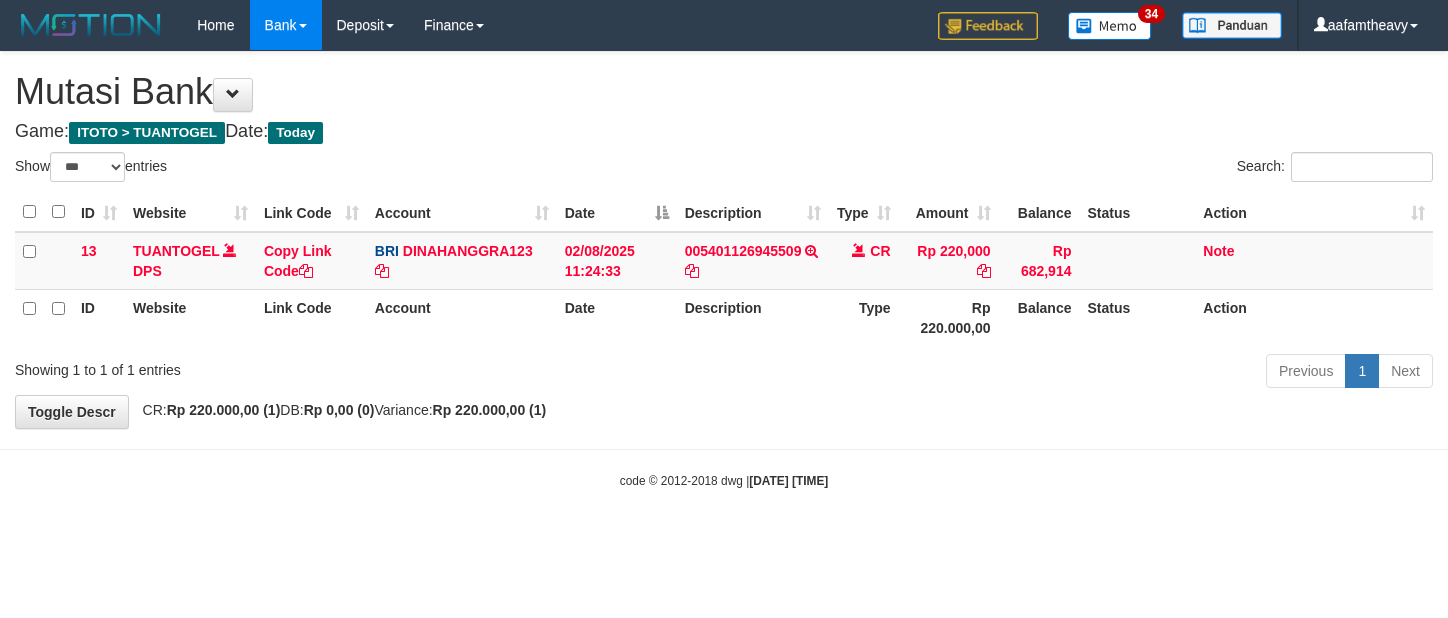 scroll, scrollTop: 0, scrollLeft: 0, axis: both 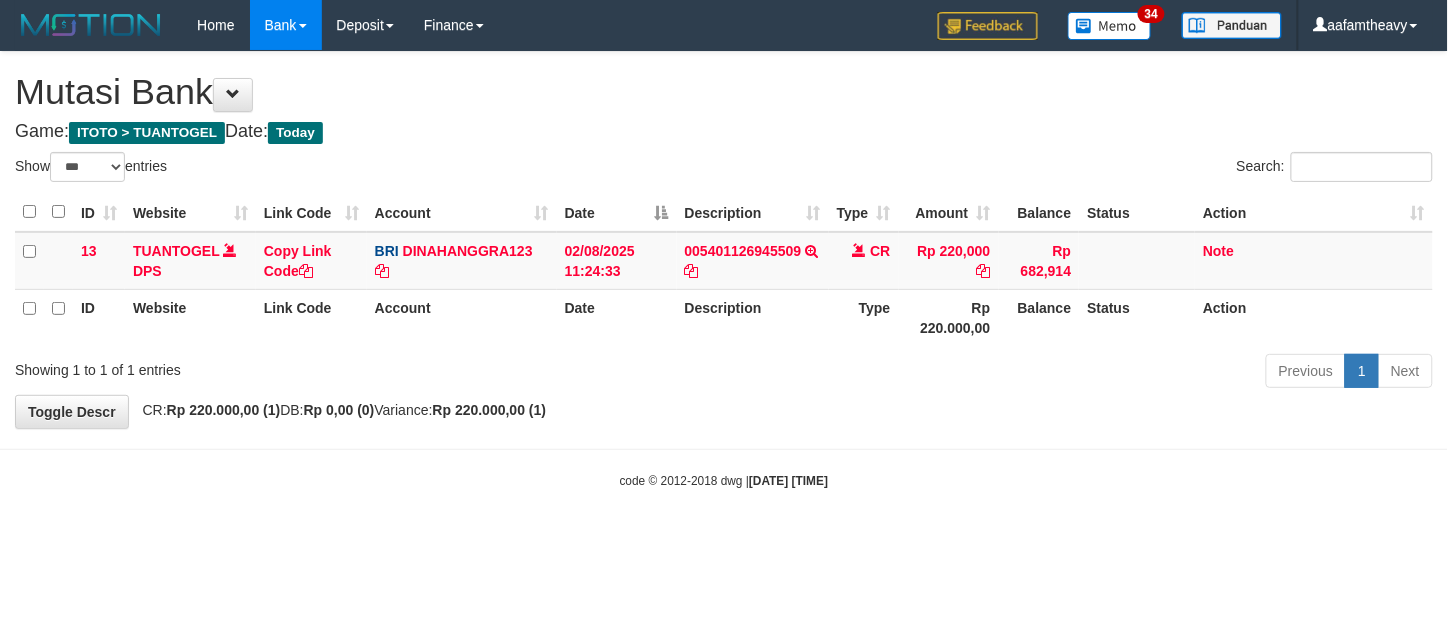 click on "code © 2012-2018 dwg |  2025/08/02 11:35:07" at bounding box center (724, 480) 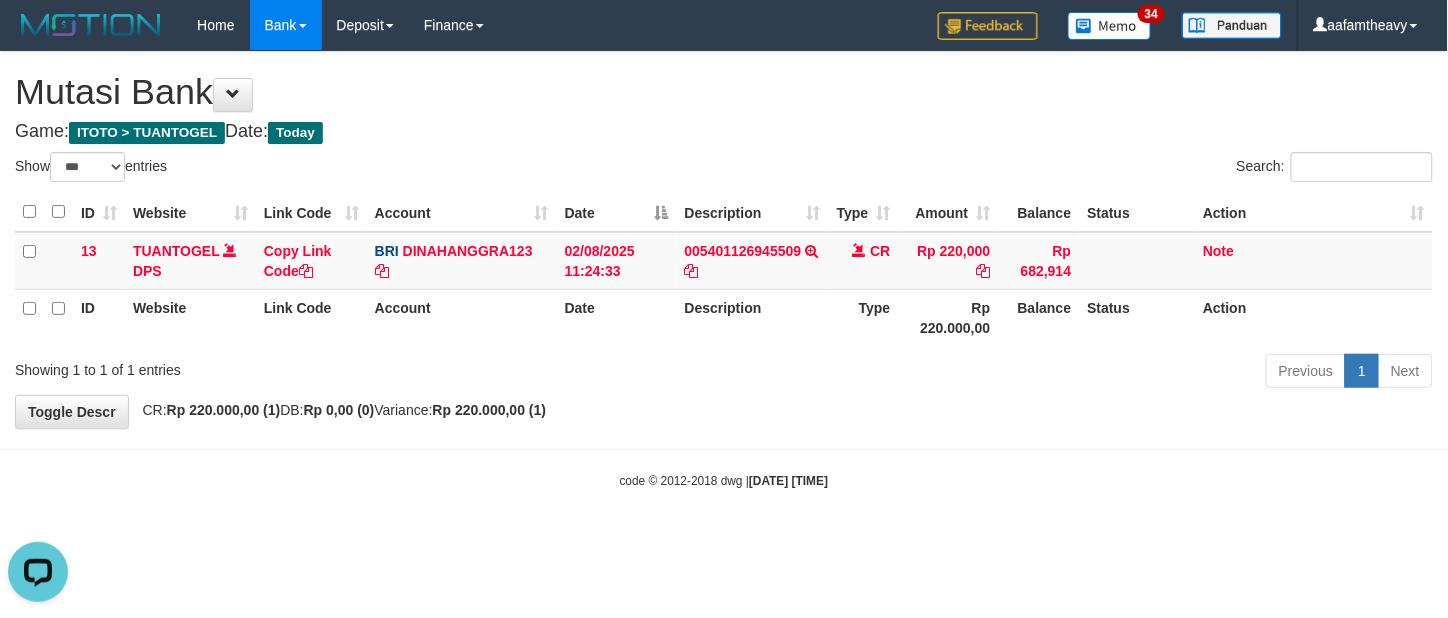 scroll, scrollTop: 0, scrollLeft: 0, axis: both 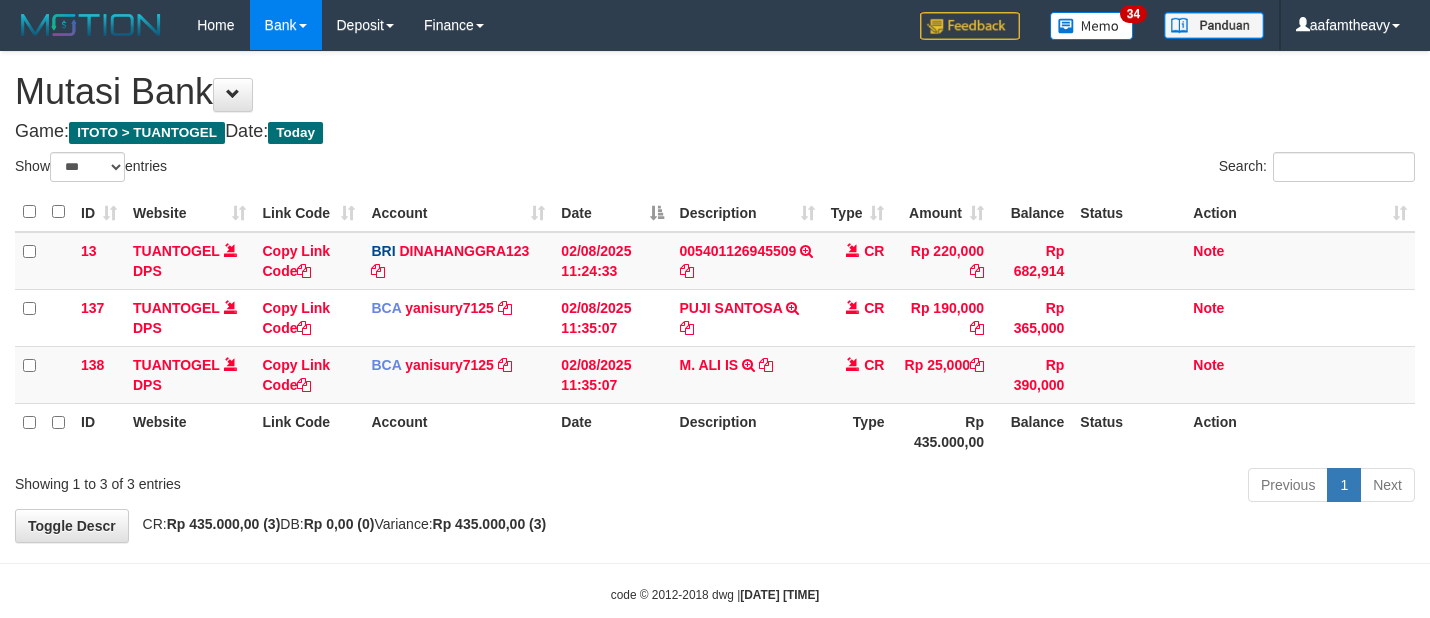 select on "***" 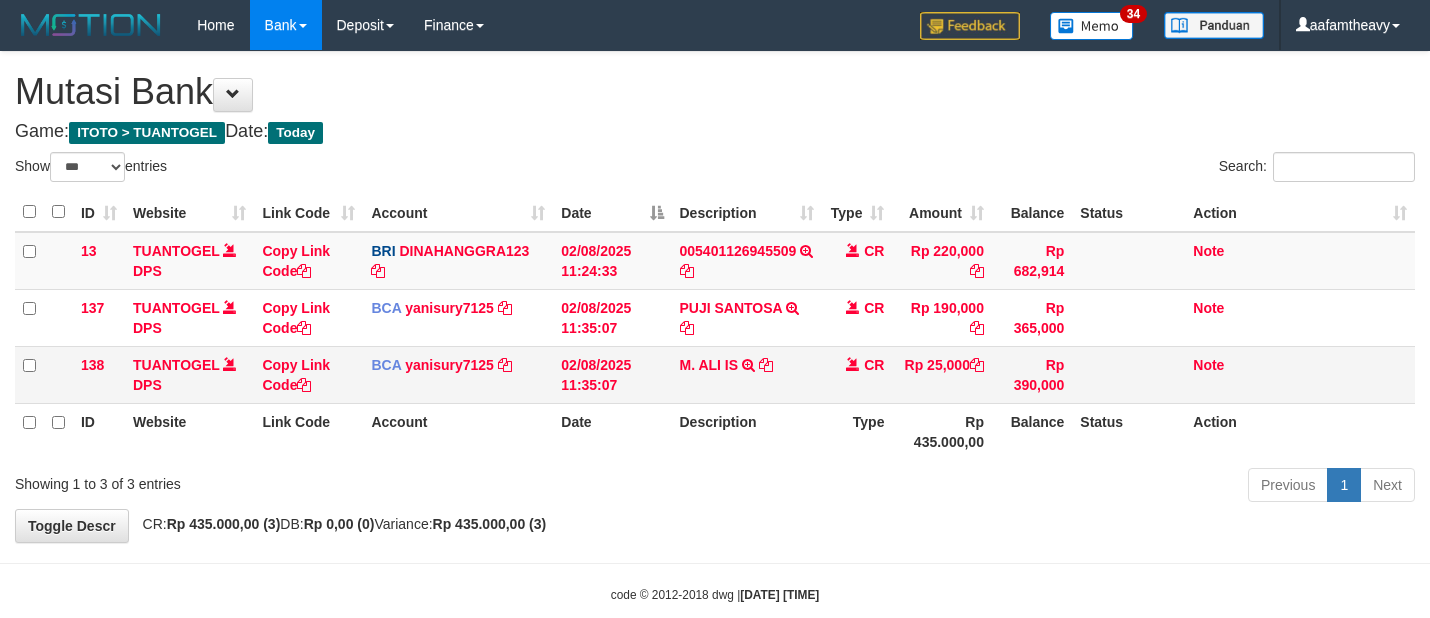 scroll, scrollTop: 0, scrollLeft: 0, axis: both 